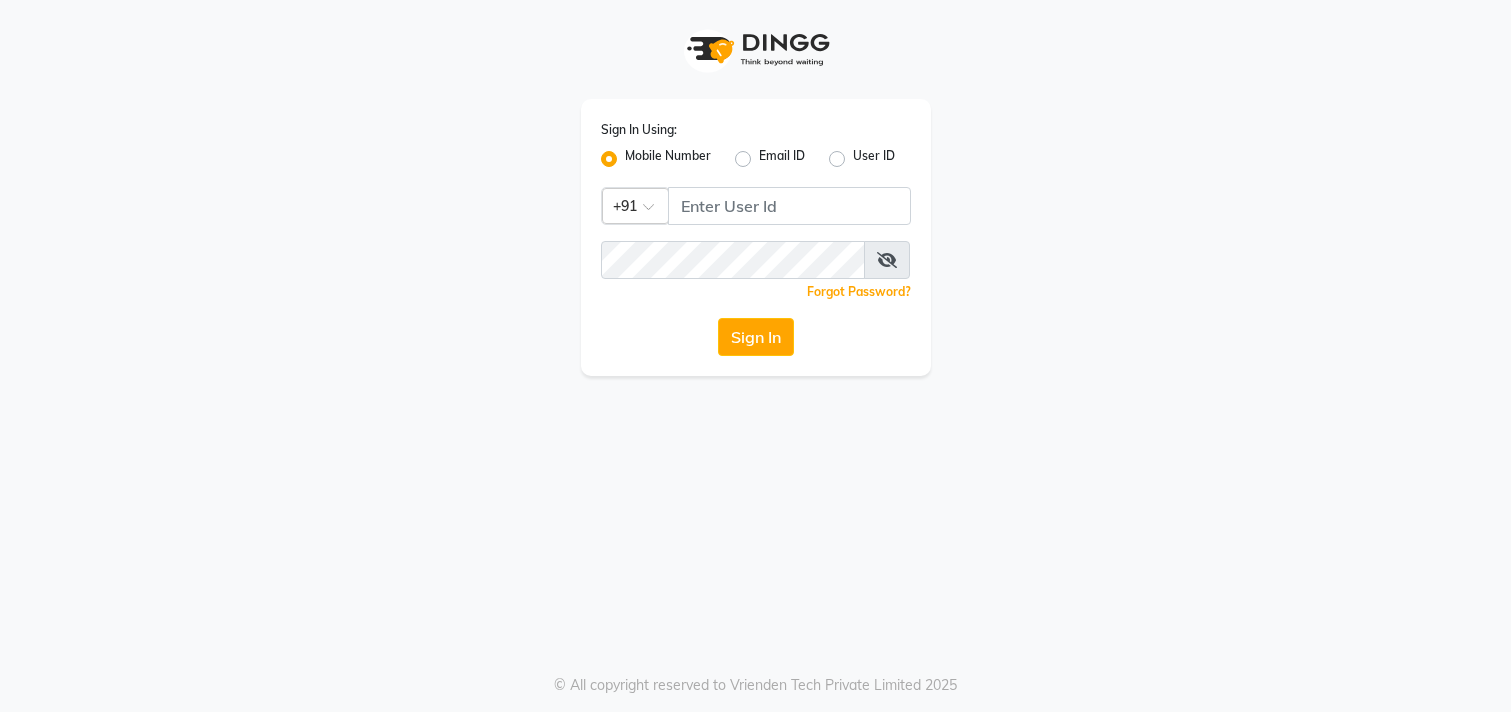 scroll, scrollTop: 0, scrollLeft: 0, axis: both 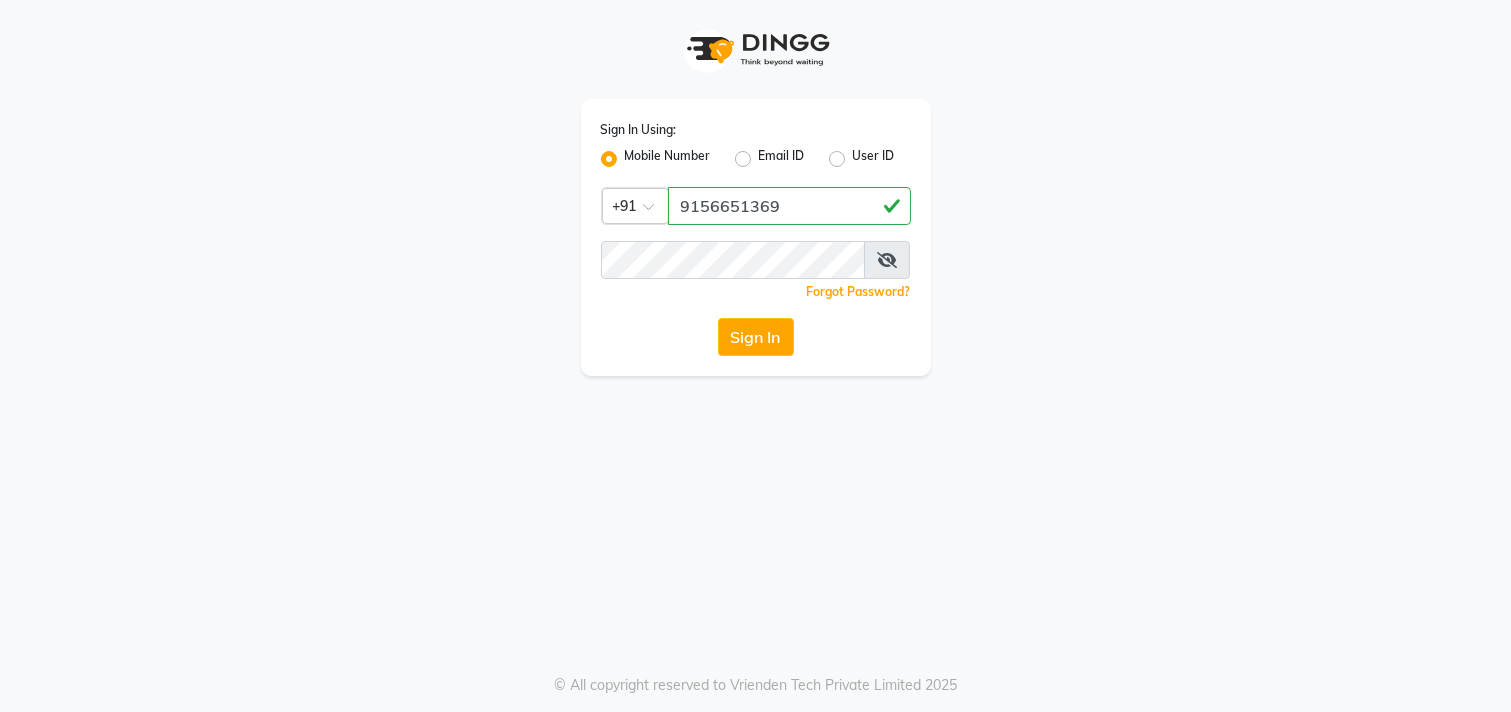 type on "9156651369" 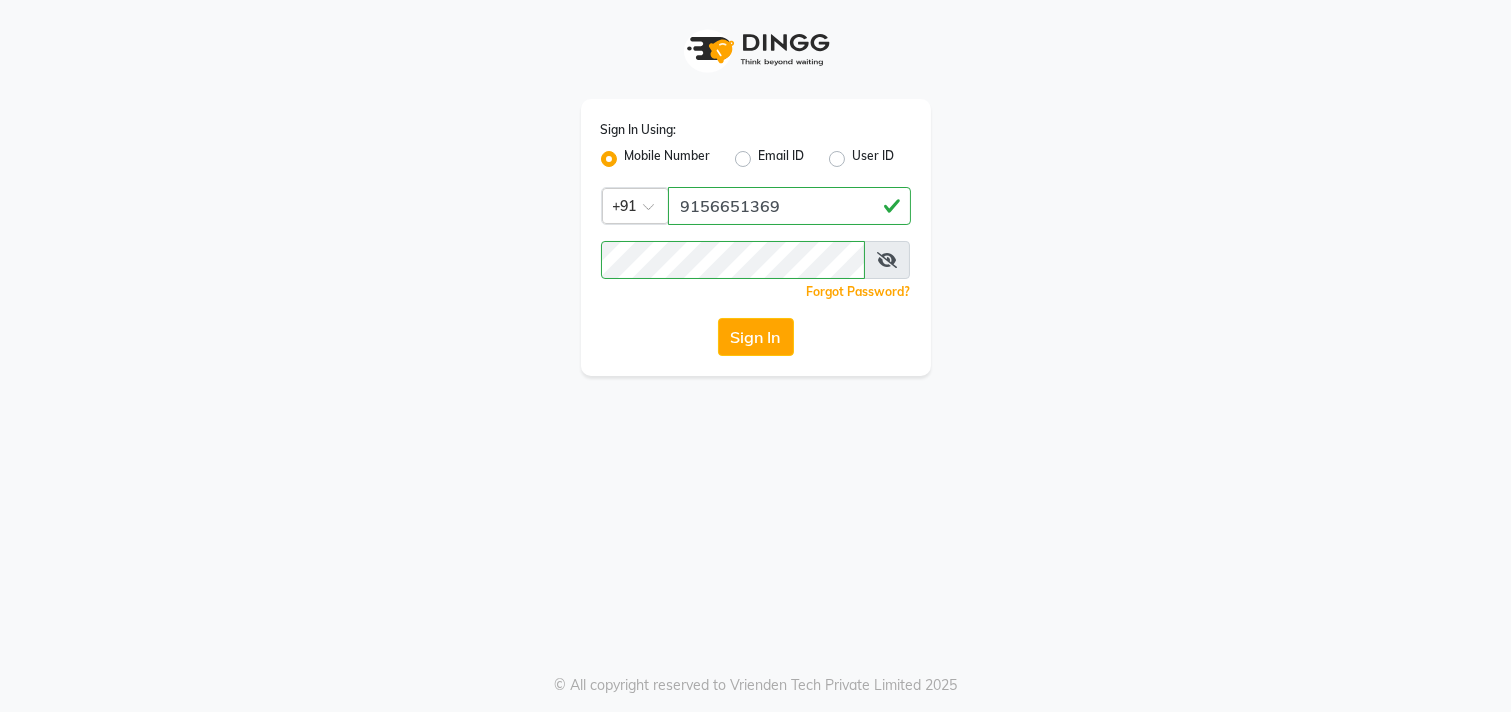 type 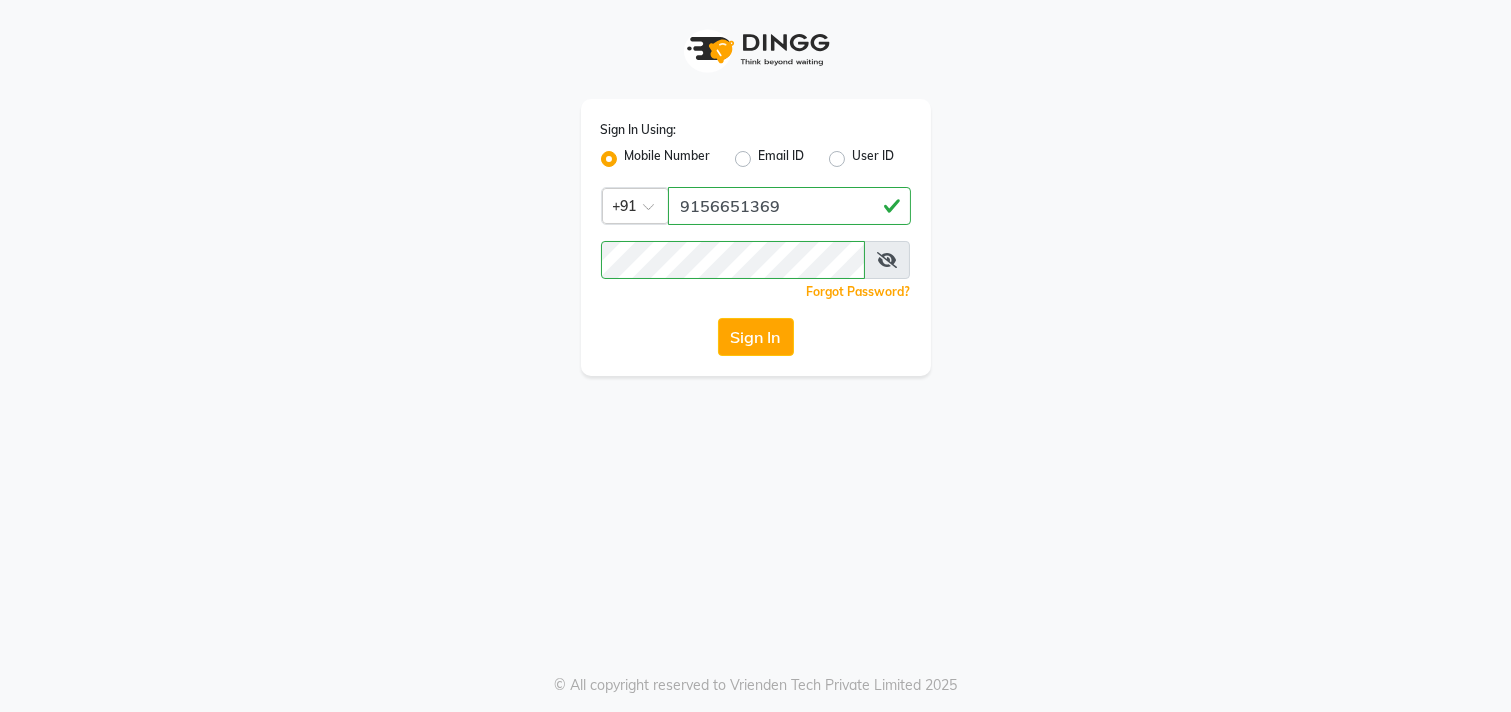 click on "Sign In" 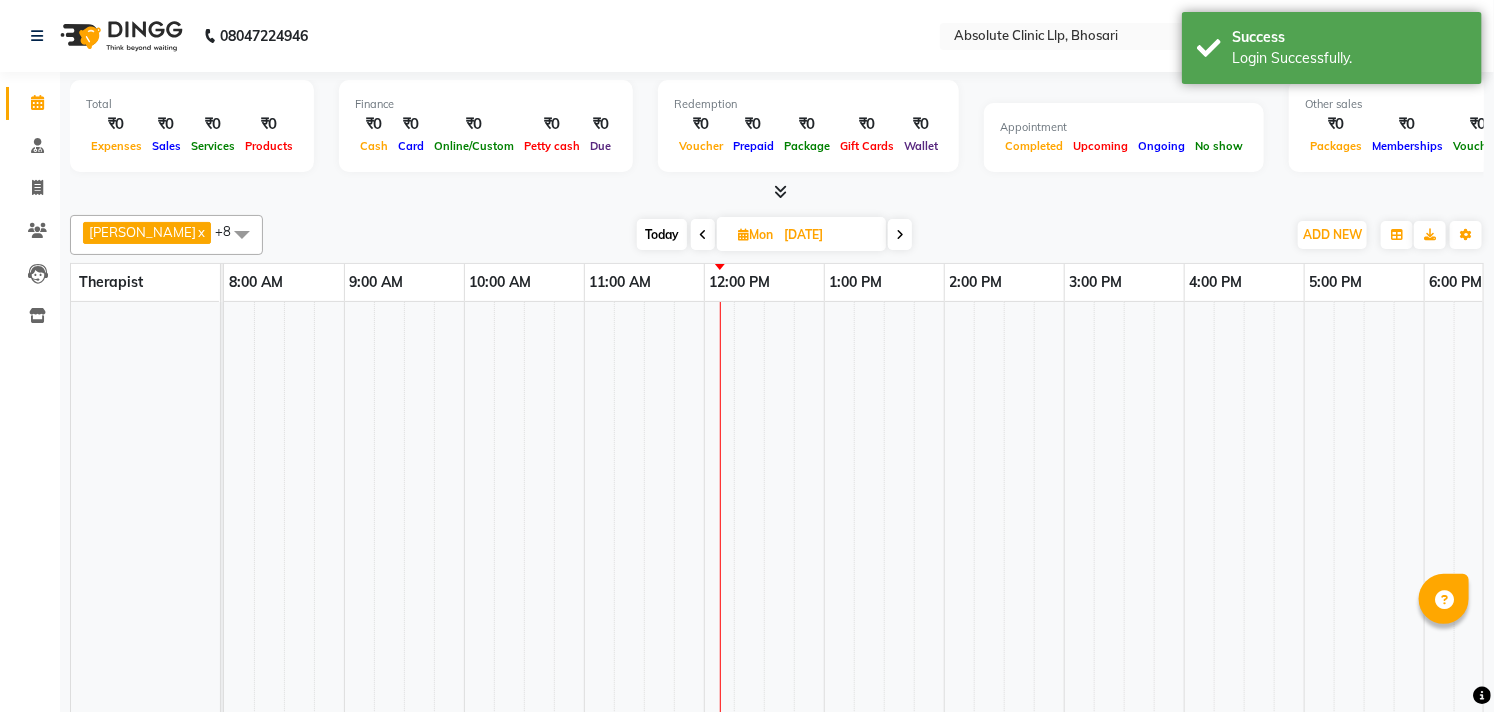 select on "en" 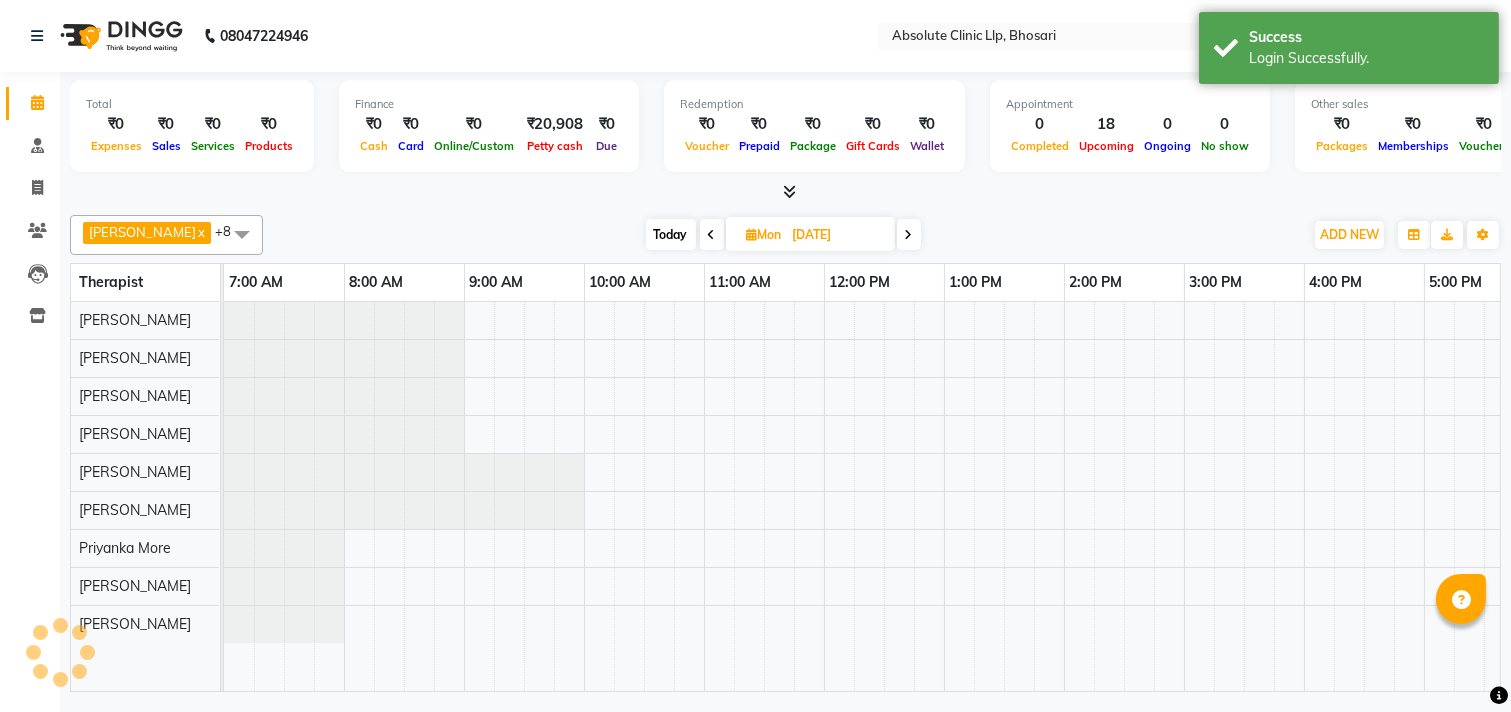 scroll, scrollTop: 0, scrollLeft: 0, axis: both 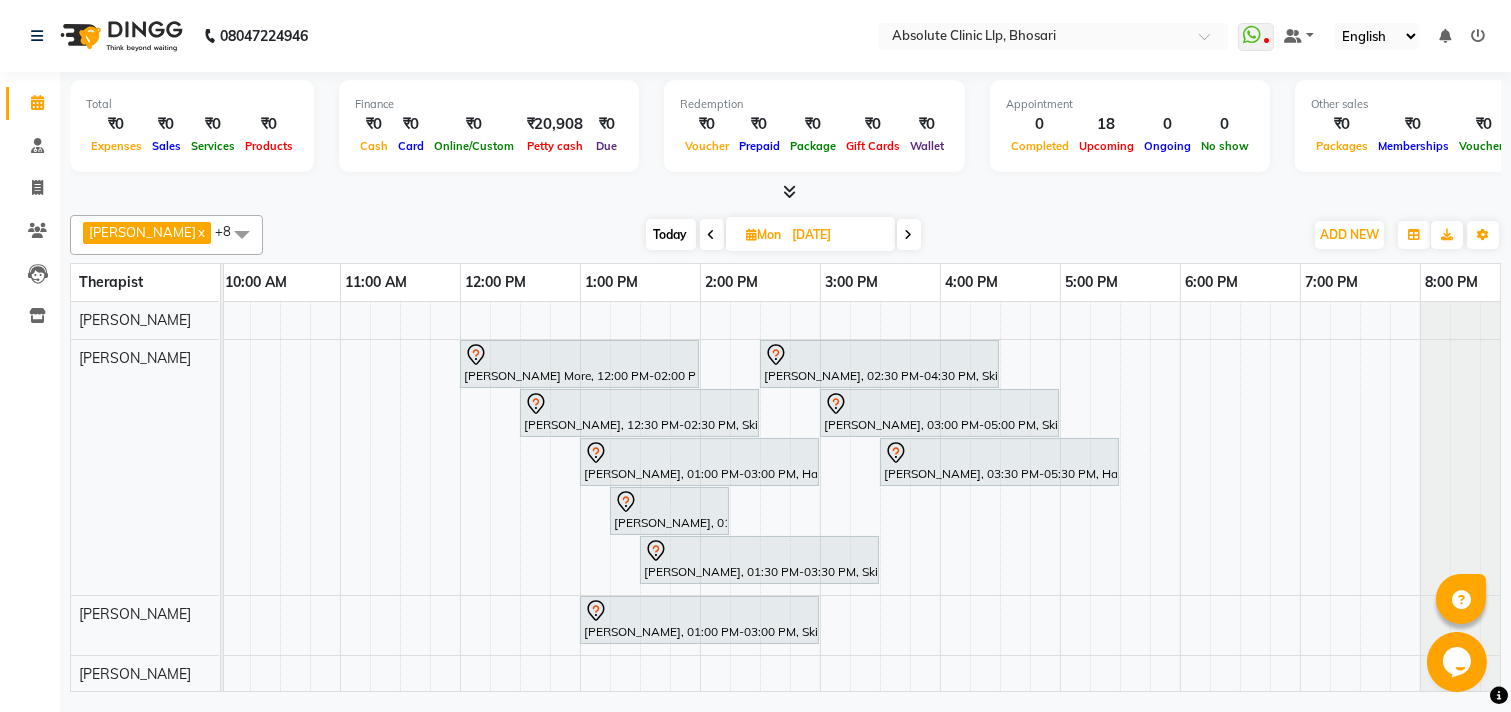click at bounding box center [712, 235] 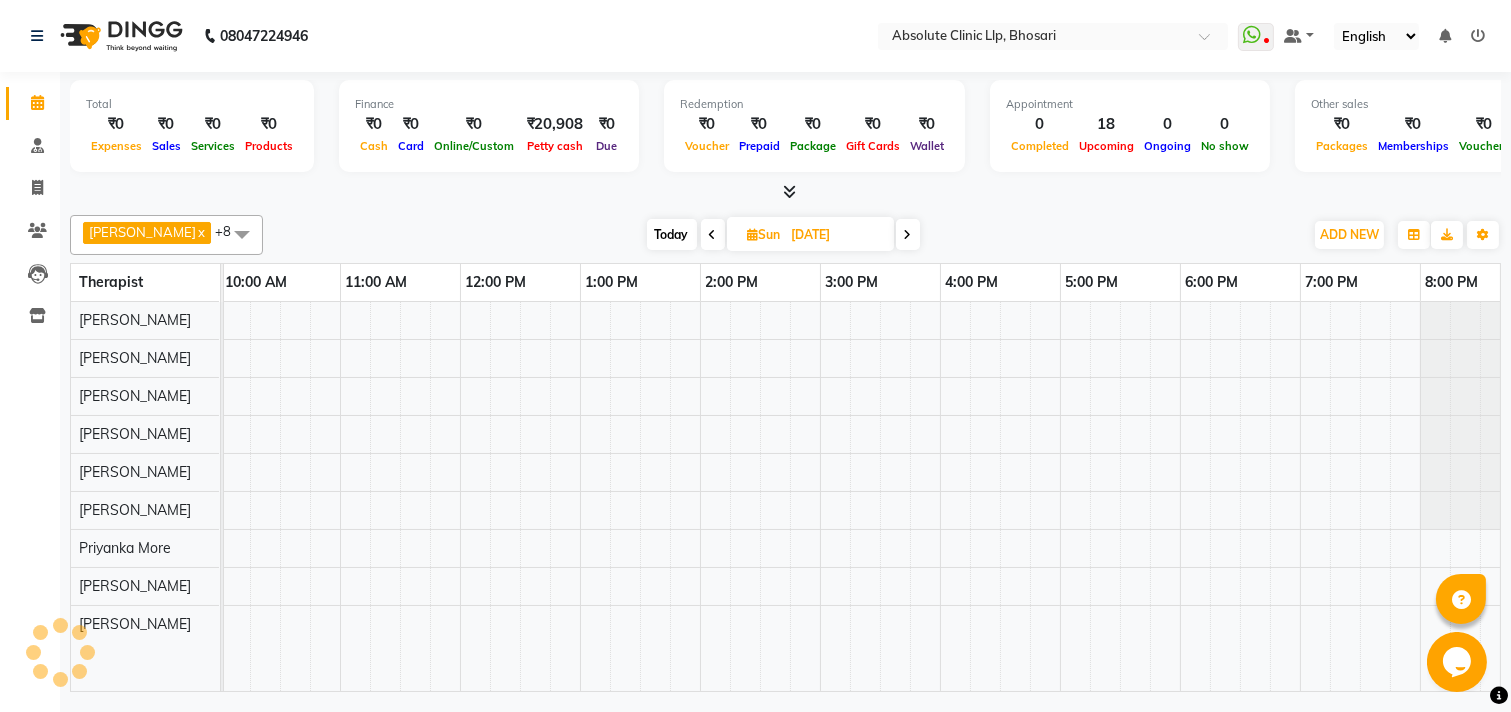 click at bounding box center [713, 235] 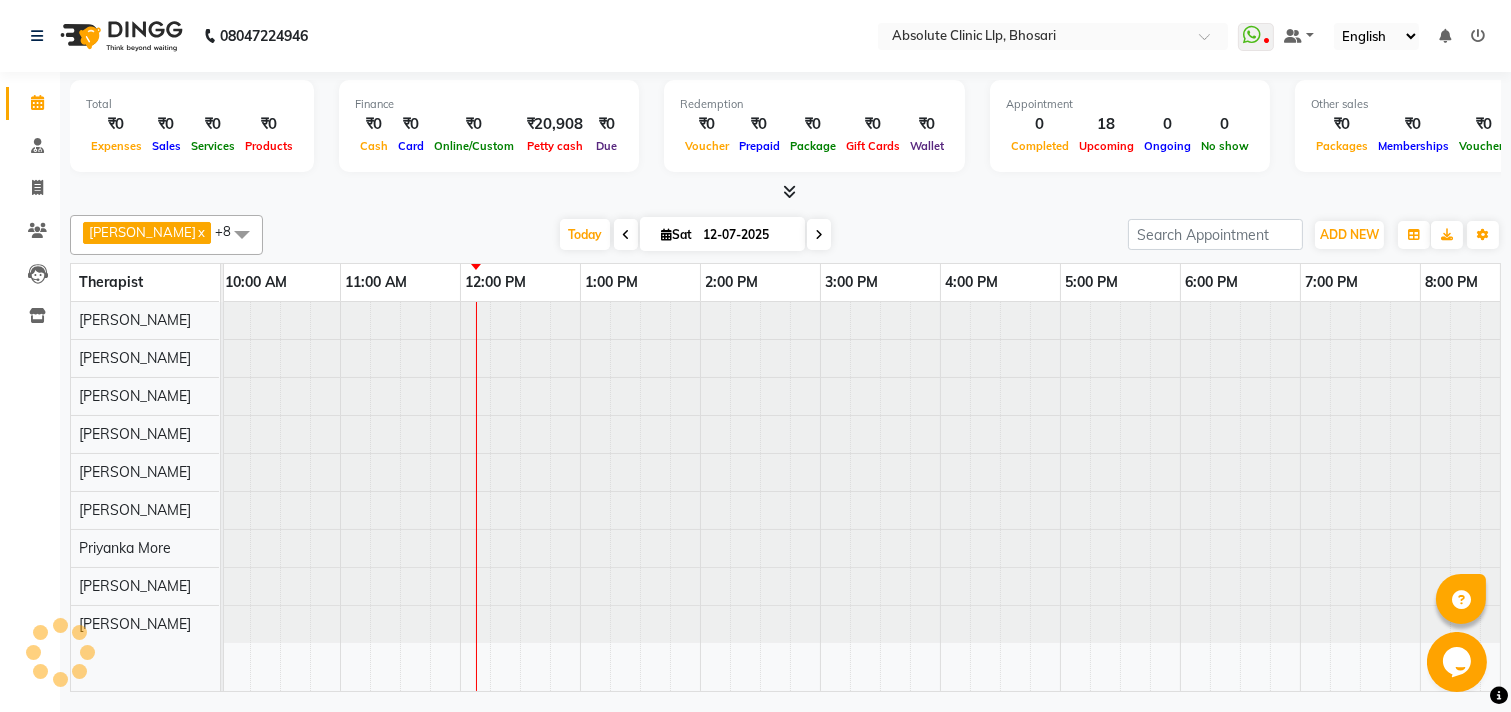 scroll, scrollTop: 0, scrollLeft: 0, axis: both 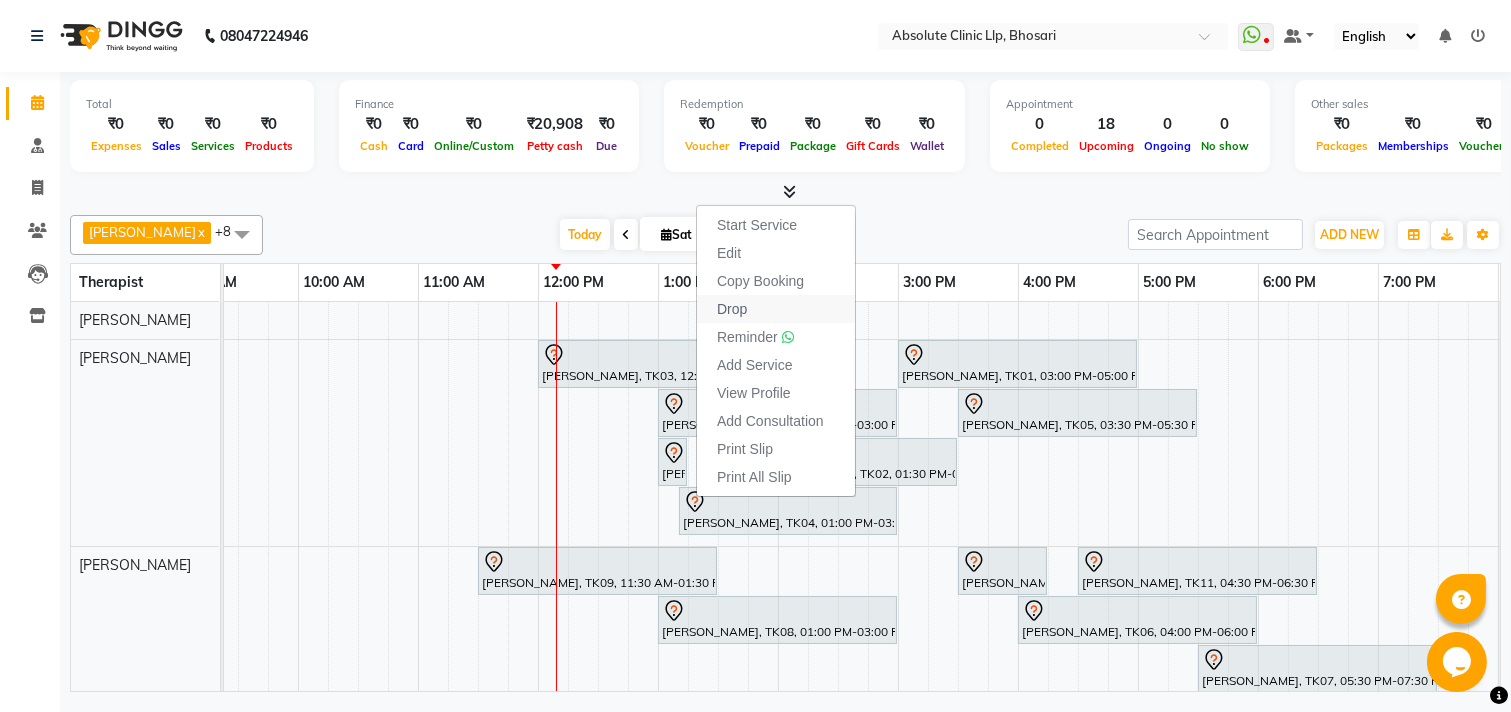 click on "Drop" at bounding box center (732, 309) 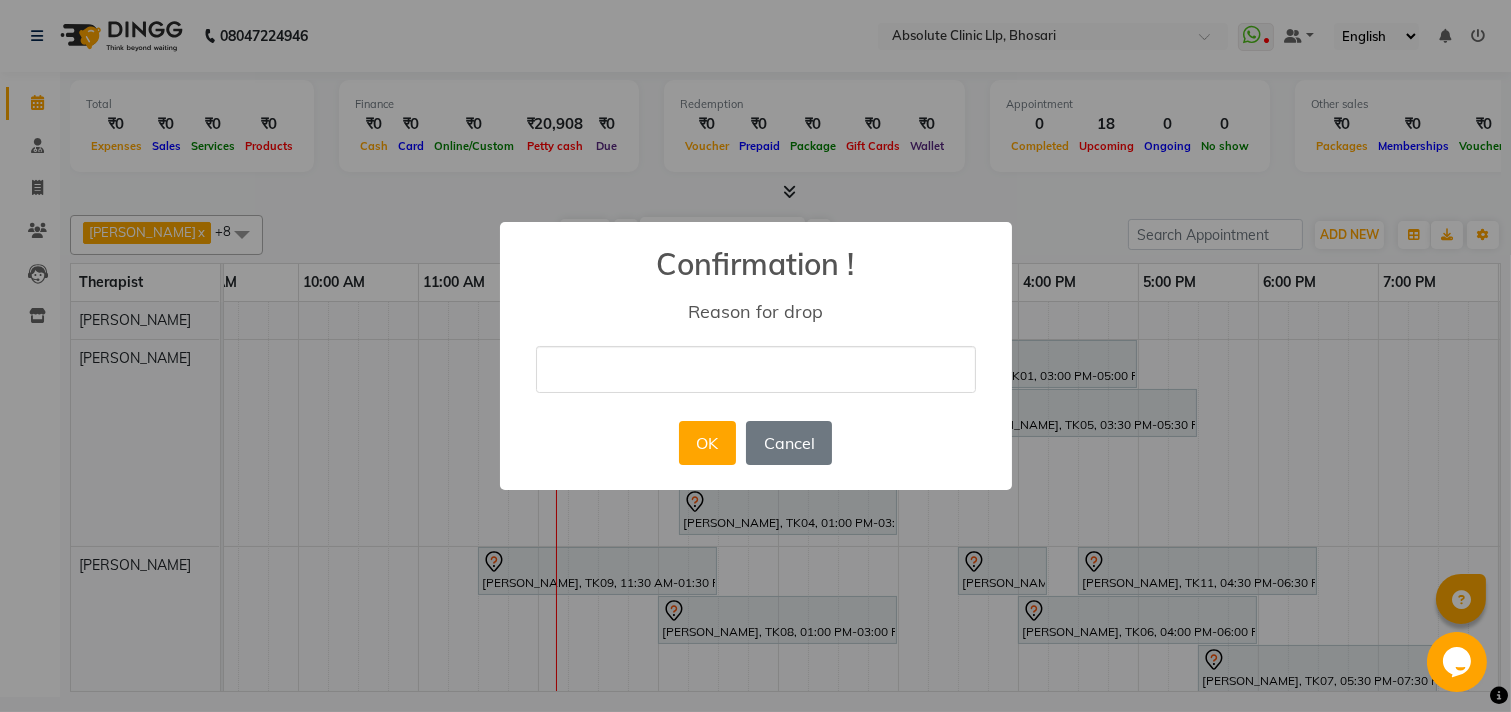 drag, startPoint x: 752, startPoint y: 370, endPoint x: 750, endPoint y: 385, distance: 15.132746 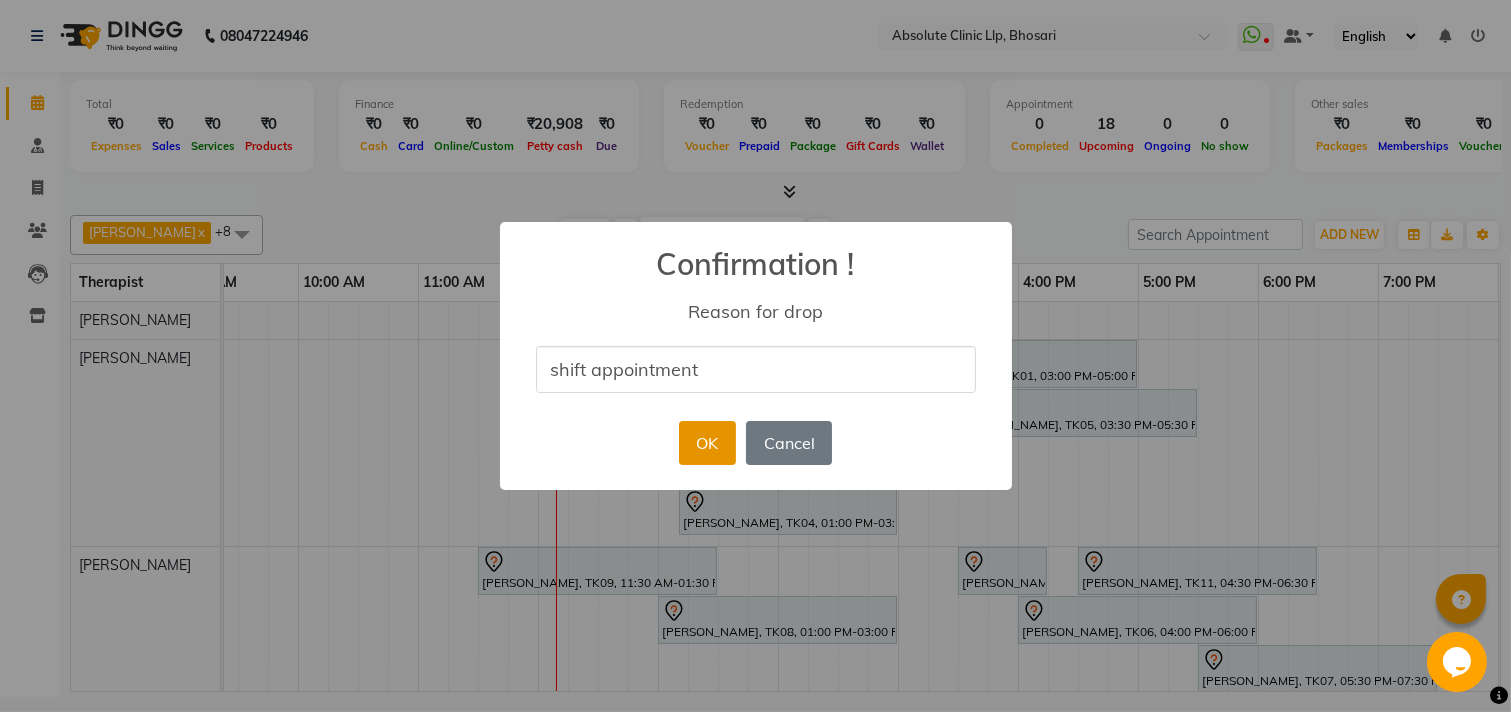 click on "OK" at bounding box center [707, 443] 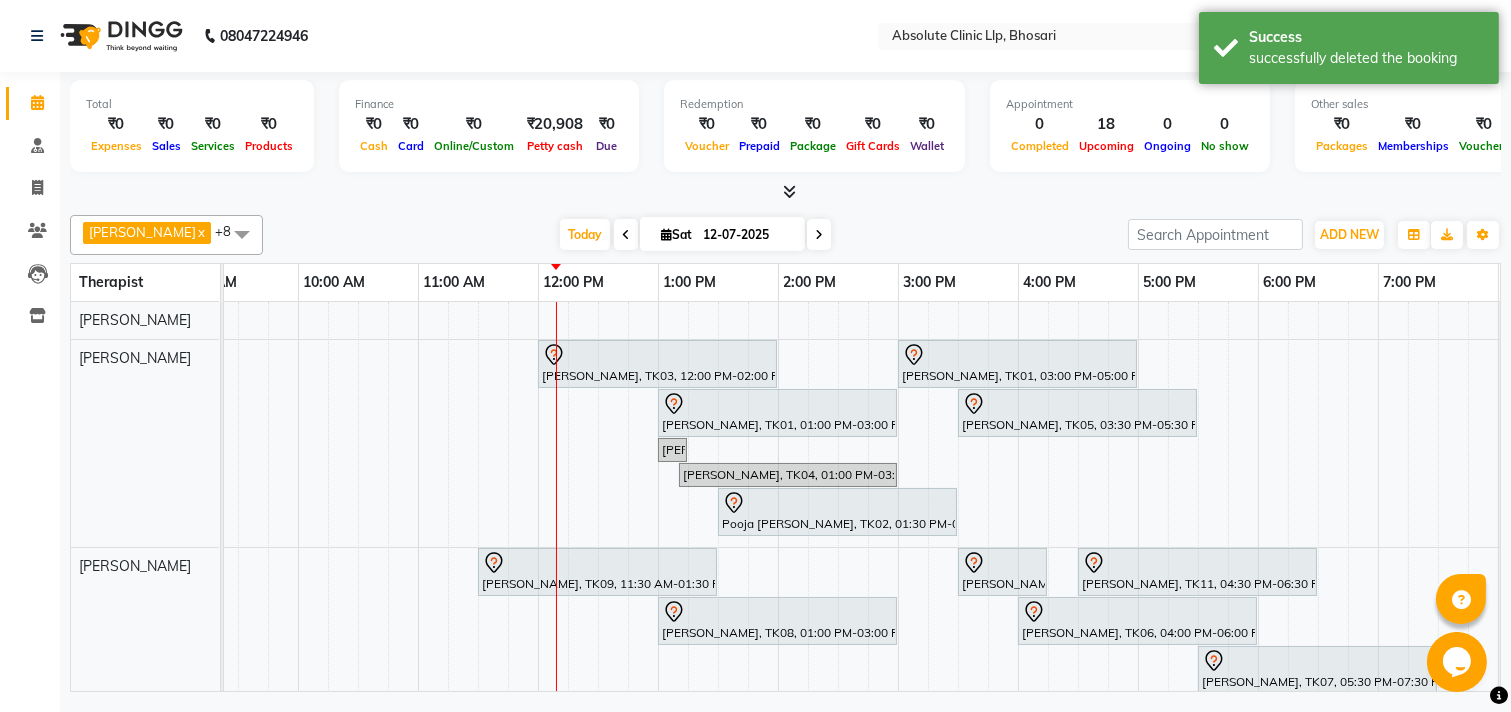 scroll, scrollTop: 218, scrollLeft: 286, axis: both 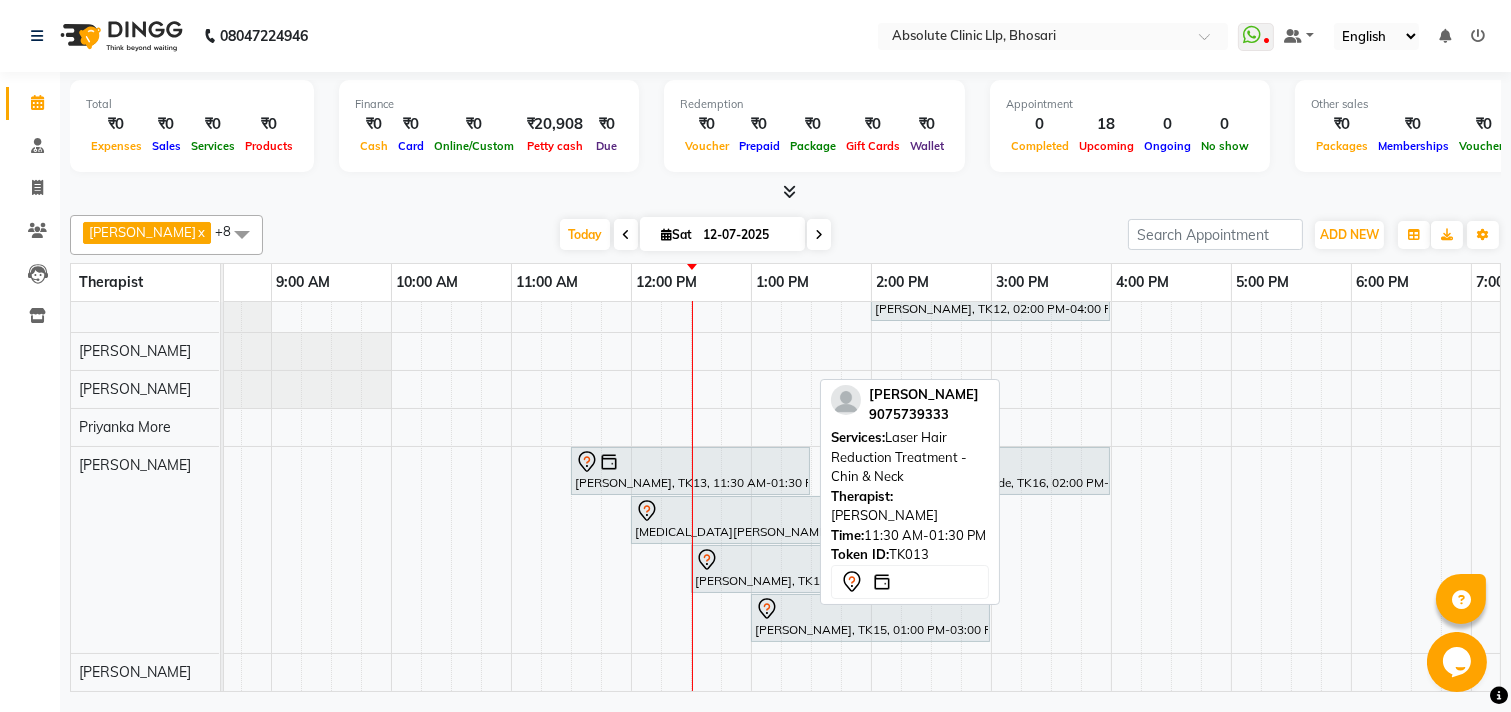 click 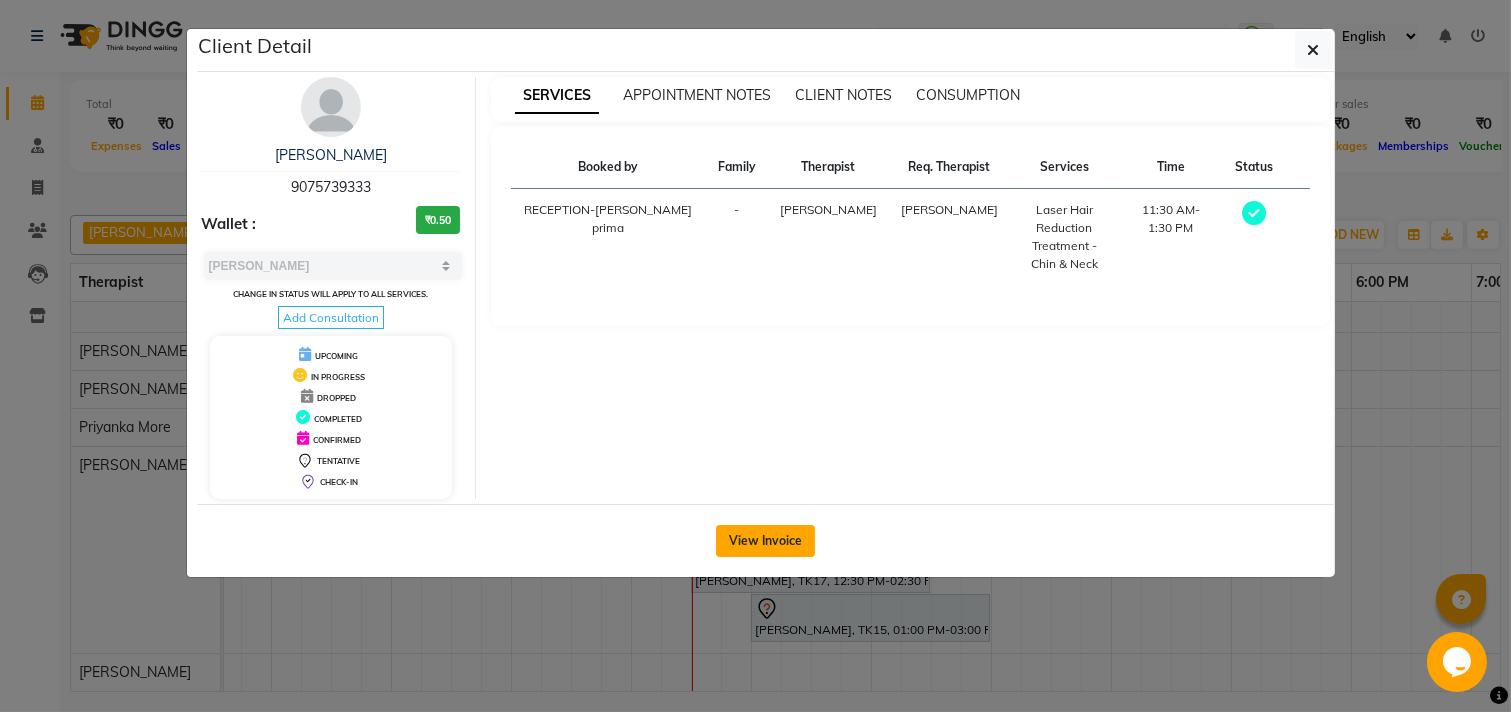 click on "View Invoice" 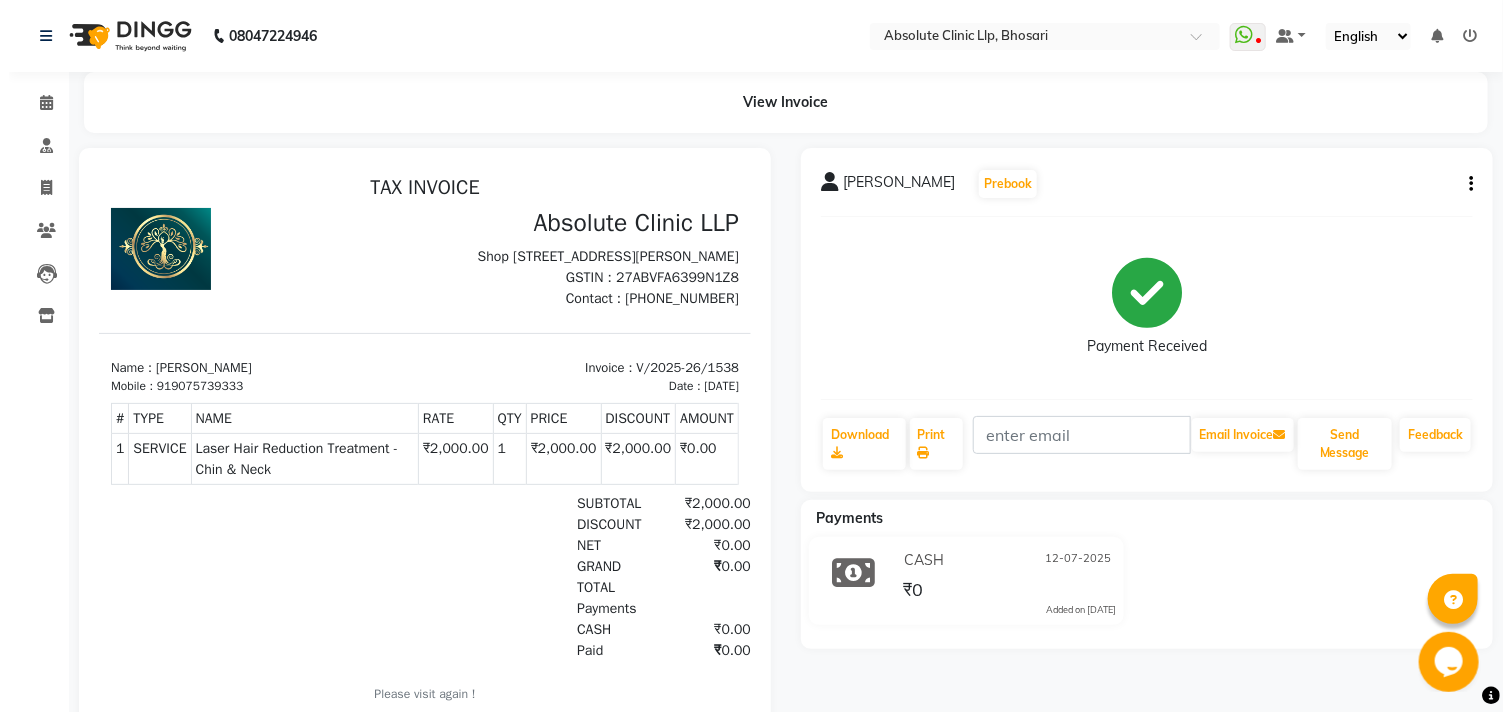 scroll, scrollTop: 0, scrollLeft: 0, axis: both 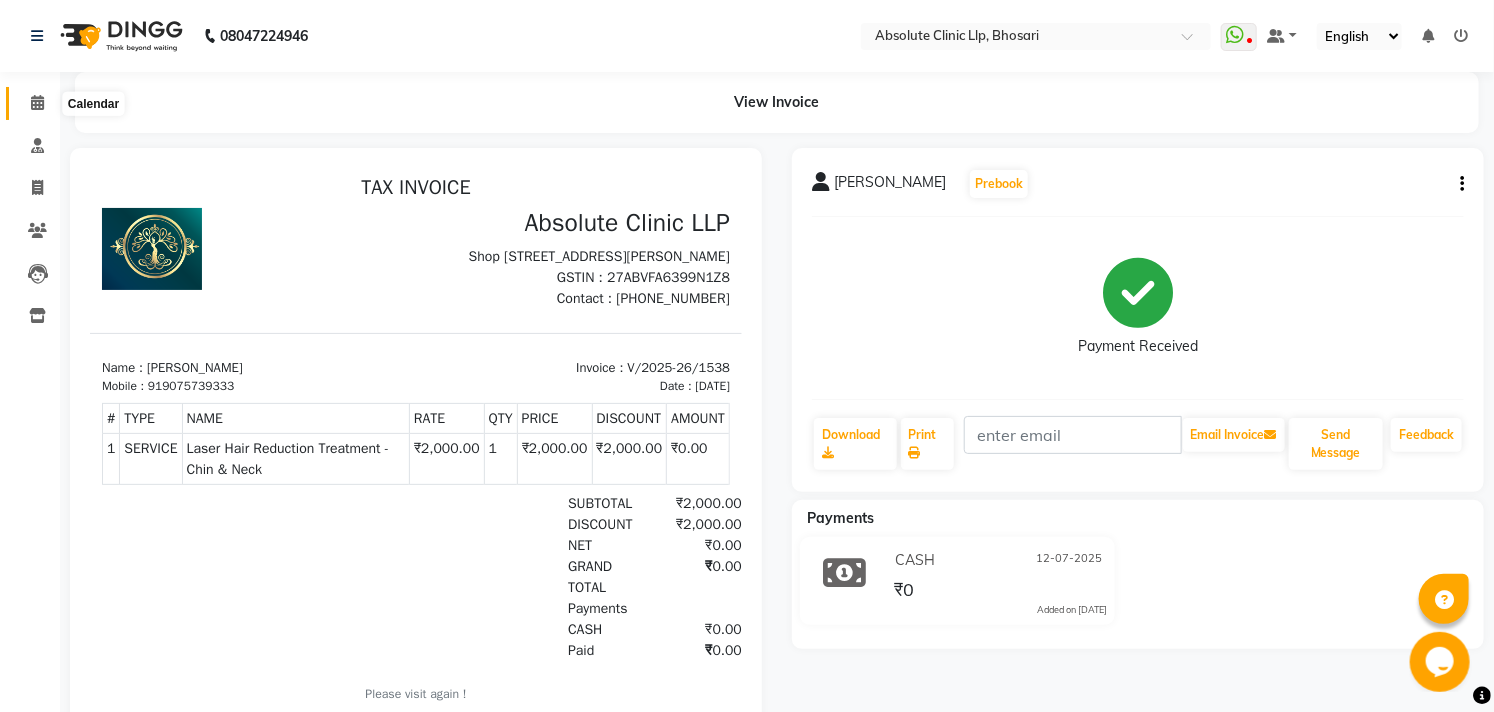 click 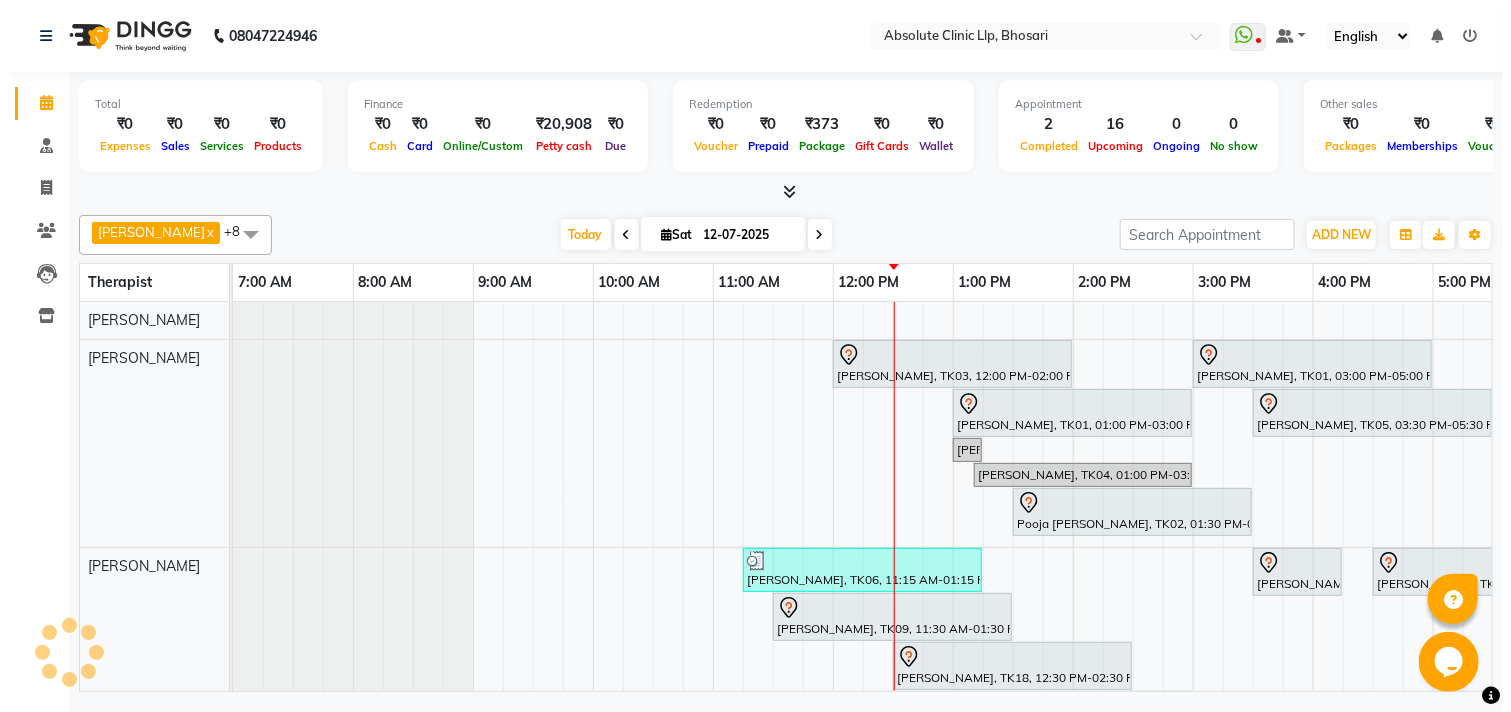 scroll, scrollTop: 0, scrollLeft: 0, axis: both 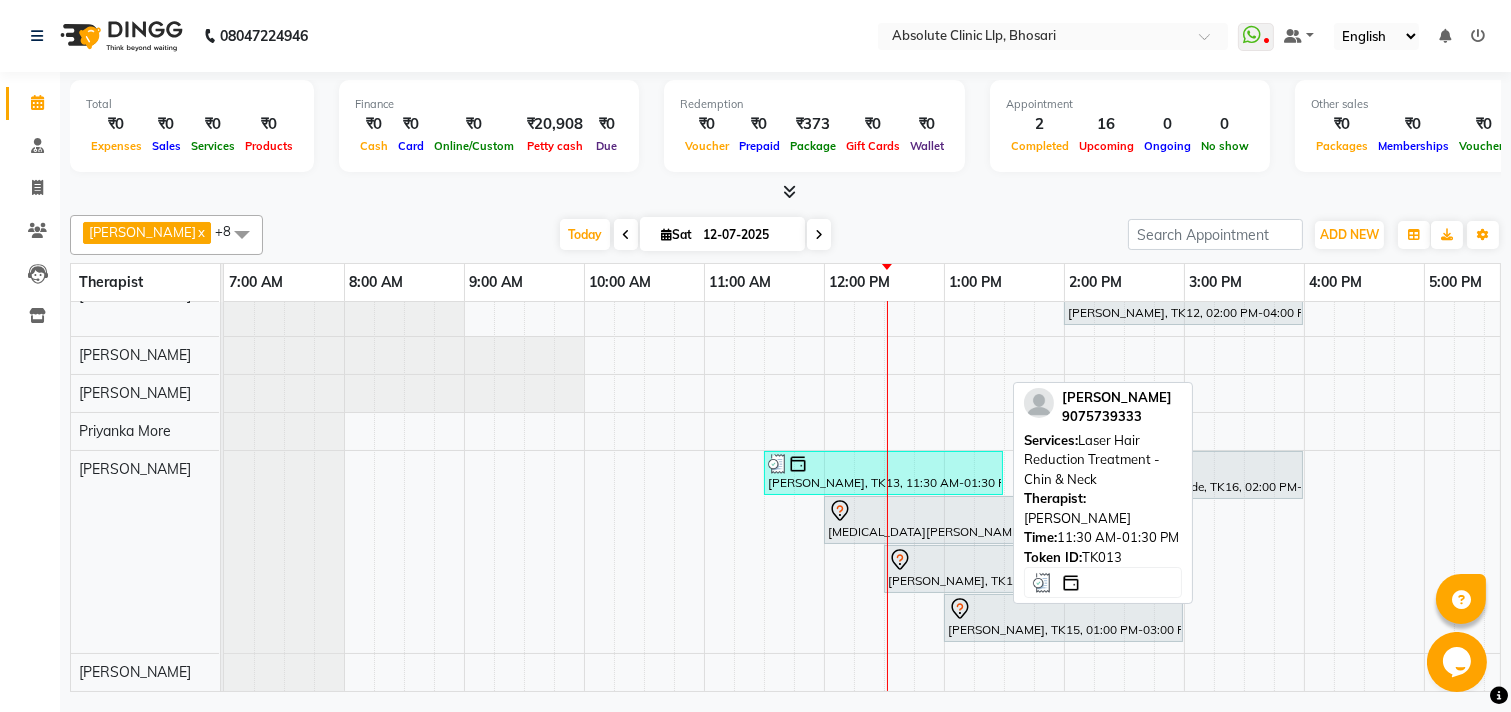 click at bounding box center [883, 464] 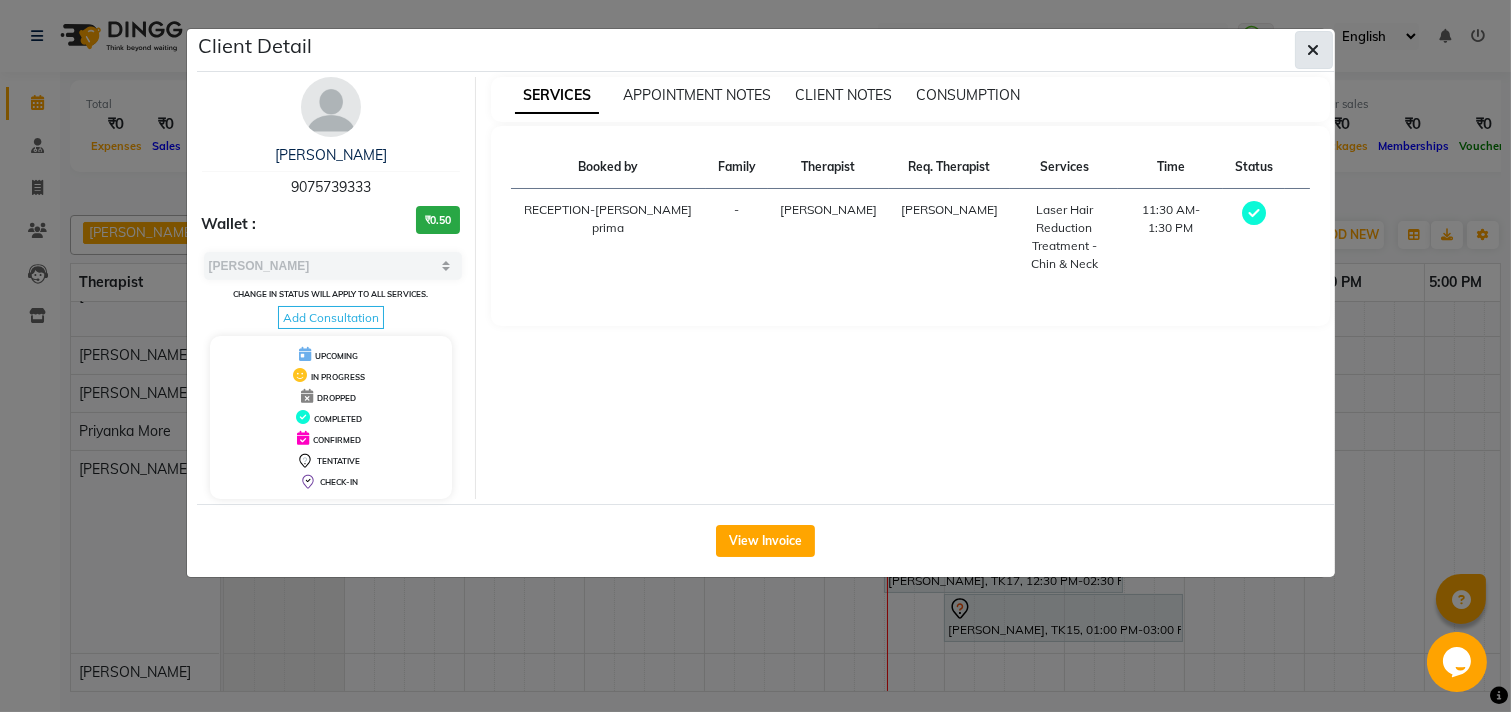 click 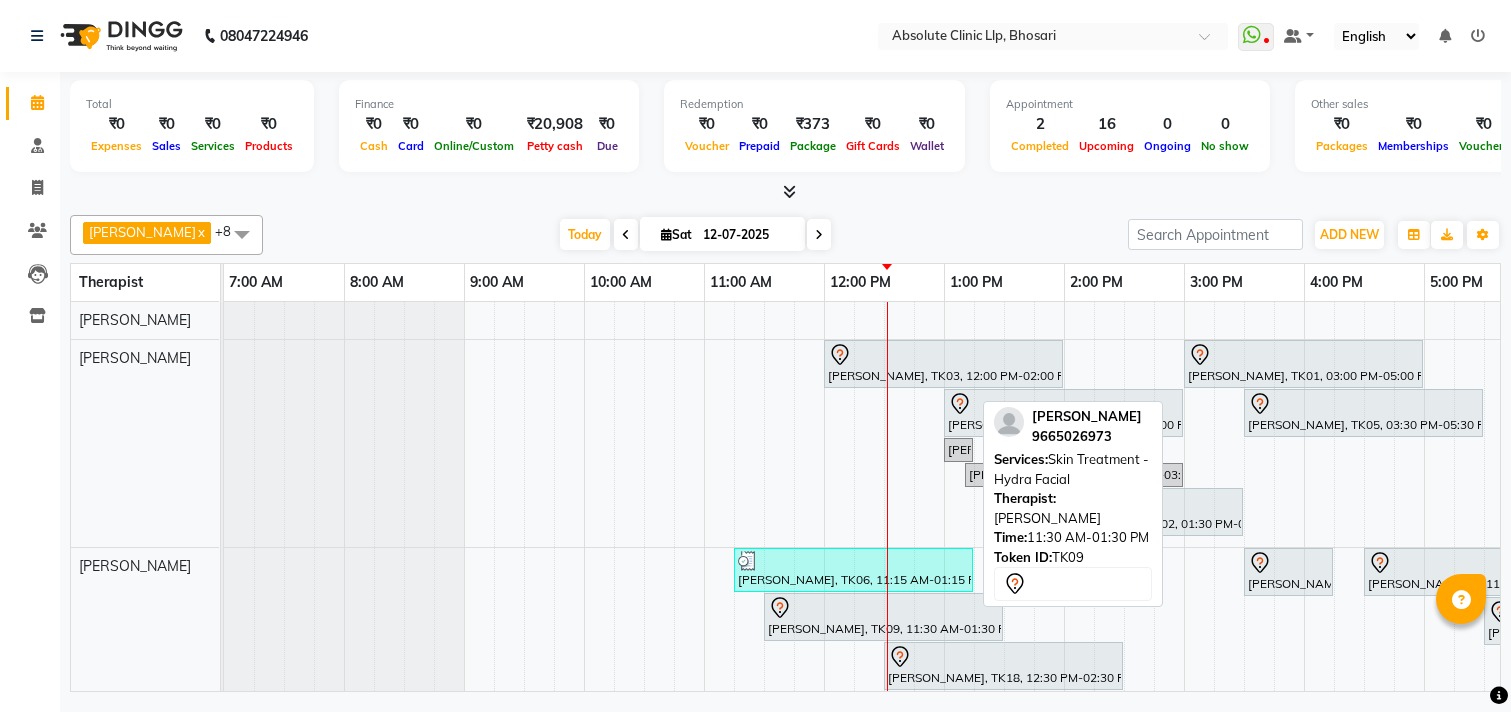 scroll, scrollTop: 0, scrollLeft: 0, axis: both 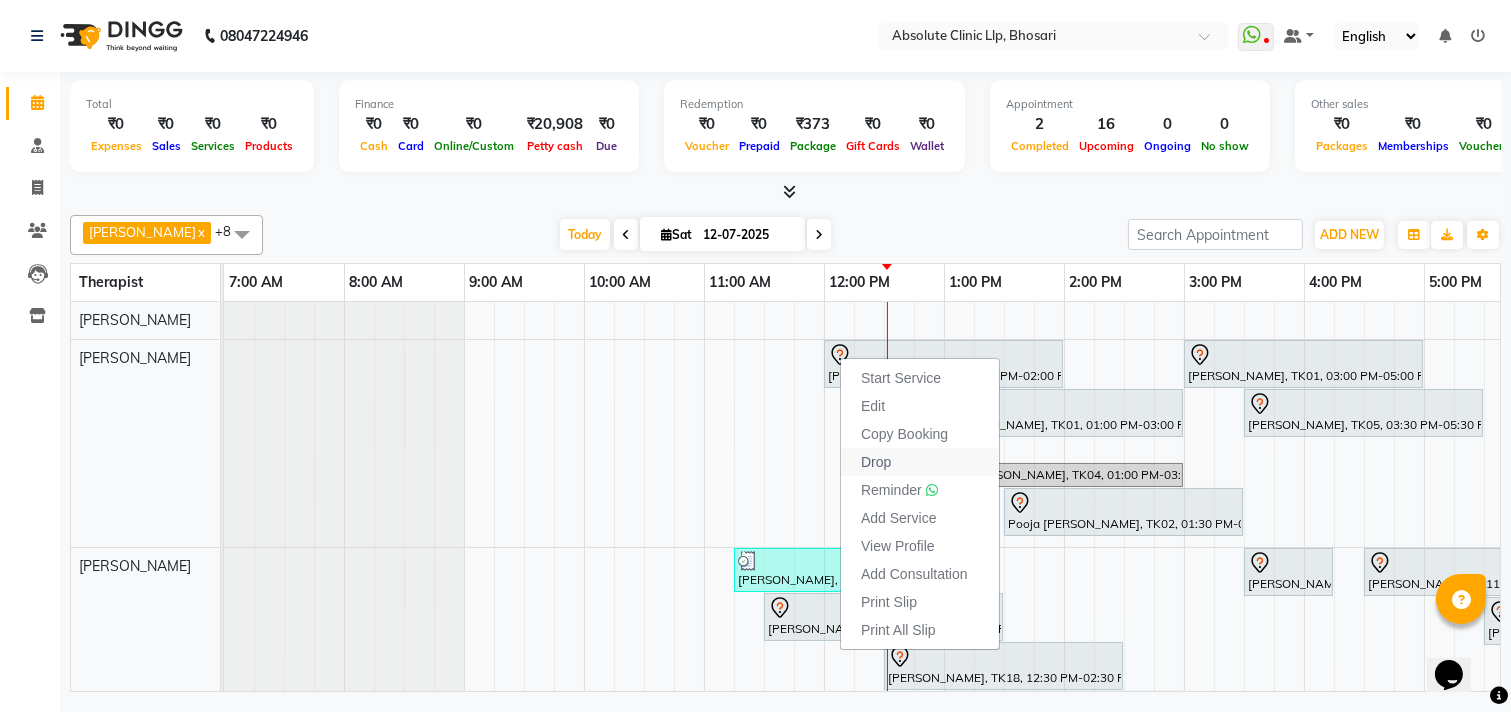 click on "Drop" at bounding box center [876, 462] 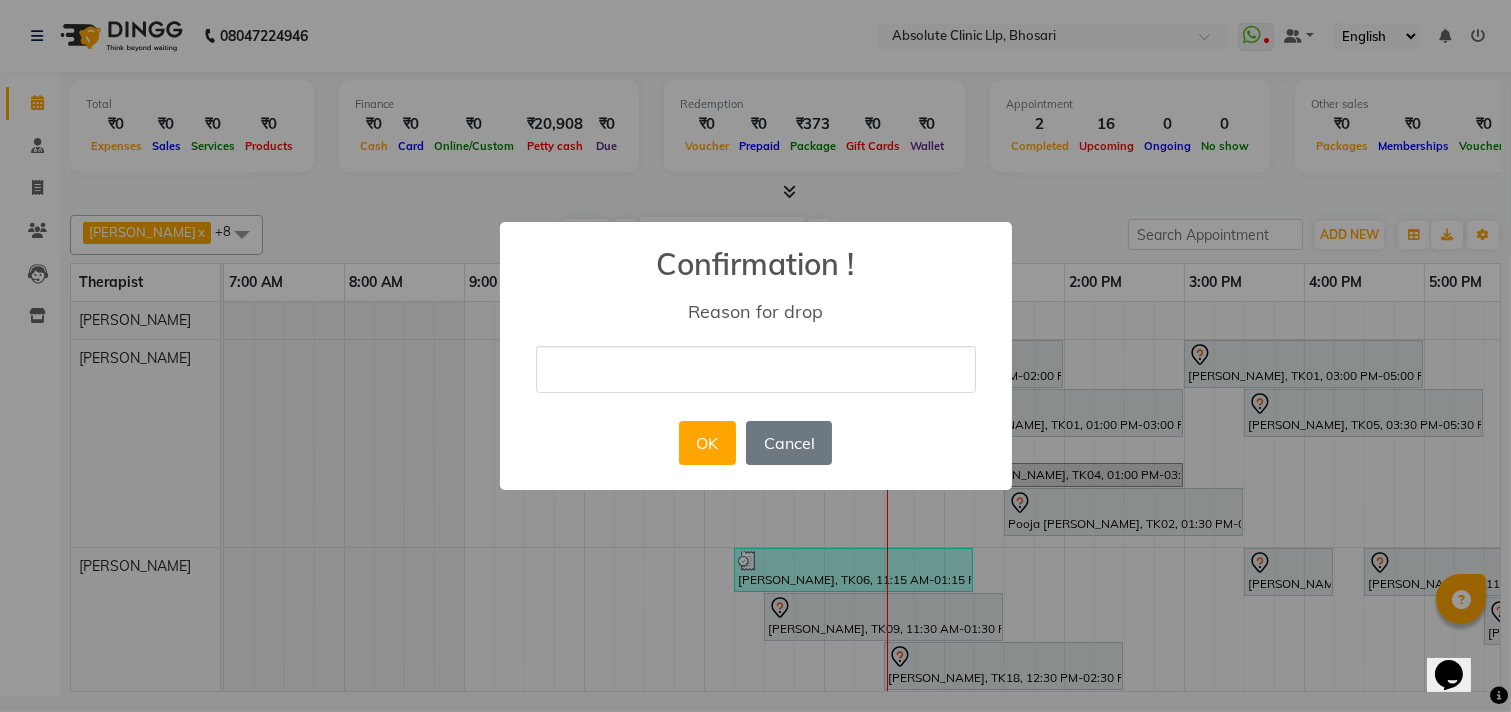 drag, startPoint x: 777, startPoint y: 385, endPoint x: 777, endPoint y: 397, distance: 12 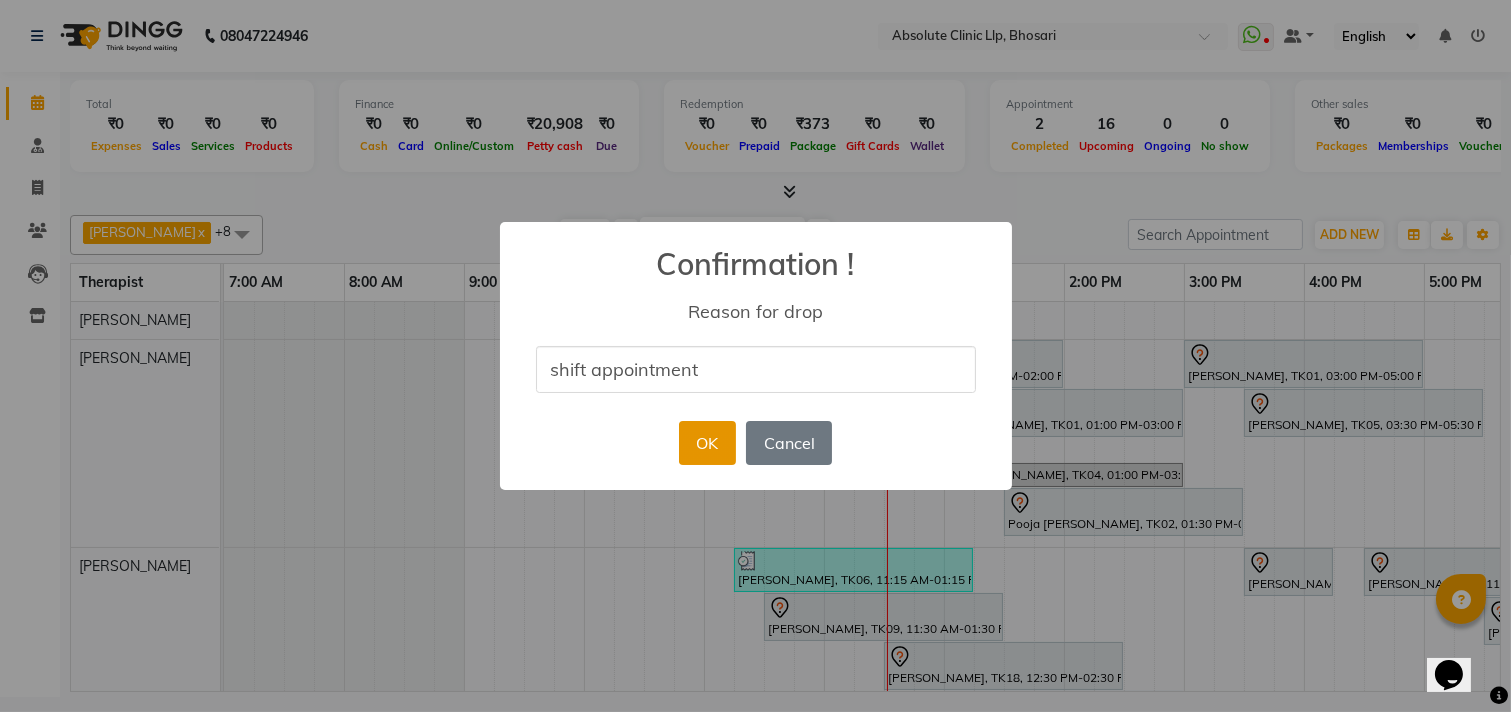 click on "OK" at bounding box center (707, 443) 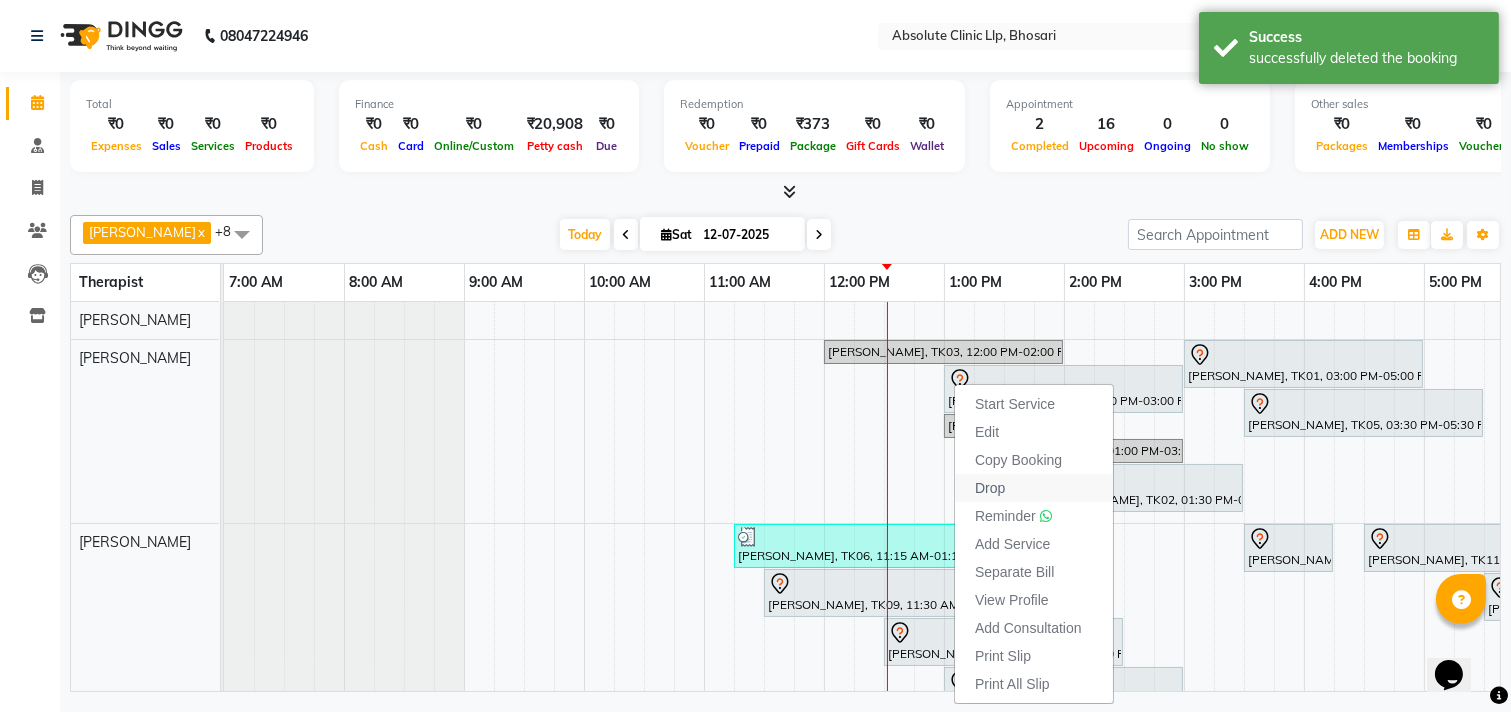 click on "Drop" at bounding box center (990, 488) 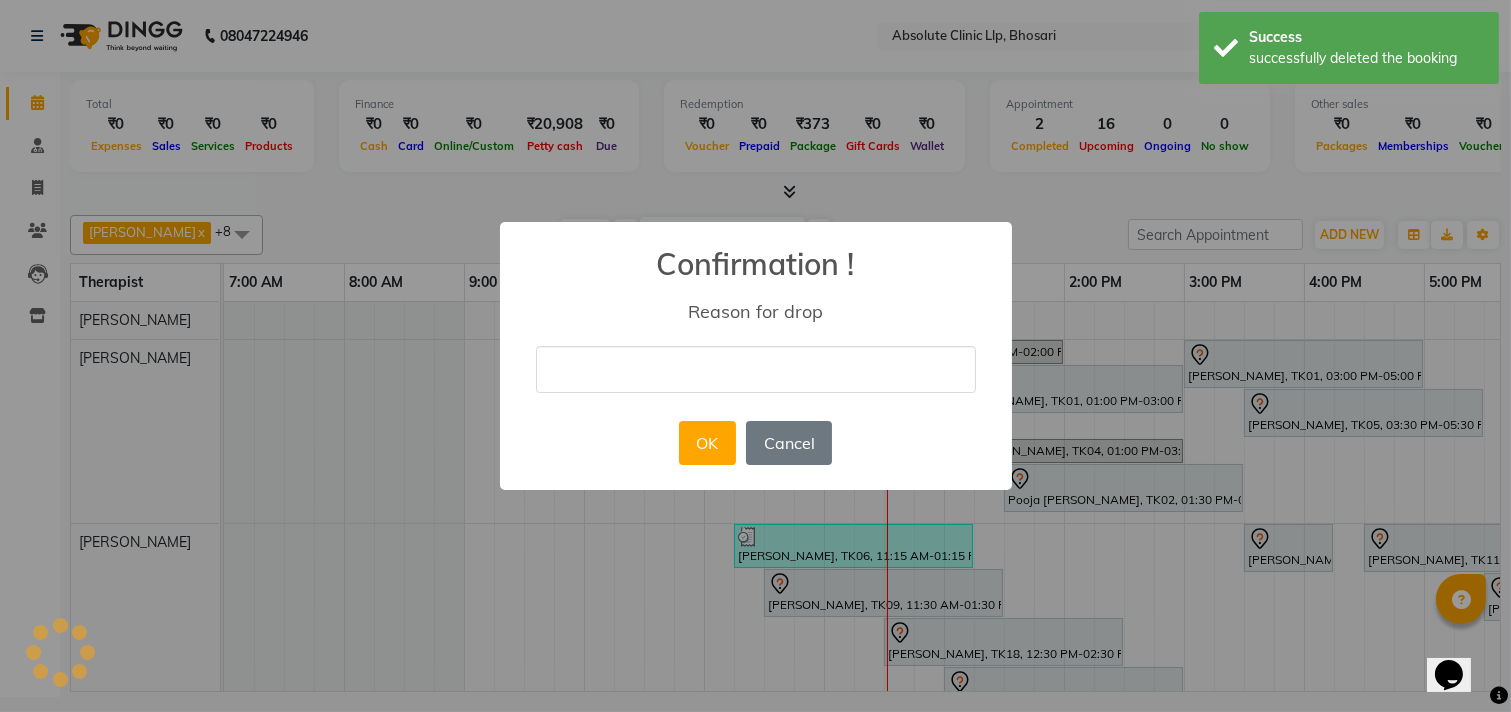 click at bounding box center (756, 369) 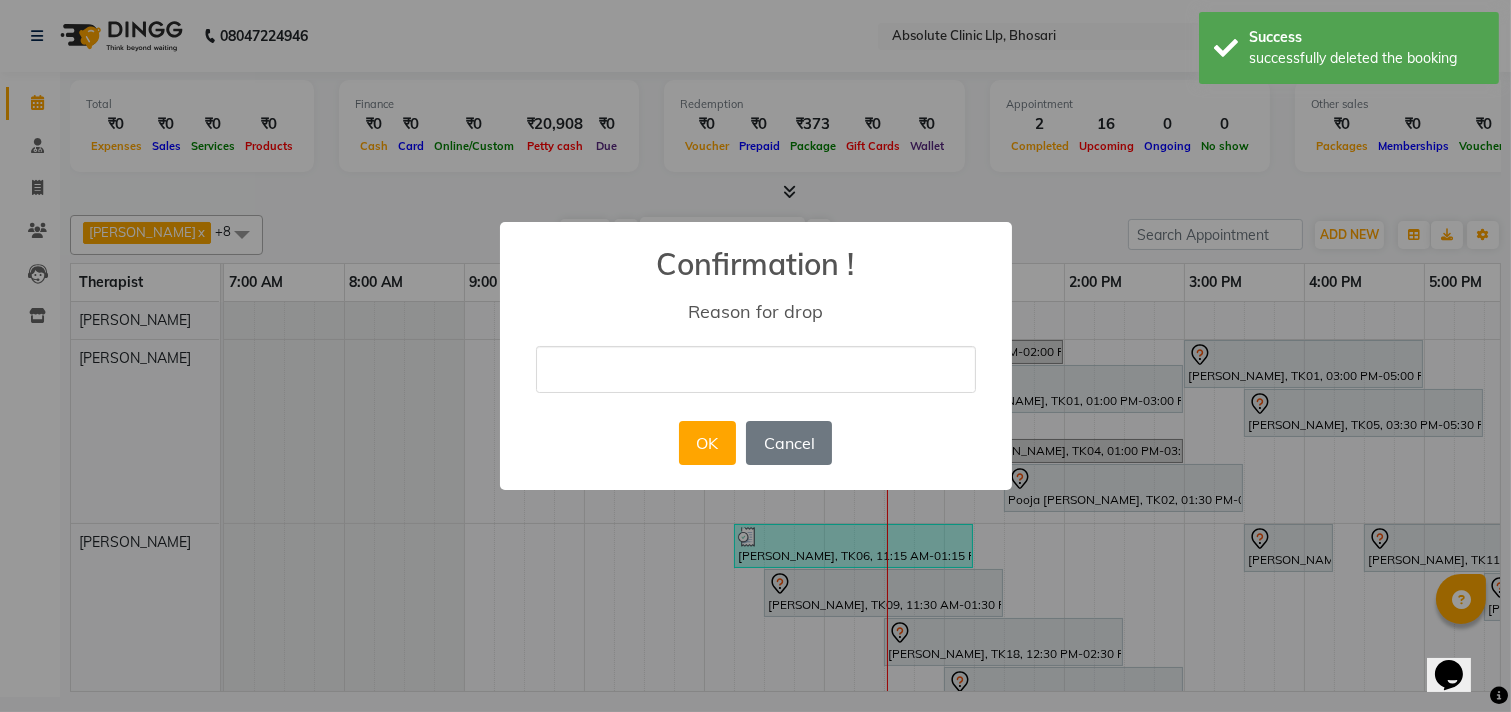 type on "shift appointment" 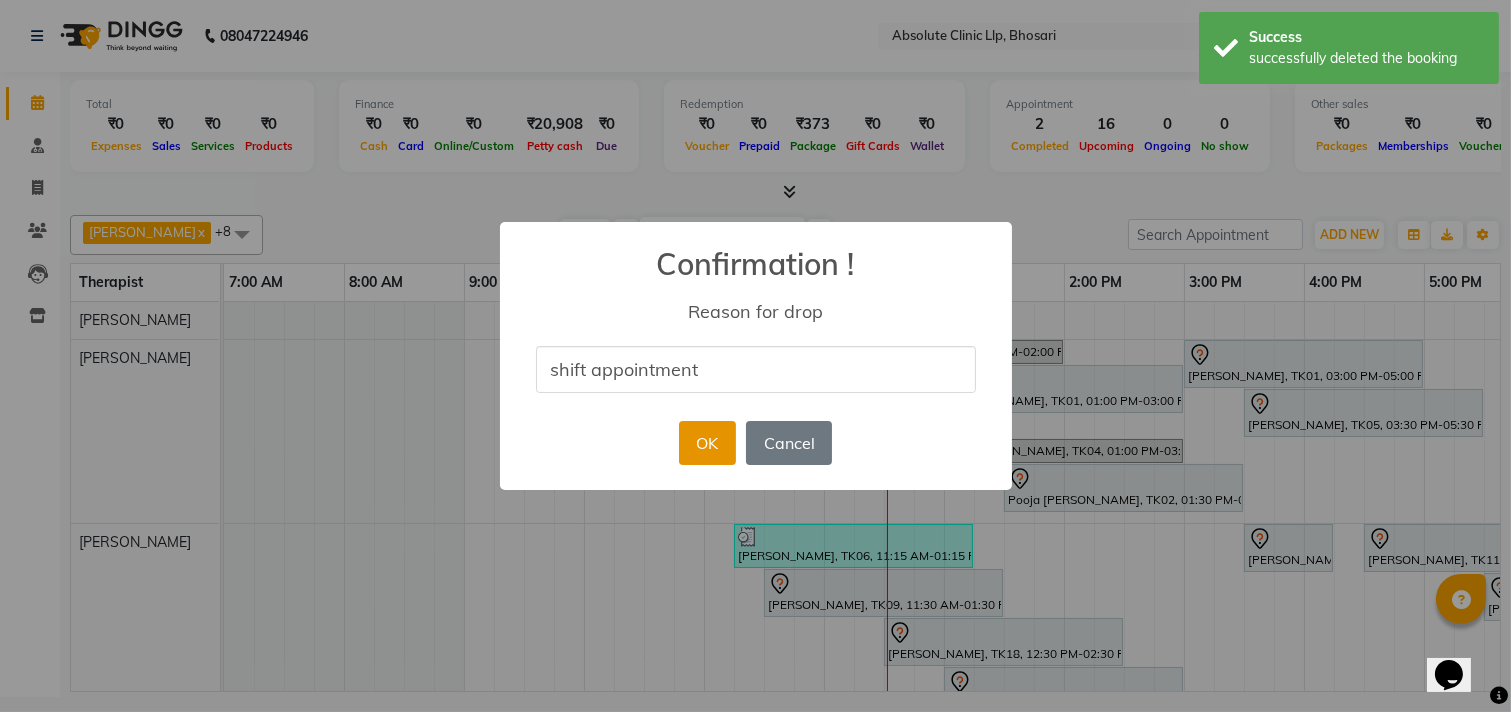 click on "OK" at bounding box center [707, 443] 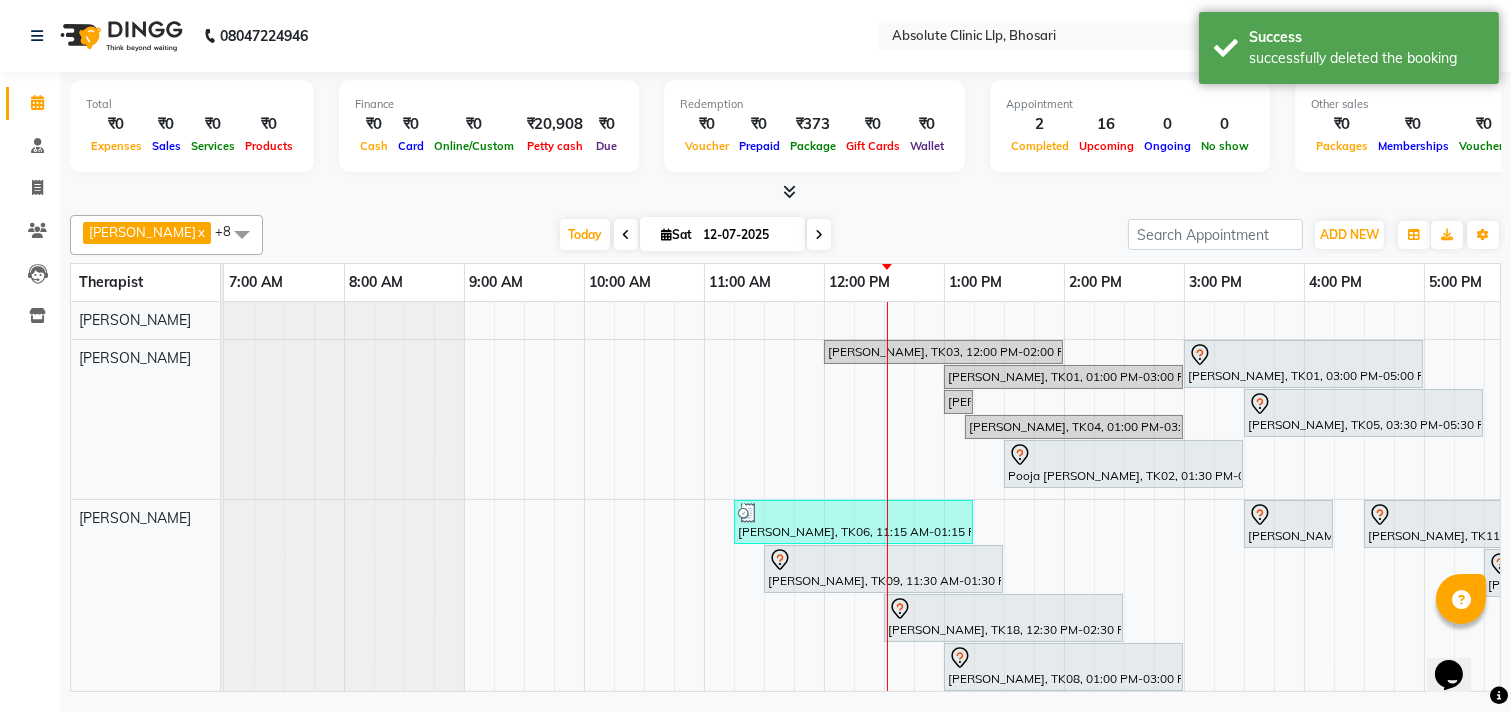 click on "[PERSON_NAME], TK03, 12:00 PM-02:00 PM, Skin Treatment - Co2             [PERSON_NAME], TK01, 03:00 PM-05:00 PM, Laser Hair Reduction Treatment - Full Face Laser    [PERSON_NAME], TK01, 01:00 PM-03:00 PM, Hair Treatment - Hair Roller Serum             [PERSON_NAME], TK05, 03:30 PM-05:30 PM, Skin Treatment - Co2    shweta [PERSON_NAME], TK04, 01:00 PM-03:00 PM, DERMA PEN4    shweta [PERSON_NAME], TK04, 01:00 PM-03:00 PM, DERMA PEN4             Pooja [PERSON_NAME], TK02, 01:30 PM-03:30 PM, Skin Treatment - Peel(Face)     Pooja Shinde, TK06, 11:15 AM-01:15 PM, Skin Treatment - Medicine Insertion (₹1000)             [PERSON_NAME], TK10, 03:30 PM-04:15 PM, Skin Treatment- EYE CELL Treatment             [PERSON_NAME], TK11, 04:30 PM-06:30 PM, Hair Treatment - Hair Matrix             [PERSON_NAME], TK09, 11:30 AM-01:30 PM, Skin Treatment - Hydra Facial             Puja [PERSON_NAME], TK07, 05:30 PM-07:30 PM, Skin Treatment - Peel(Face)                         [PERSON_NAME], TK08, 01:00 PM-03:00 PM, IV DRIP" at bounding box center (1124, 709) 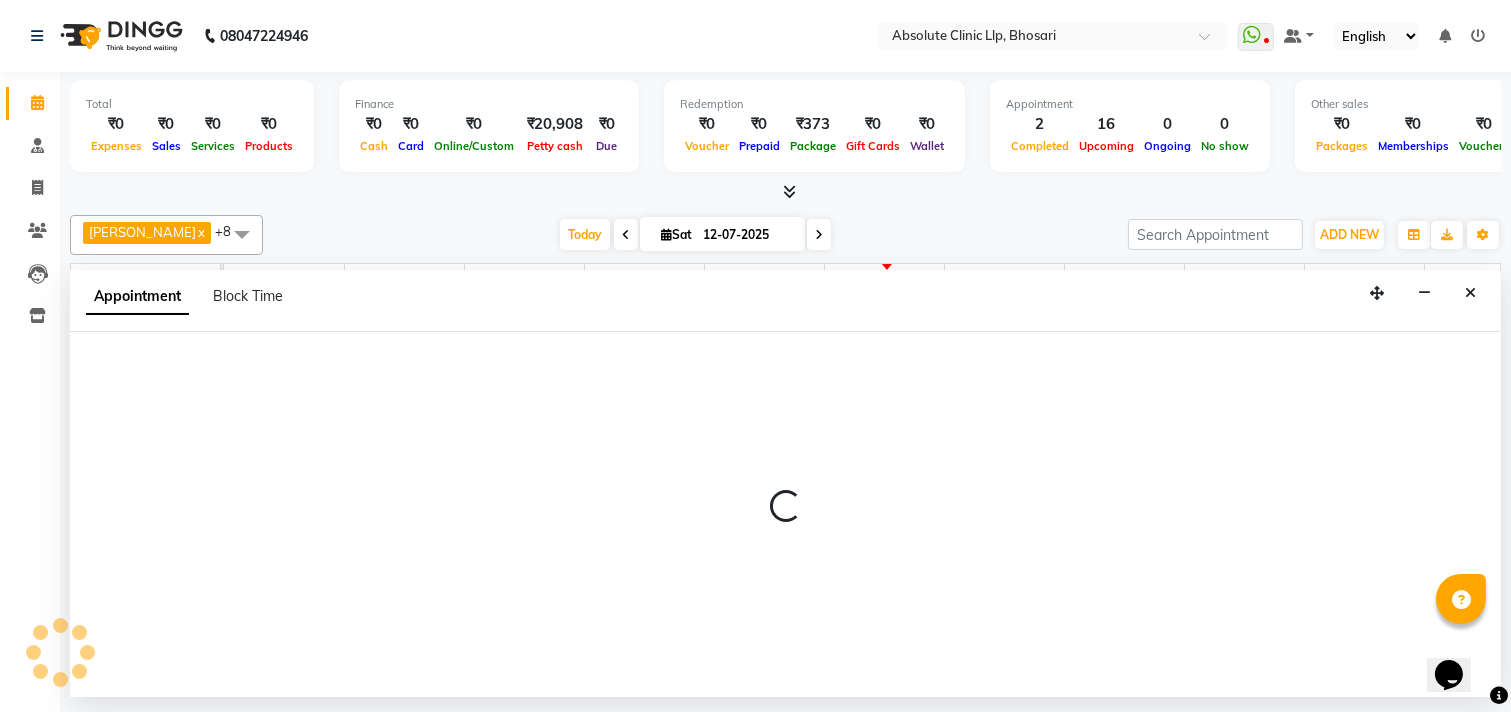 select on "27986" 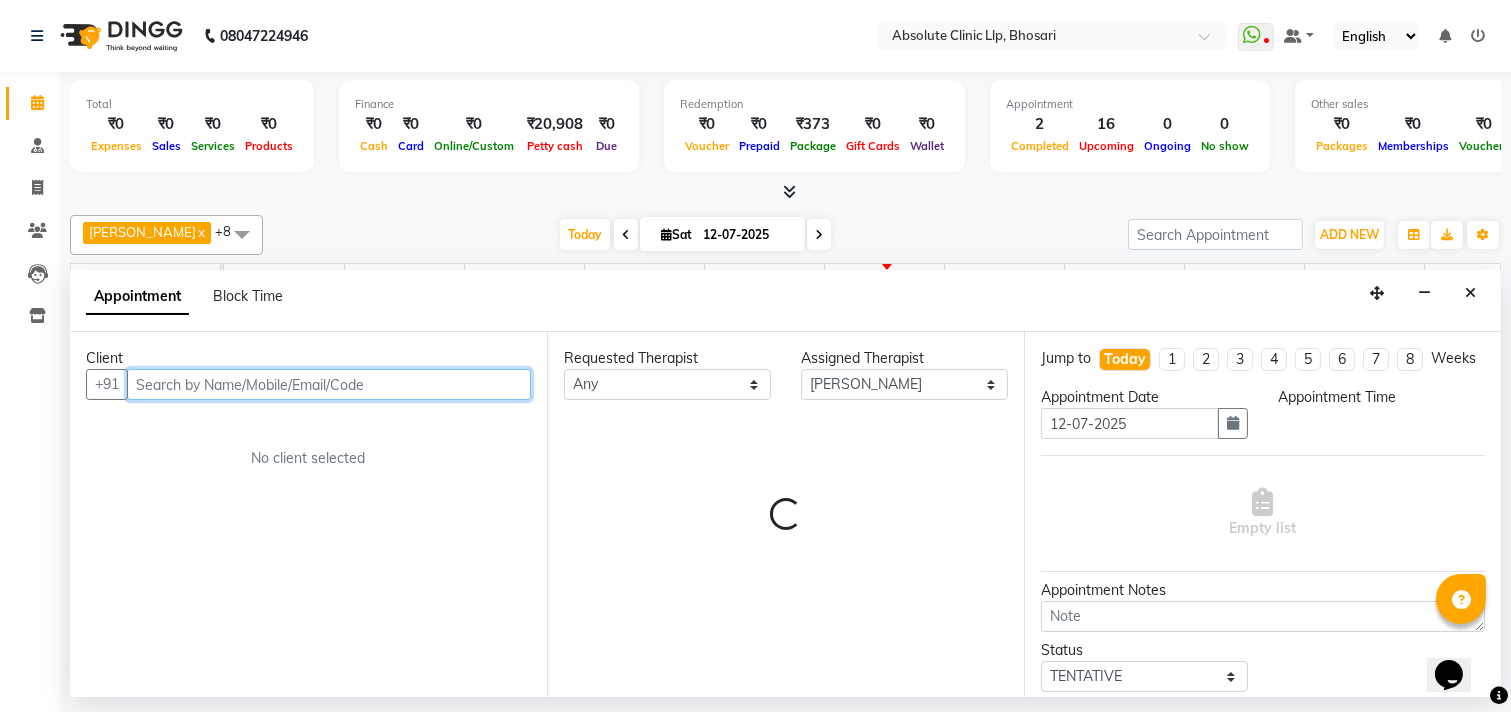 select on "780" 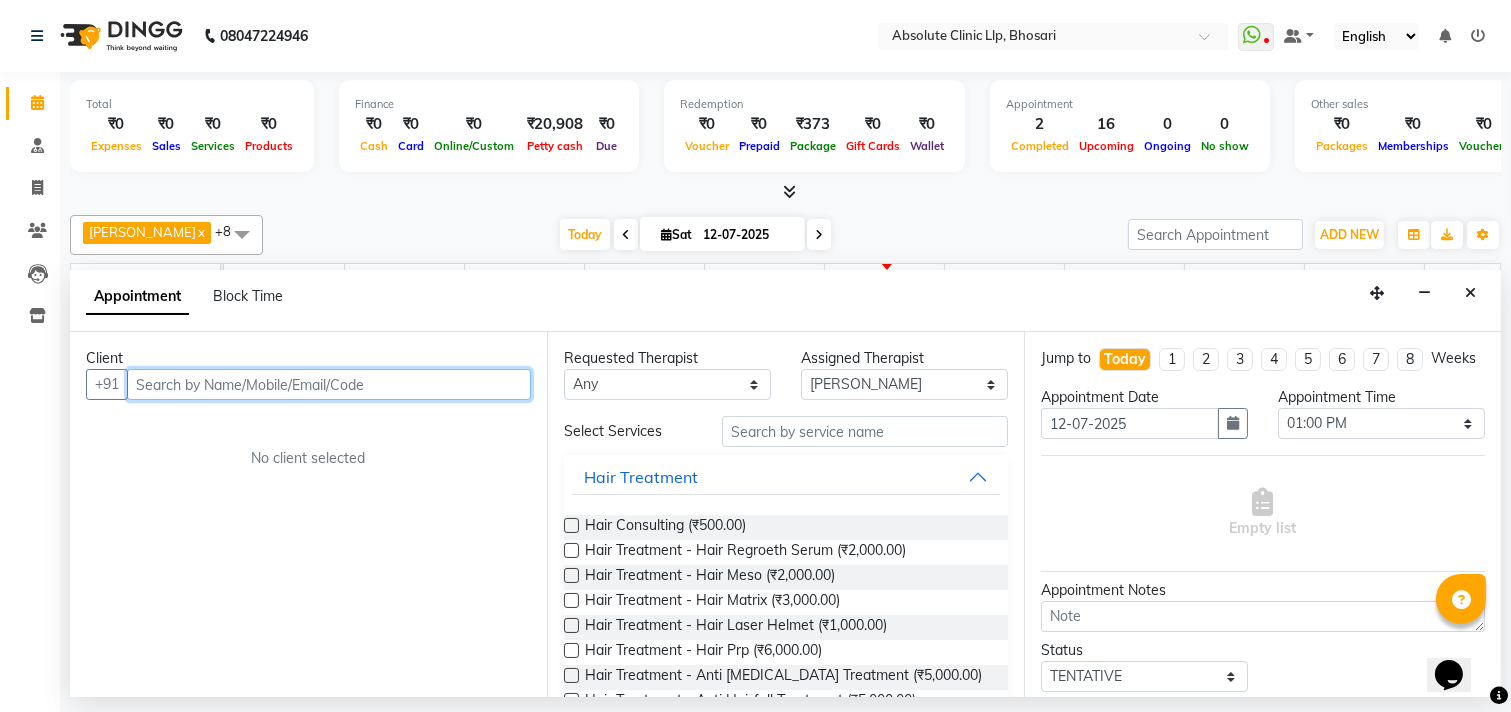 click at bounding box center (329, 384) 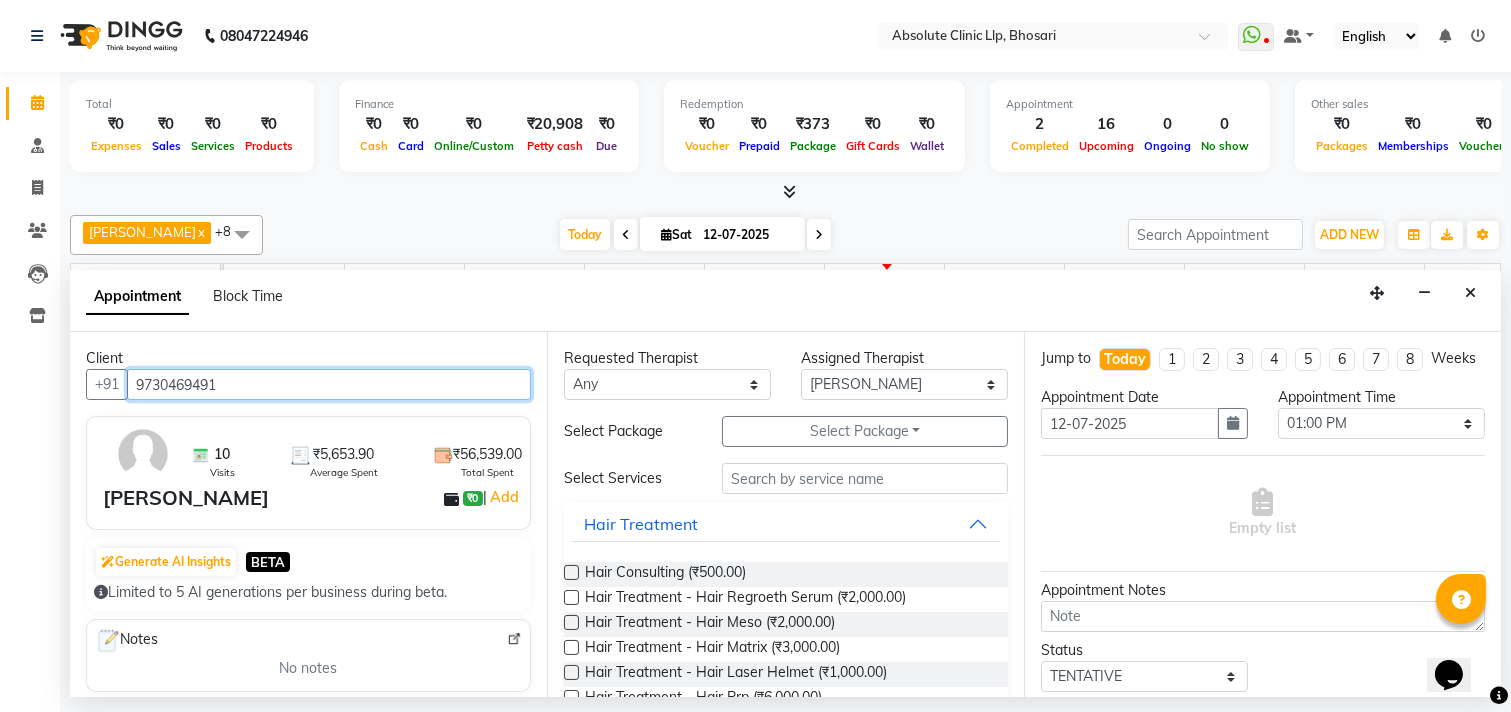 type on "9730469491" 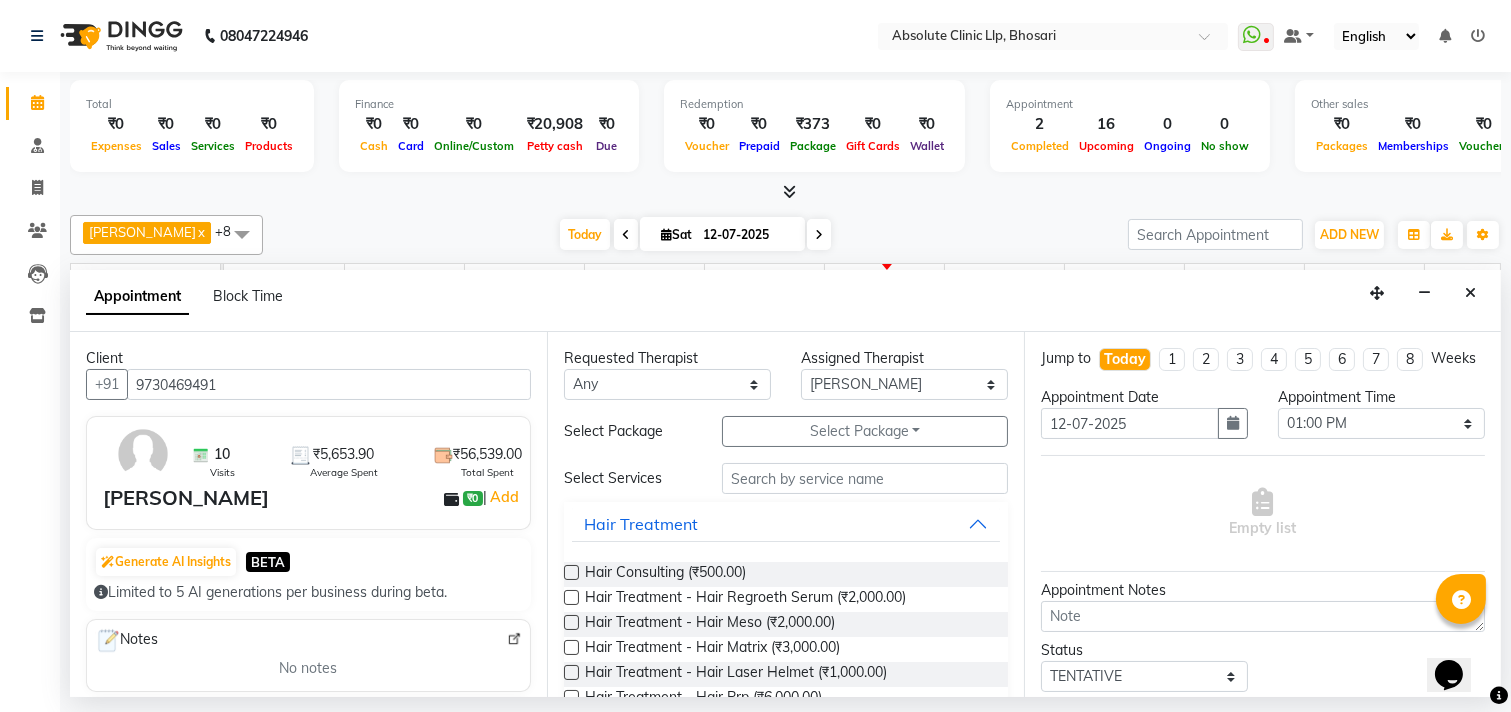 click on "Requested Therapist" at bounding box center (667, 358) 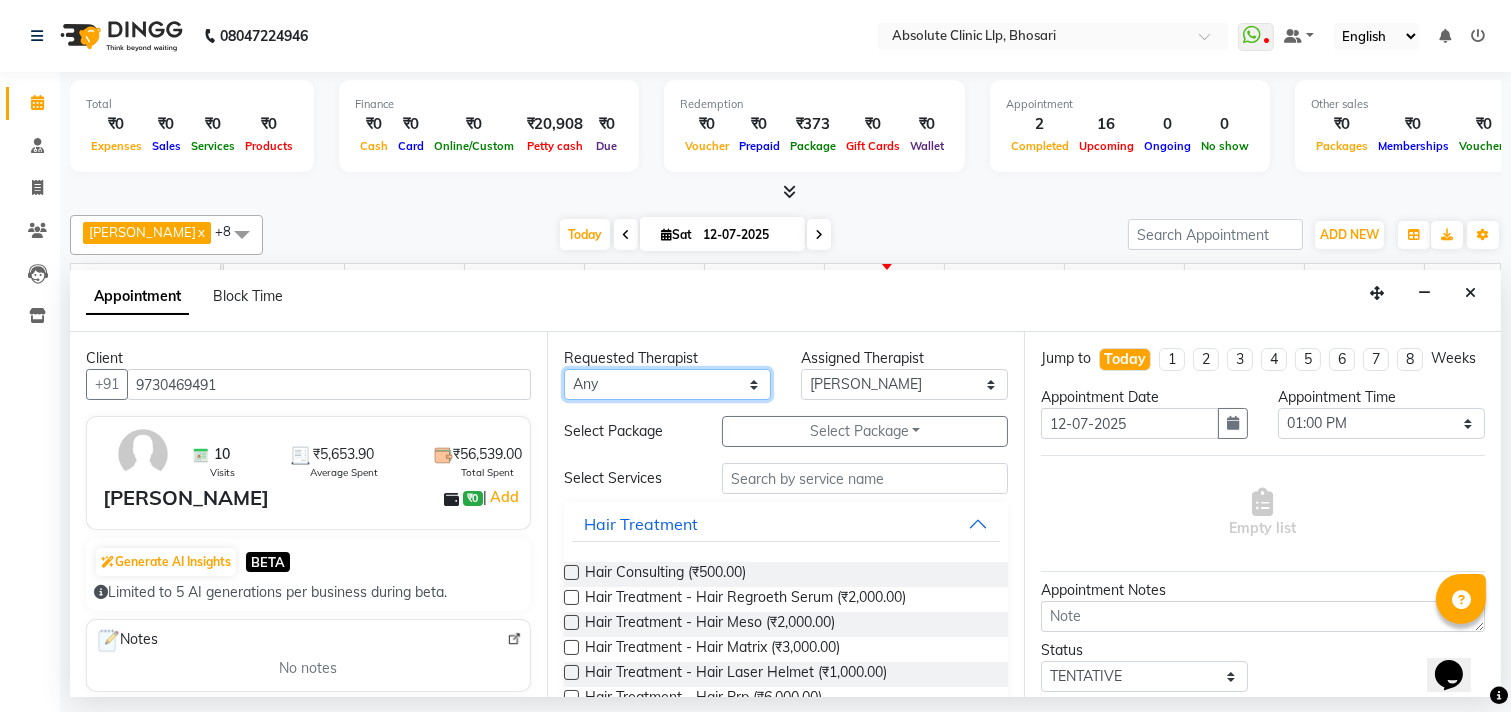 click on "Any [PERSON_NAME]	 [PERSON_NAME] [PERSON_NAME] [PERSON_NAME] [PERSON_NAME] Priyanka  More [PERSON_NAME]	 [PERSON_NAME] [PERSON_NAME] Naikre	 [PERSON_NAME]" at bounding box center (667, 384) 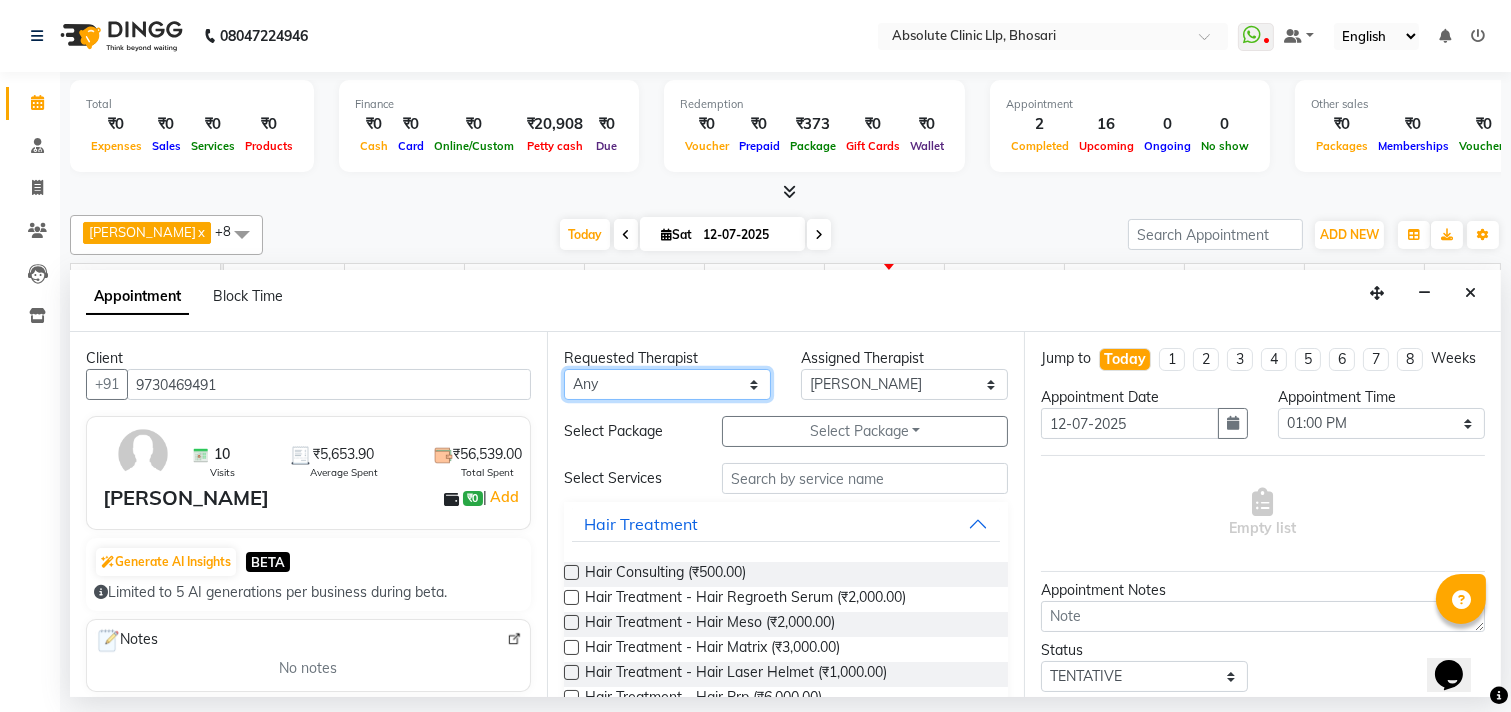 select on "27986" 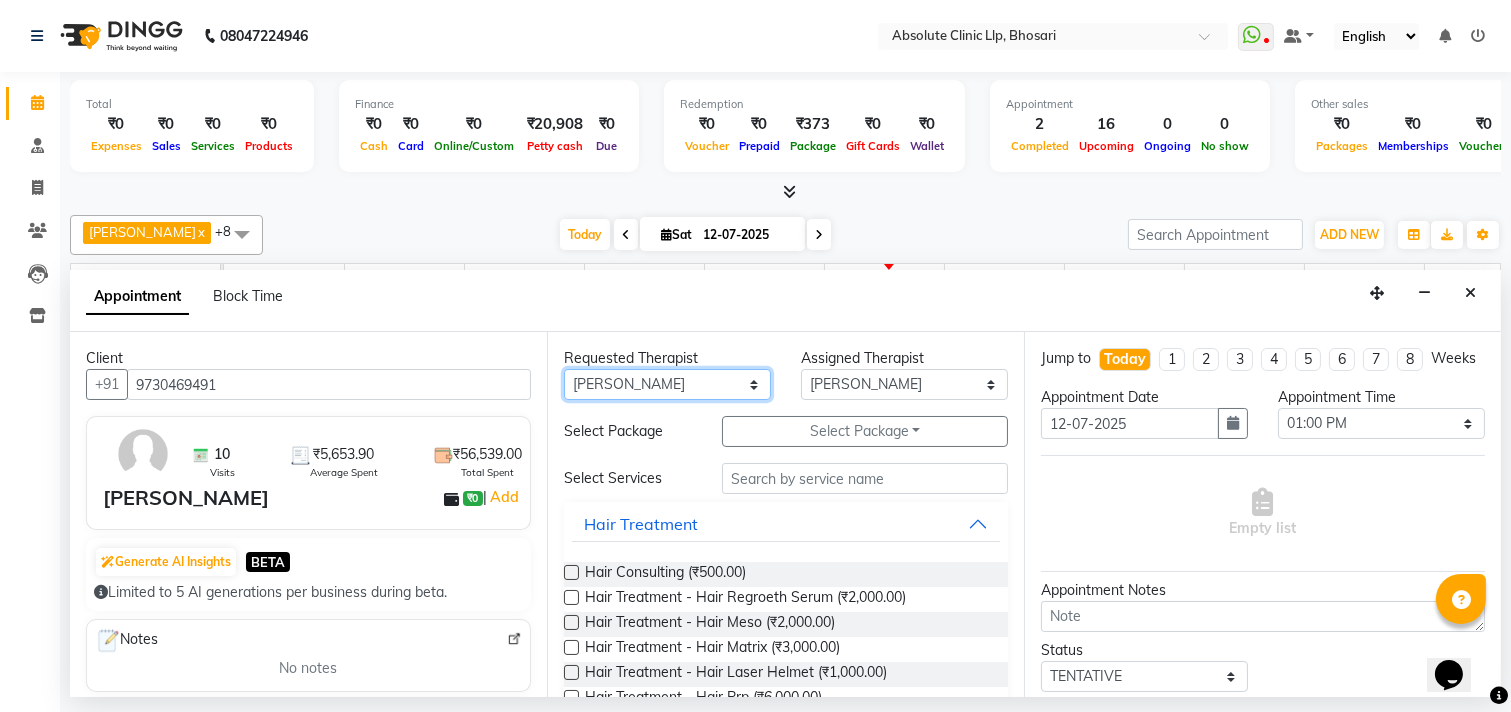 click on "Any [PERSON_NAME]	 [PERSON_NAME] [PERSON_NAME] [PERSON_NAME] [PERSON_NAME] Priyanka  More [PERSON_NAME]	 [PERSON_NAME] [PERSON_NAME] Naikre	 [PERSON_NAME]" at bounding box center (667, 384) 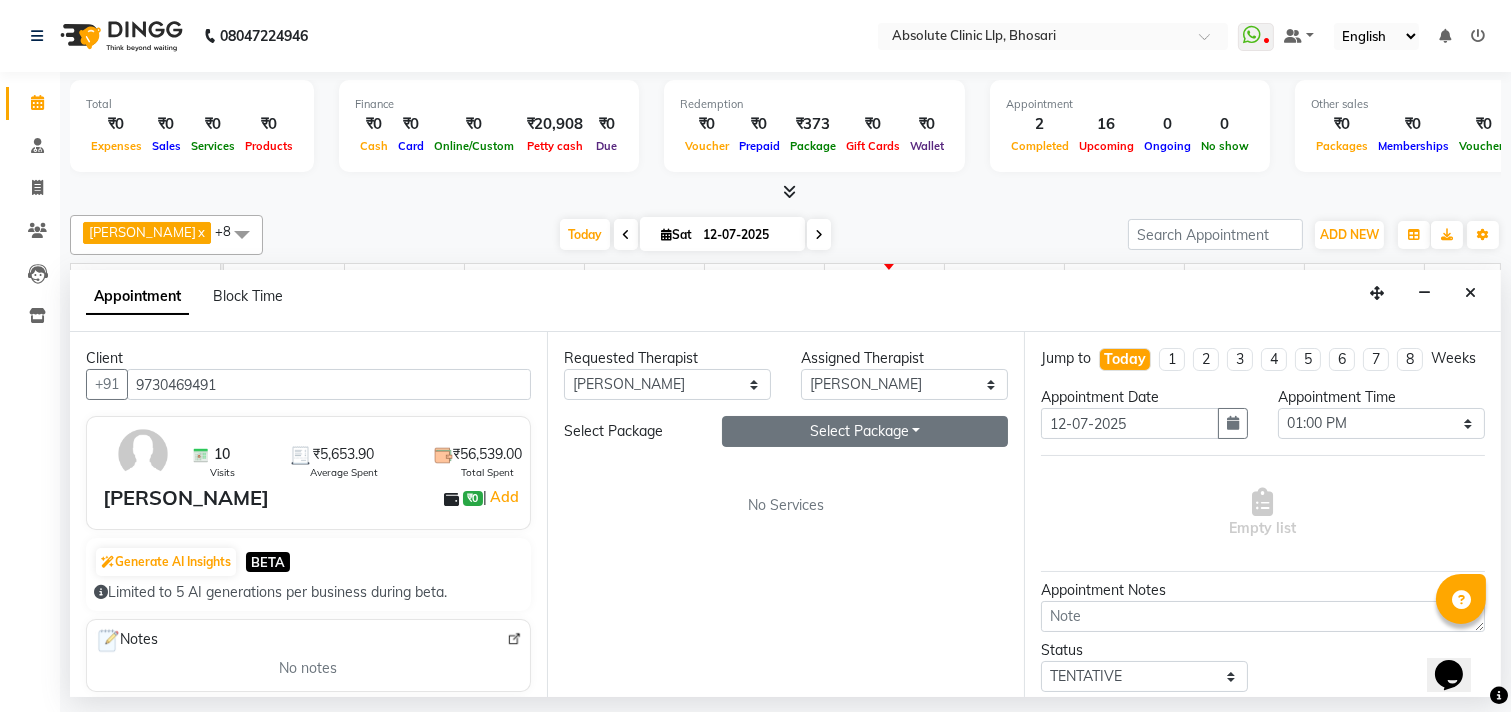 click on "Select Package  Toggle Dropdown" at bounding box center [865, 431] 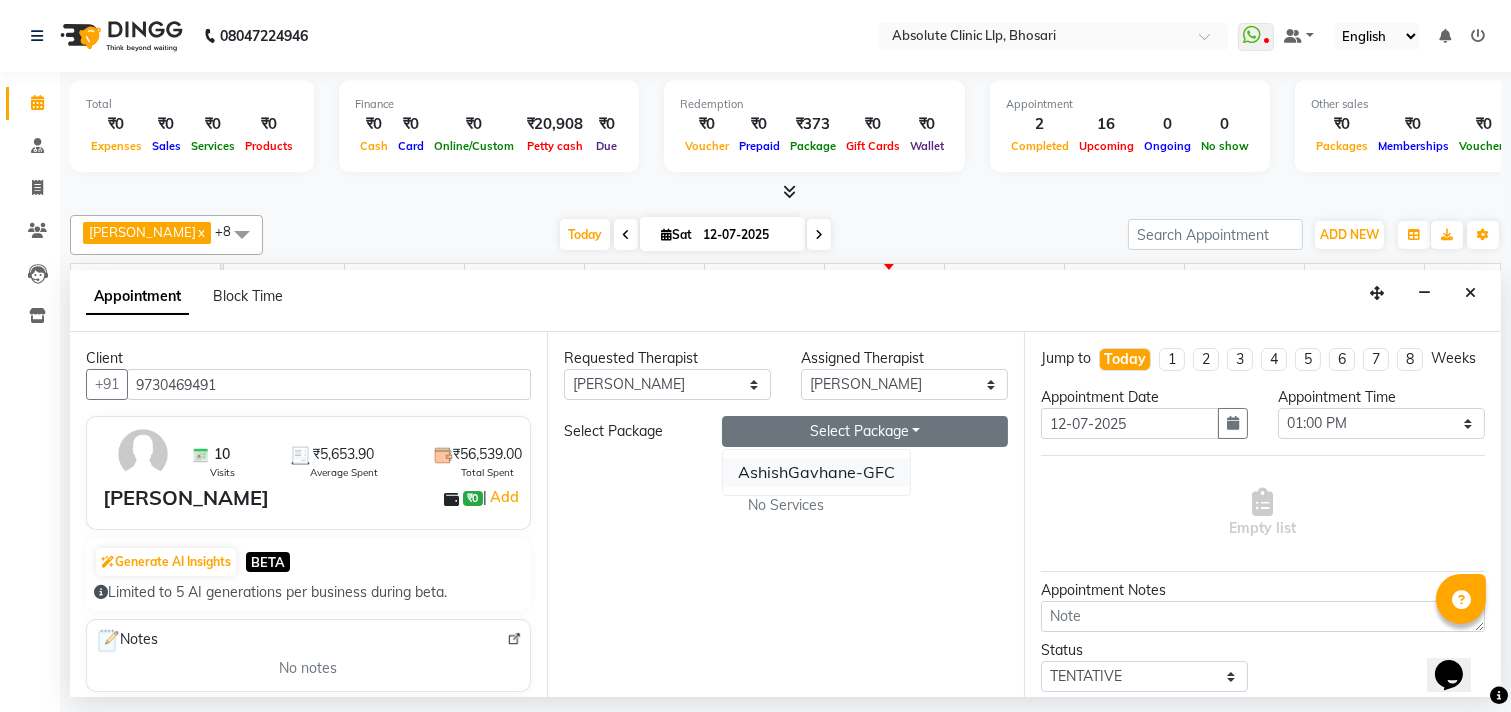 click on "AshishGavhane-GFC" at bounding box center (816, 472) 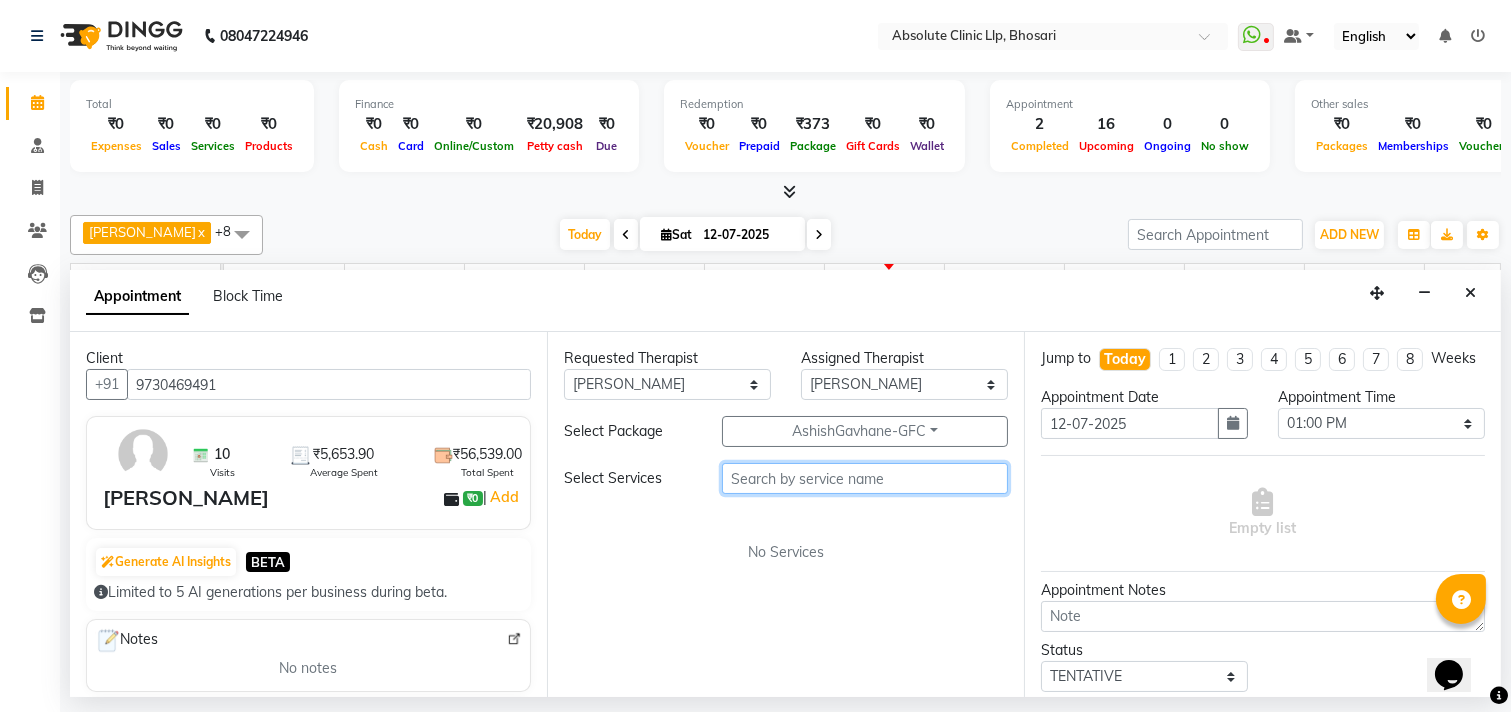 click at bounding box center [865, 478] 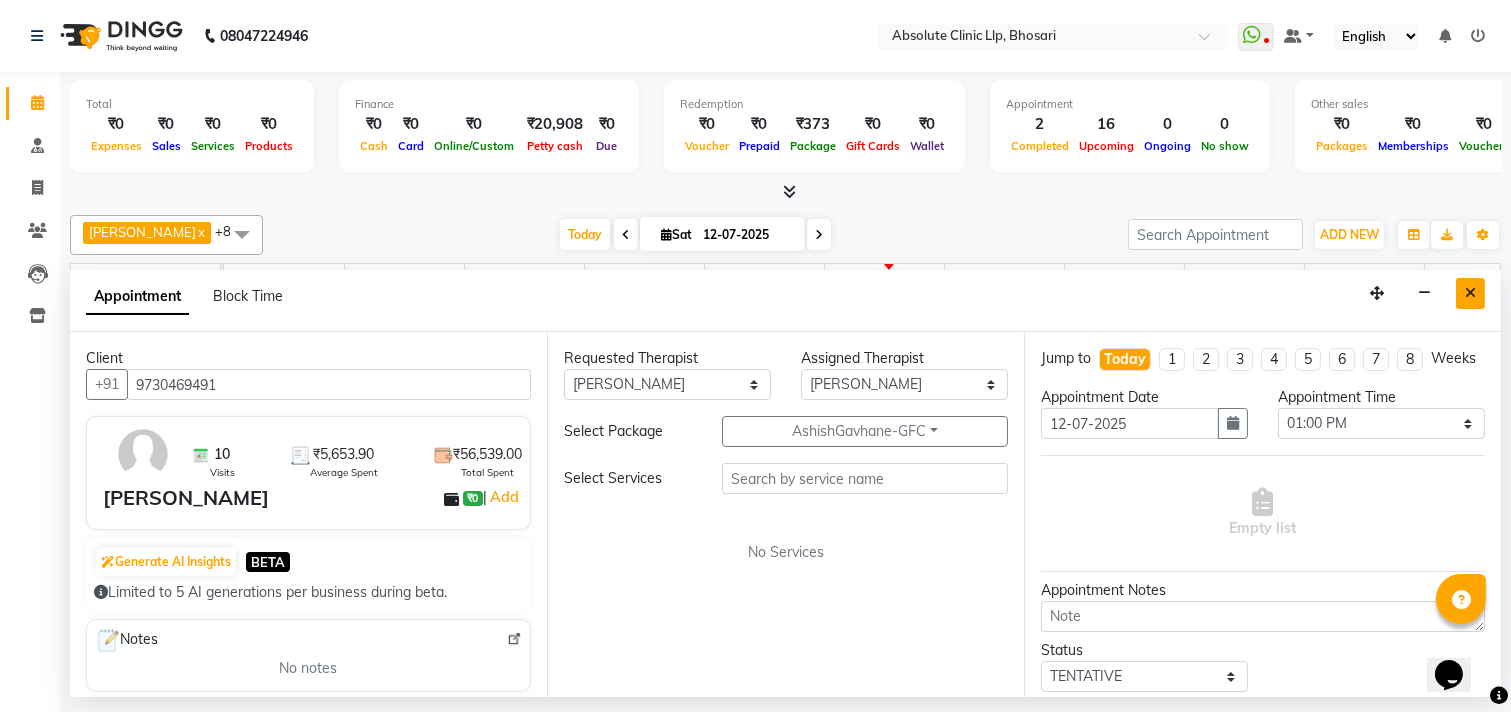 click at bounding box center [1470, 293] 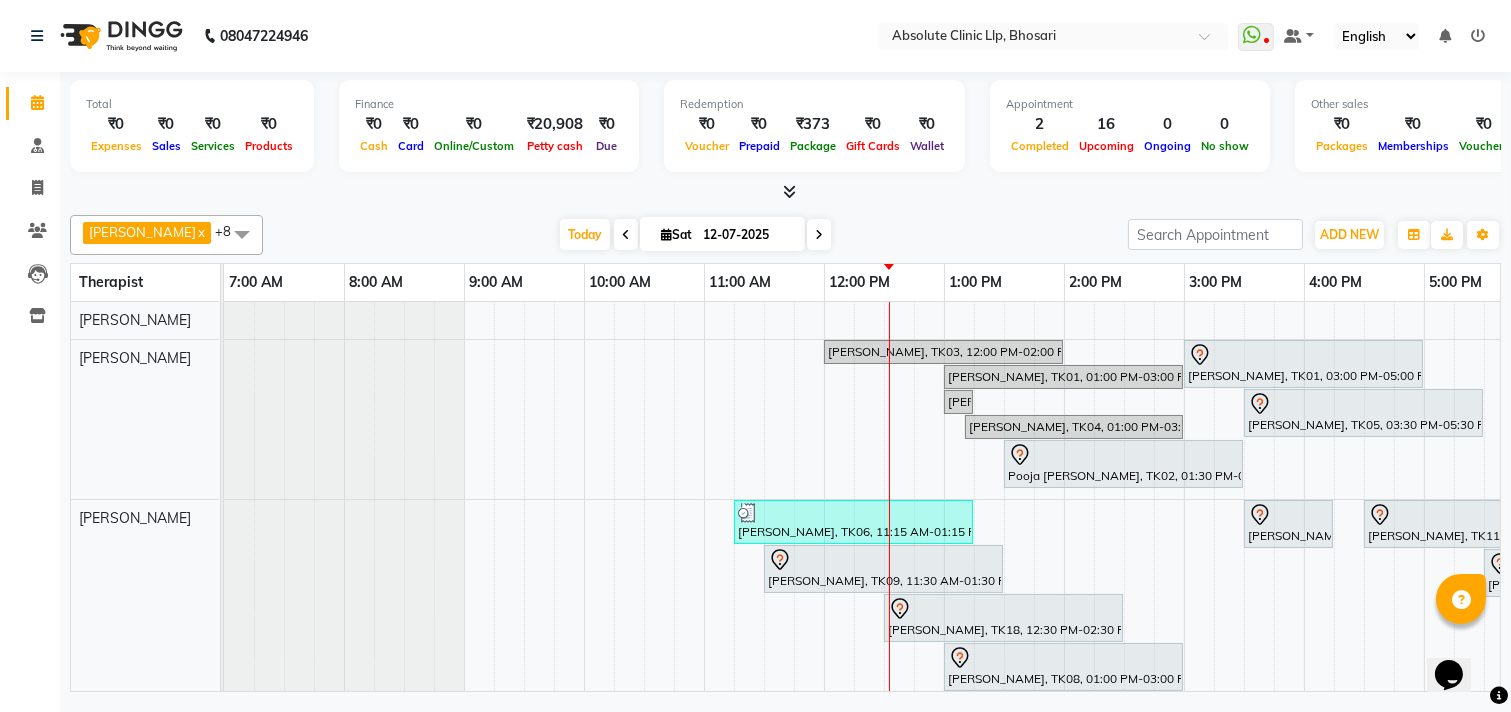 click on "[PERSON_NAME], TK03, 12:00 PM-02:00 PM, Skin Treatment - Co2             [PERSON_NAME], TK01, 03:00 PM-05:00 PM, Laser Hair Reduction Treatment - Full Face Laser    [PERSON_NAME], TK01, 01:00 PM-03:00 PM, Hair Treatment - Hair Roller Serum             [PERSON_NAME], TK05, 03:30 PM-05:30 PM, Skin Treatment - Co2    shweta [PERSON_NAME], TK04, 01:00 PM-03:00 PM, DERMA PEN4    shweta [PERSON_NAME], TK04, 01:00 PM-03:00 PM, DERMA PEN4             Pooja [PERSON_NAME], TK02, 01:30 PM-03:30 PM, Skin Treatment - Peel(Face)     Pooja Shinde, TK06, 11:15 AM-01:15 PM, Skin Treatment - Medicine Insertion (₹1000)             [PERSON_NAME], TK10, 03:30 PM-04:15 PM, Skin Treatment- EYE CELL Treatment             [PERSON_NAME], TK11, 04:30 PM-06:30 PM, Hair Treatment - Hair Matrix             [PERSON_NAME], TK09, 11:30 AM-01:30 PM, Skin Treatment - Hydra Facial             Puja [PERSON_NAME], TK07, 05:30 PM-07:30 PM, Skin Treatment - Peel(Face)                         [PERSON_NAME], TK08, 01:00 PM-03:00 PM, IV DRIP" at bounding box center (1124, 709) 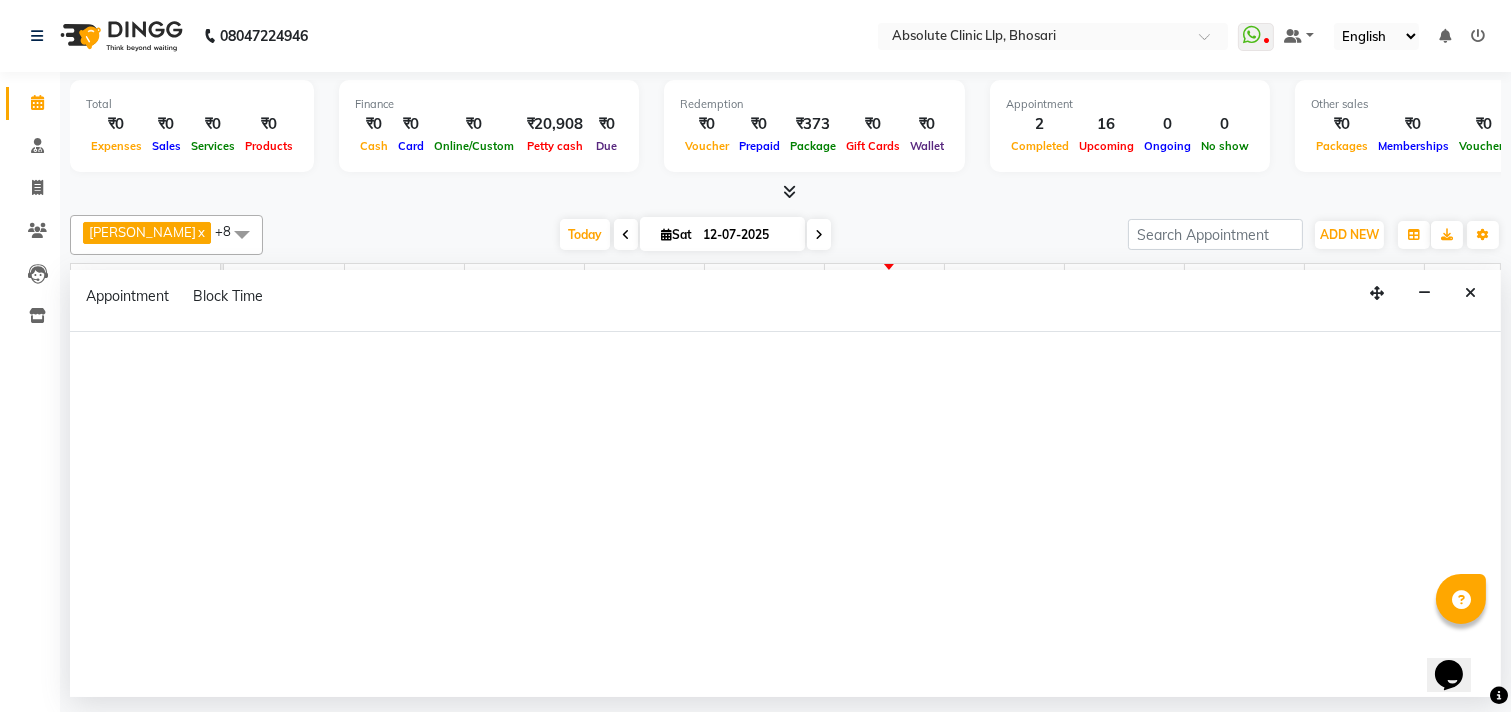 select on "27986" 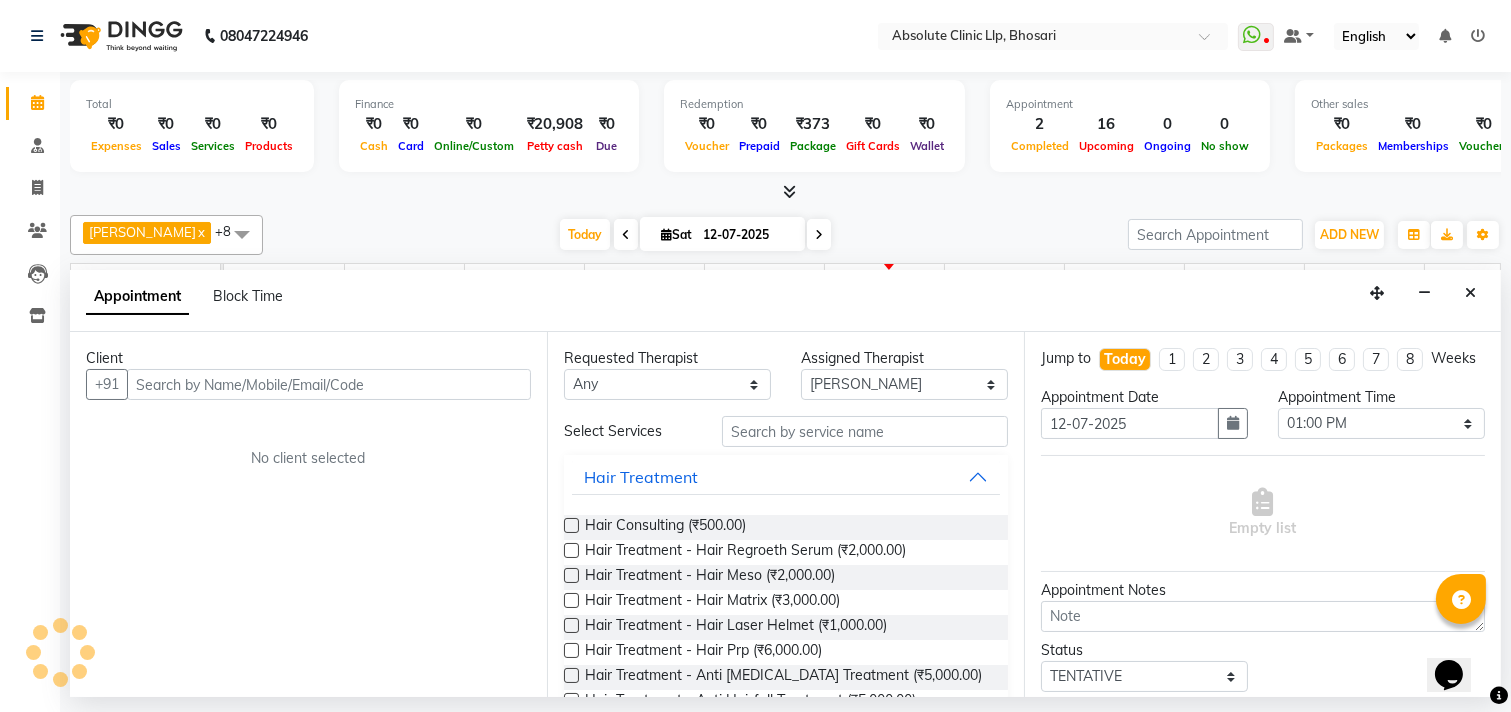 click at bounding box center [329, 384] 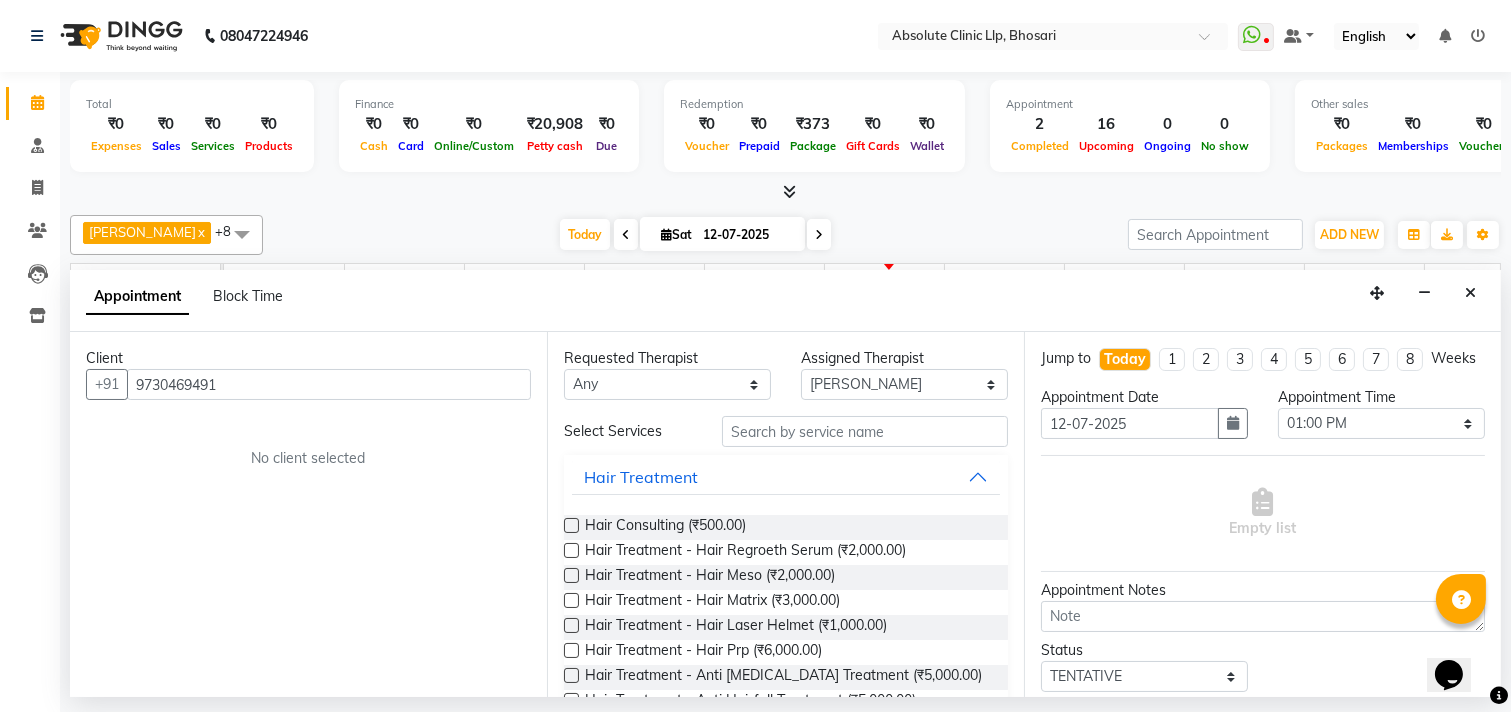 type on "9730469491" 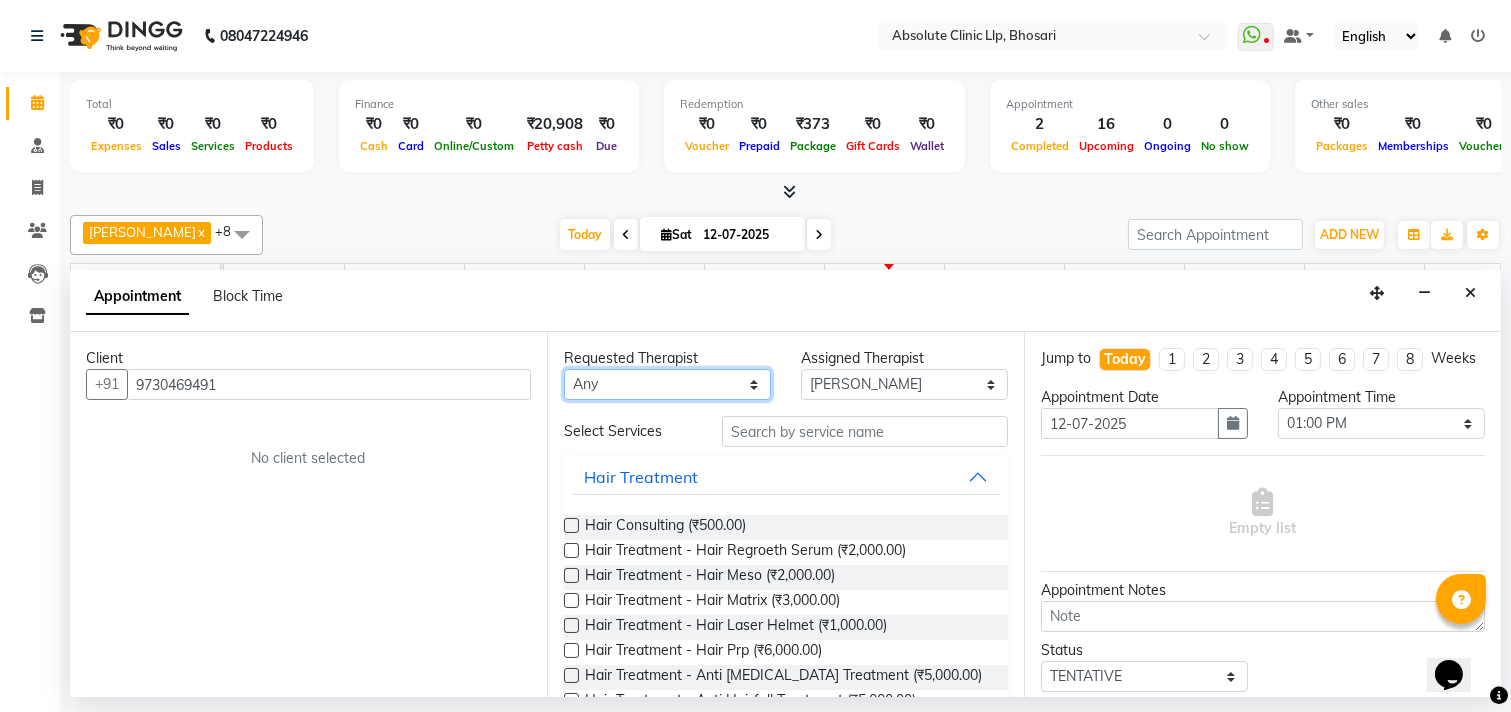 click on "Any [PERSON_NAME]	 [PERSON_NAME] [PERSON_NAME] [PERSON_NAME] [PERSON_NAME] Priyanka  More [PERSON_NAME]	 [PERSON_NAME] [PERSON_NAME] Naikre	 [PERSON_NAME]" at bounding box center [667, 384] 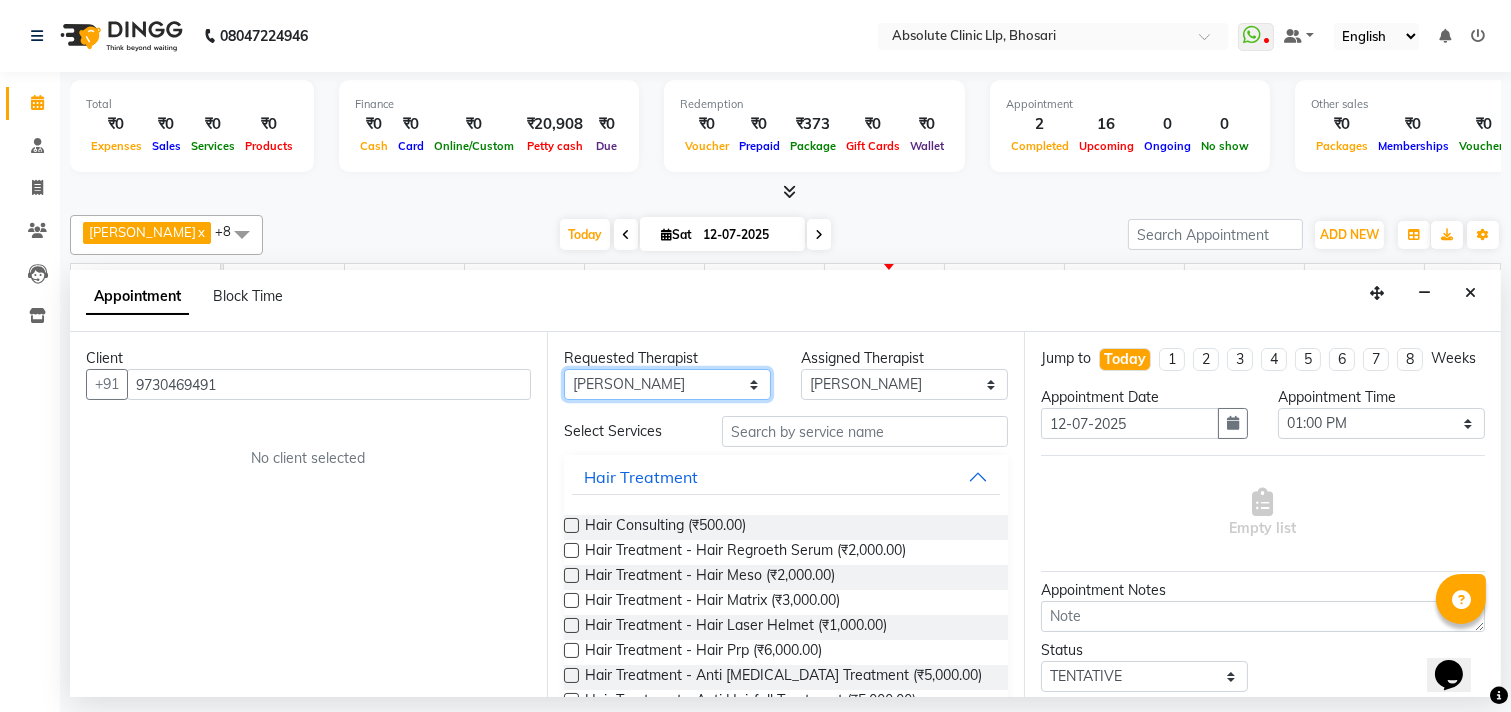 click on "Any [PERSON_NAME]	 [PERSON_NAME] [PERSON_NAME] [PERSON_NAME] [PERSON_NAME] Priyanka  More [PERSON_NAME]	 [PERSON_NAME] [PERSON_NAME] Naikre	 [PERSON_NAME]" at bounding box center [667, 384] 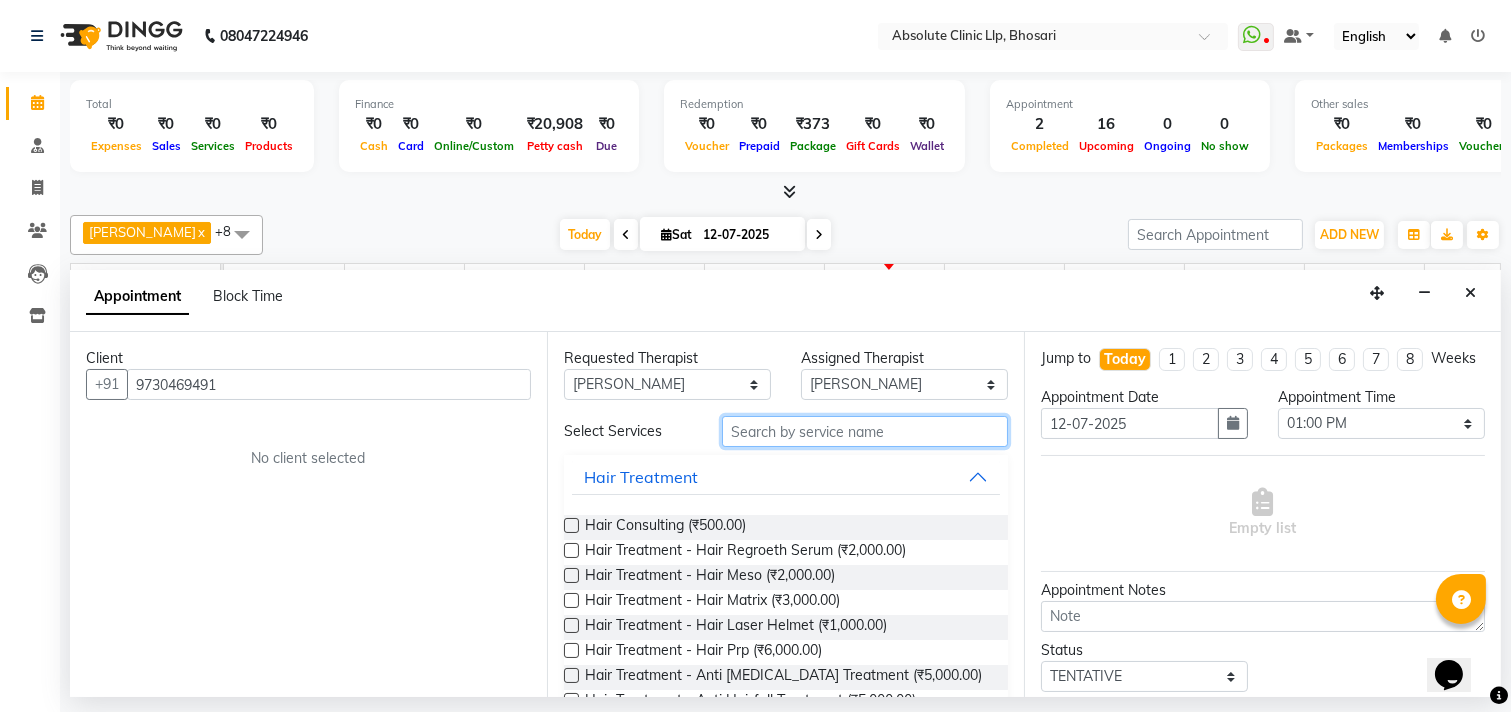 click at bounding box center (865, 431) 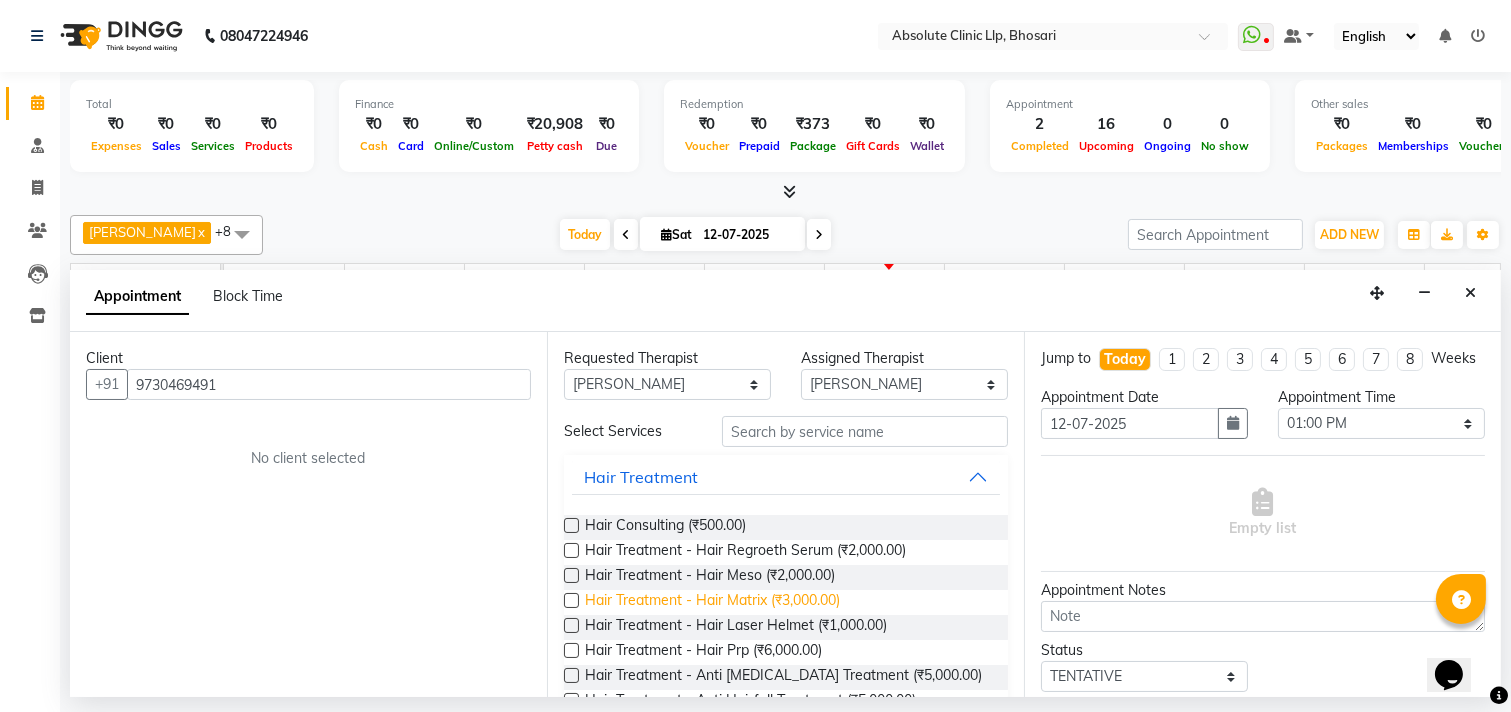 click on "Hair Treatment - Hair Matrix (₹3,000.00)" at bounding box center (712, 602) 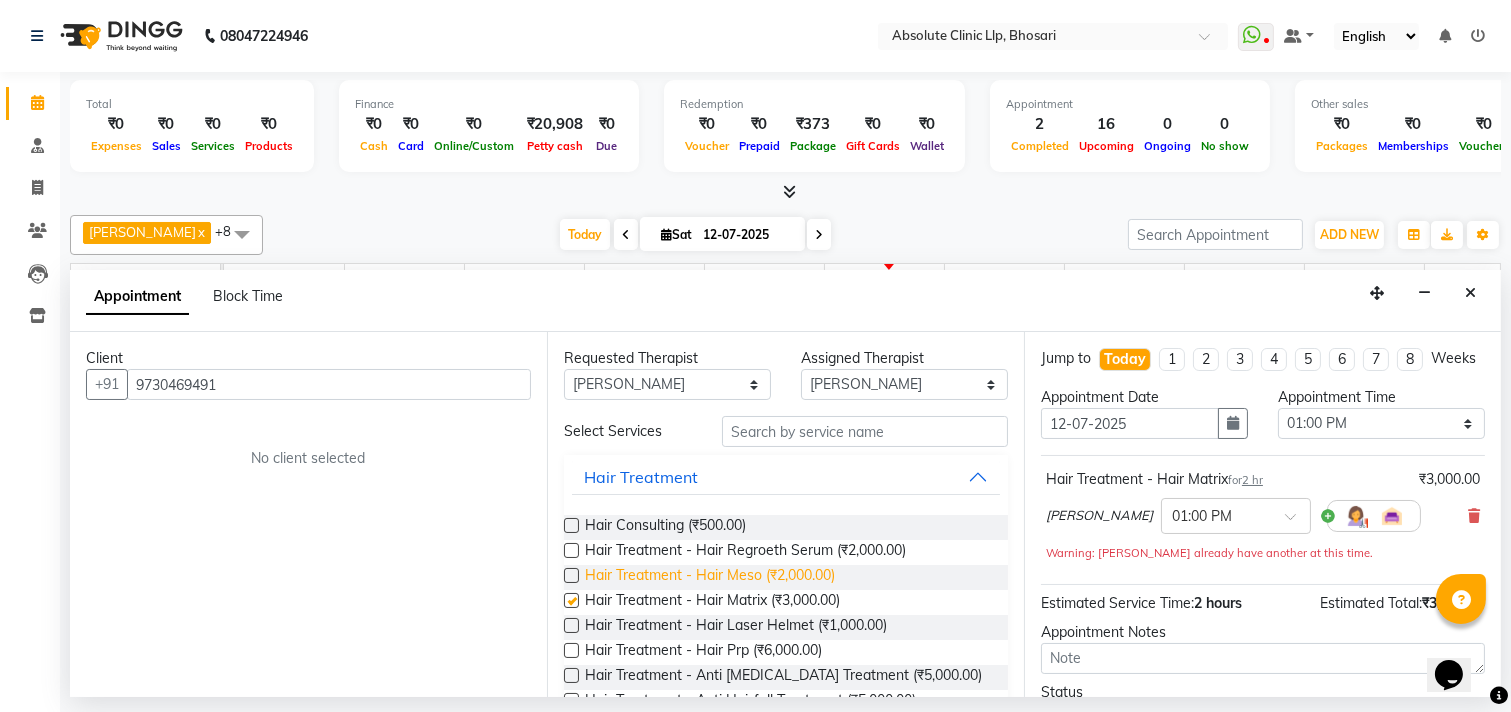 checkbox on "false" 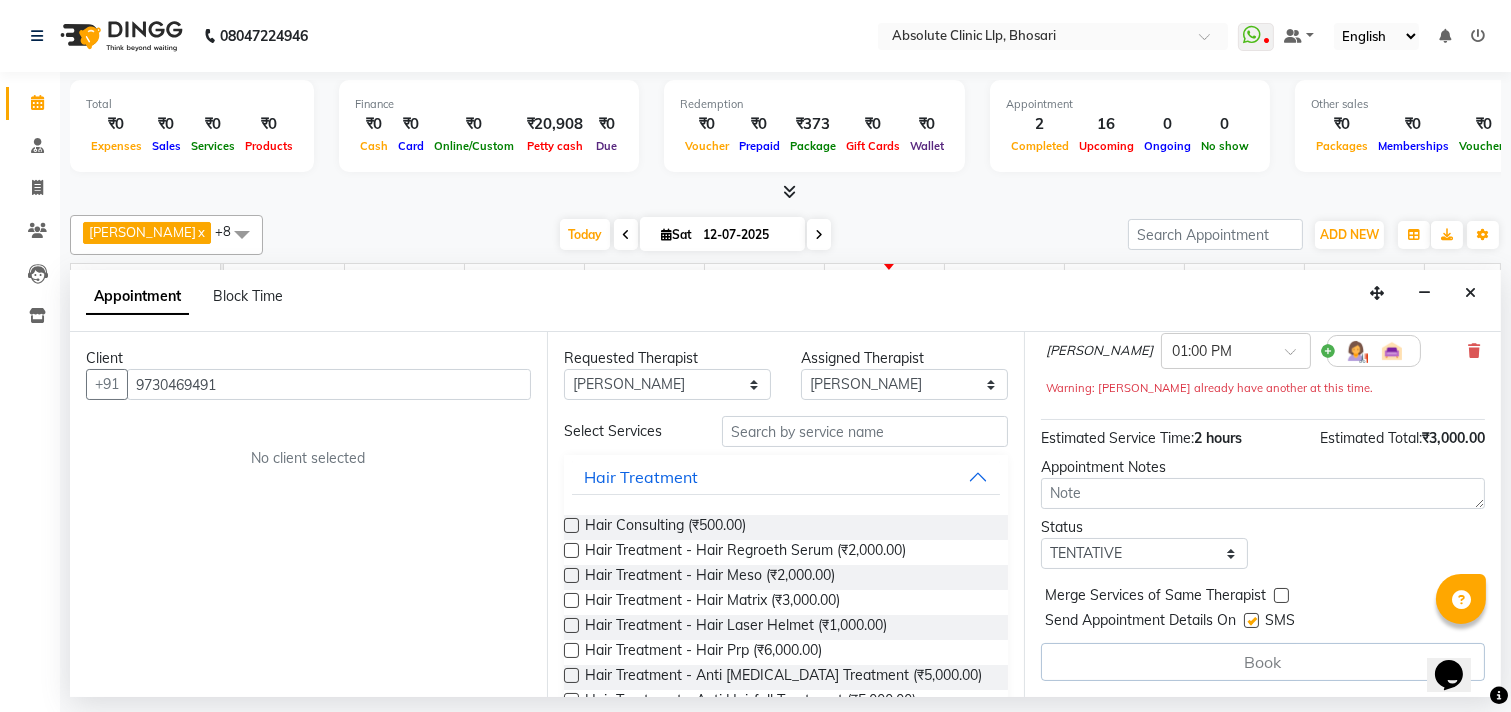 scroll, scrollTop: 0, scrollLeft: 0, axis: both 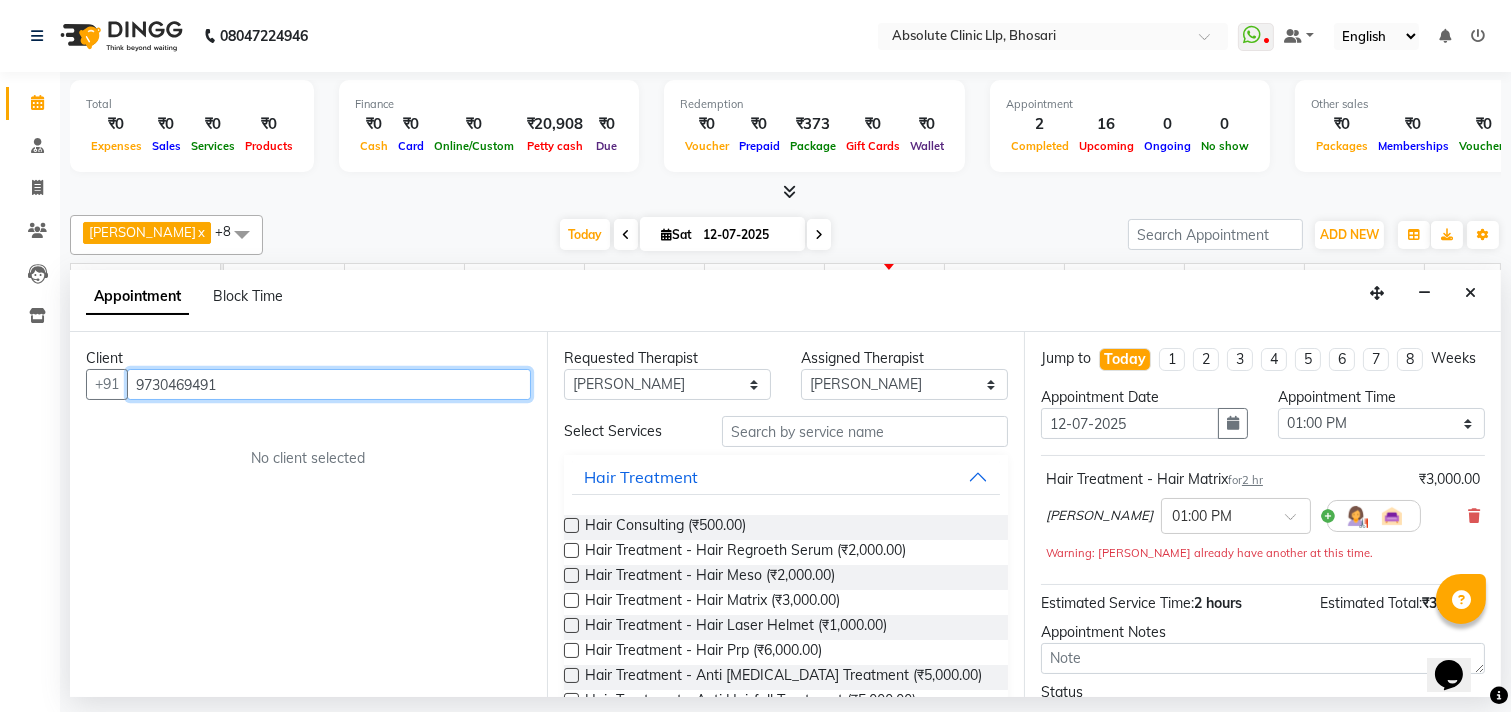 click on "9730469491" at bounding box center [329, 384] 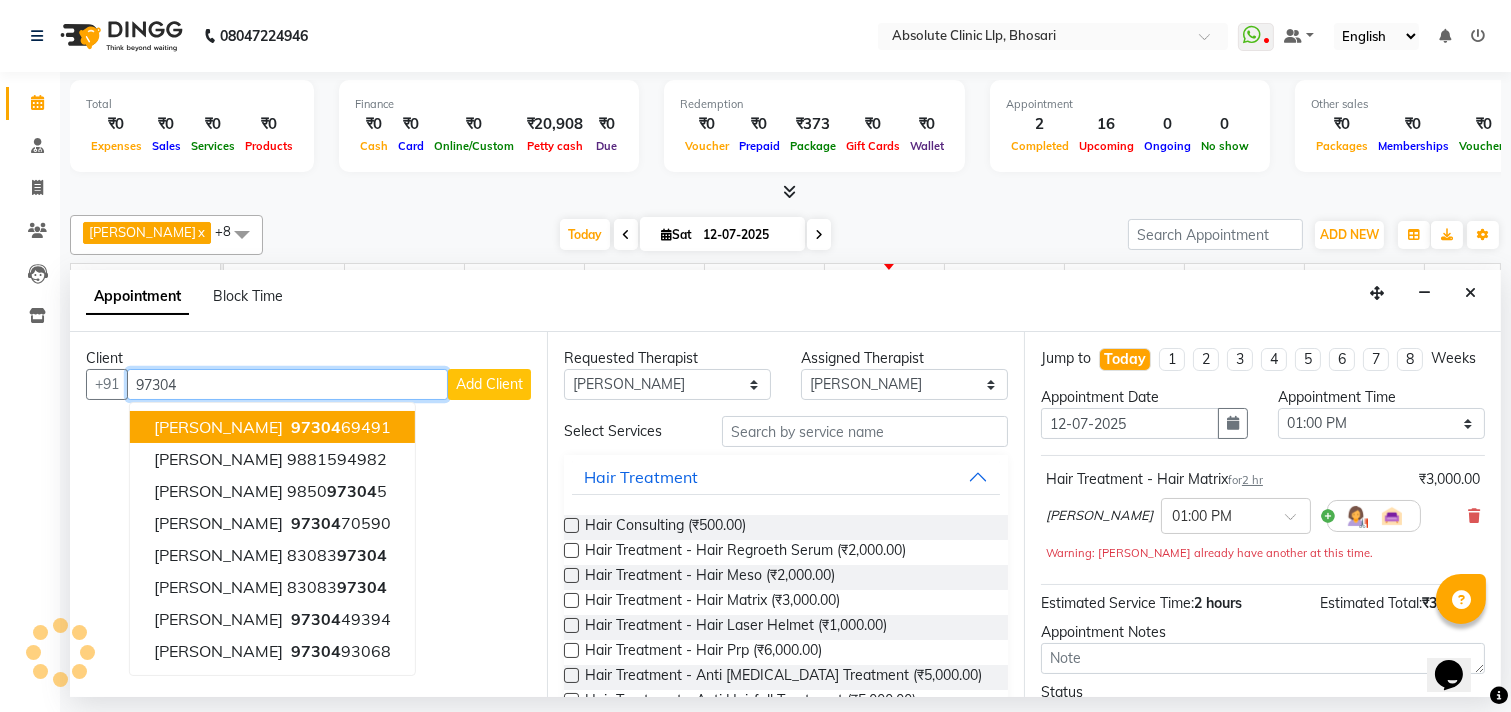 click on "97304 69491" at bounding box center (339, 427) 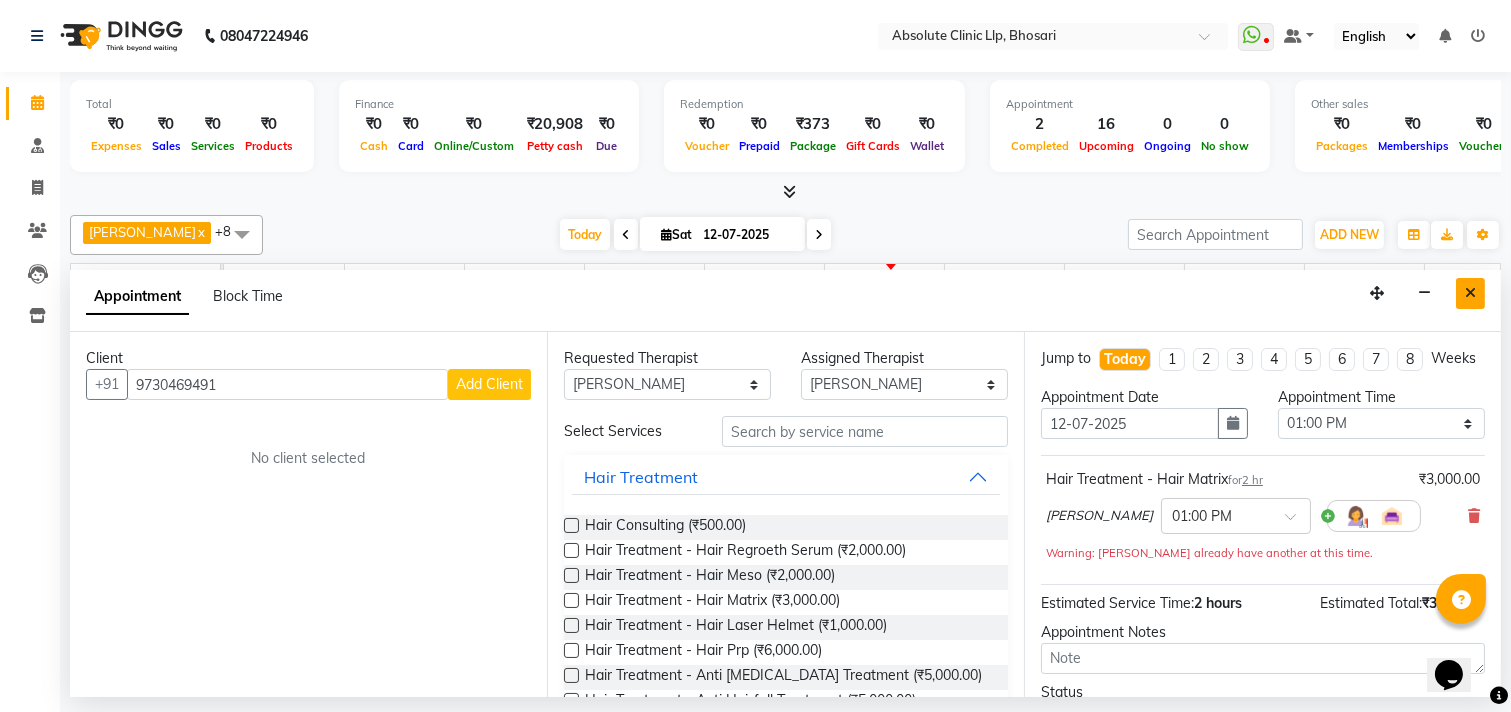 click at bounding box center [1470, 293] 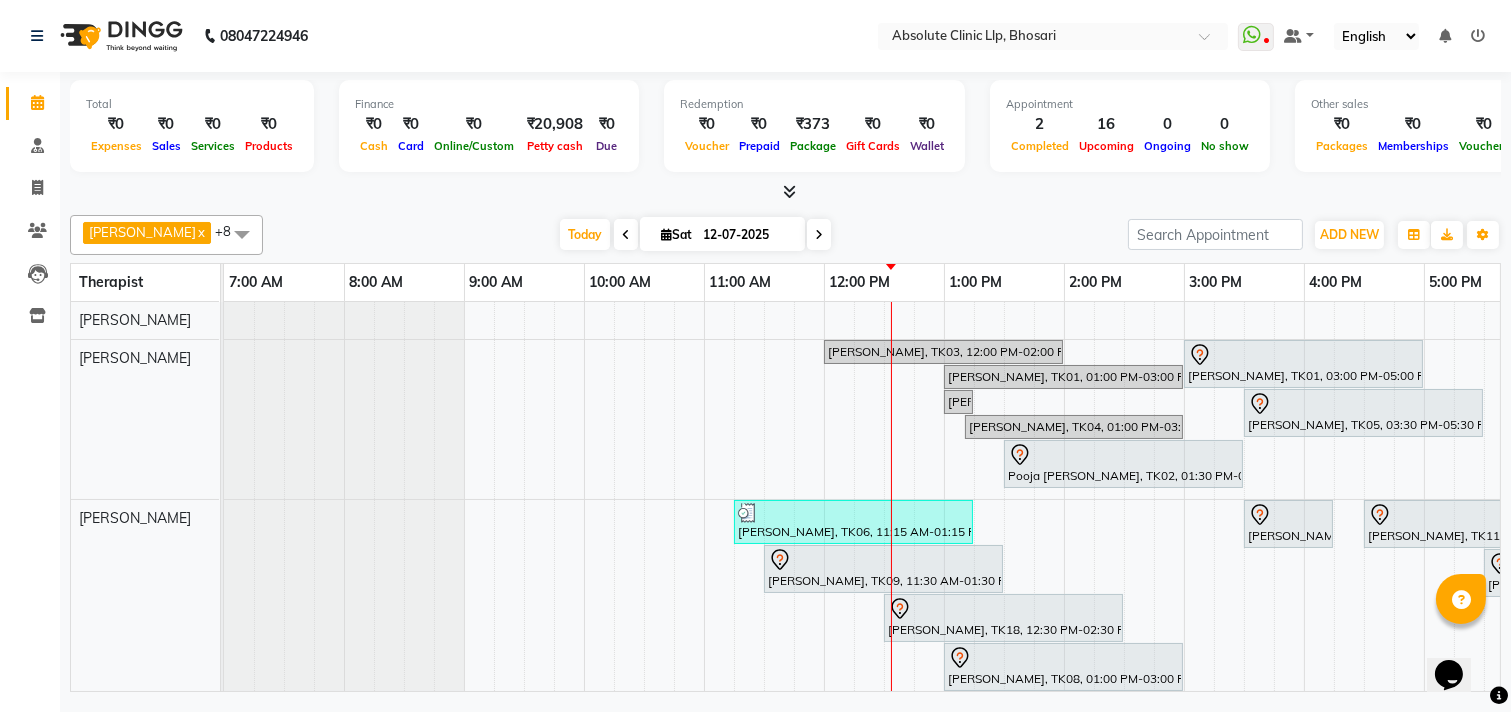 click on "[PERSON_NAME], TK03, 12:00 PM-02:00 PM, Skin Treatment - Co2             [PERSON_NAME], TK01, 03:00 PM-05:00 PM, Laser Hair Reduction Treatment - Full Face Laser    [PERSON_NAME], TK01, 01:00 PM-03:00 PM, Hair Treatment - Hair Roller Serum             [PERSON_NAME], TK05, 03:30 PM-05:30 PM, Skin Treatment - Co2    shweta [PERSON_NAME], TK04, 01:00 PM-03:00 PM, DERMA PEN4    shweta [PERSON_NAME], TK04, 01:00 PM-03:00 PM, DERMA PEN4             Pooja [PERSON_NAME], TK02, 01:30 PM-03:30 PM, Skin Treatment - Peel(Face)     Pooja Shinde, TK06, 11:15 AM-01:15 PM, Skin Treatment - Medicine Insertion (₹1000)             [PERSON_NAME], TK10, 03:30 PM-04:15 PM, Skin Treatment- EYE CELL Treatment             [PERSON_NAME], TK11, 04:30 PM-06:30 PM, Hair Treatment - Hair Matrix             [PERSON_NAME], TK09, 11:30 AM-01:30 PM, Skin Treatment - Hydra Facial             Puja [PERSON_NAME], TK07, 05:30 PM-07:30 PM, Skin Treatment - Peel(Face)                         [PERSON_NAME], TK08, 01:00 PM-03:00 PM, IV DRIP" at bounding box center [1124, 709] 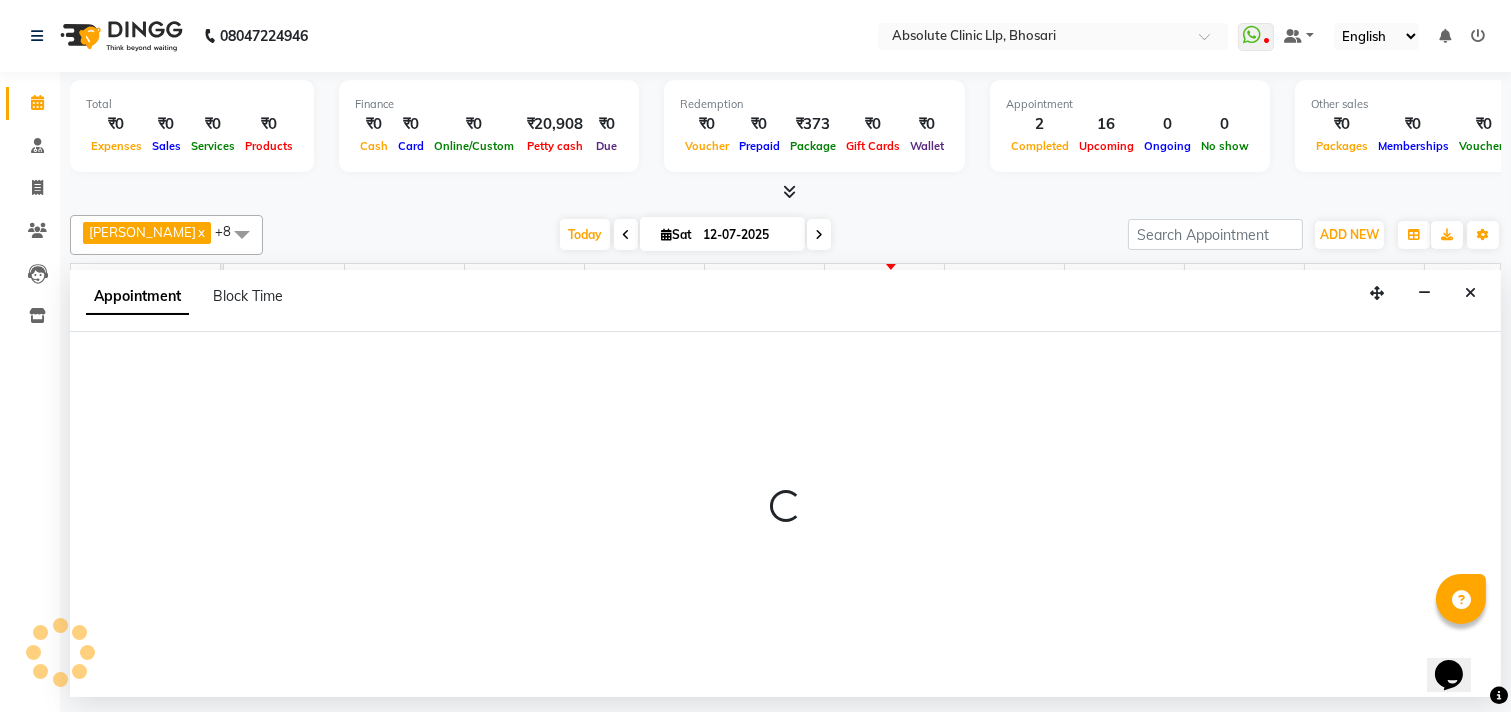 select on "27986" 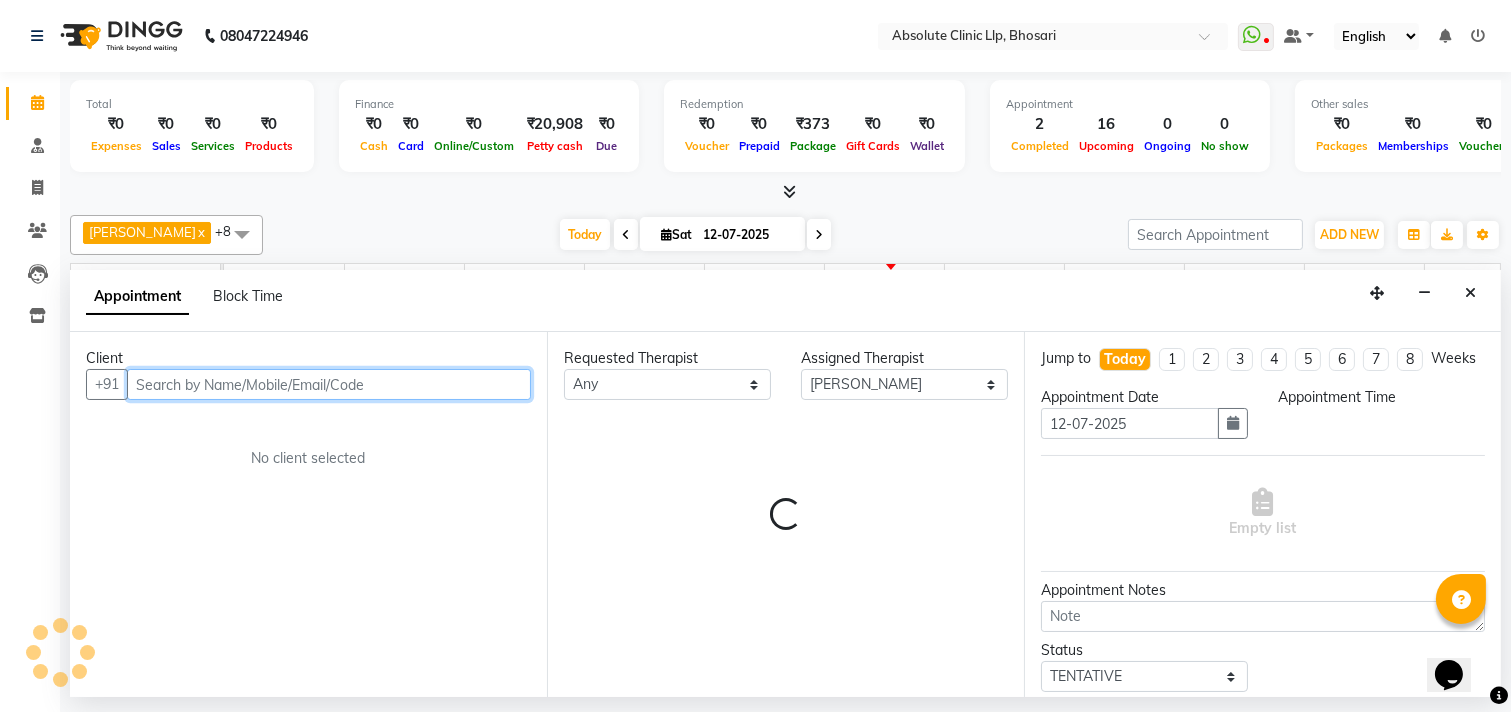 select on "780" 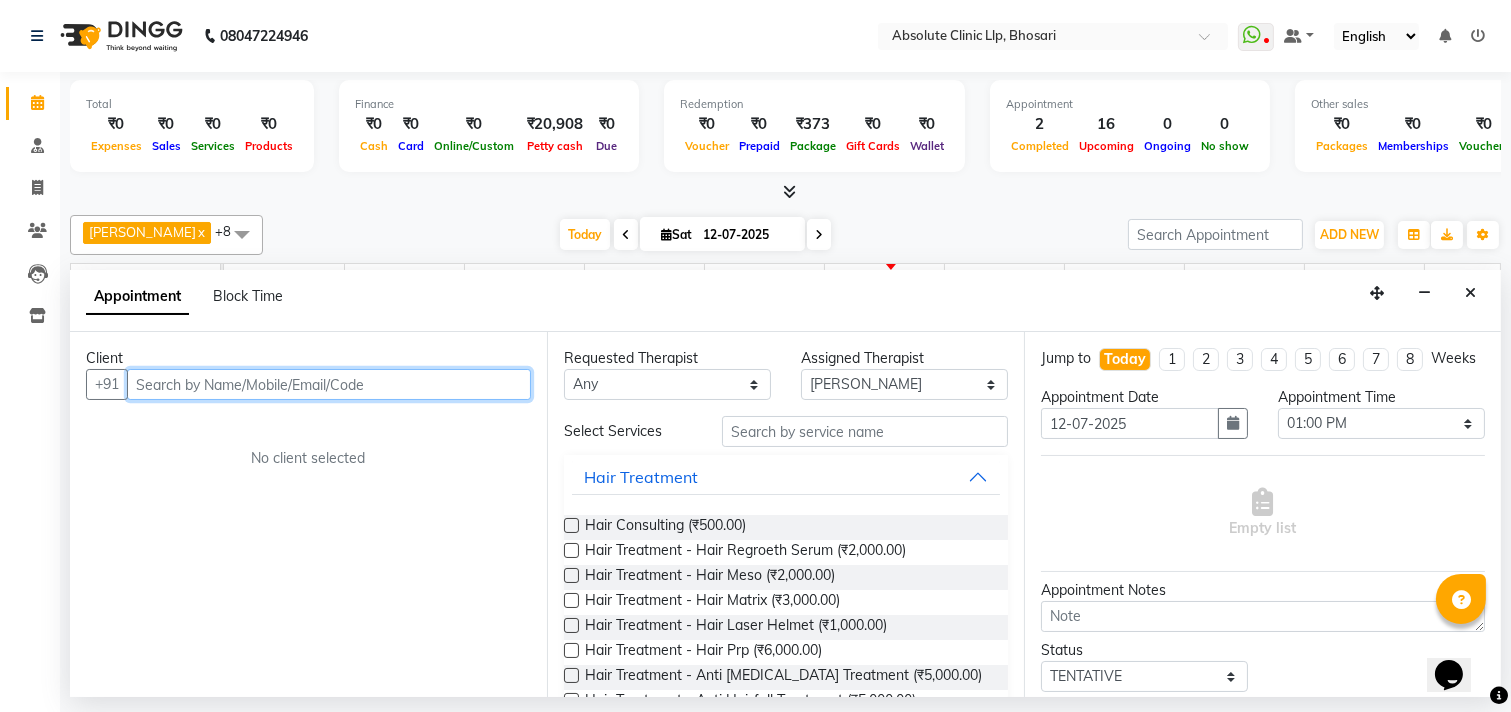 click at bounding box center (329, 384) 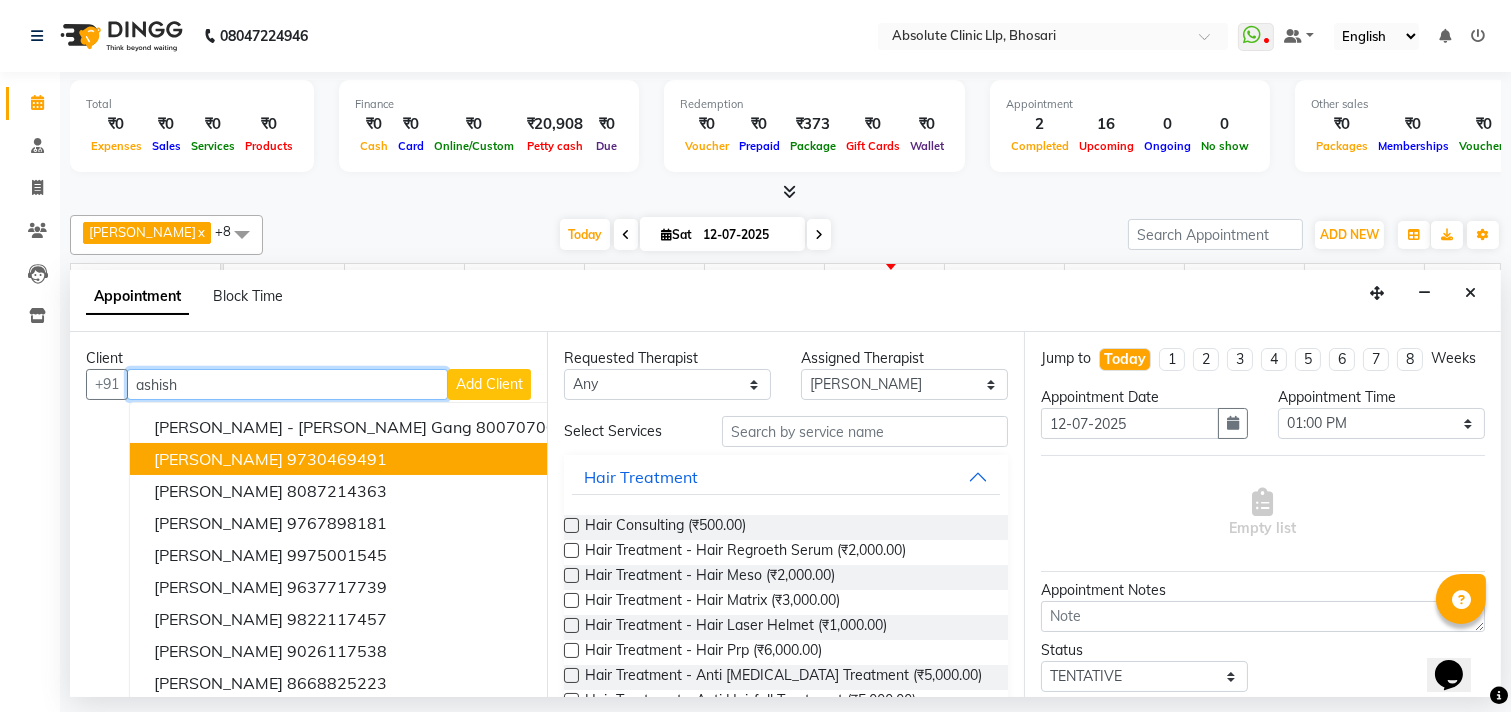 click on "[PERSON_NAME]" at bounding box center [218, 459] 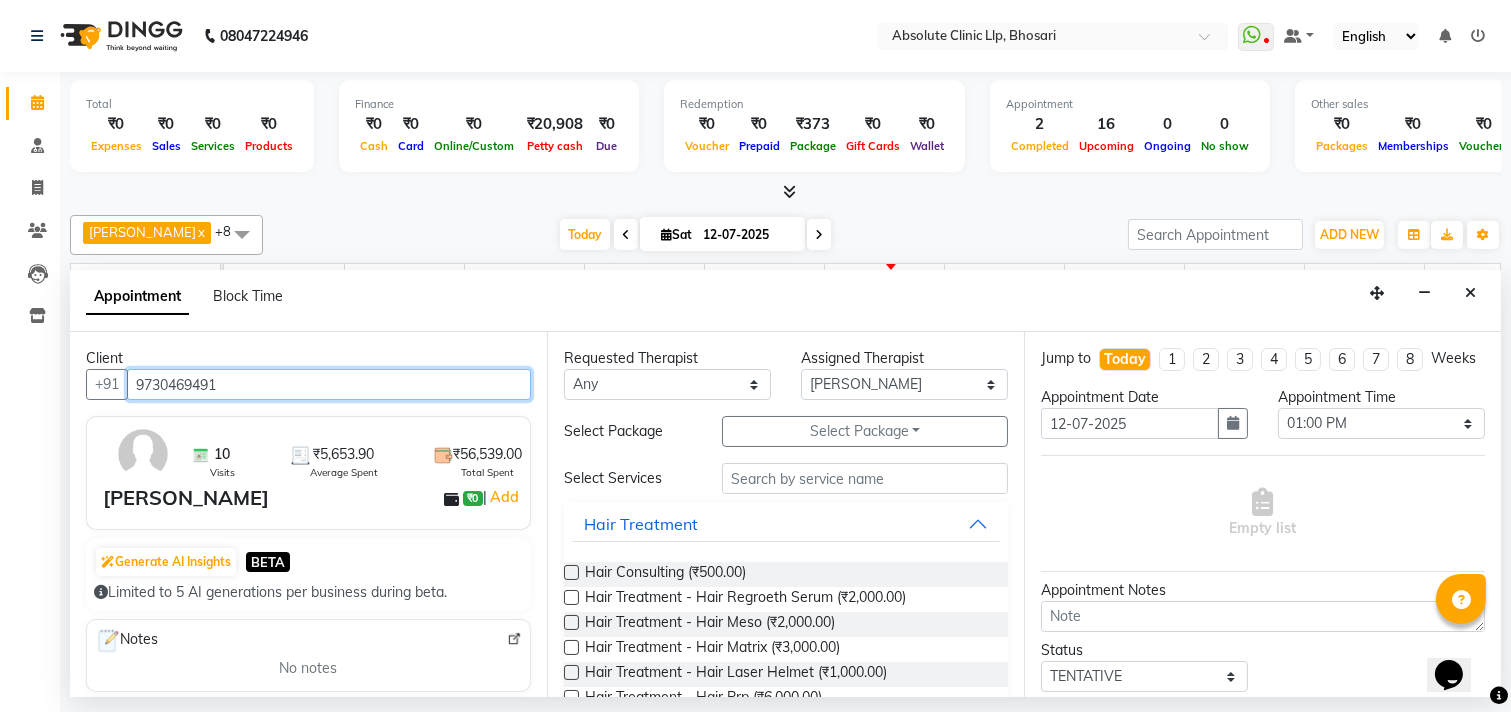 type on "9730469491" 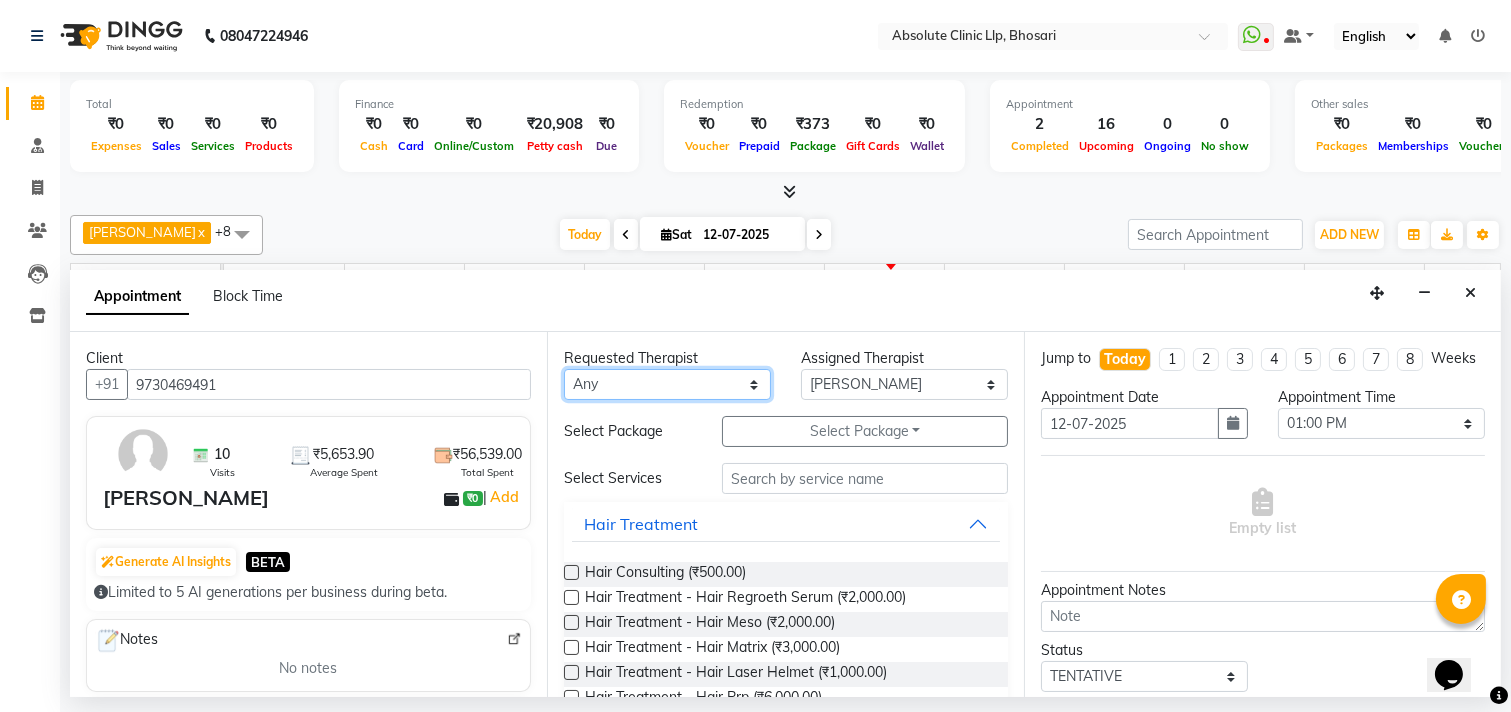 click on "Any [PERSON_NAME]	 [PERSON_NAME] [PERSON_NAME] [PERSON_NAME] [PERSON_NAME] Priyanka  More [PERSON_NAME]	 [PERSON_NAME] [PERSON_NAME] Naikre	 [PERSON_NAME]" at bounding box center (667, 384) 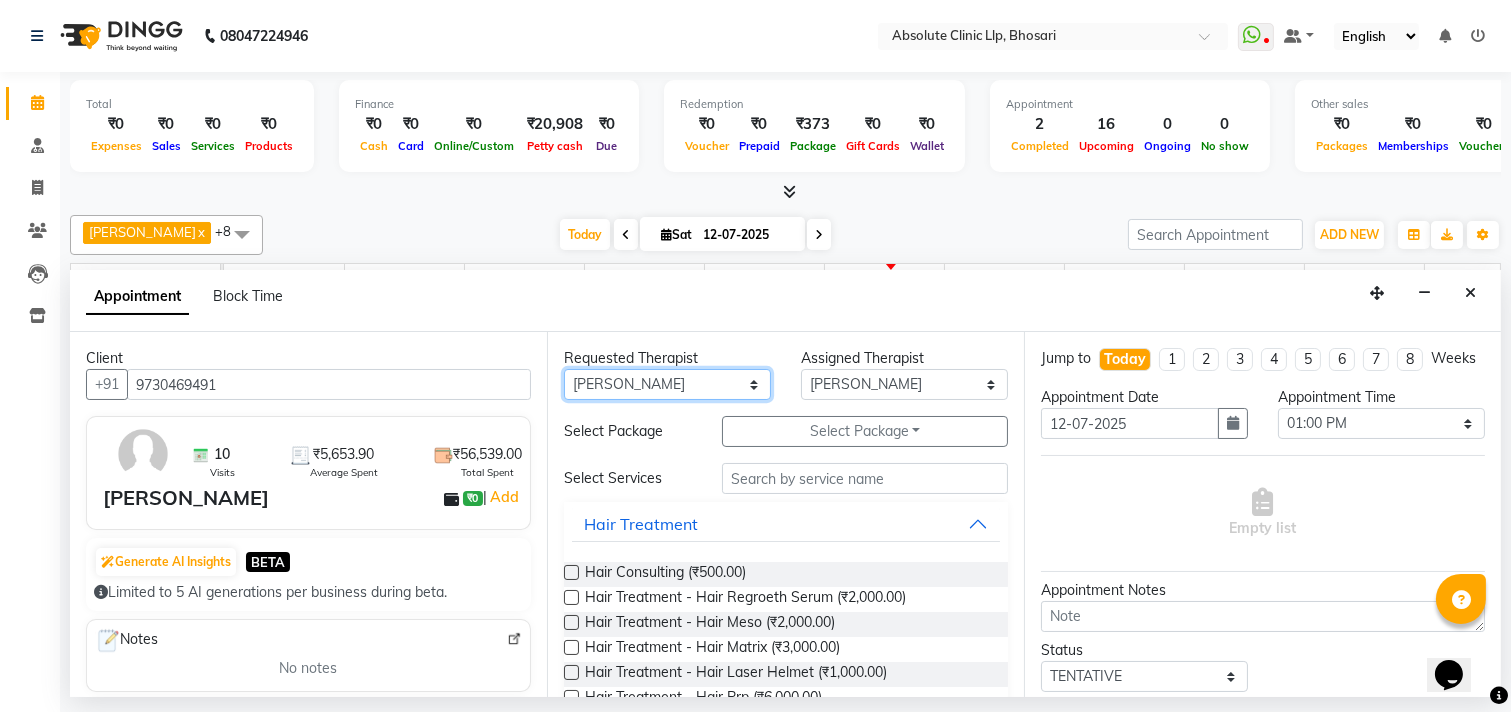 click on "Any [PERSON_NAME]	 [PERSON_NAME] [PERSON_NAME] [PERSON_NAME] [PERSON_NAME] Priyanka  More [PERSON_NAME]	 [PERSON_NAME] [PERSON_NAME] Naikre	 [PERSON_NAME]" at bounding box center (667, 384) 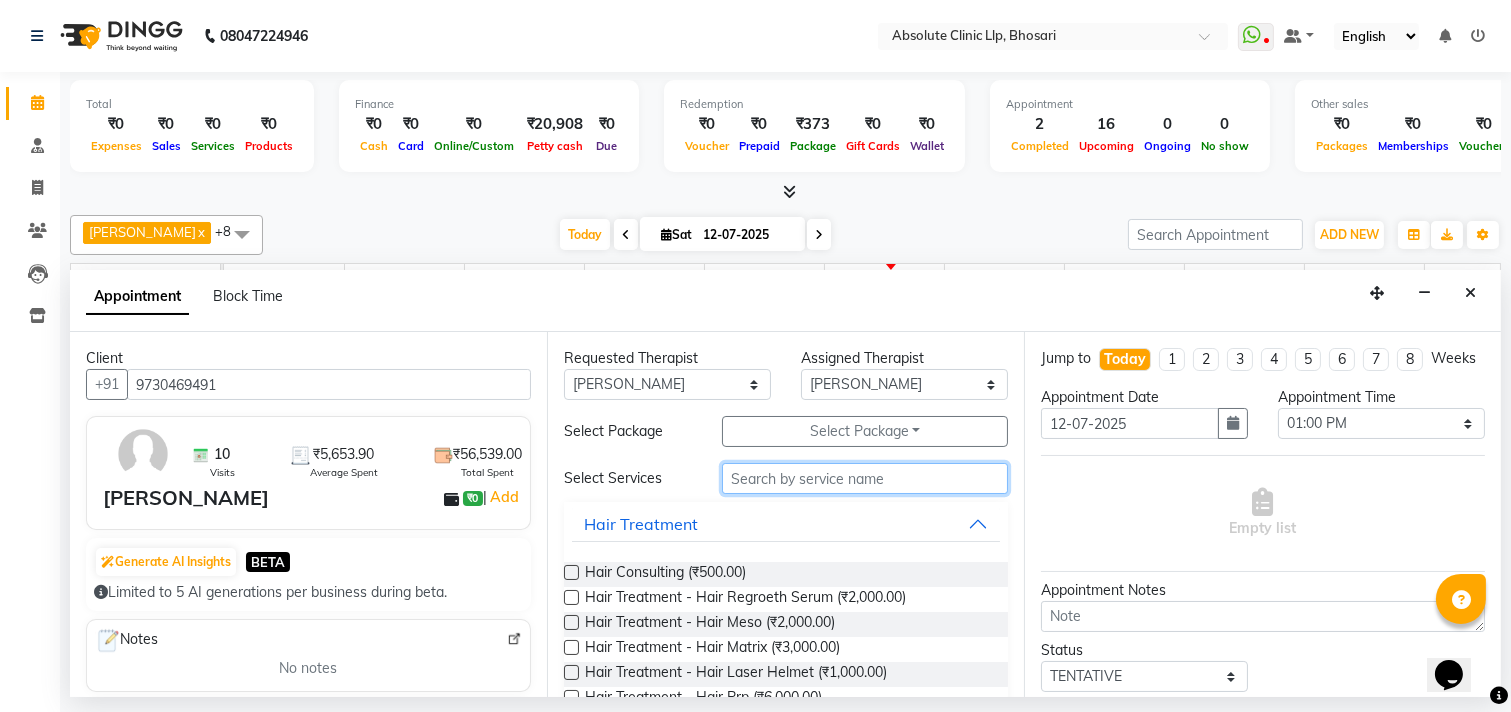click at bounding box center [865, 478] 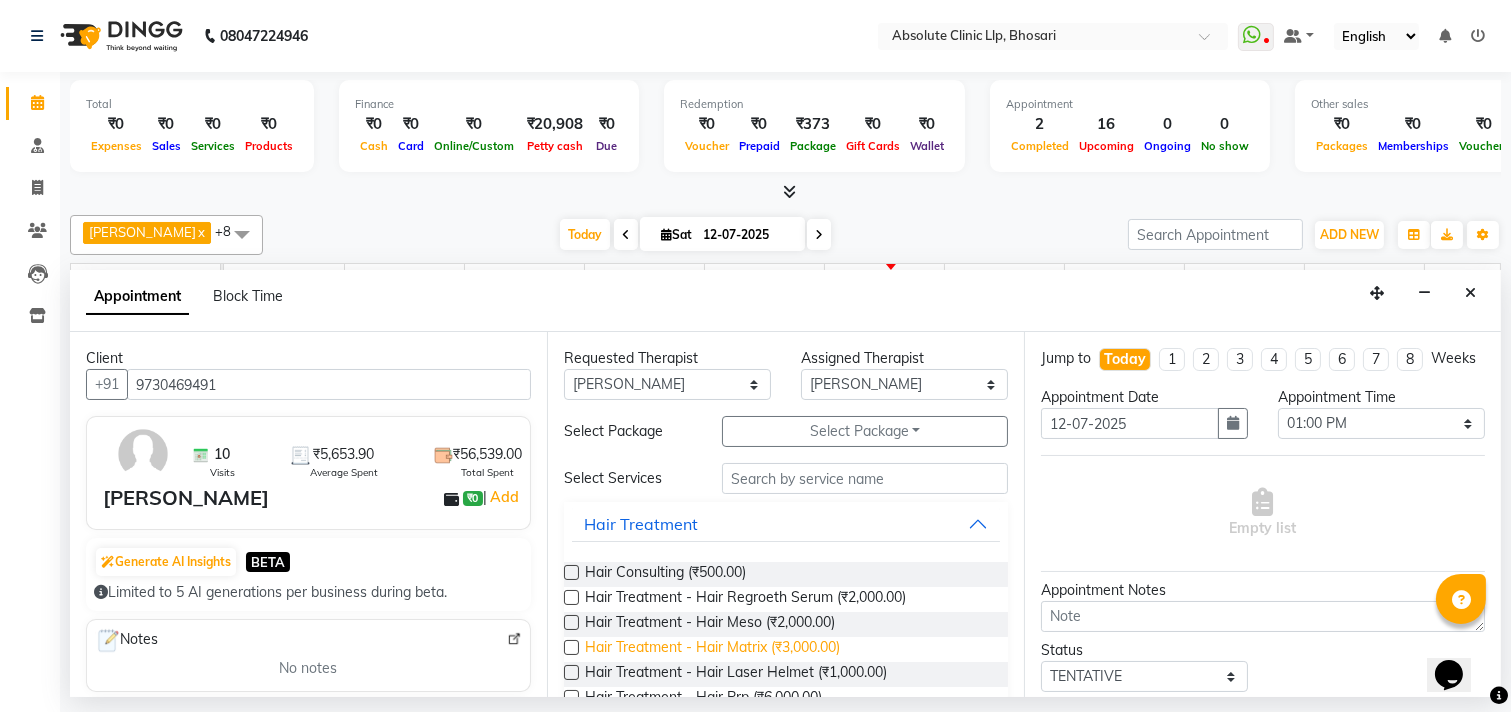 click on "Hair Treatment - Hair Matrix (₹3,000.00)" at bounding box center [712, 649] 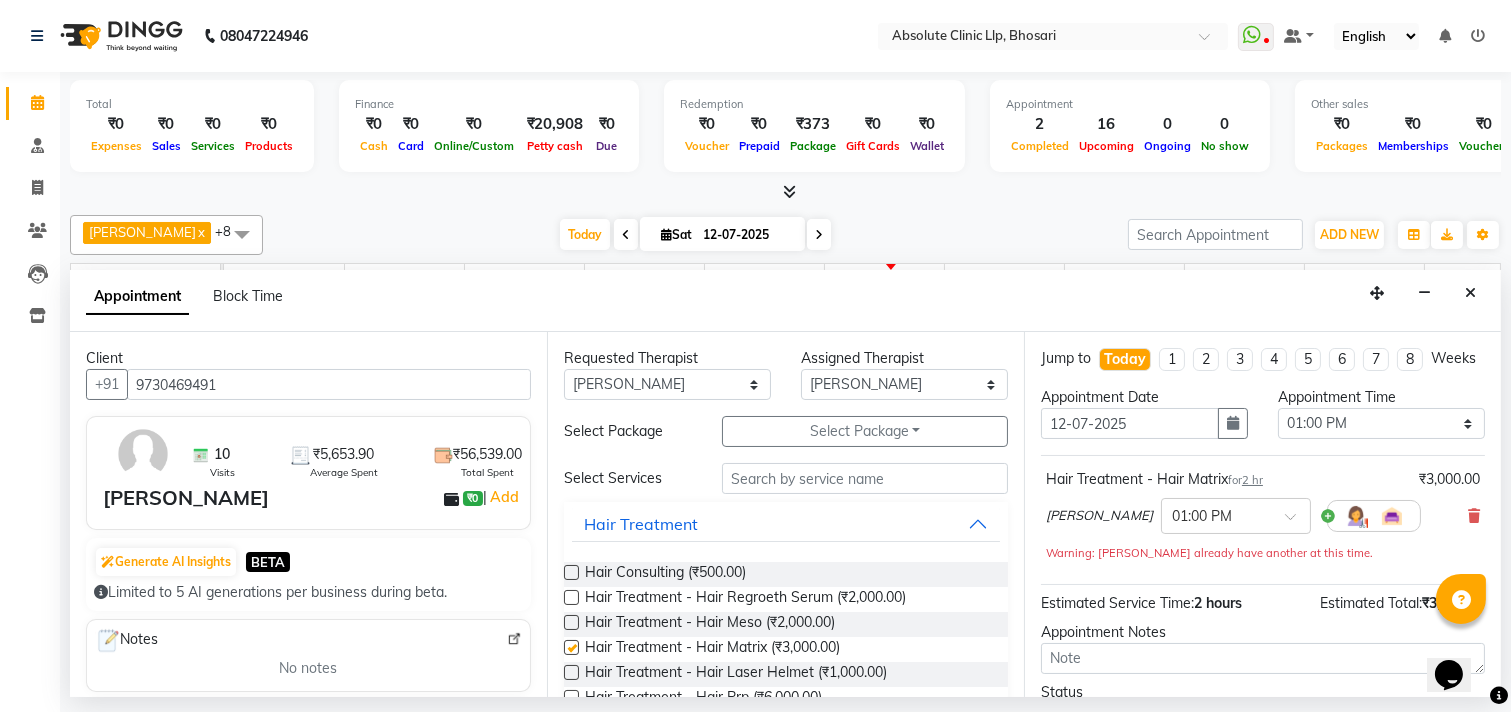 checkbox on "false" 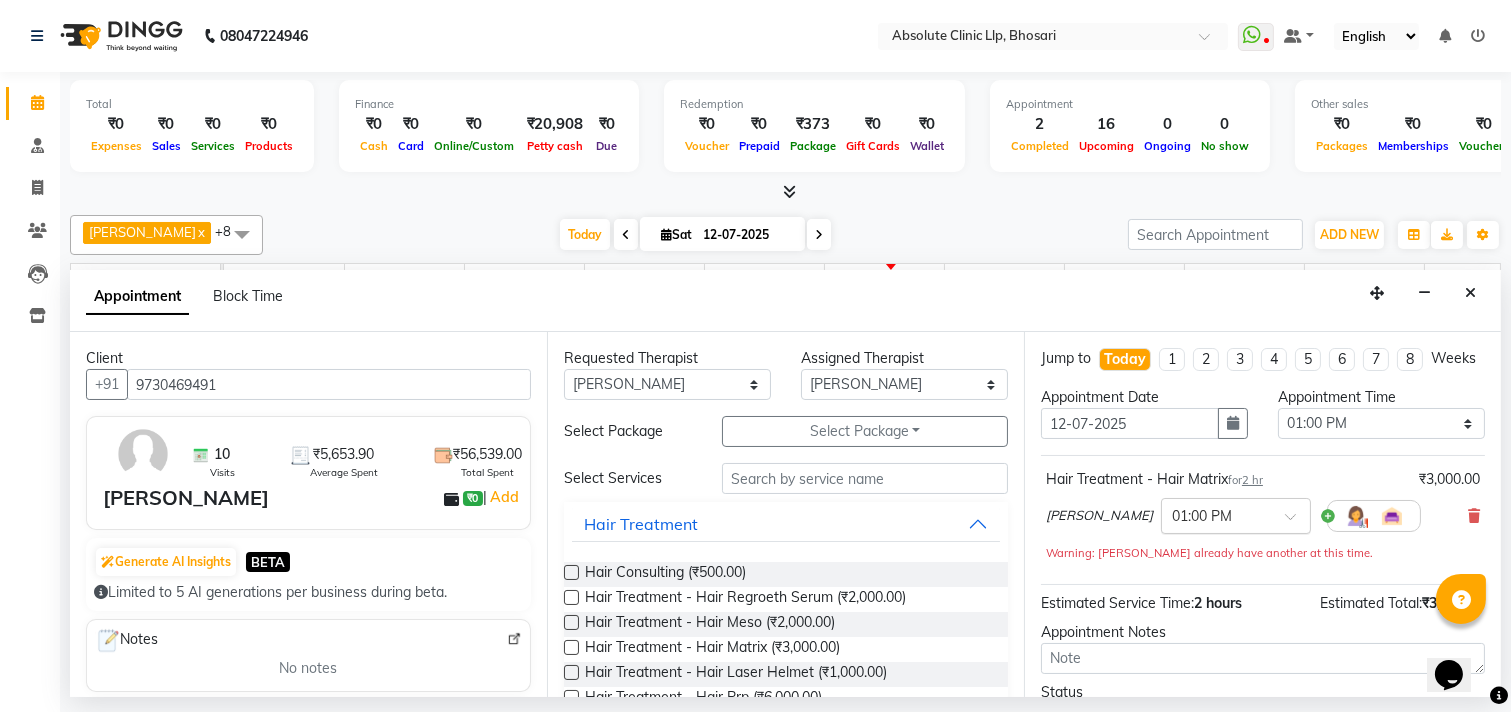 scroll, scrollTop: 182, scrollLeft: 0, axis: vertical 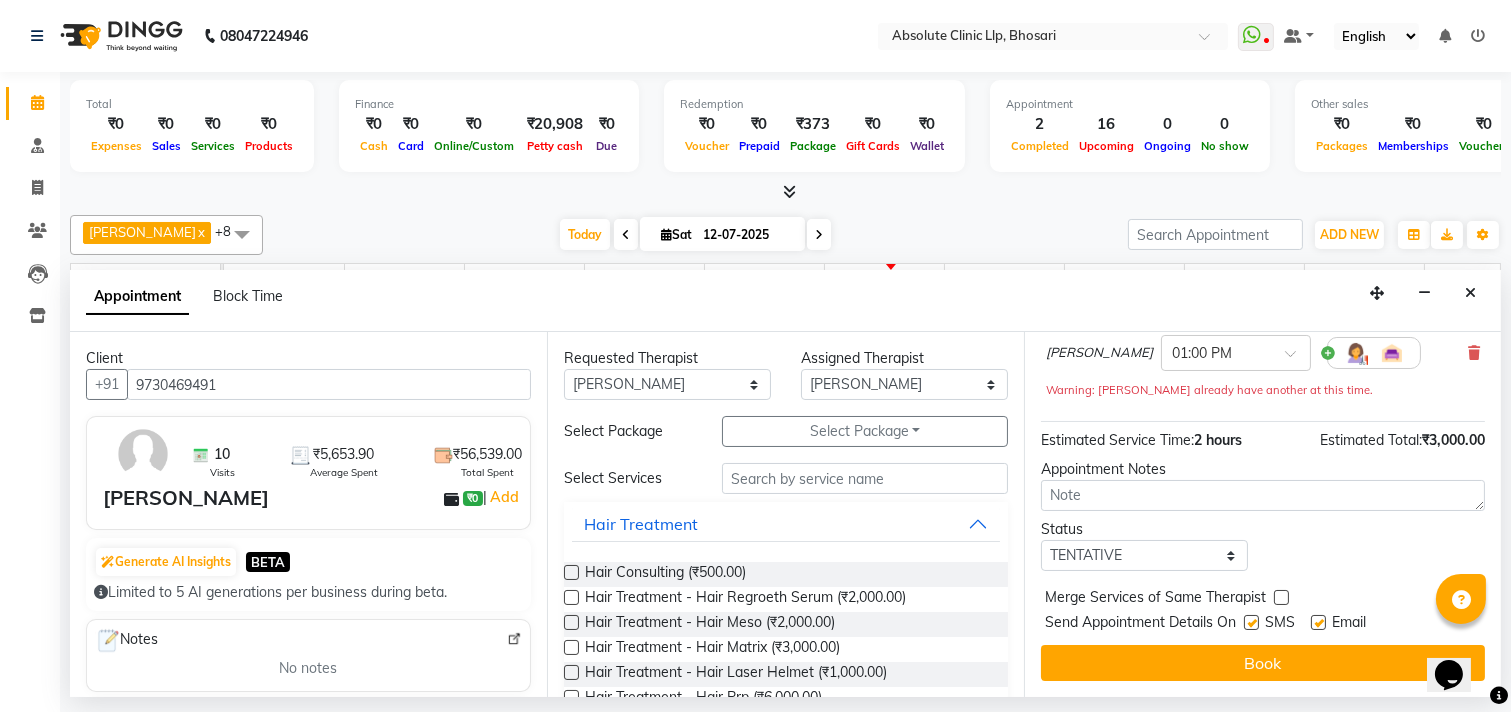 click on "Book" at bounding box center [1263, 663] 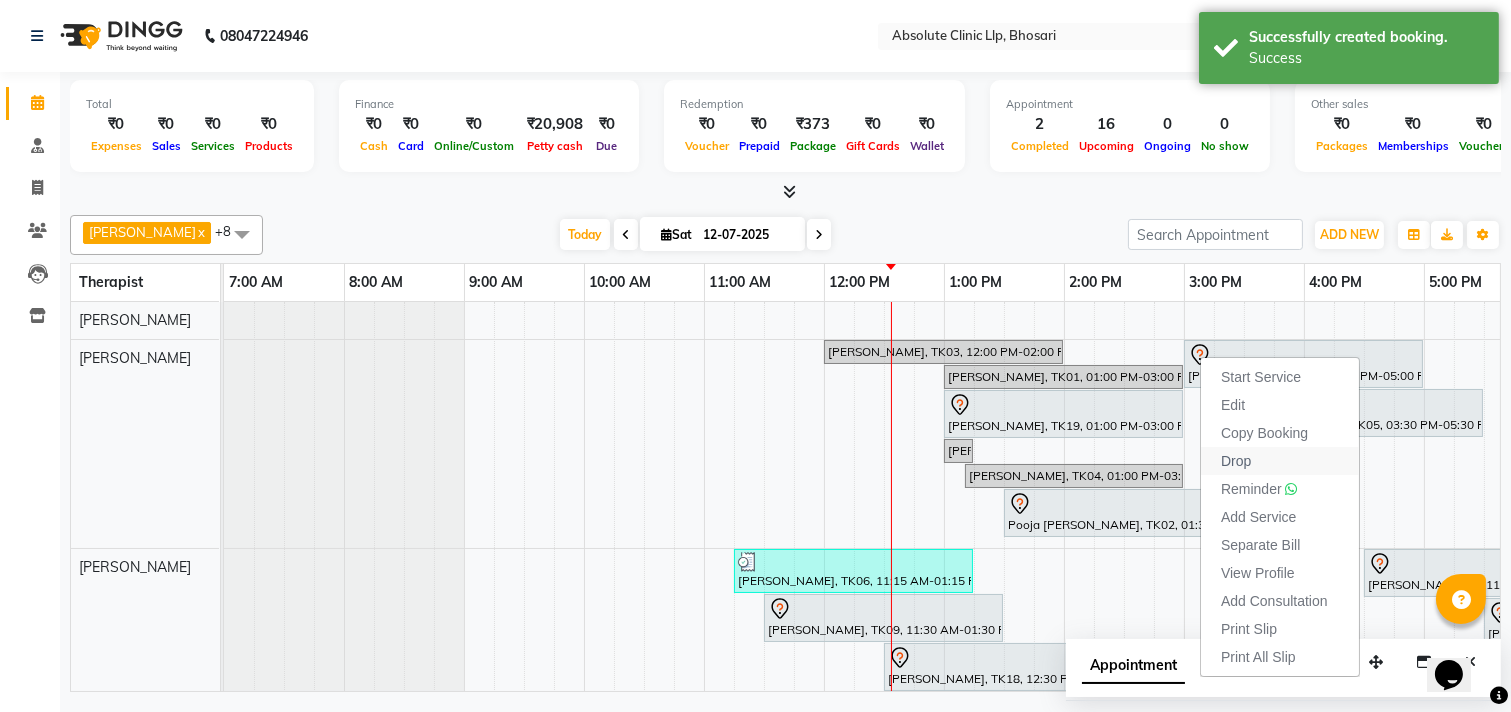 click on "Drop" at bounding box center [1280, 461] 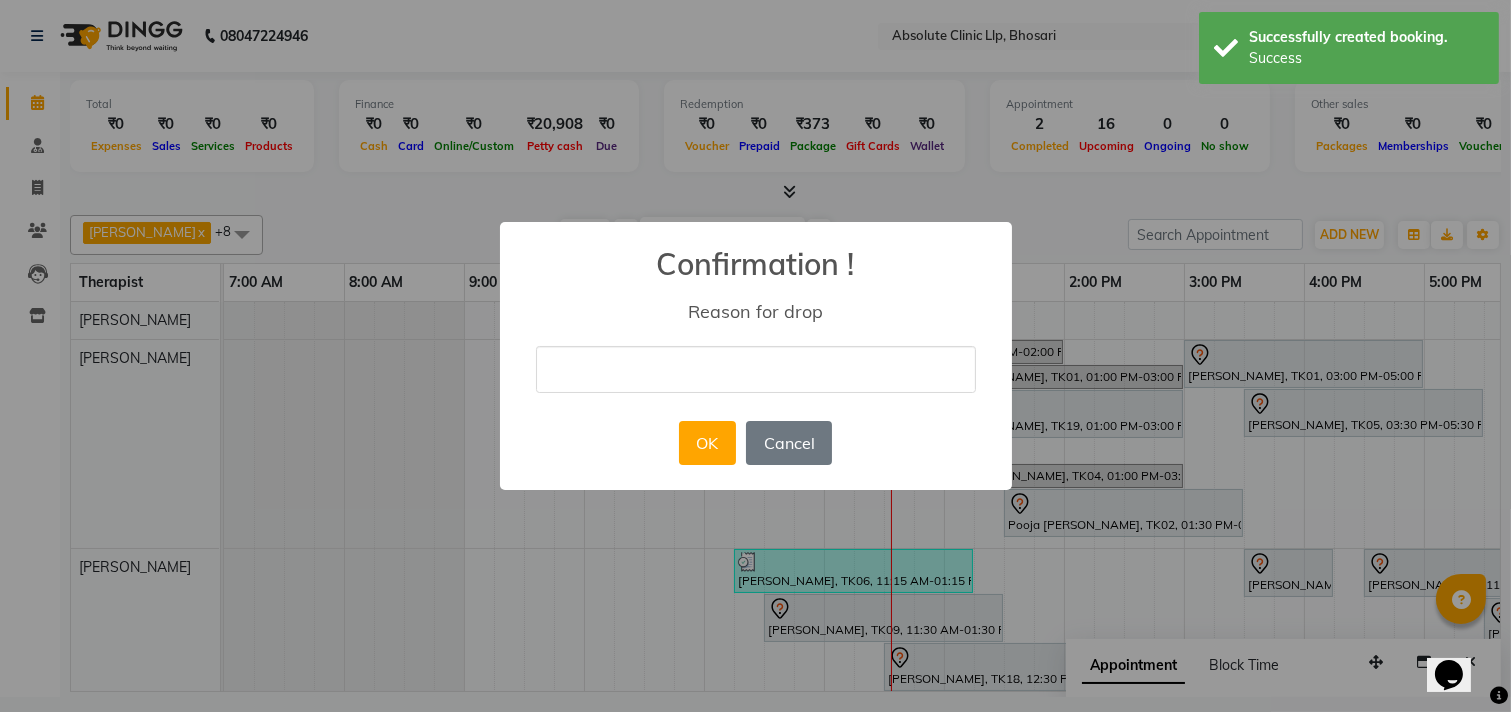 click at bounding box center [756, 369] 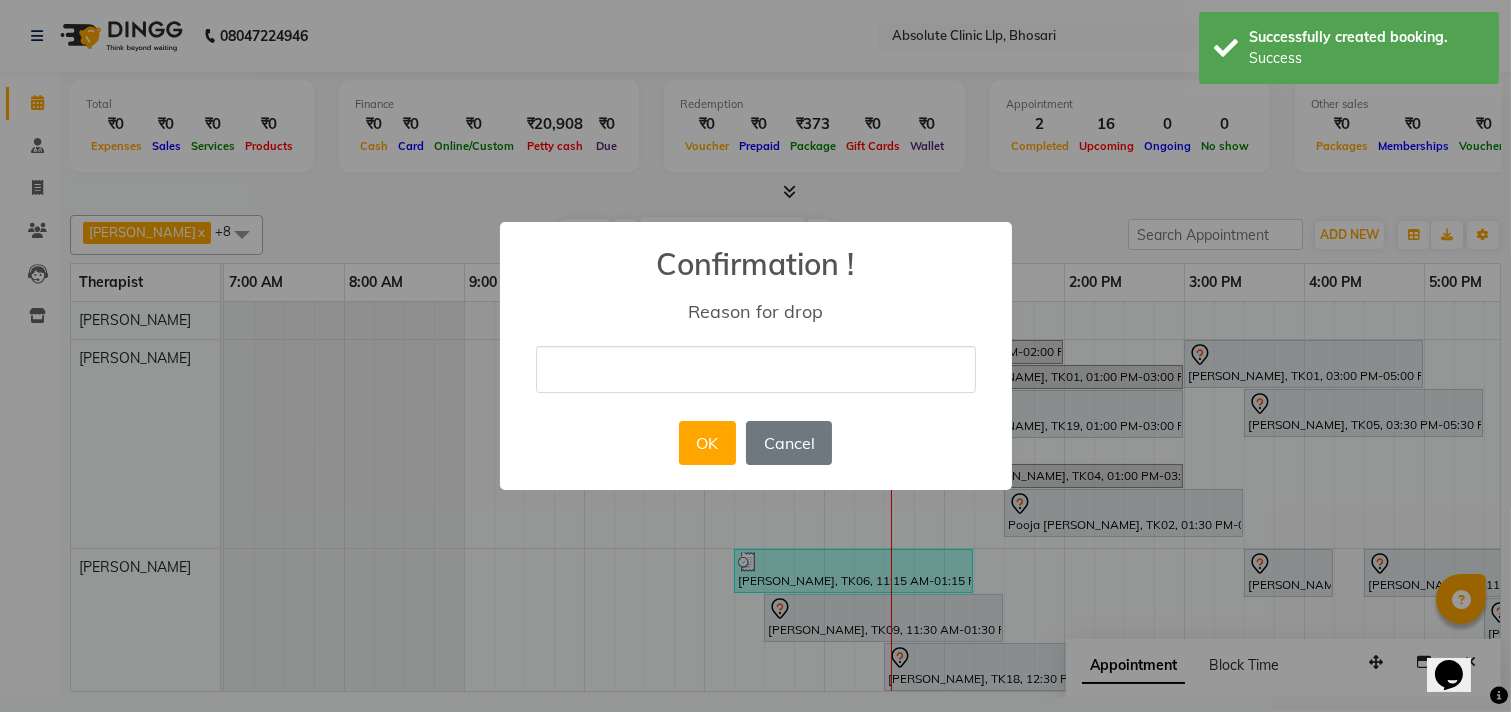 type on "shift appointment" 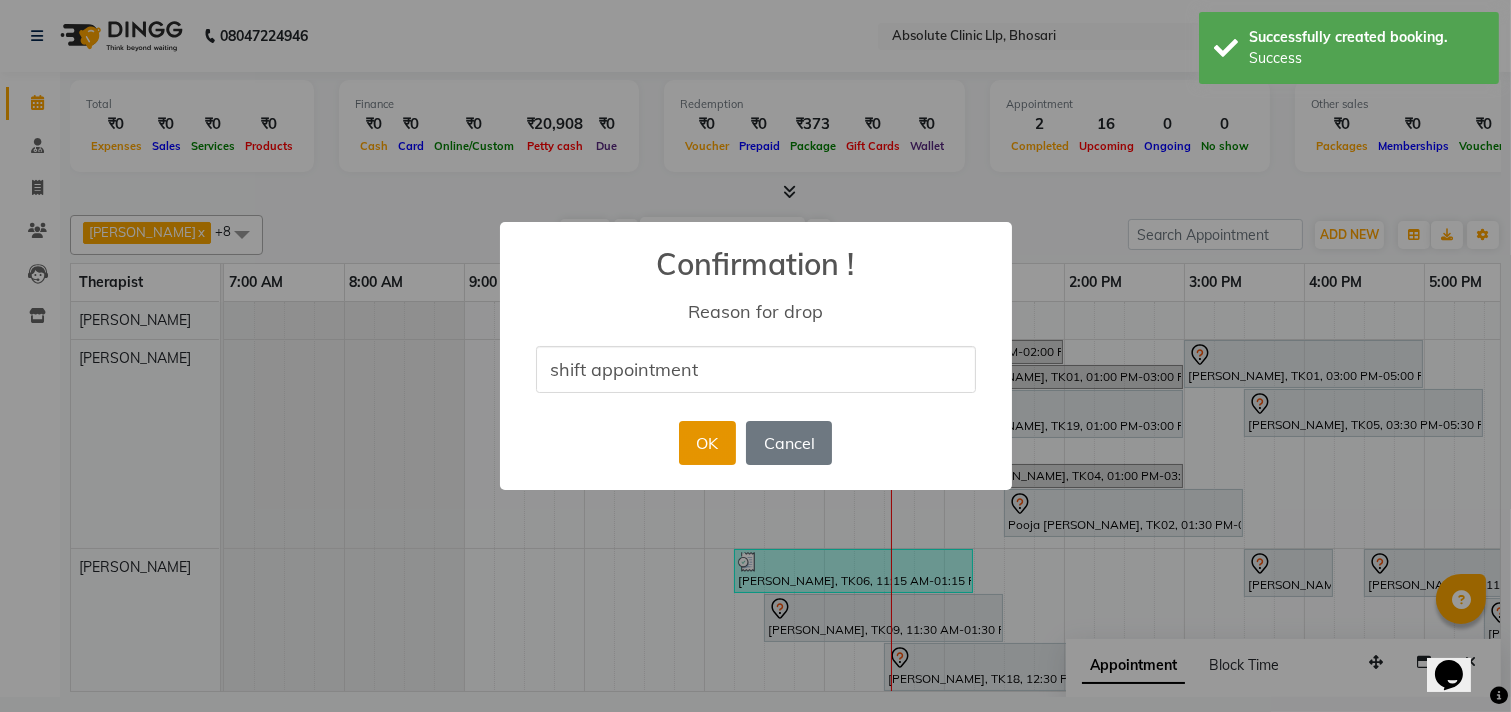 click on "OK" at bounding box center (707, 443) 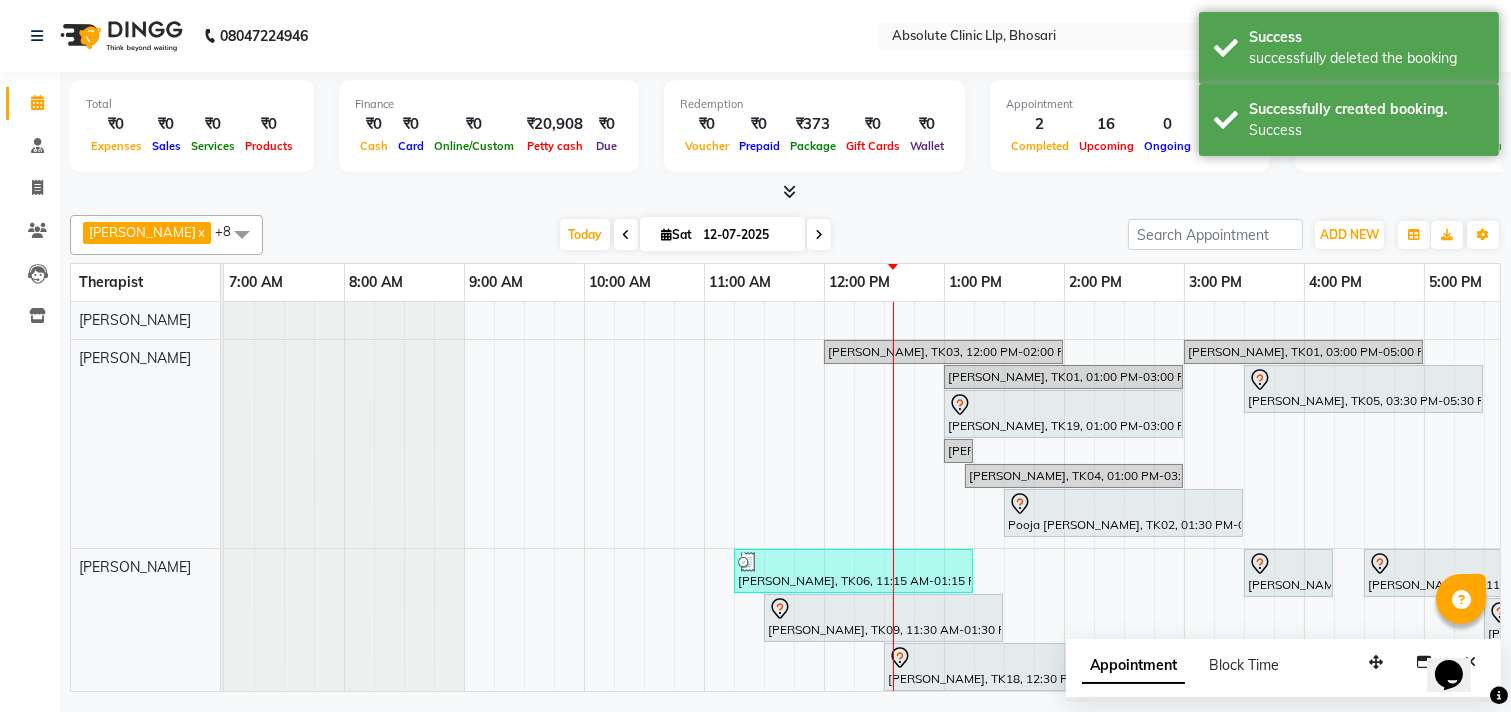 scroll, scrollTop: 0, scrollLeft: 247, axis: horizontal 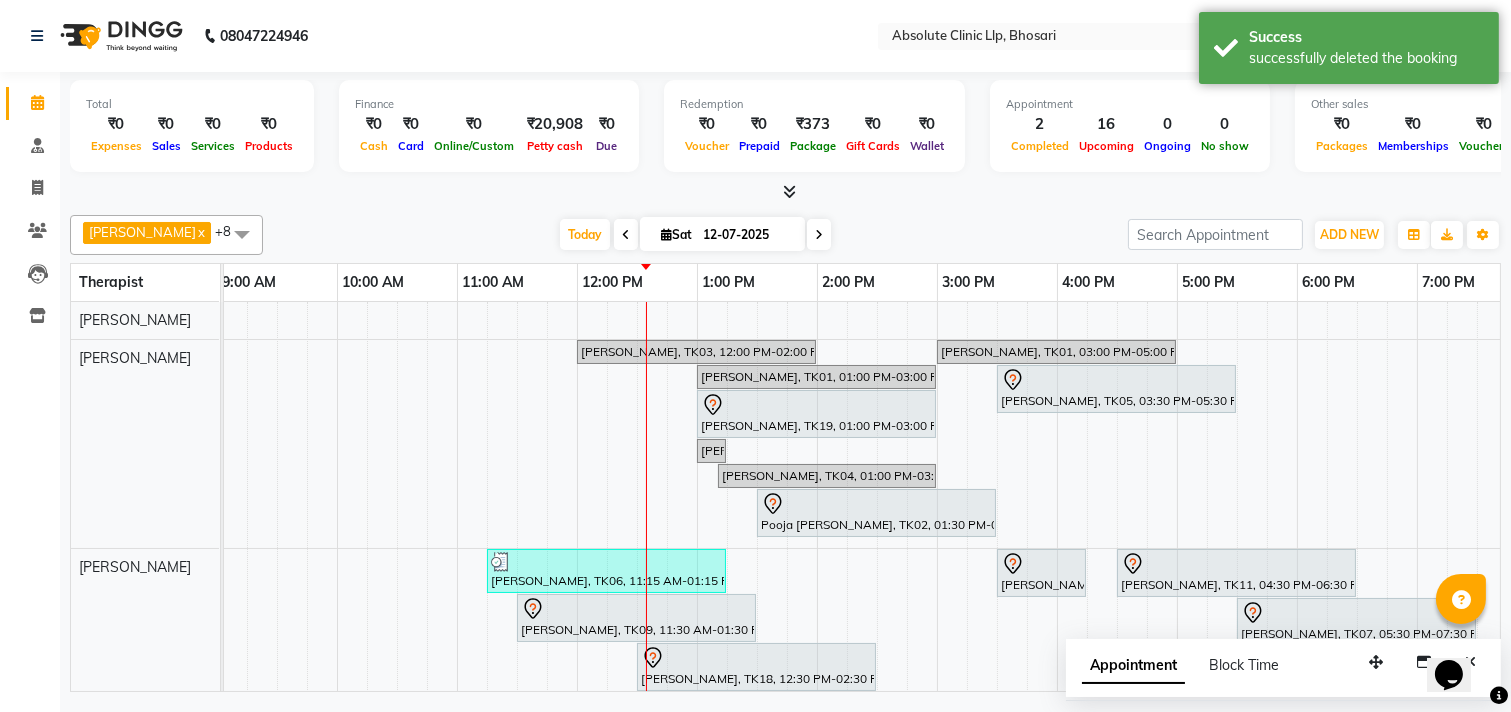 click on "[PERSON_NAME], TK03, 12:00 PM-02:00 PM, Skin Treatment - Co2    [PERSON_NAME], TK01, 03:00 PM-05:00 PM, Laser Hair Reduction Treatment - Full Face Laser    [PERSON_NAME], TK01, 01:00 PM-03:00 PM, Hair Treatment - Hair Roller Serum             [PERSON_NAME], TK05, 03:30 PM-05:30 PM, Skin Treatment - Co2             [PERSON_NAME], TK19, 01:00 PM-03:00 PM, Hair Treatment - Hair Matrix    shweta [PERSON_NAME], TK04, 01:00 PM-03:00 PM, DERMA PEN4    shweta [PERSON_NAME], TK04, 01:00 PM-03:00 PM, DERMA PEN4             Pooja [PERSON_NAME], TK02, 01:30 PM-03:30 PM, Skin Treatment - Peel(Face)     Pooja Shinde, TK06, 11:15 AM-01:15 PM, Skin Treatment - Medicine Insertion (₹1000)             [PERSON_NAME], TK10, 03:30 PM-04:15 PM, Skin Treatment- EYE CELL Treatment             [PERSON_NAME], TK11, 04:30 PM-06:30 PM, Hair Treatment - Hair Matrix             [PERSON_NAME], TK09, 11:30 AM-01:30 PM, Skin Treatment - Hydra Facial             Puja [PERSON_NAME], TK07, 05:30 PM-07:30 PM, Skin Treatment - Peel(Face)" at bounding box center (877, 734) 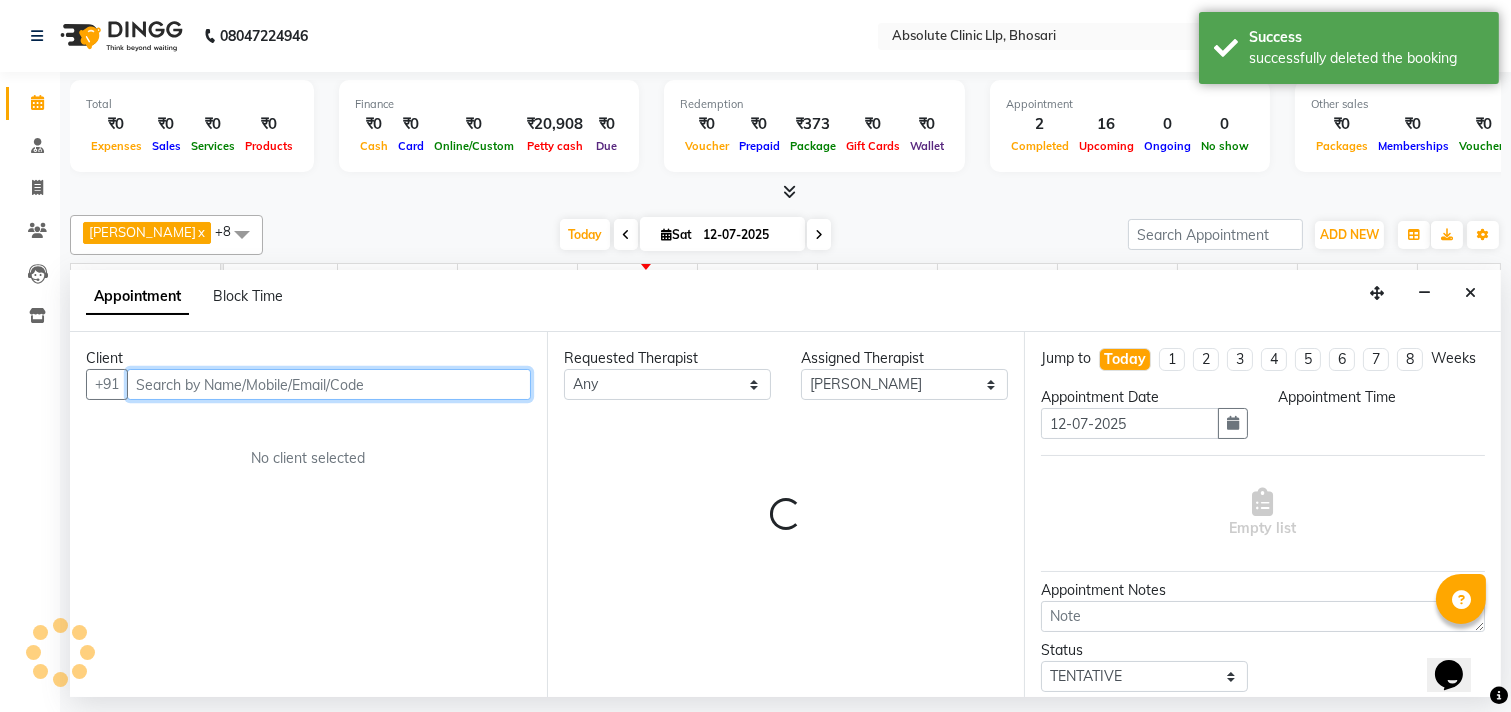 select on "840" 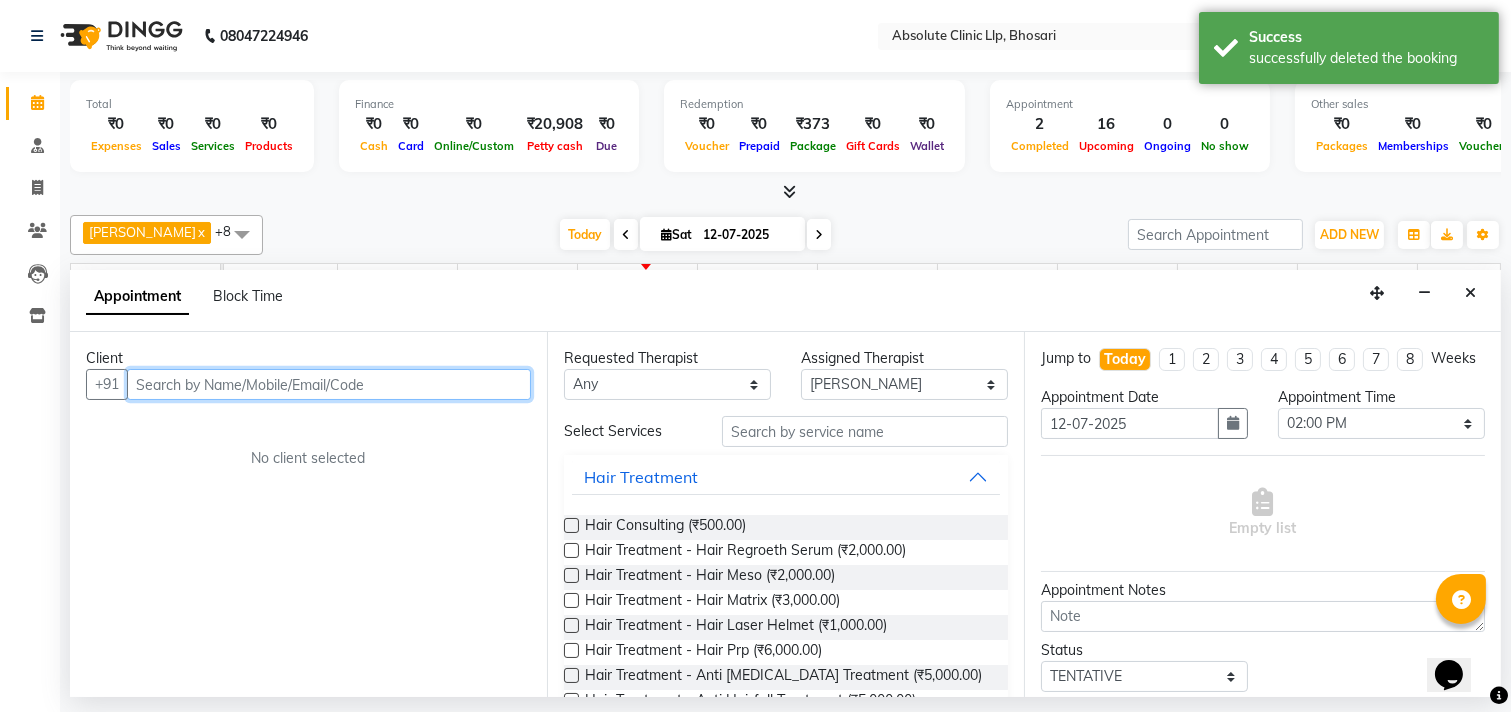 click at bounding box center (329, 384) 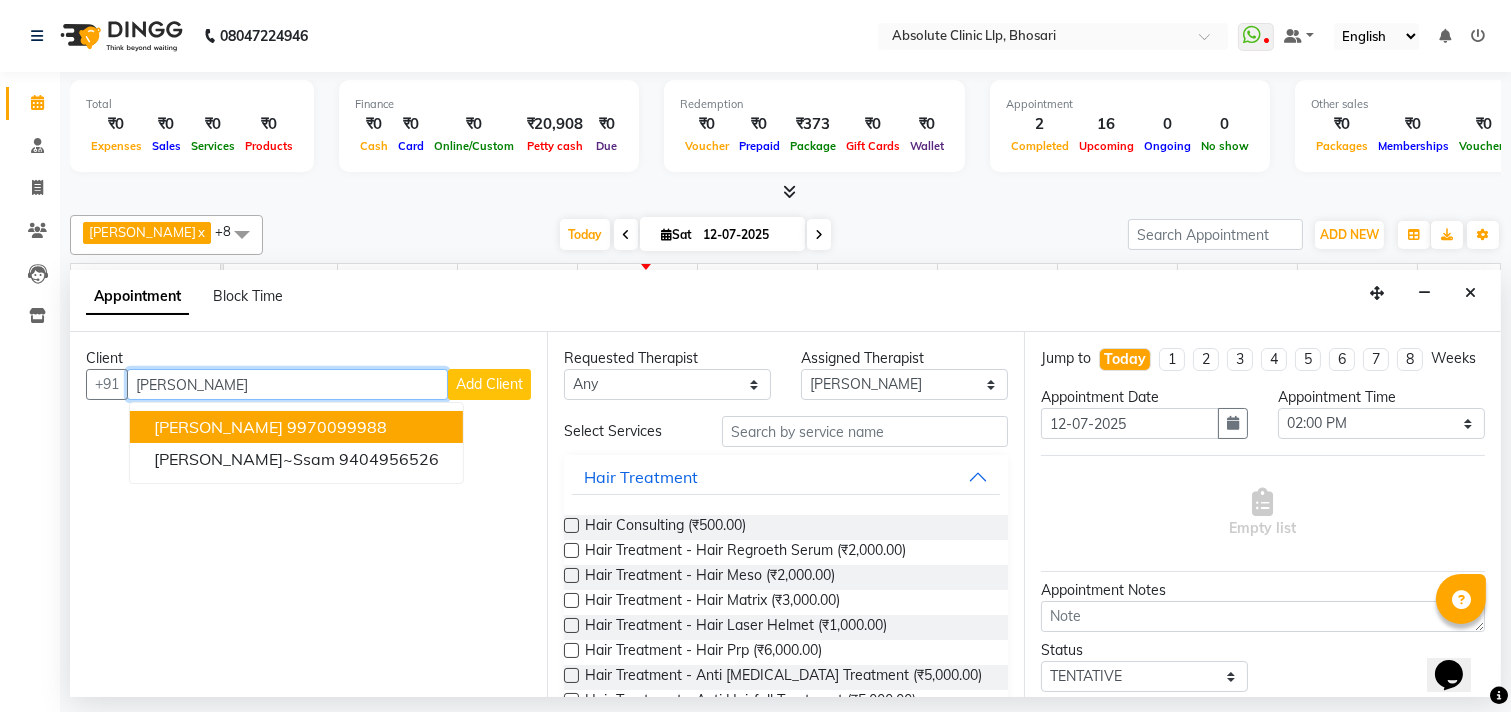 click on "9970099988" at bounding box center [337, 427] 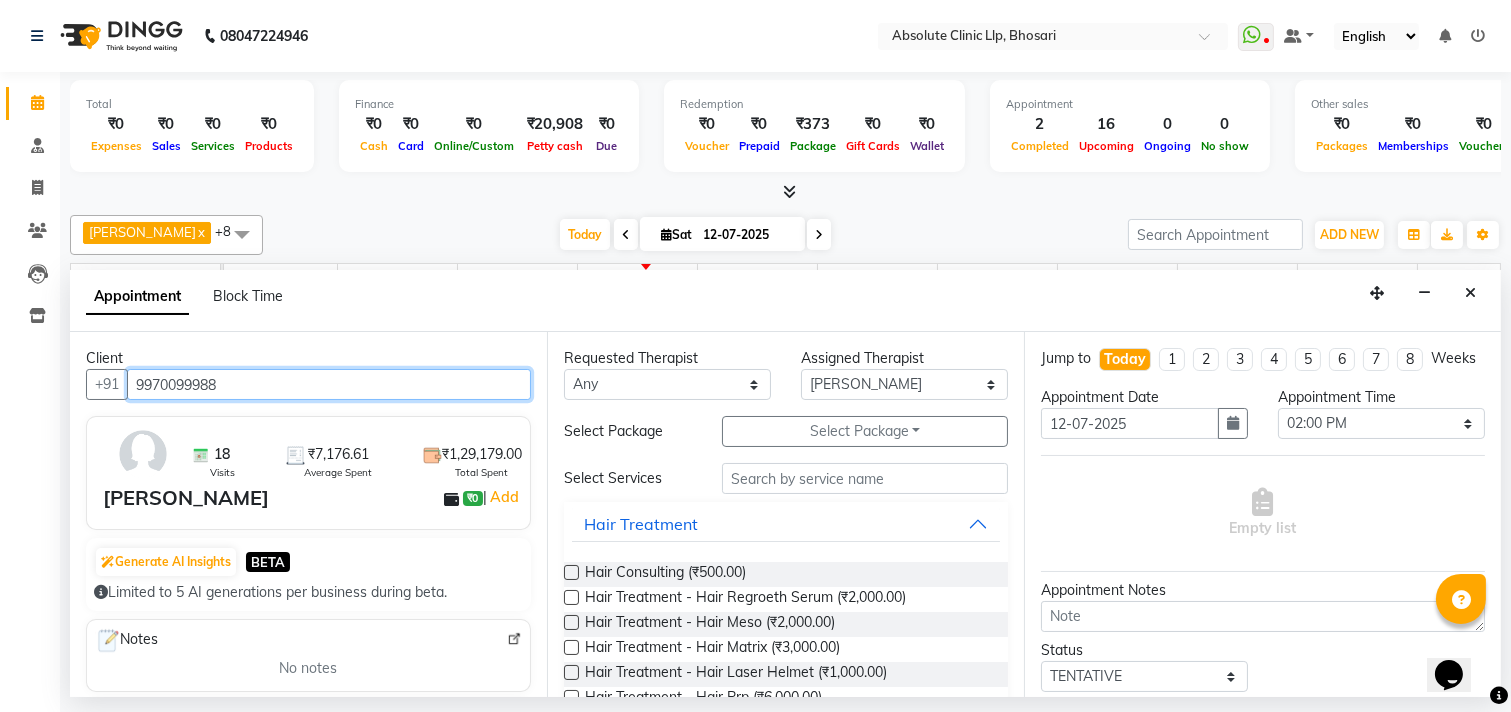 type on "9970099988" 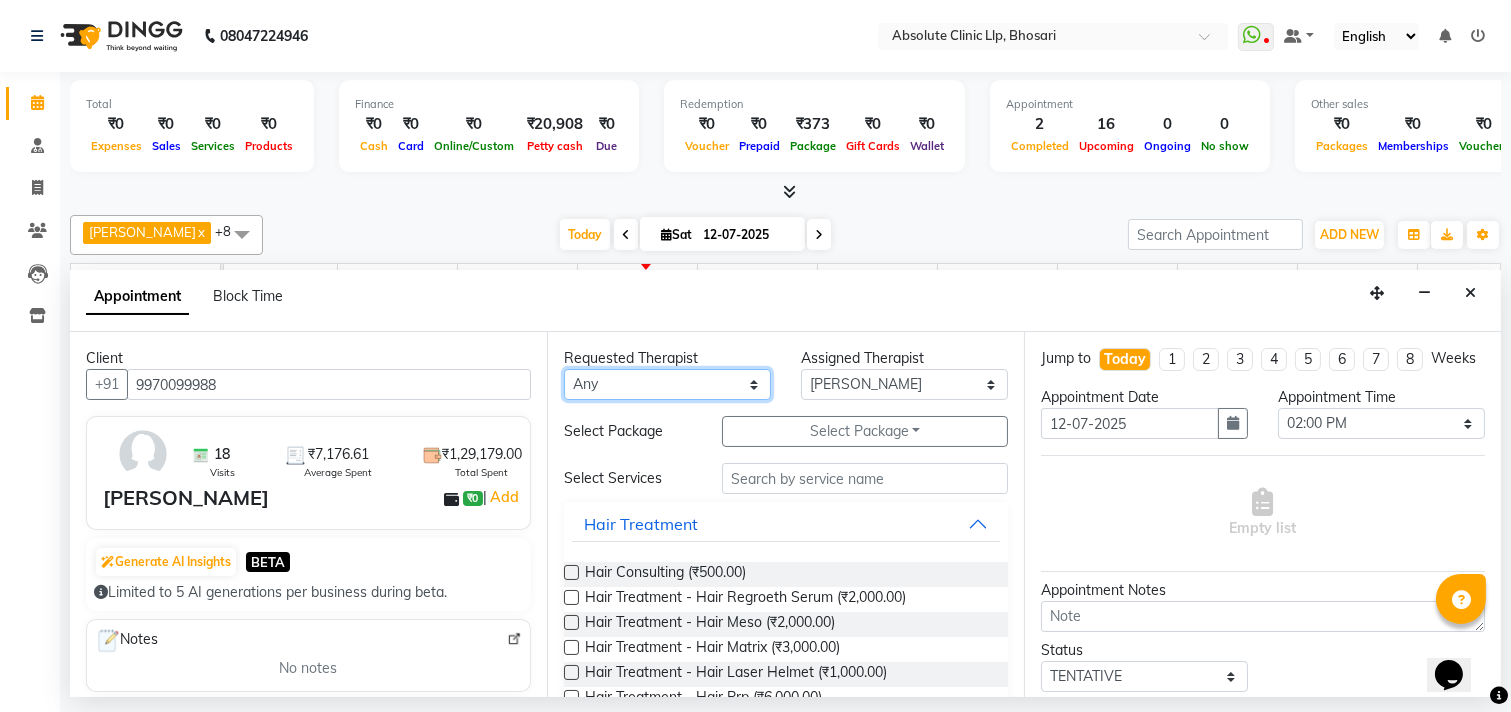 click on "Any [PERSON_NAME]	 [PERSON_NAME] [PERSON_NAME] [PERSON_NAME] [PERSON_NAME] Priyanka  More [PERSON_NAME]	 [PERSON_NAME] [PERSON_NAME] Naikre	 [PERSON_NAME]" at bounding box center (667, 384) 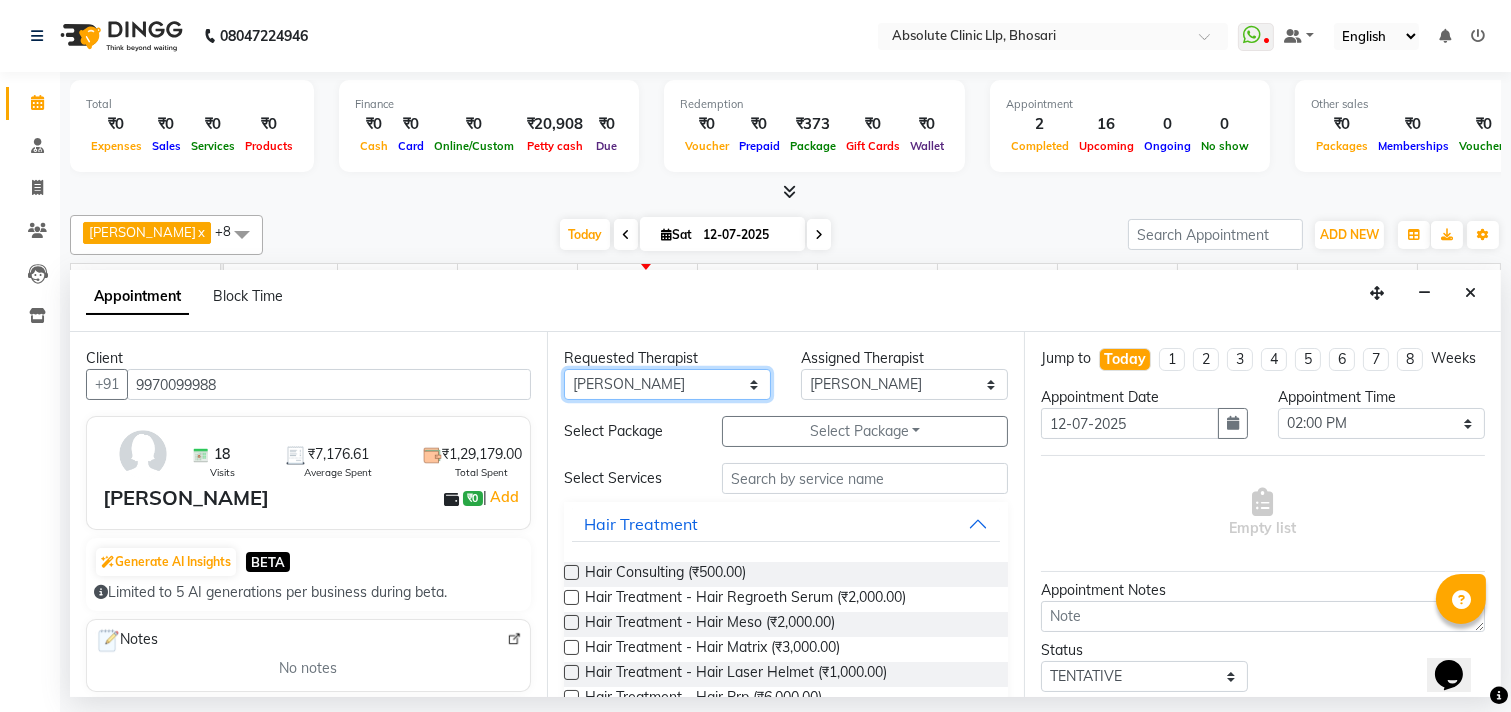 click on "Any [PERSON_NAME]	 [PERSON_NAME] [PERSON_NAME] [PERSON_NAME] [PERSON_NAME] Priyanka  More [PERSON_NAME]	 [PERSON_NAME] [PERSON_NAME] Naikre	 [PERSON_NAME]" at bounding box center (667, 384) 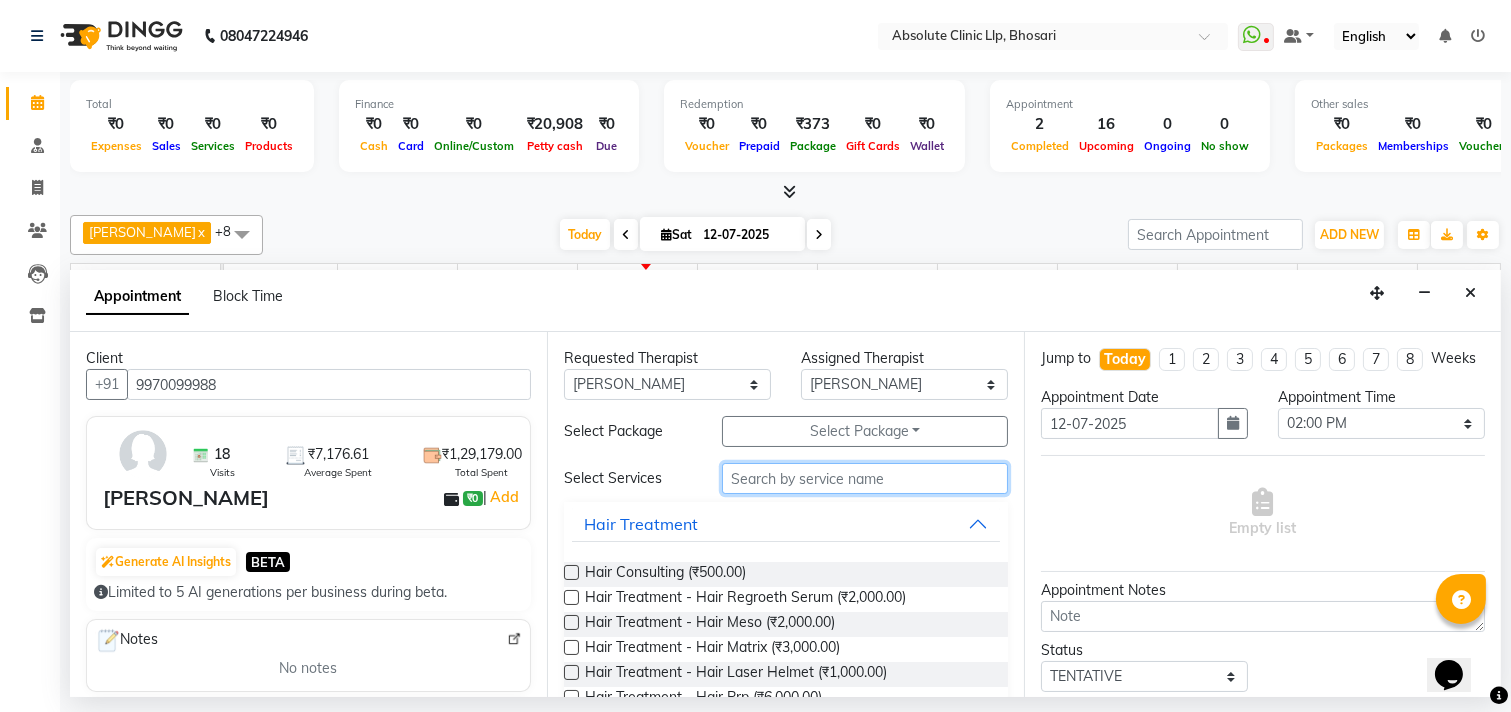 click at bounding box center [865, 478] 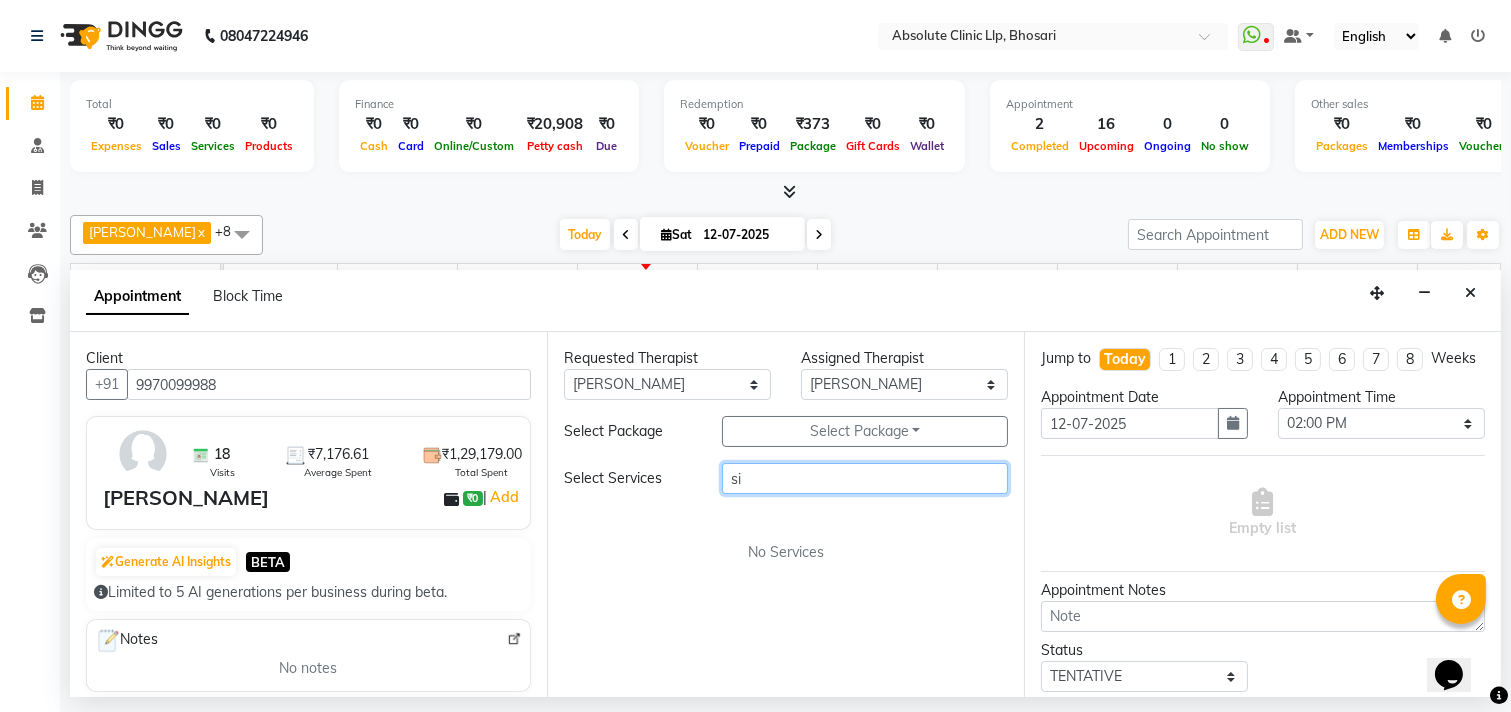 type on "s" 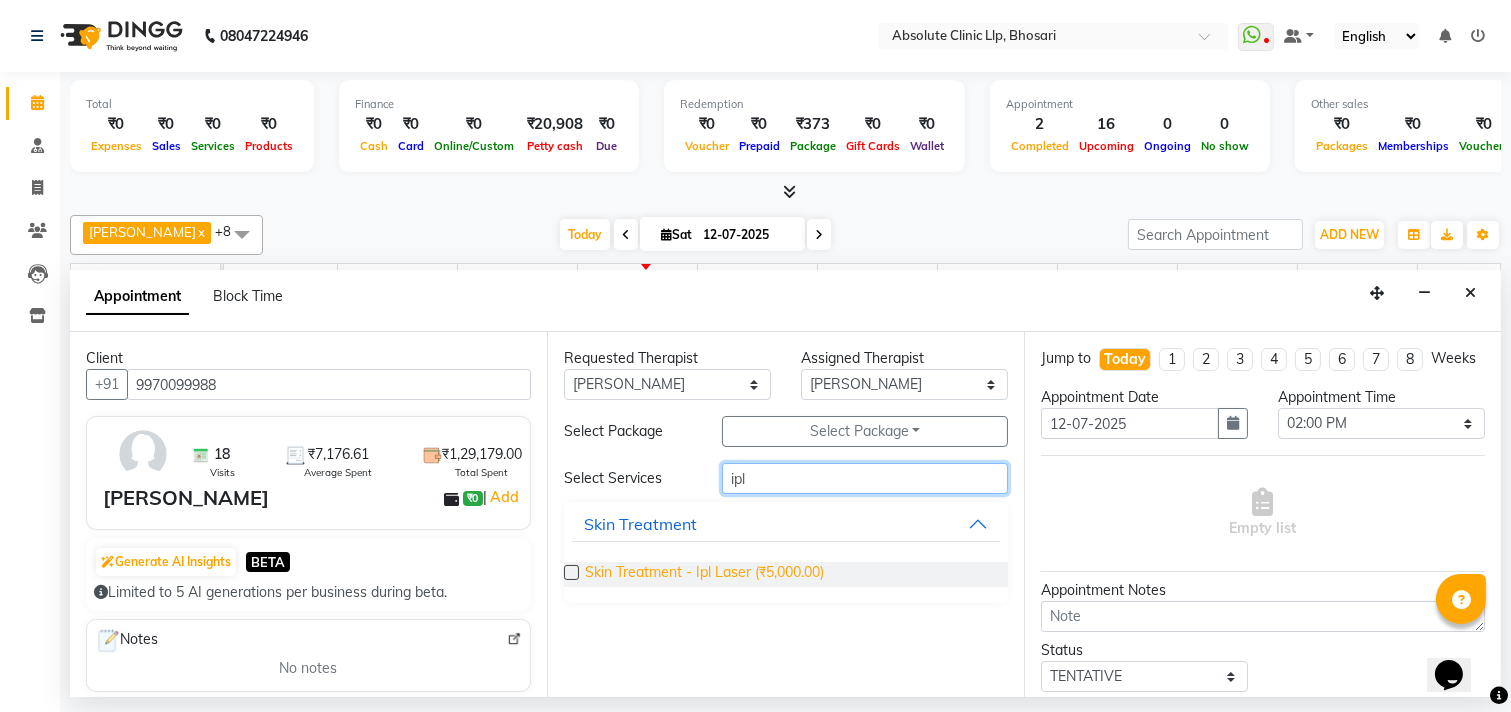 type on "ipl" 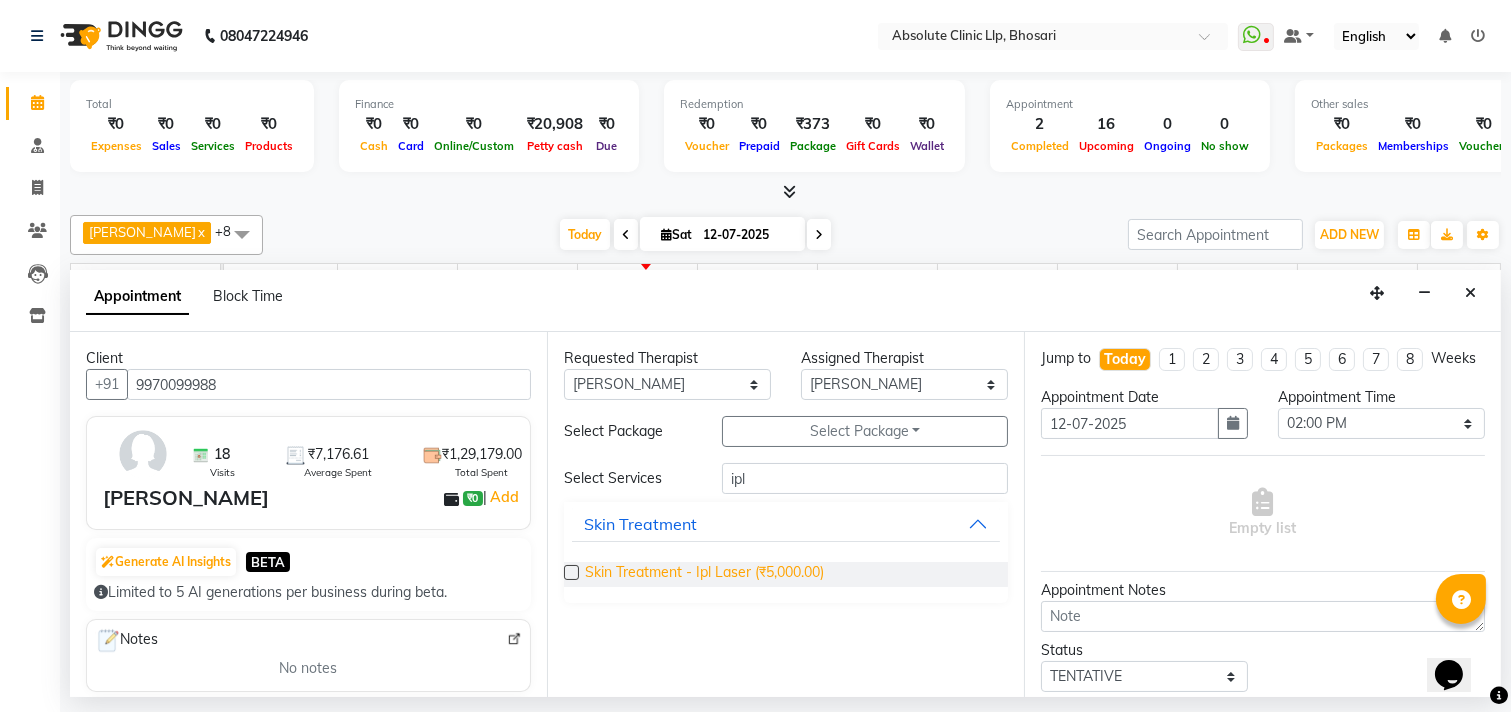 click on "Skin Treatment - Ipl Laser (₹5,000.00)" at bounding box center (704, 574) 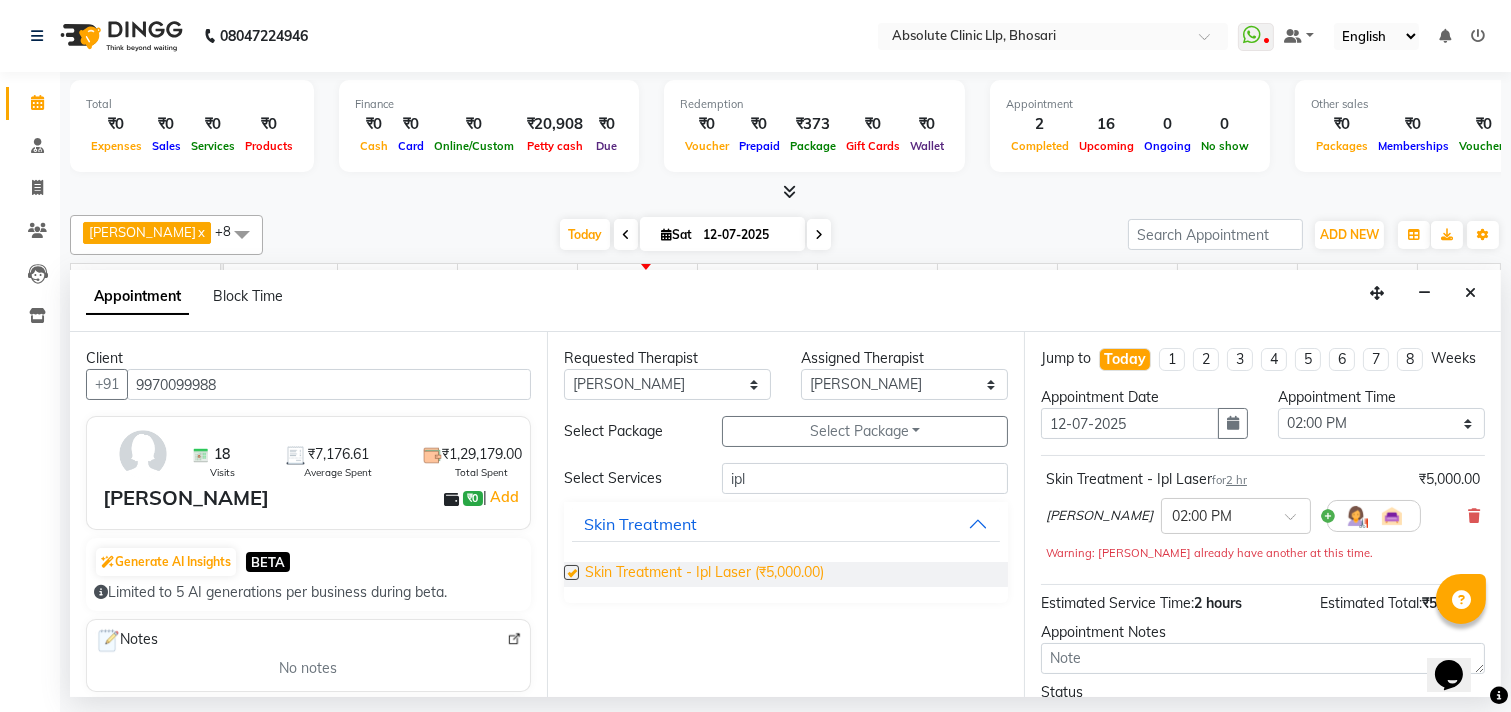 checkbox on "false" 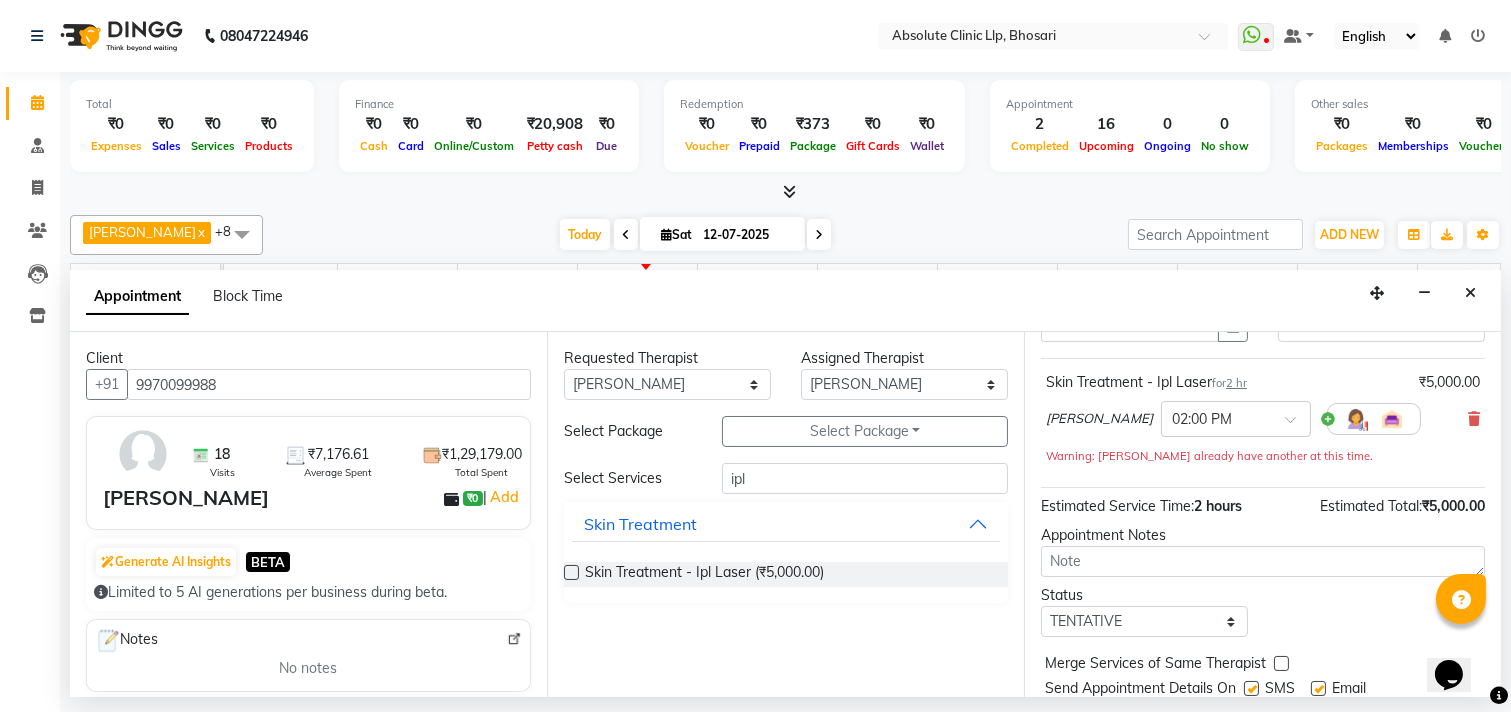 scroll, scrollTop: 182, scrollLeft: 0, axis: vertical 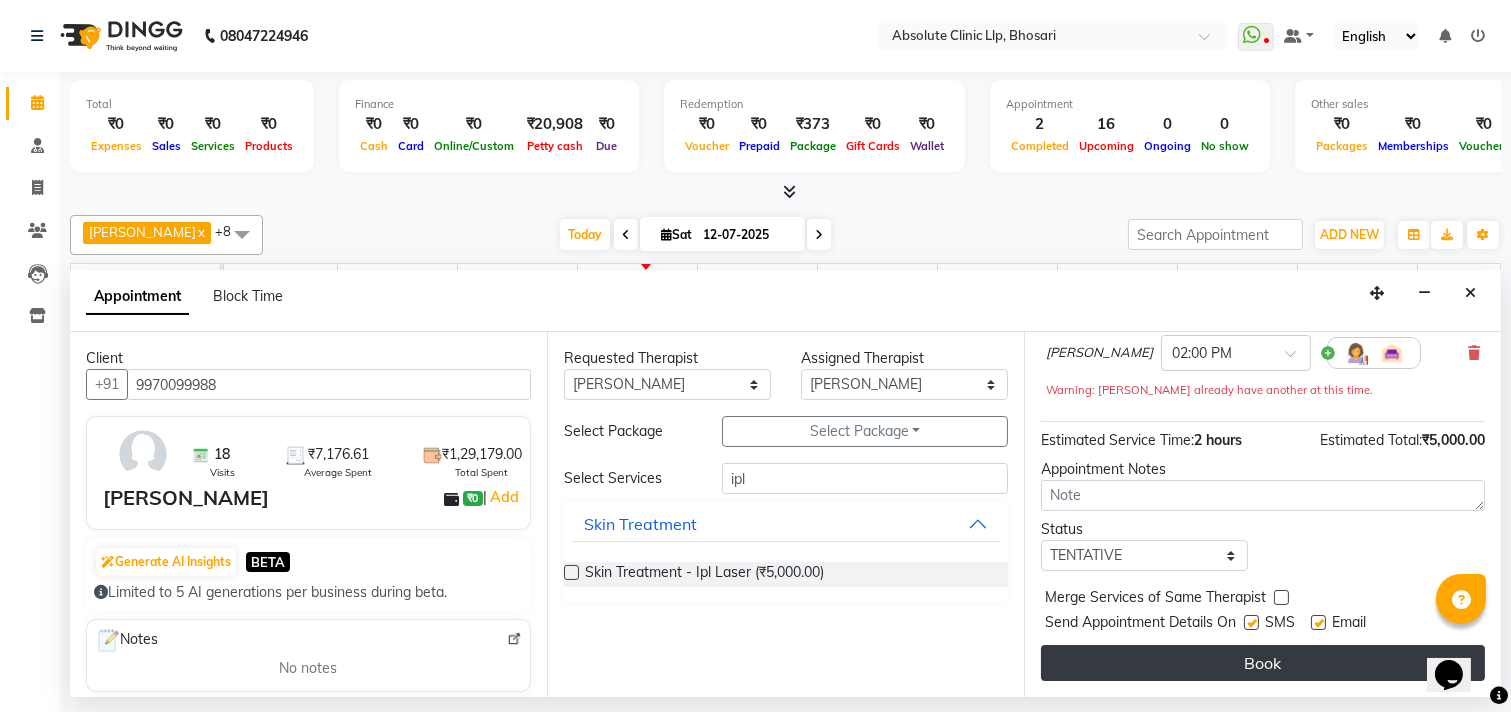 click on "Book" at bounding box center (1263, 663) 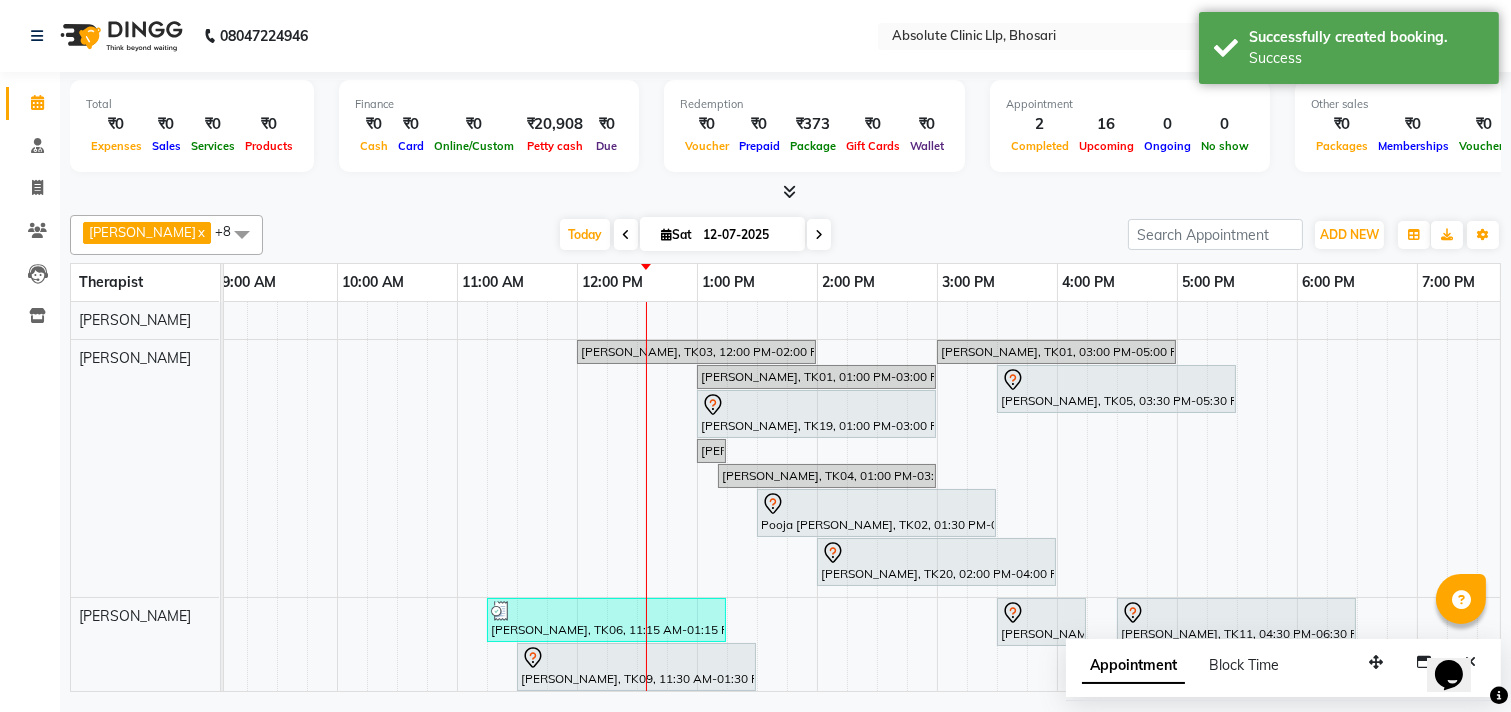 scroll, scrollTop: 198, scrollLeft: 247, axis: both 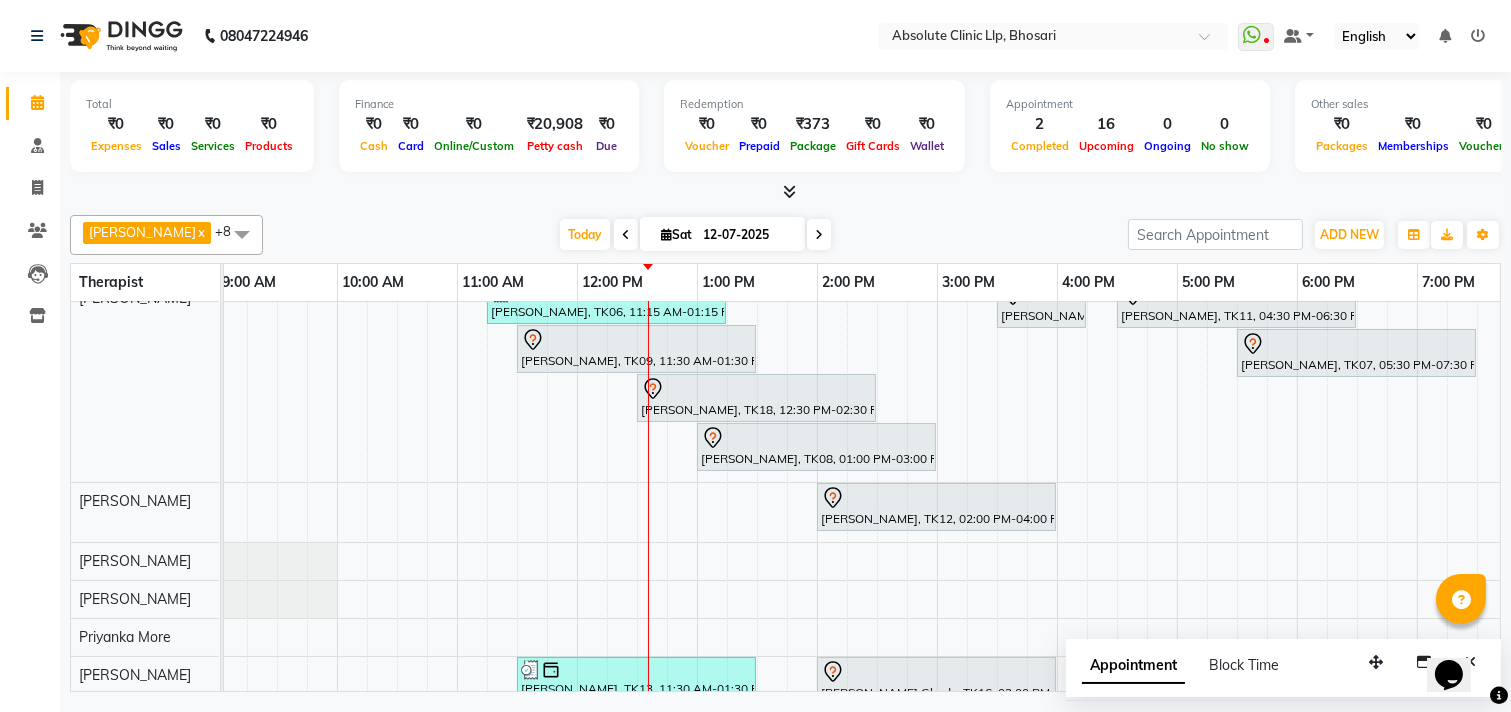 click on "[PERSON_NAME], TK03, 12:00 PM-02:00 PM, Skin Treatment - Co2    [PERSON_NAME], TK01, 03:00 PM-05:00 PM, Laser Hair Reduction Treatment - Full Face Laser    [PERSON_NAME], TK01, 01:00 PM-03:00 PM, Hair Treatment - Hair Roller Serum             [PERSON_NAME], TK05, 03:30 PM-05:30 PM, Skin Treatment - Co2             [PERSON_NAME], TK19, 01:00 PM-03:00 PM, Hair Treatment - Hair Matrix    shweta [PERSON_NAME], TK04, 01:00 PM-03:00 PM, DERMA PEN4    shweta [PERSON_NAME], TK04, 01:00 PM-03:00 PM, DERMA PEN4             Pooja [PERSON_NAME], TK02, 01:30 PM-03:30 PM, Skin Treatment - Peel(Face)             [PERSON_NAME], TK20, 02:00 PM-04:00 PM, Skin Treatment - Ipl Laser     Pooja Shinde, TK06, 11:15 AM-01:15 PM, Skin Treatment - Medicine Insertion (₹1000)             [PERSON_NAME], TK10, 03:30 PM-04:15 PM, Skin Treatment- EYE CELL Treatment             [PERSON_NAME], TK11, 04:30 PM-06:30 PM, Hair Treatment - Hair Matrix             [PERSON_NAME], TK09, 11:30 AM-01:30 PM, Skin Treatment - Hydra Facial" at bounding box center (877, 440) 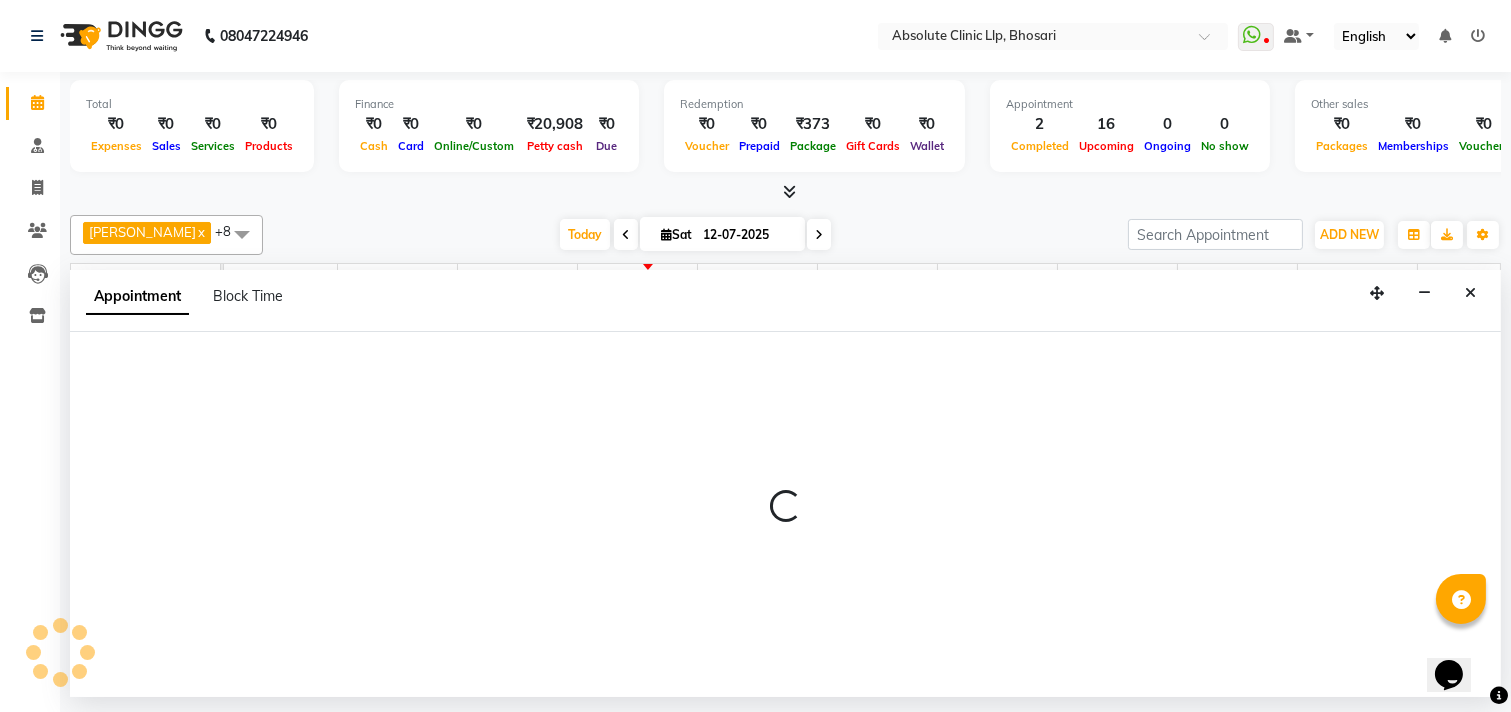select on "28128" 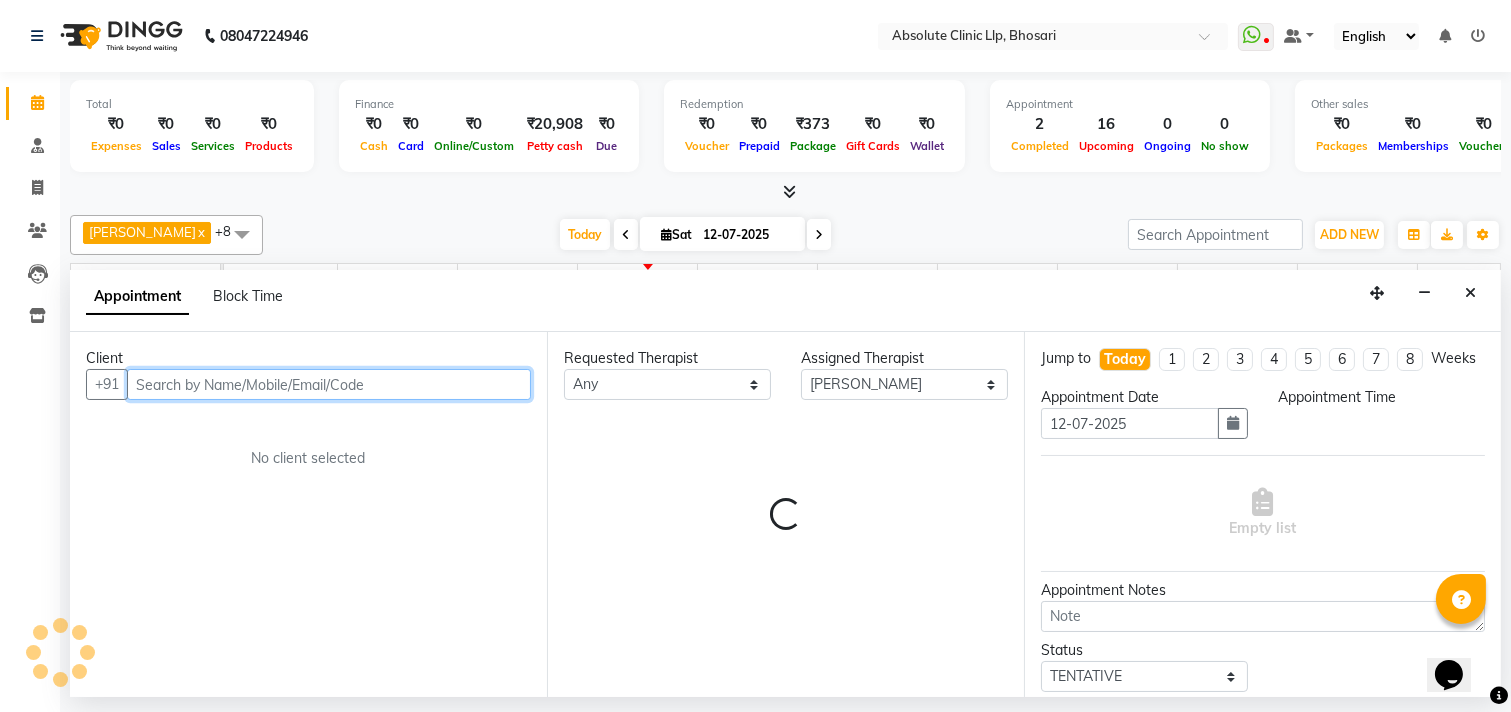 select on "810" 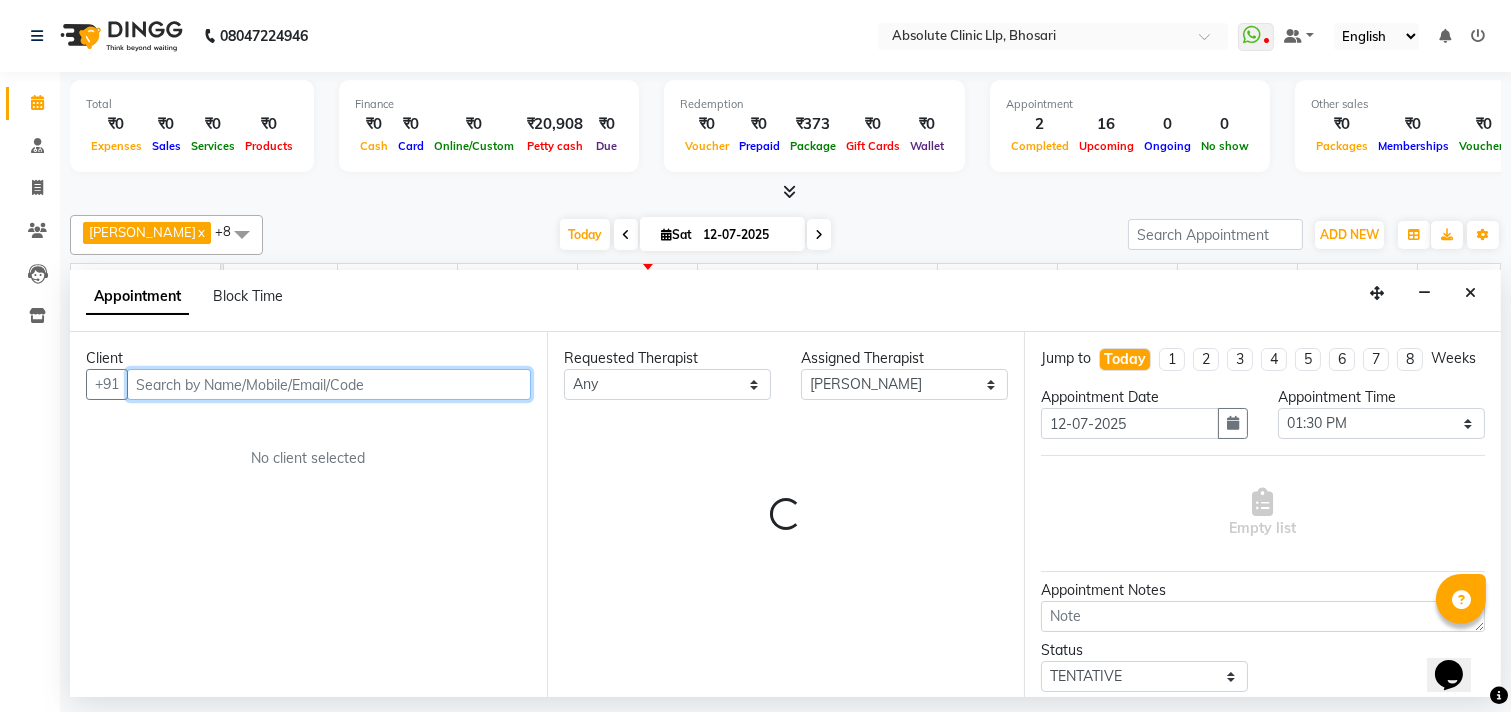 click at bounding box center (329, 384) 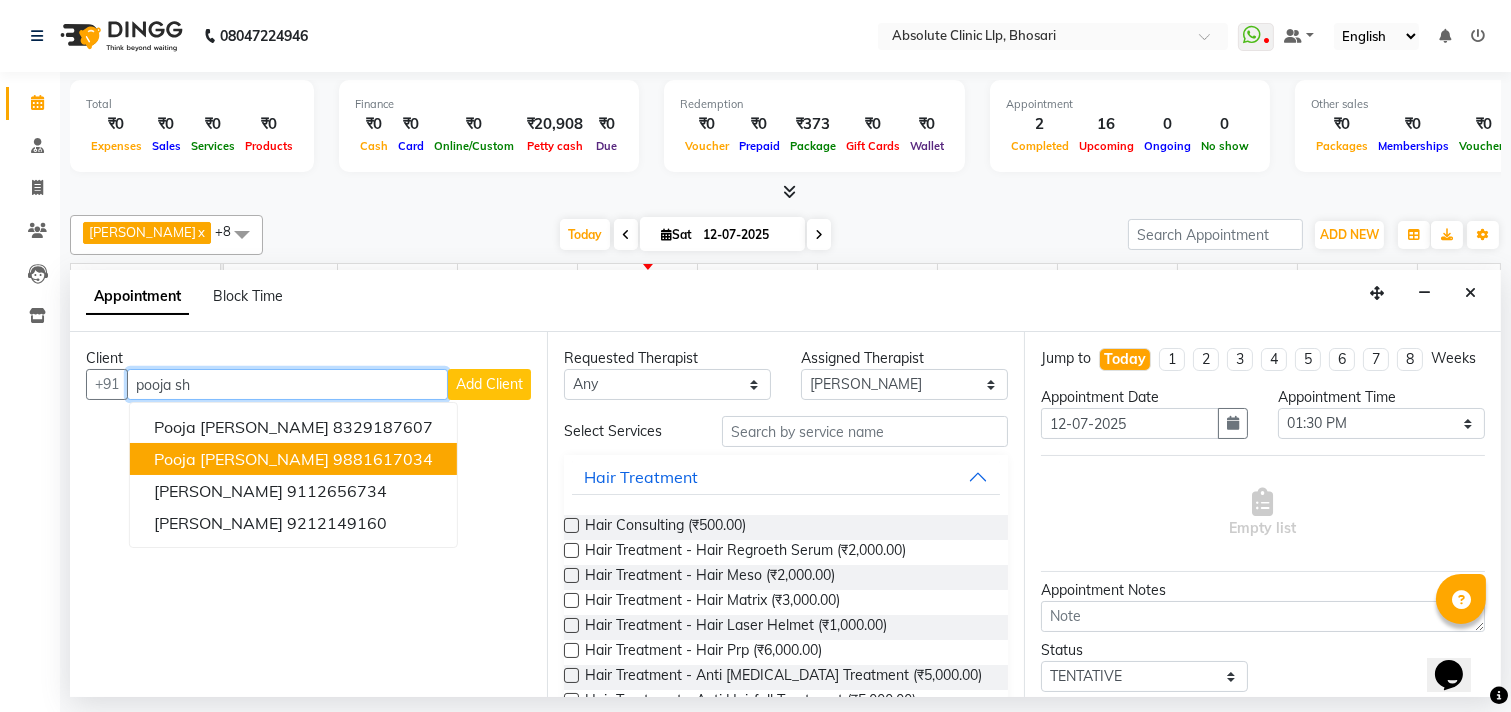 click on "9881617034" at bounding box center (383, 459) 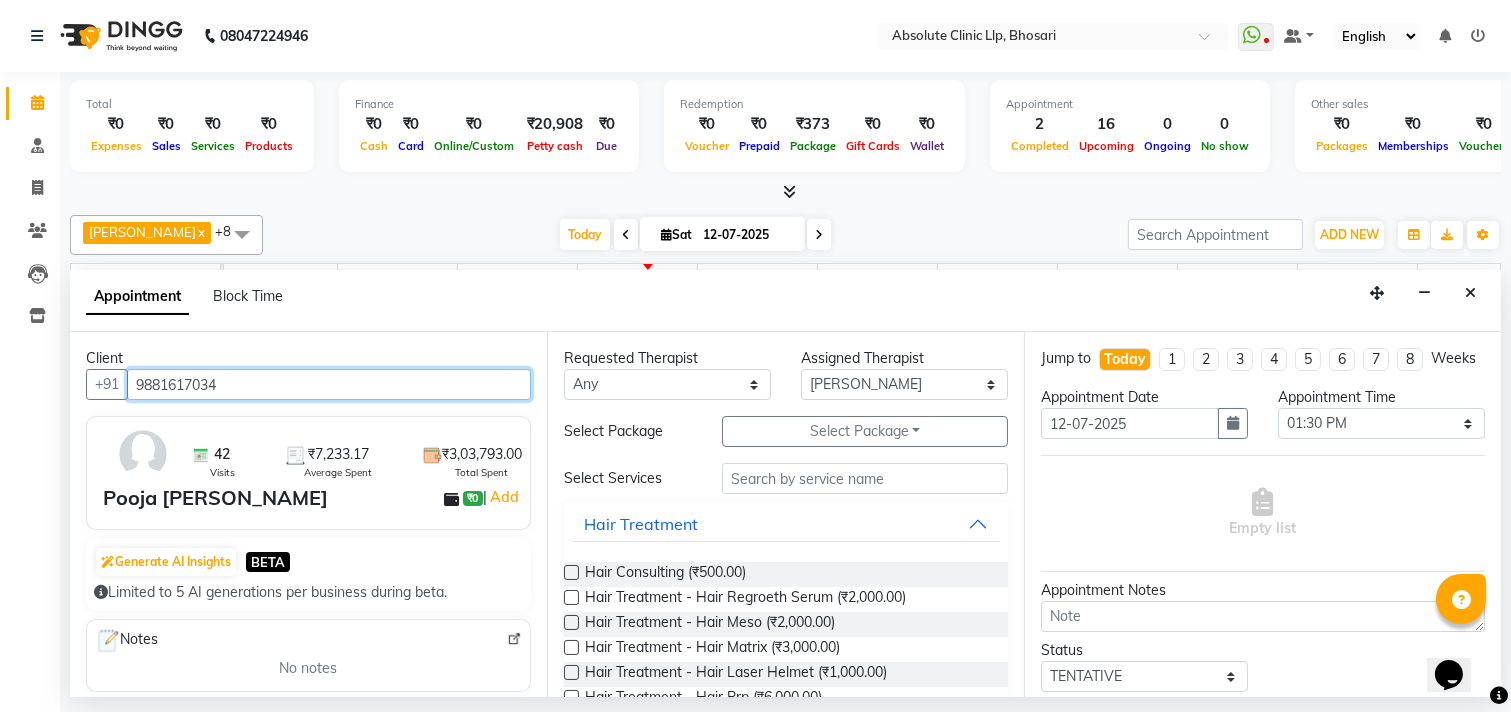 type on "9881617034" 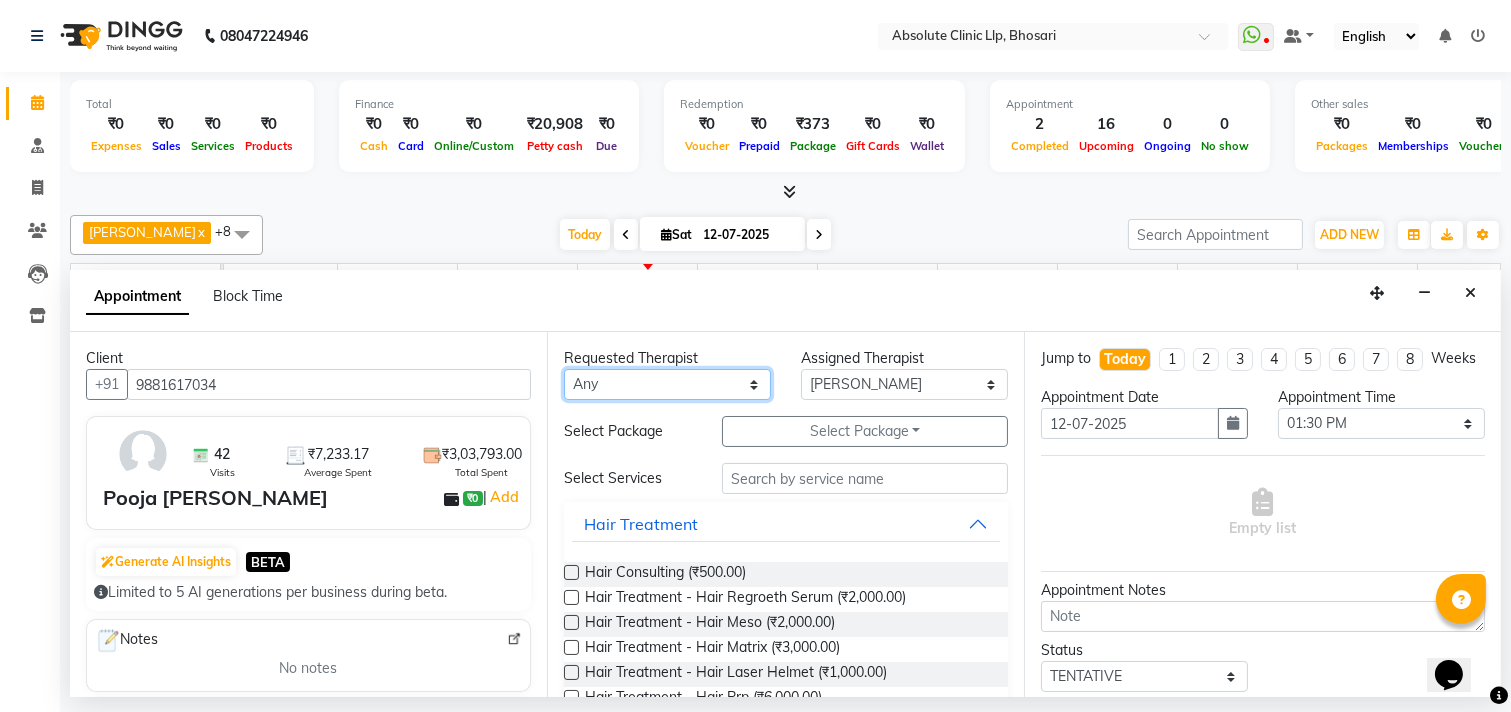 click on "Any [PERSON_NAME]	 [PERSON_NAME] [PERSON_NAME] [PERSON_NAME] [PERSON_NAME] Priyanka  More [PERSON_NAME]	 [PERSON_NAME] [PERSON_NAME] Naikre	 [PERSON_NAME]" at bounding box center (667, 384) 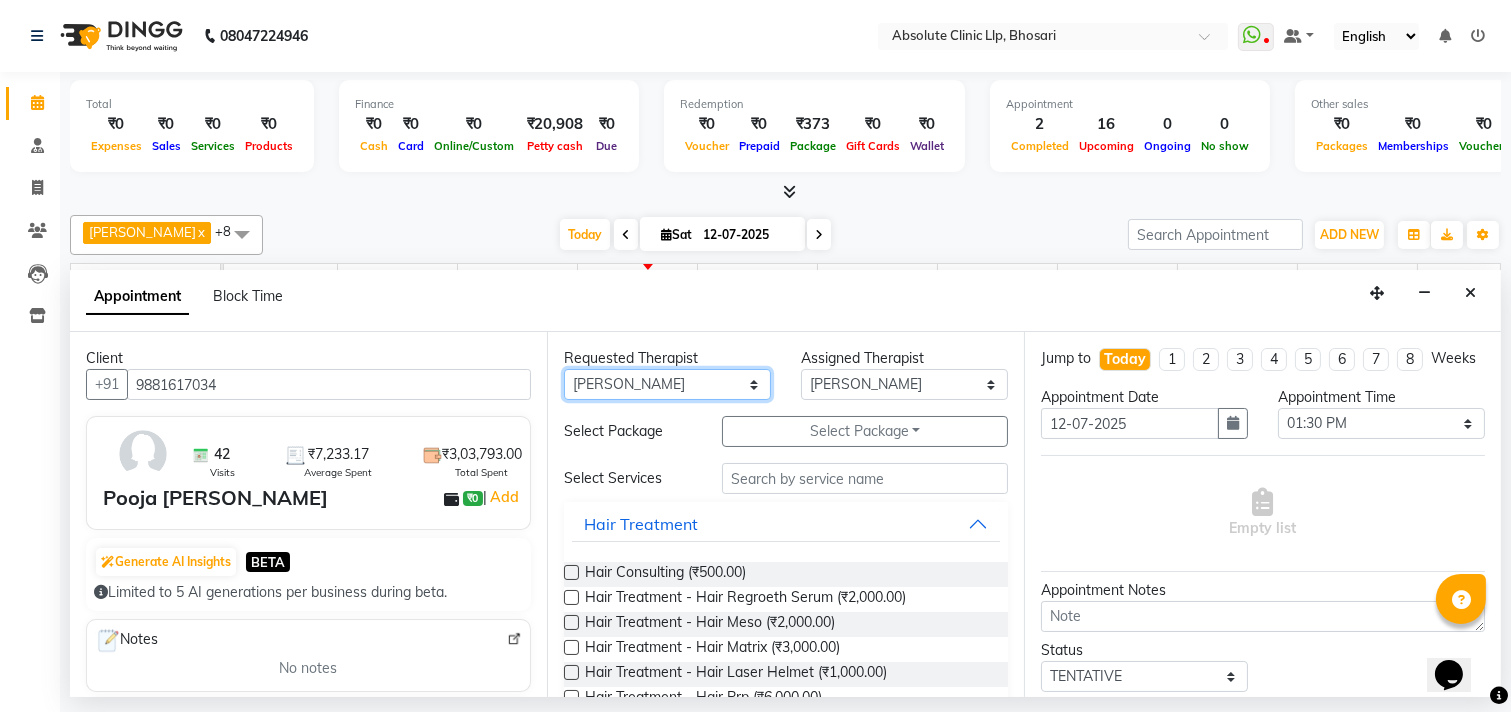 click on "Any [PERSON_NAME]	 [PERSON_NAME] [PERSON_NAME] [PERSON_NAME] [PERSON_NAME] Priyanka  More [PERSON_NAME]	 [PERSON_NAME] [PERSON_NAME] Naikre	 [PERSON_NAME]" at bounding box center (667, 384) 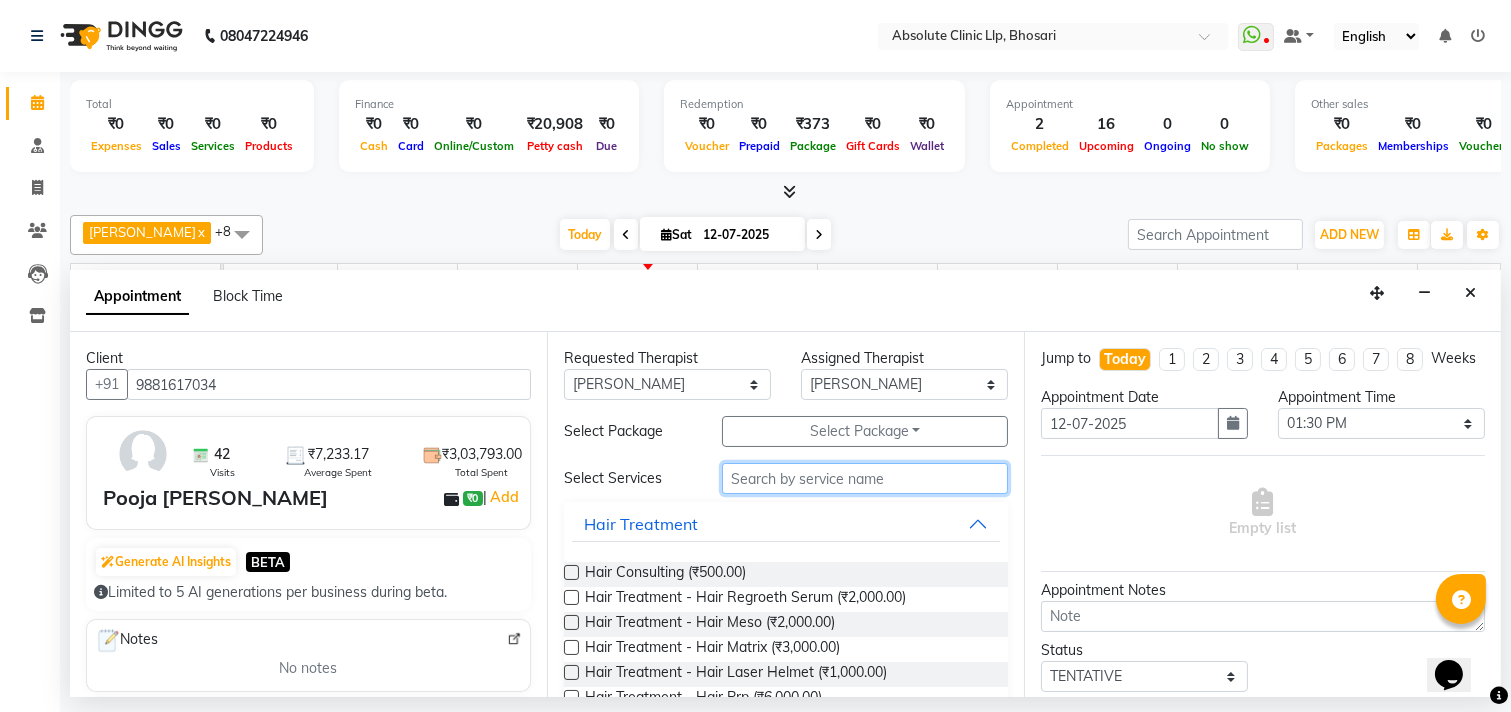 click at bounding box center [865, 478] 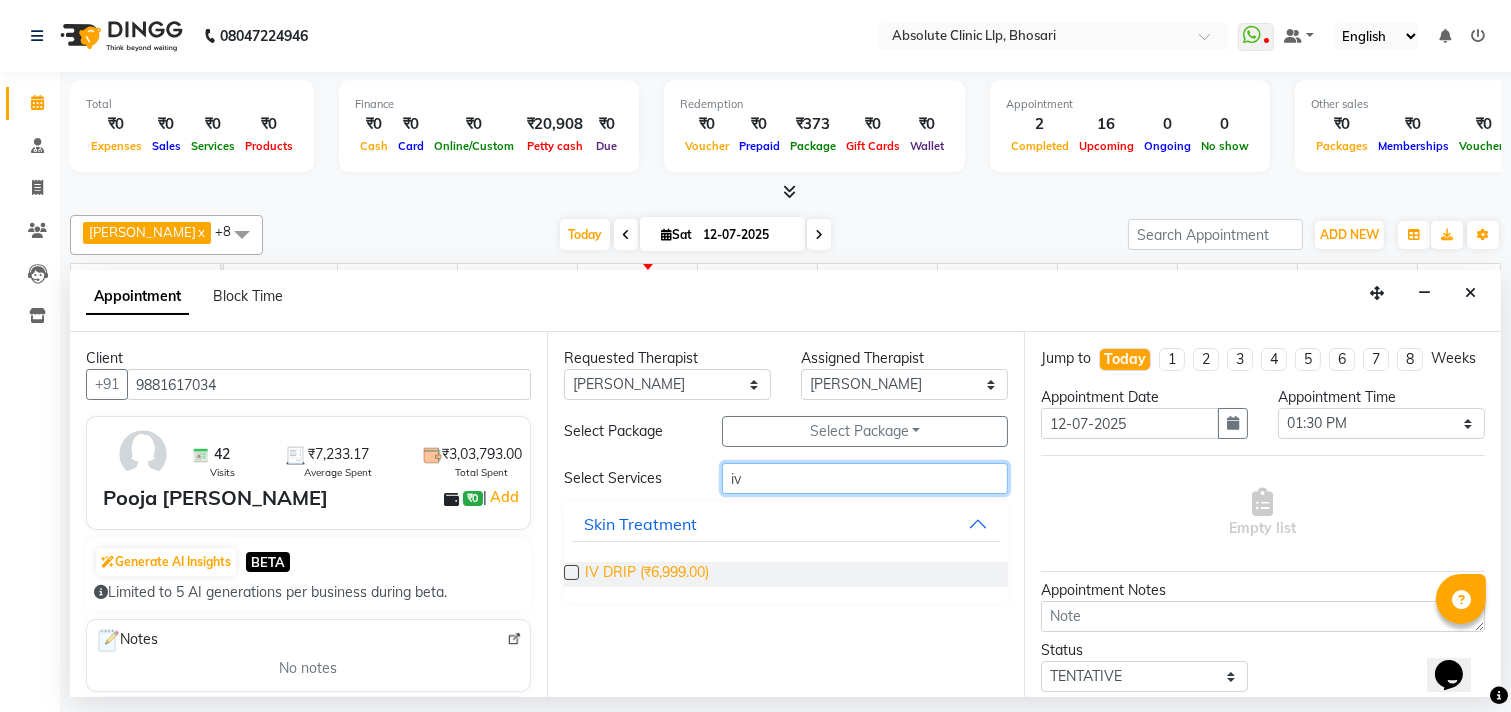 type on "iv" 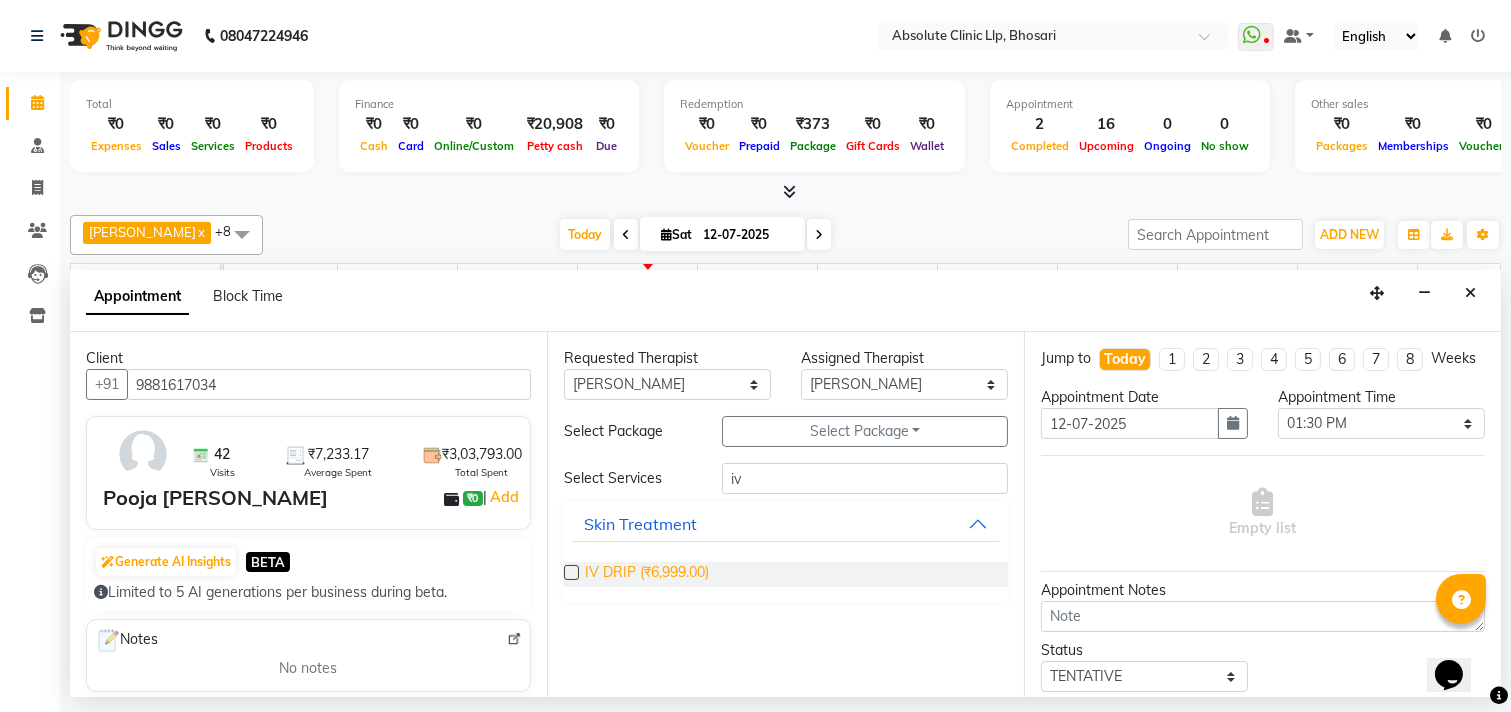 click on "IV DRIP (₹6,999.00)" at bounding box center [647, 574] 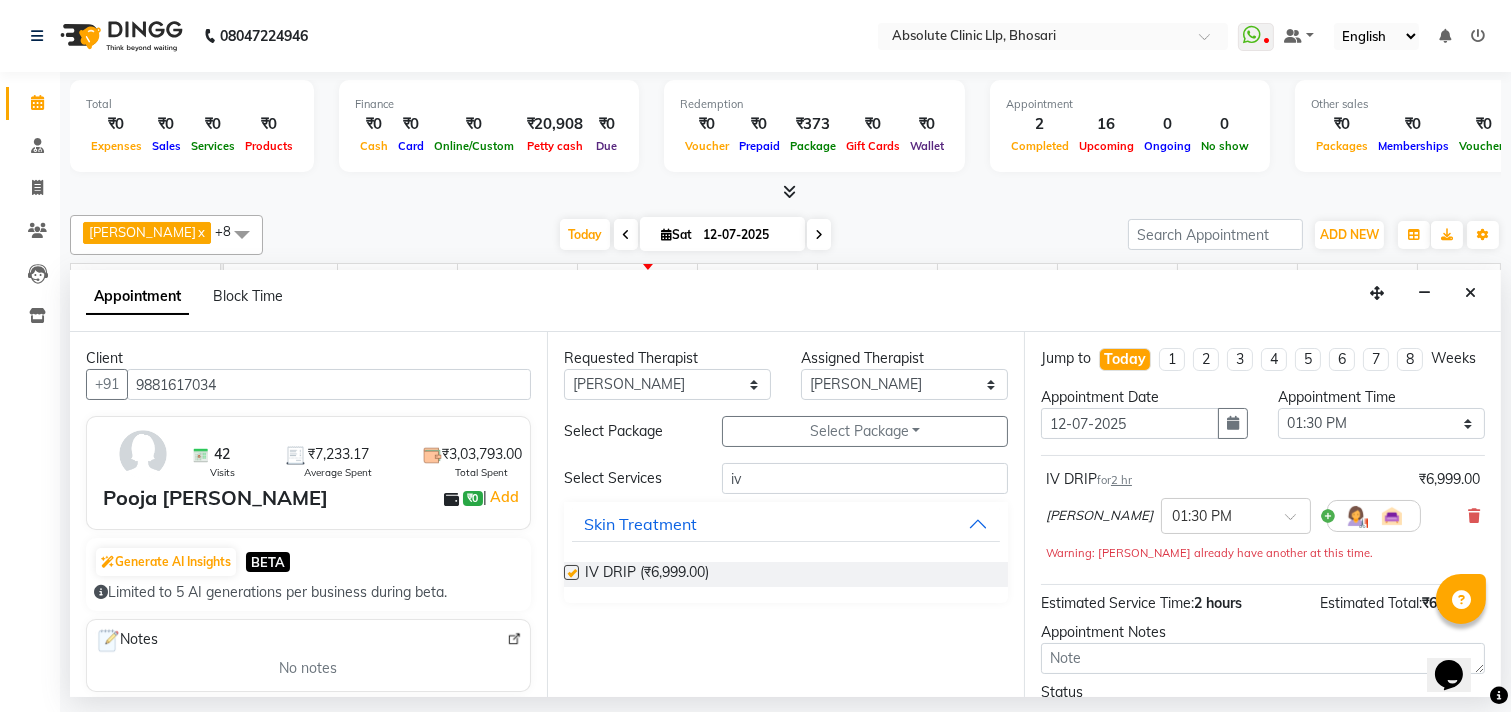 checkbox on "false" 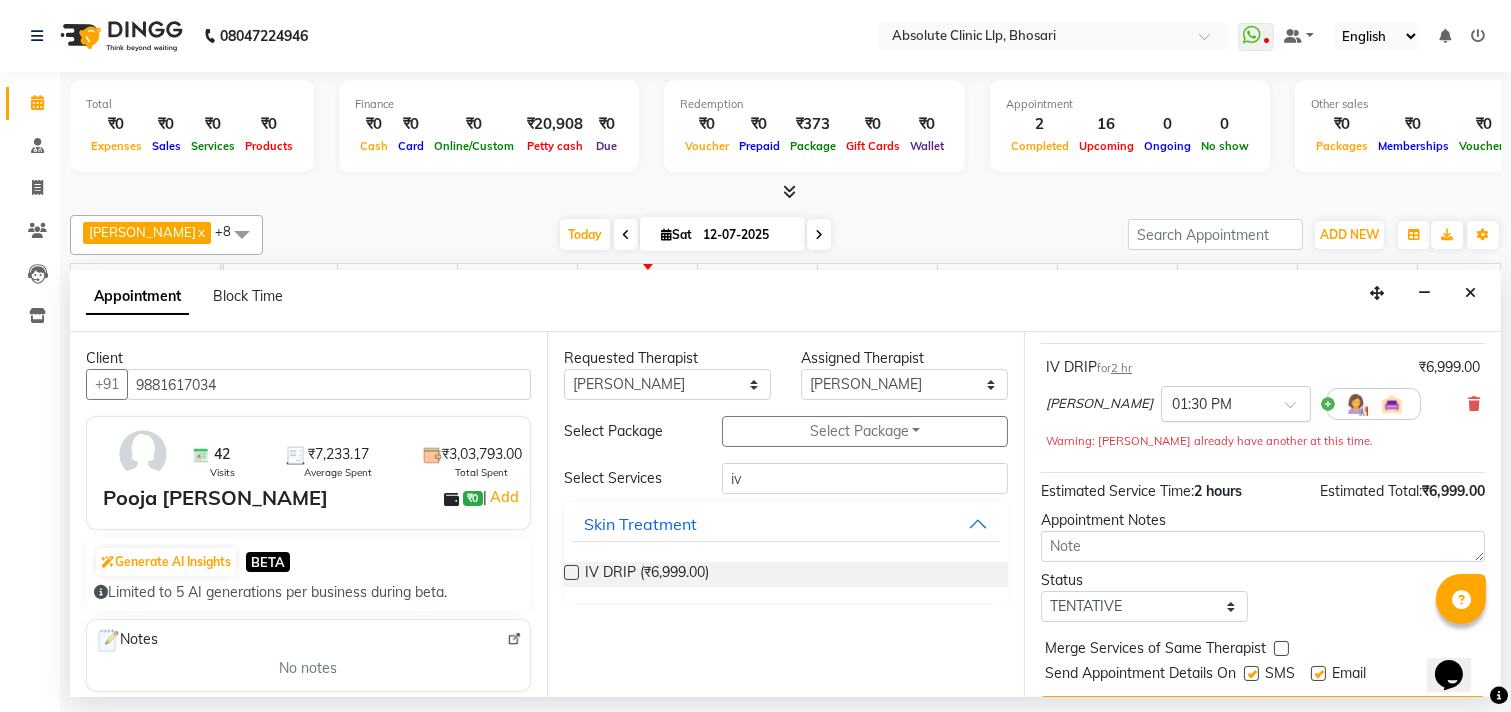 scroll, scrollTop: 182, scrollLeft: 0, axis: vertical 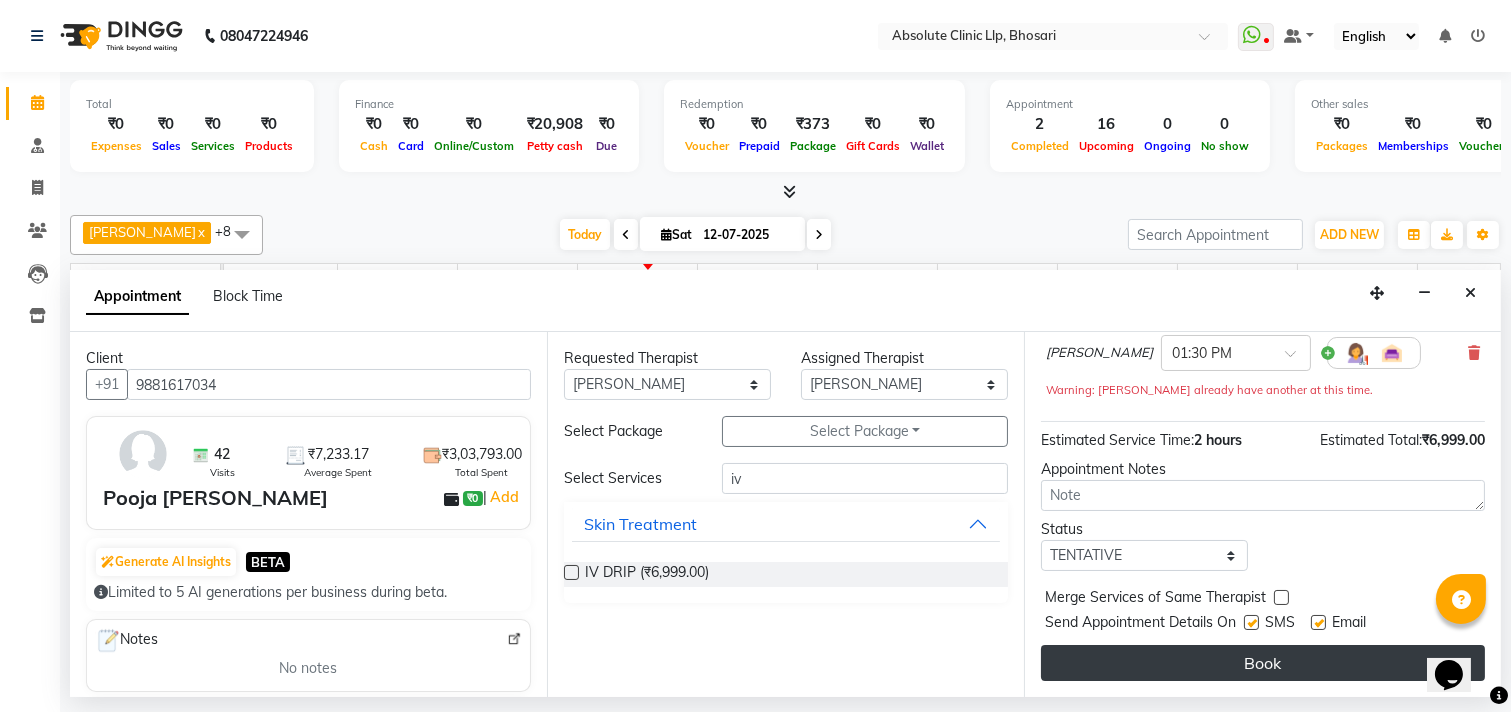 click on "Book" at bounding box center (1263, 663) 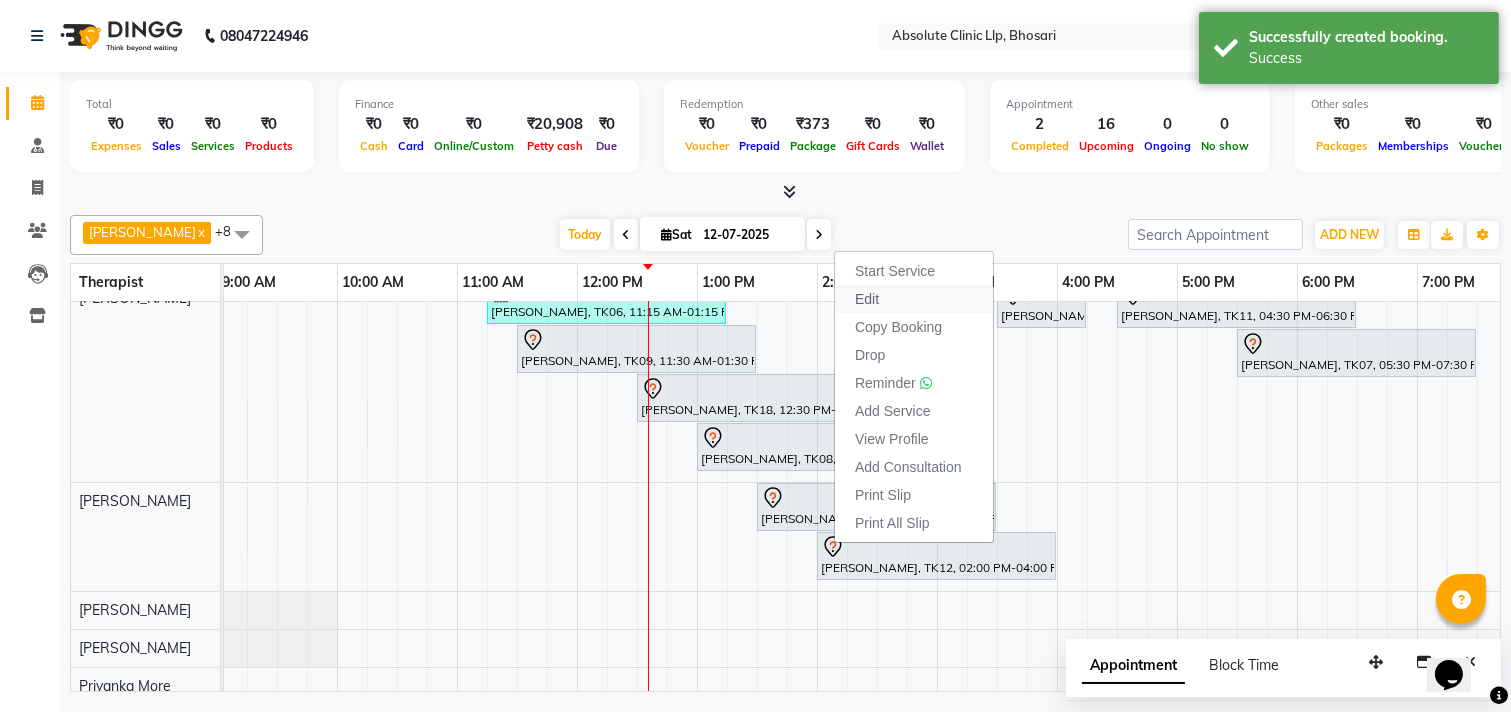 click on "Edit" at bounding box center [867, 299] 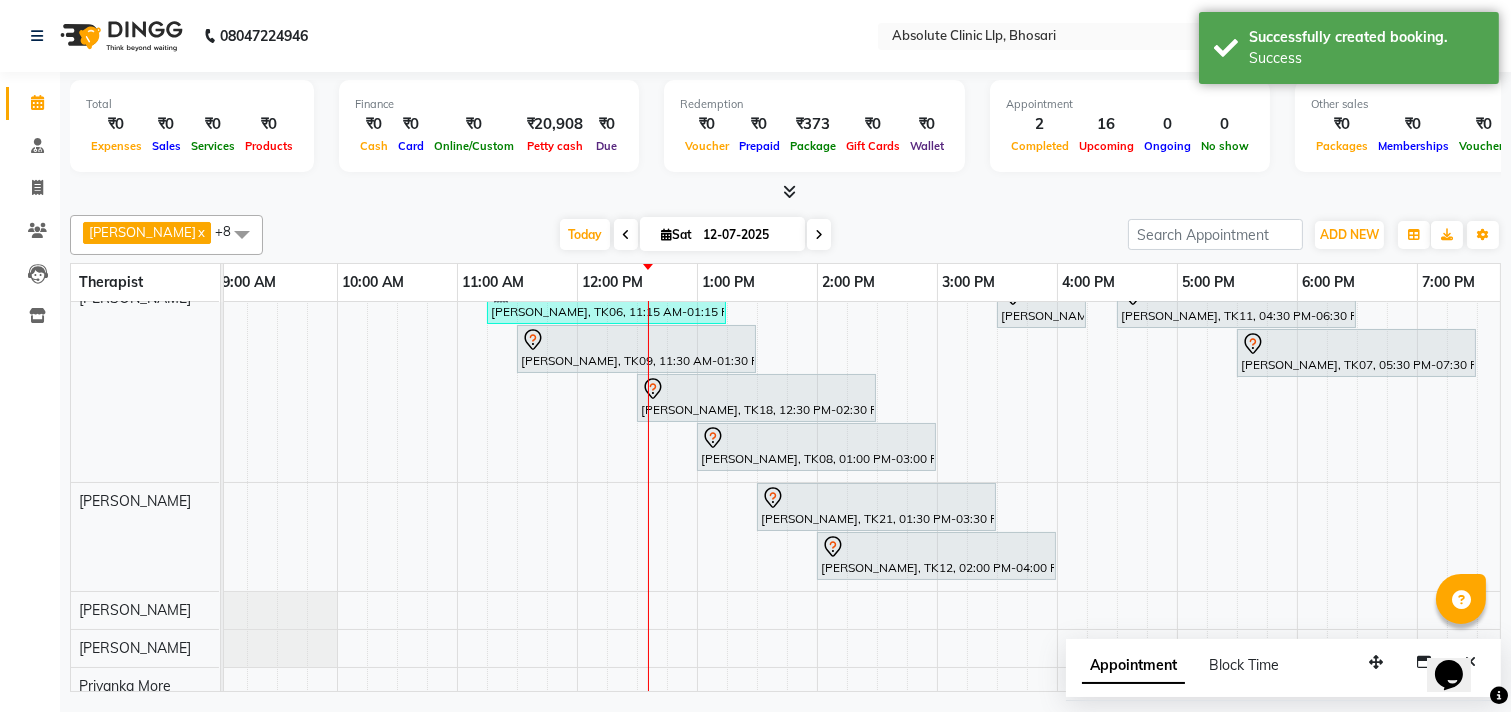 select on "tentative" 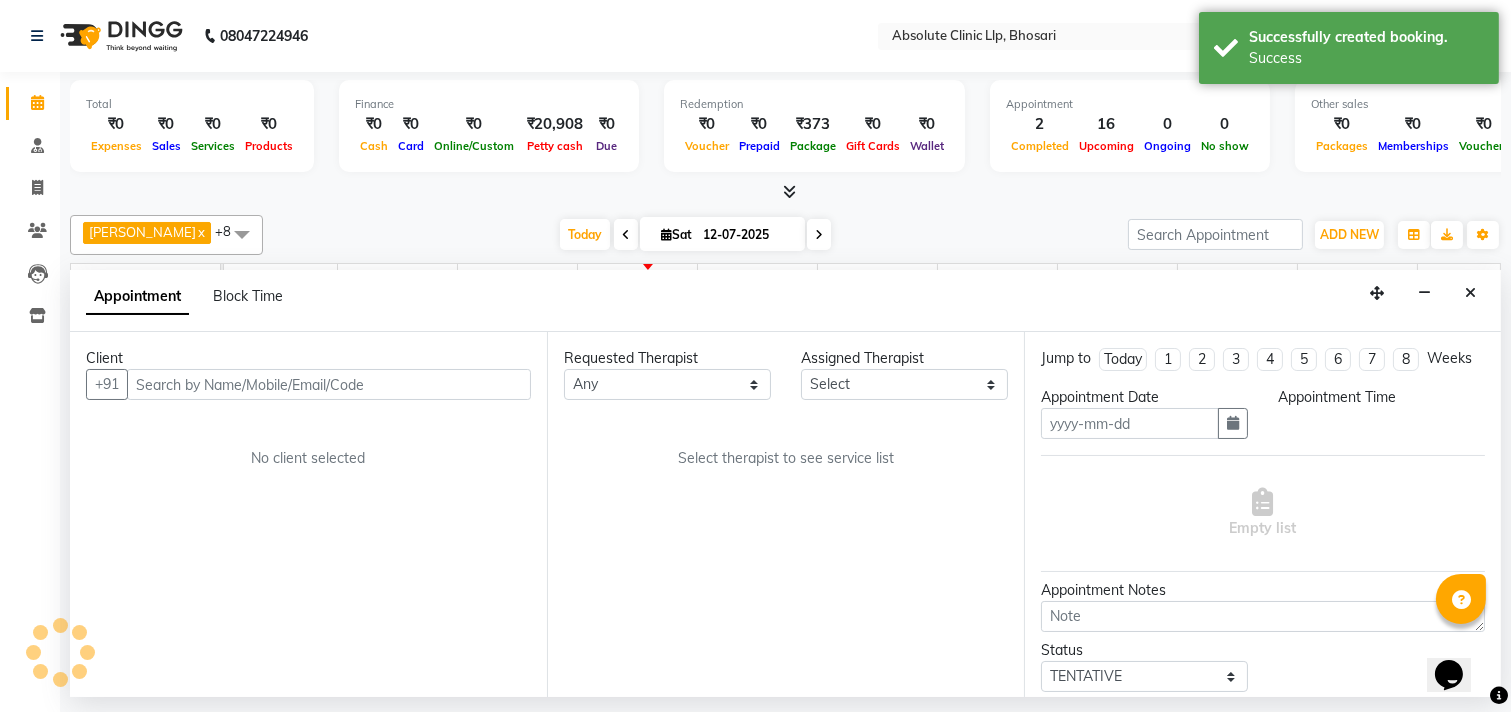 type on "12-07-2025" 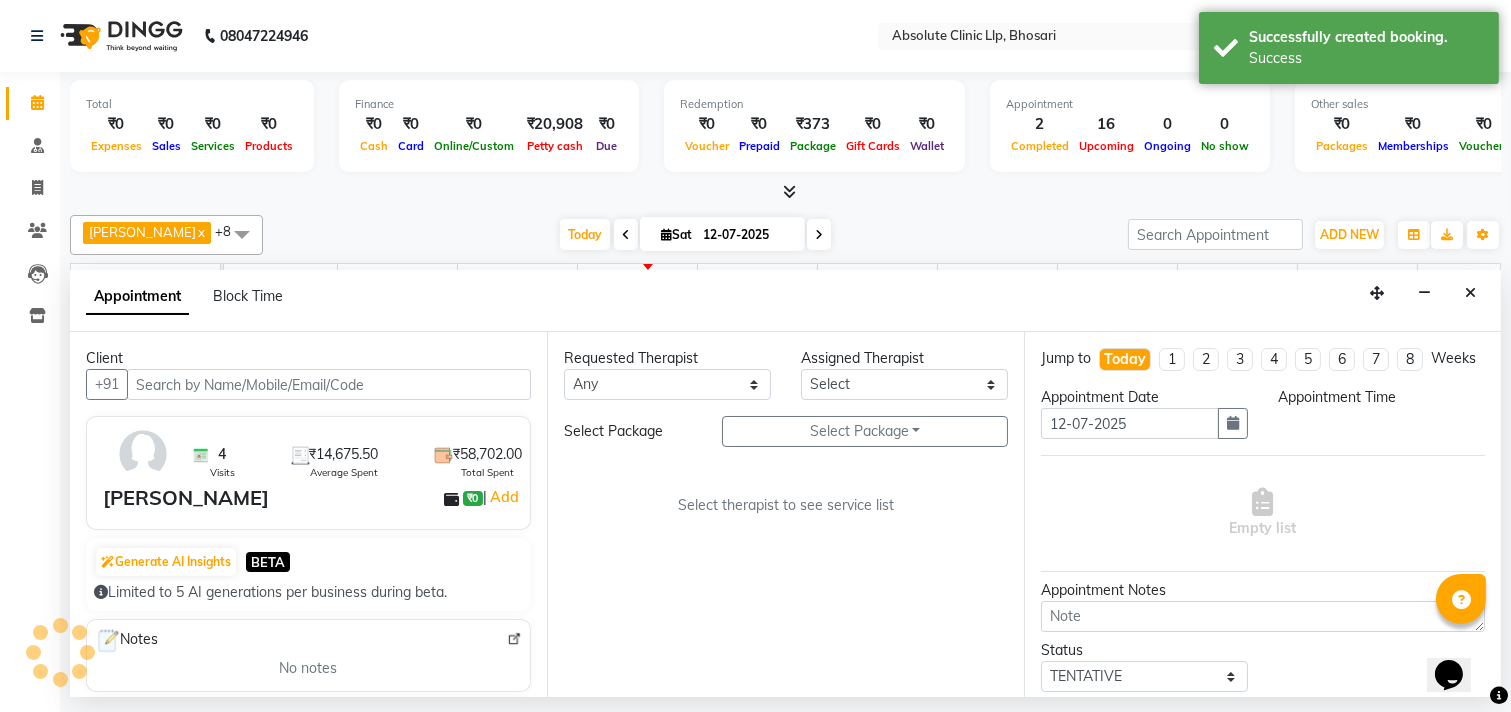 scroll, scrollTop: 0, scrollLeft: 524, axis: horizontal 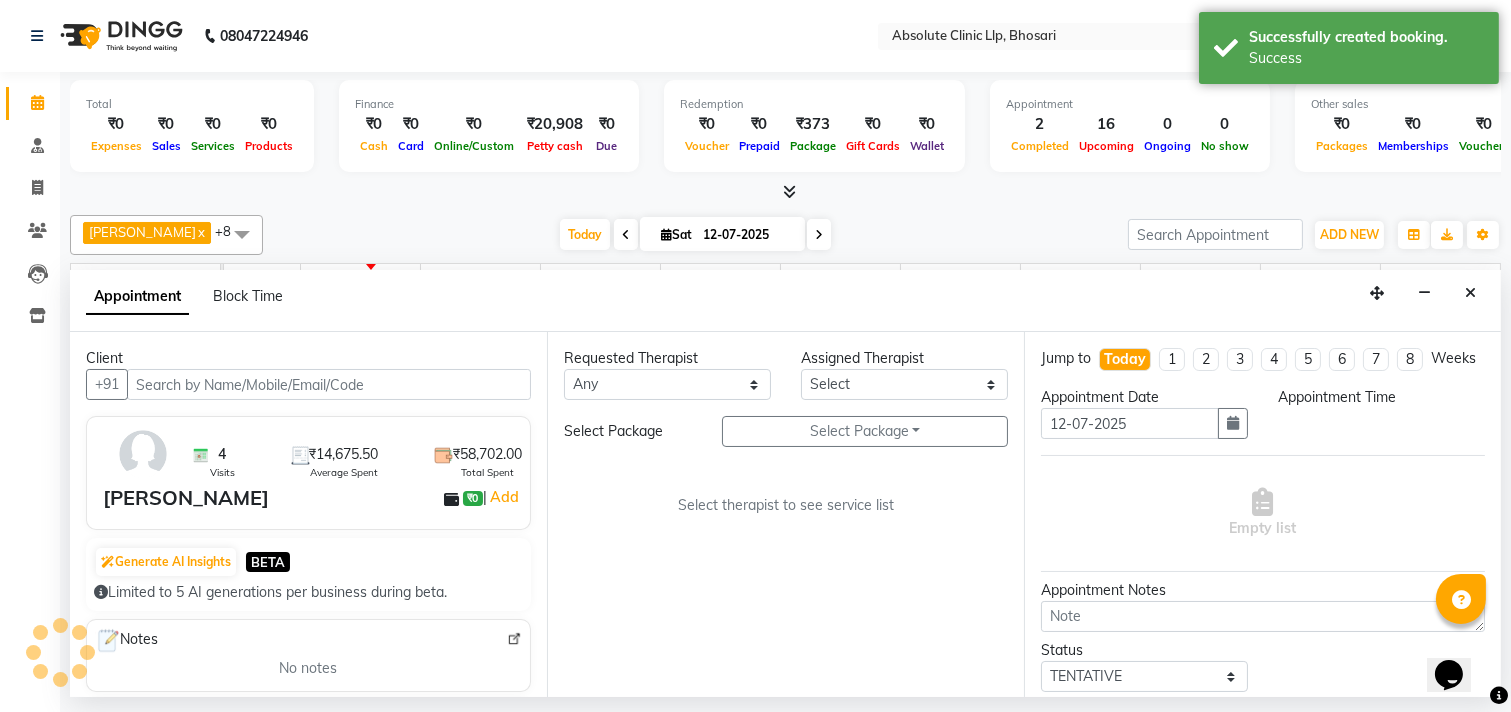 select on "840" 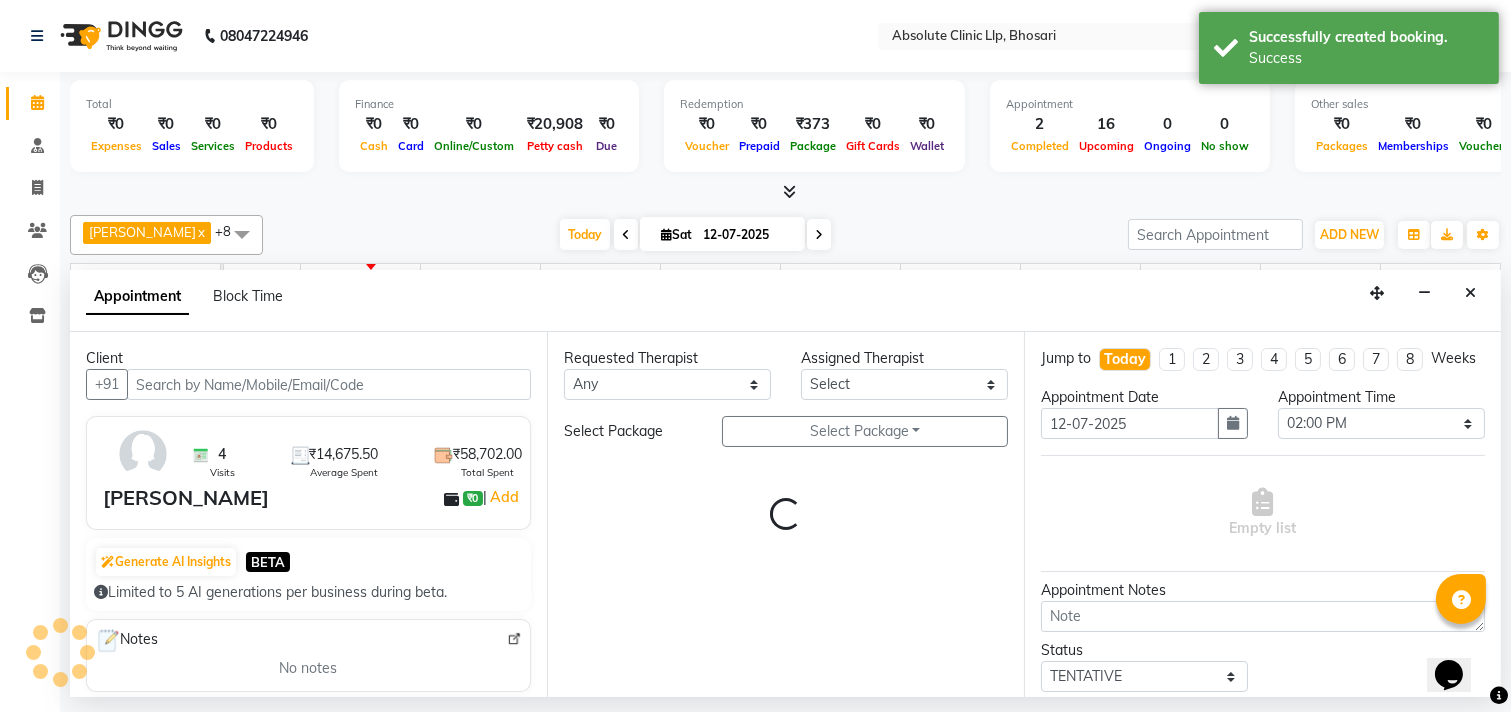 select on "28128" 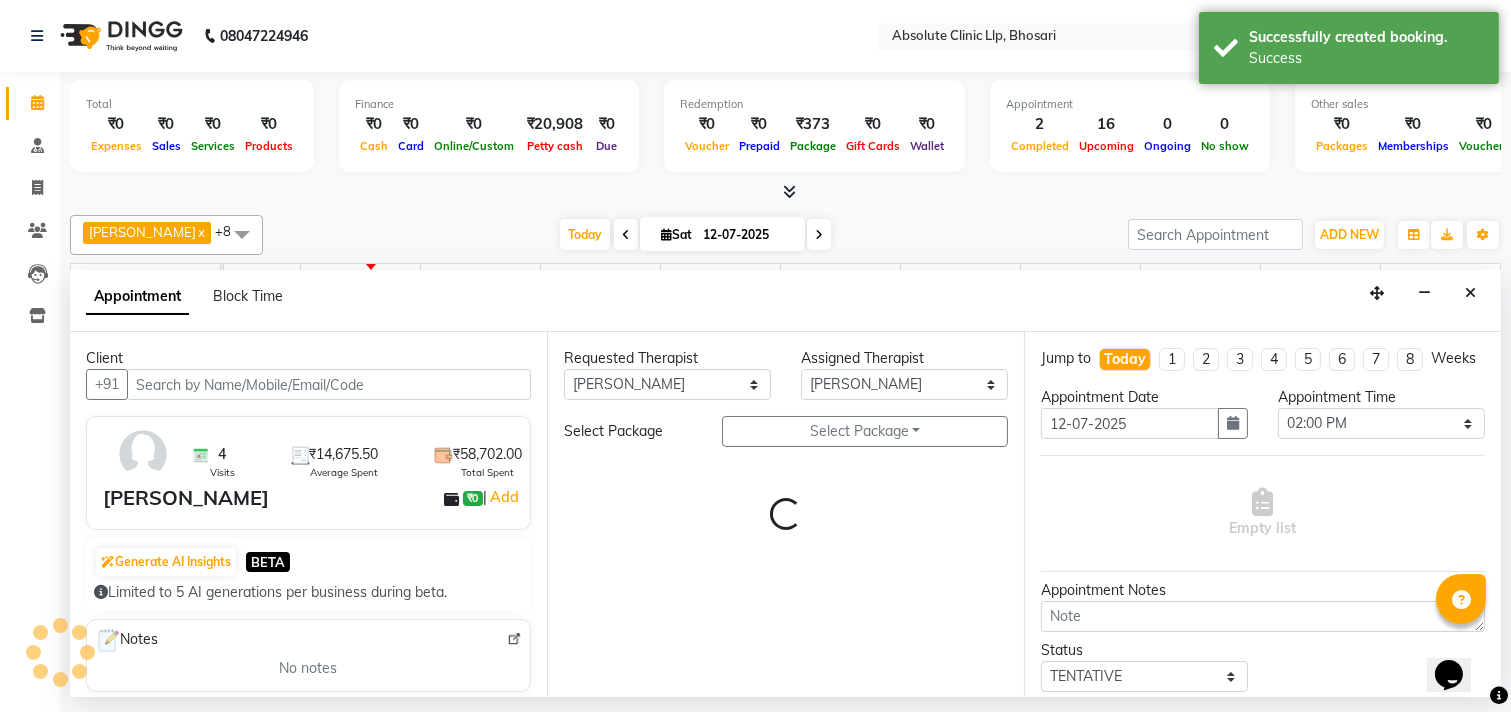select on "2055" 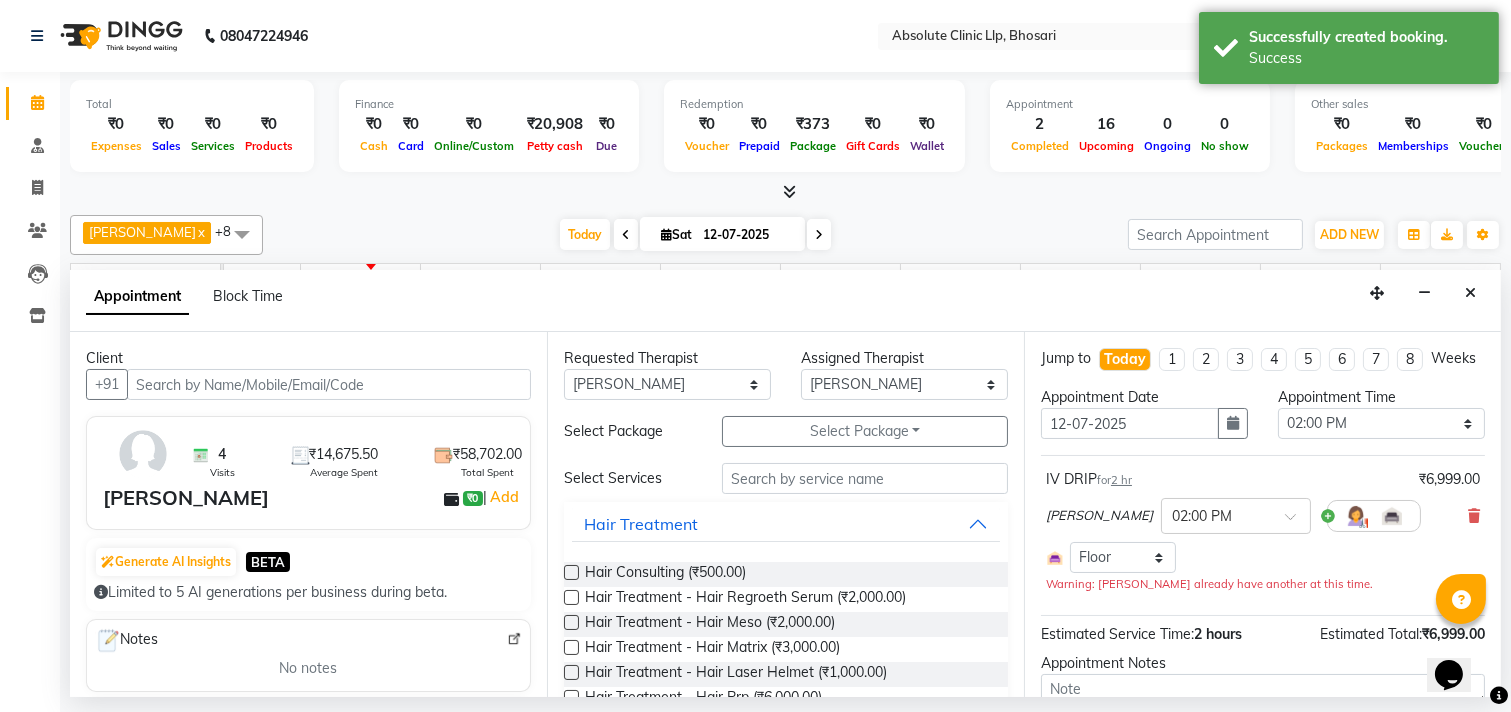 click at bounding box center (329, 384) 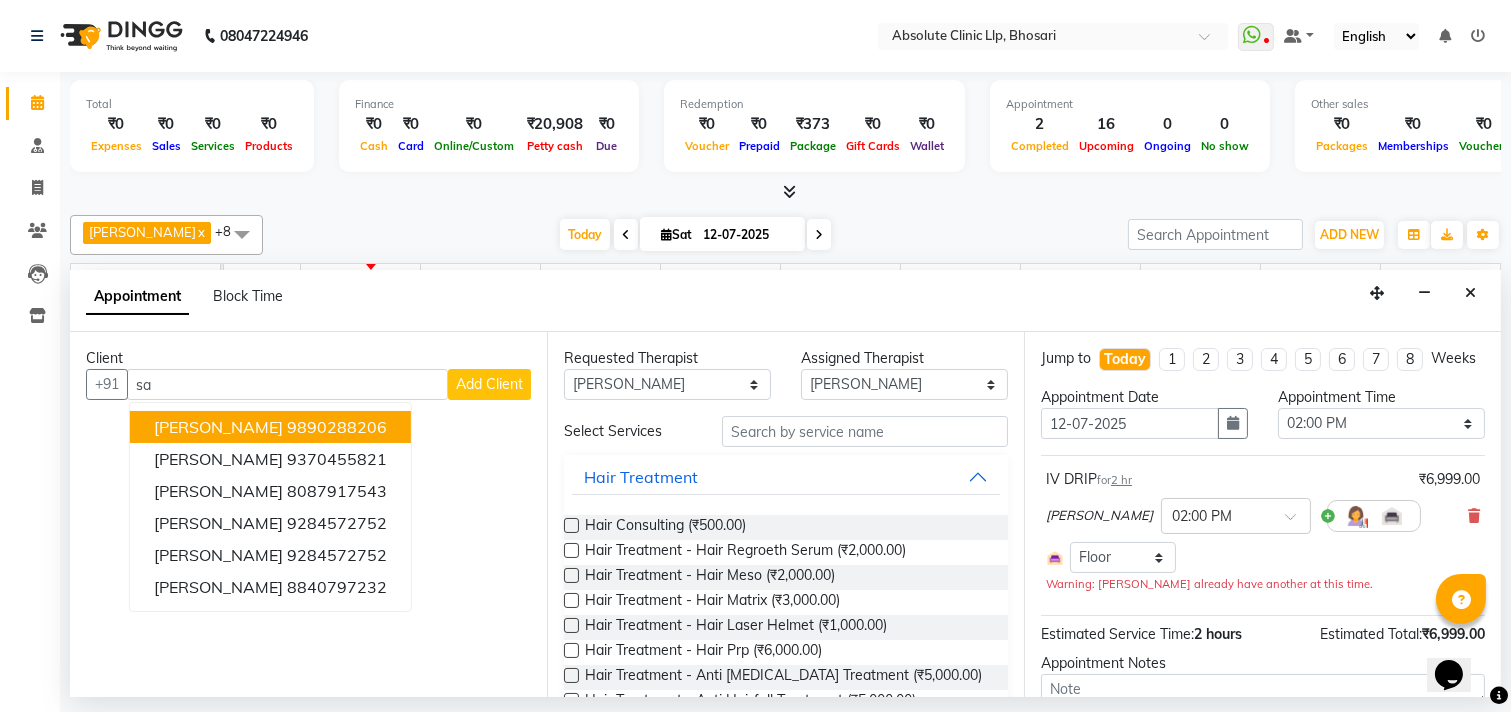 type on "s" 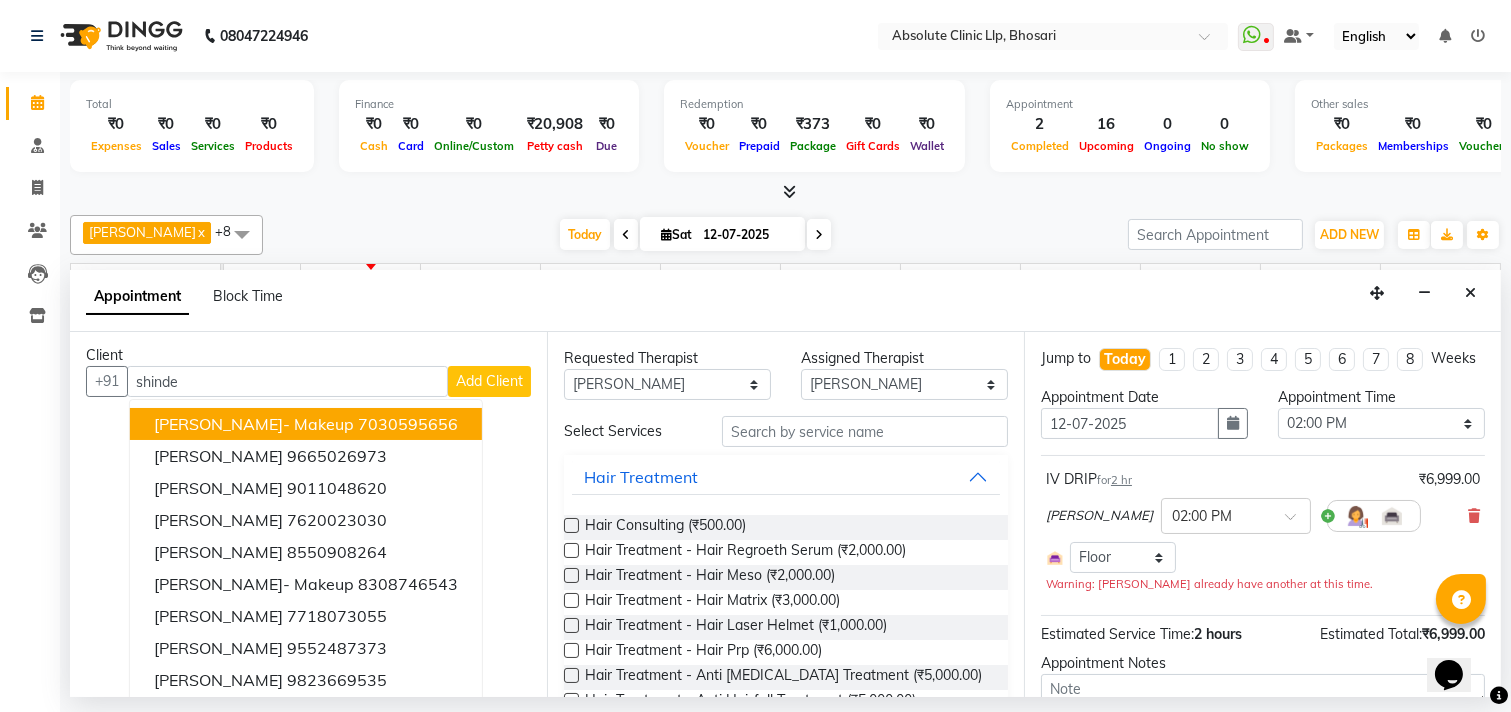 scroll, scrollTop: 0, scrollLeft: 0, axis: both 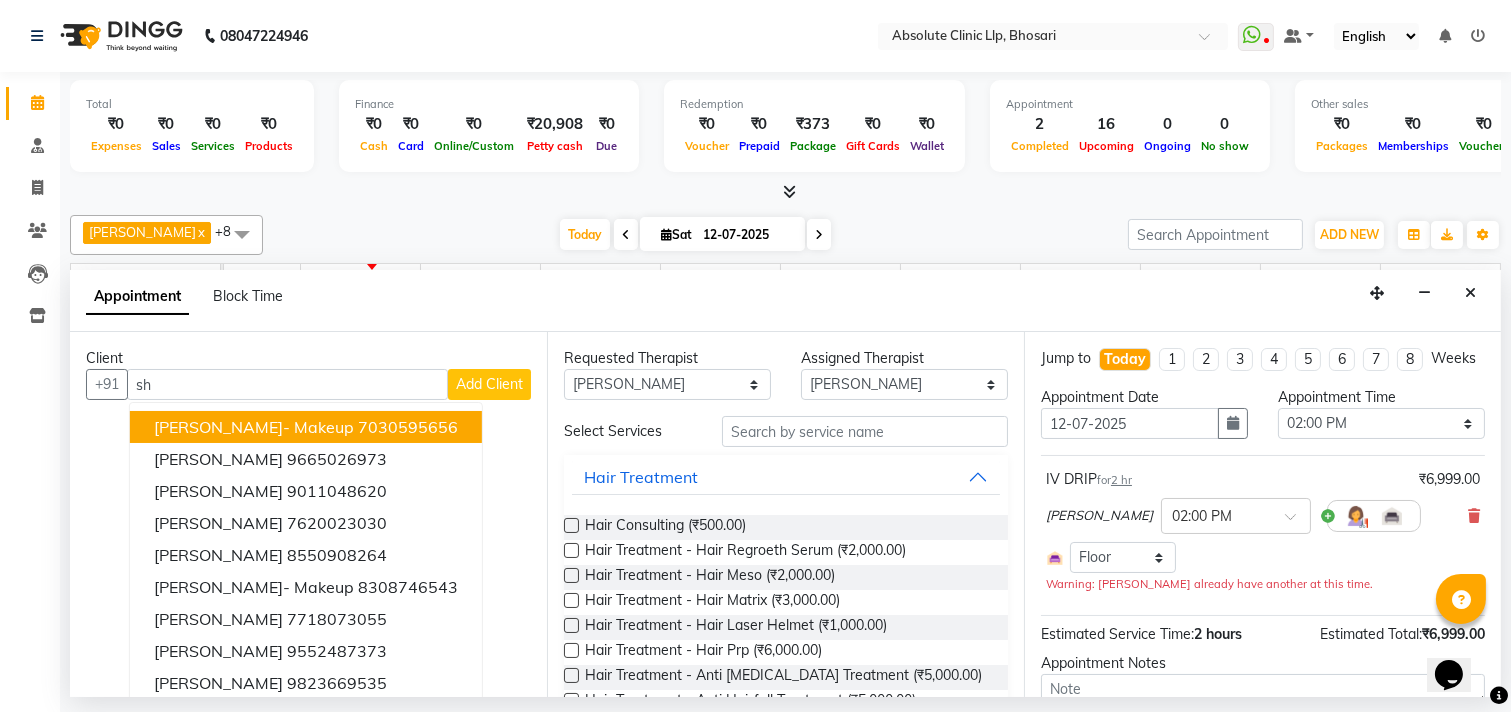 type on "s" 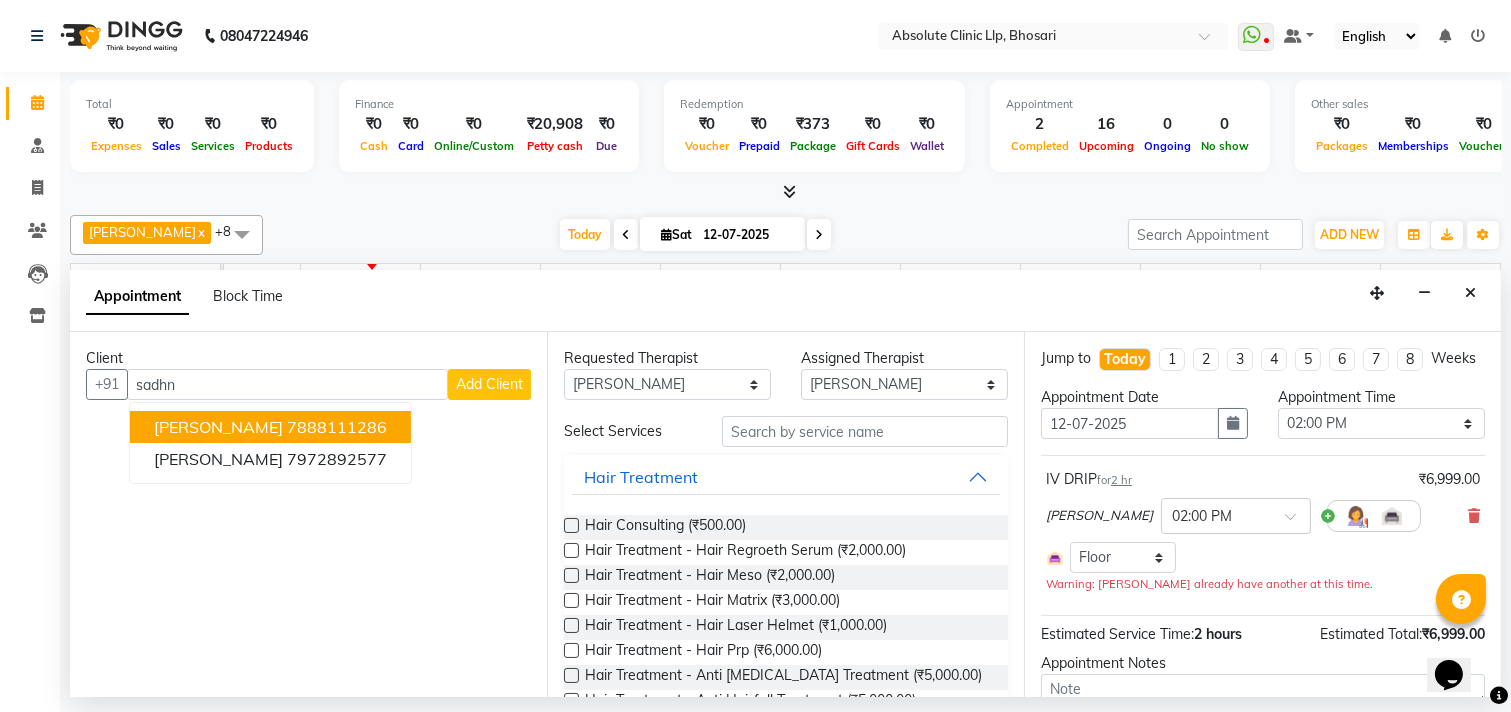 click on "[PERSON_NAME]  7888111286" at bounding box center [270, 427] 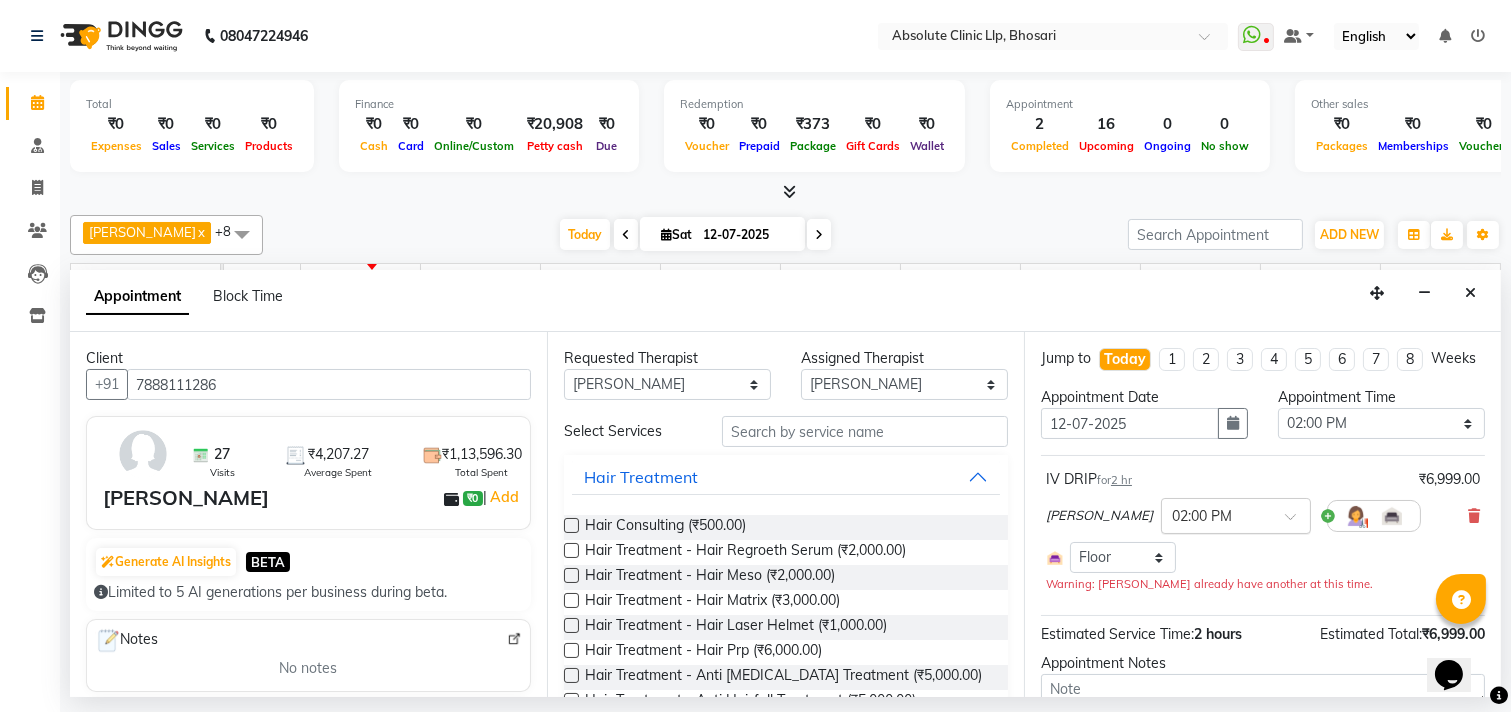 scroll, scrollTop: 154, scrollLeft: 0, axis: vertical 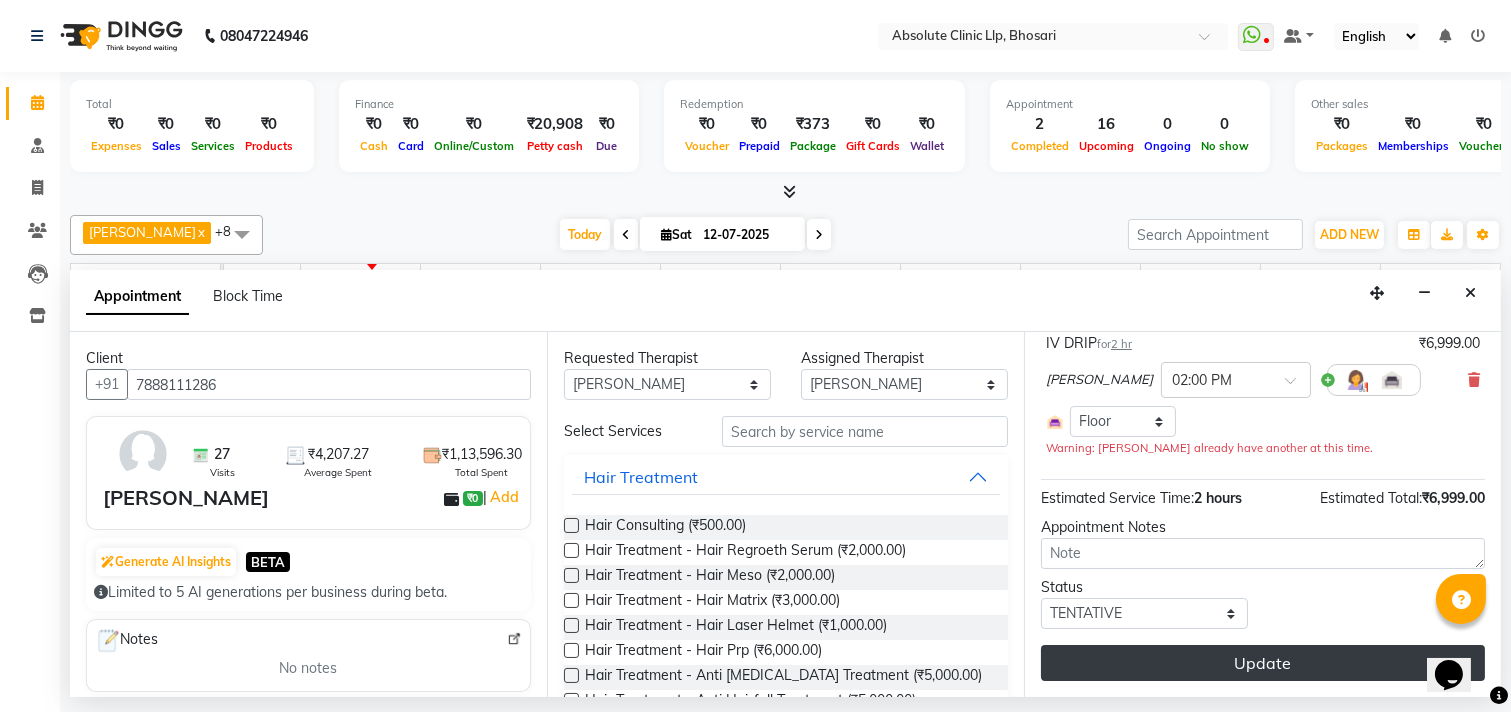 type on "7888111286" 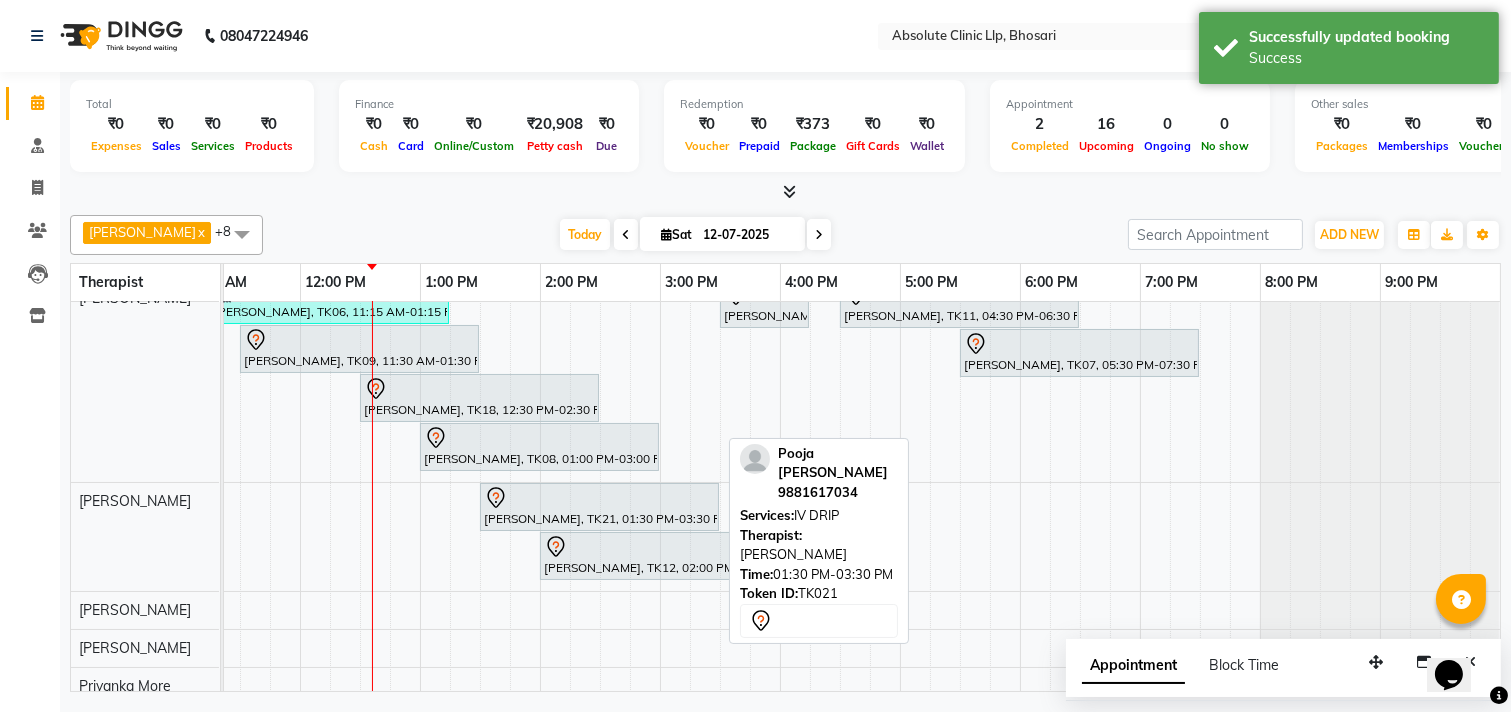 scroll, scrollTop: 354, scrollLeft: 524, axis: both 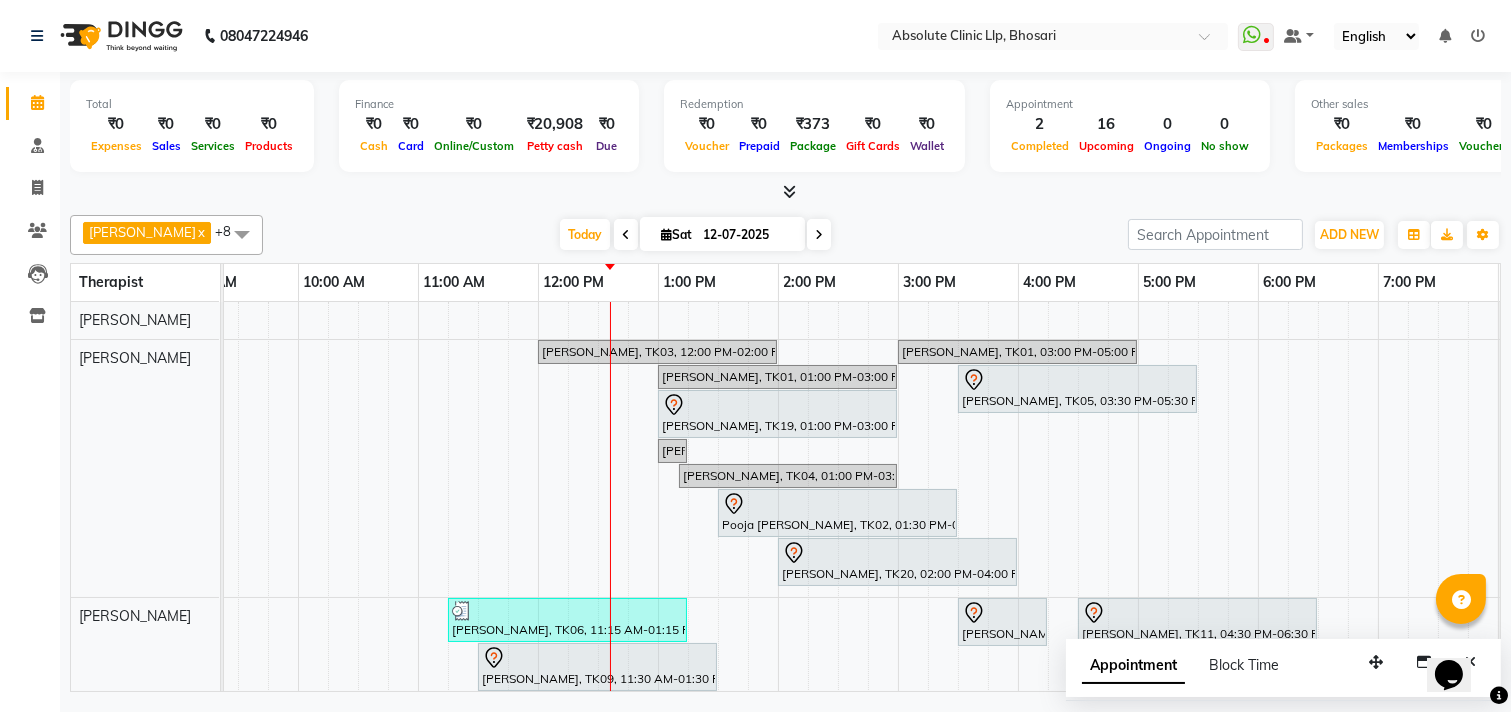 click at bounding box center (819, 234) 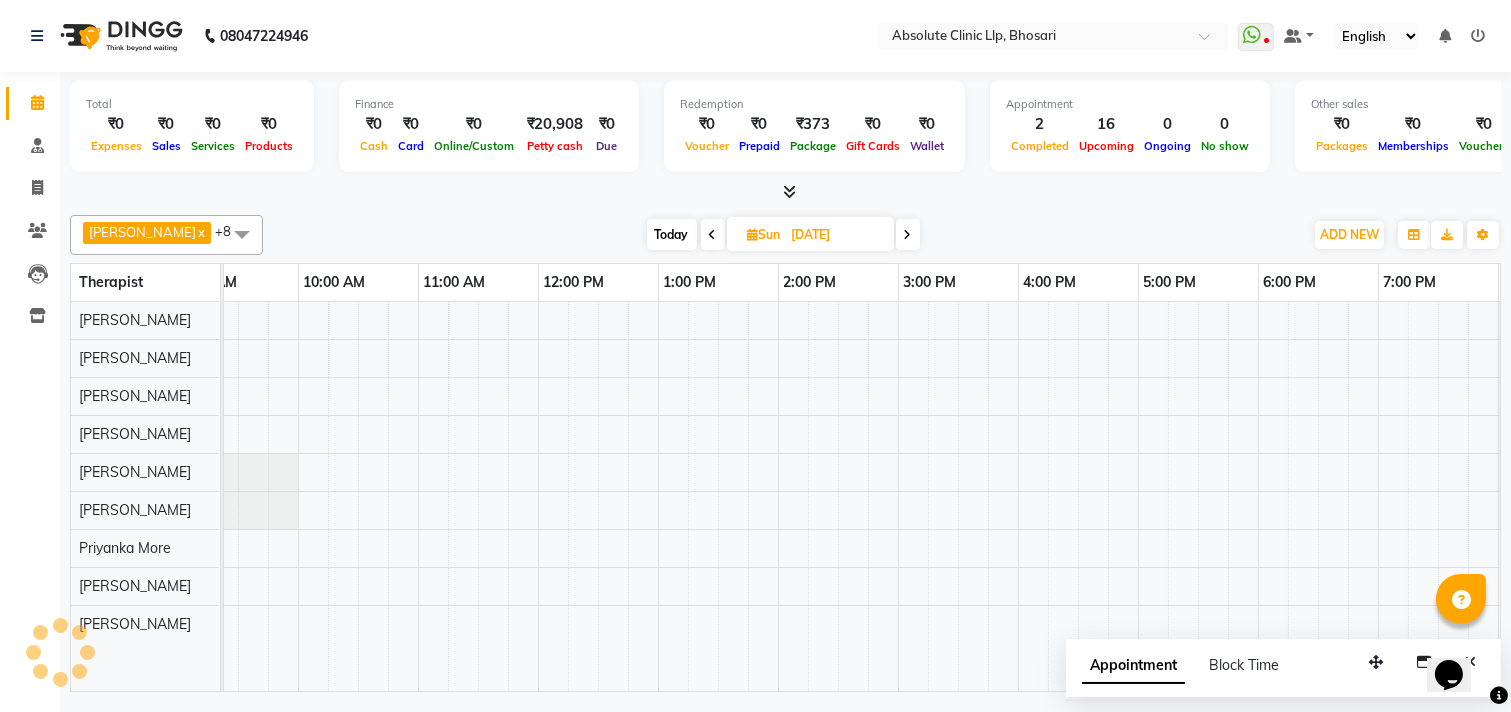 scroll, scrollTop: 0, scrollLeft: 524, axis: horizontal 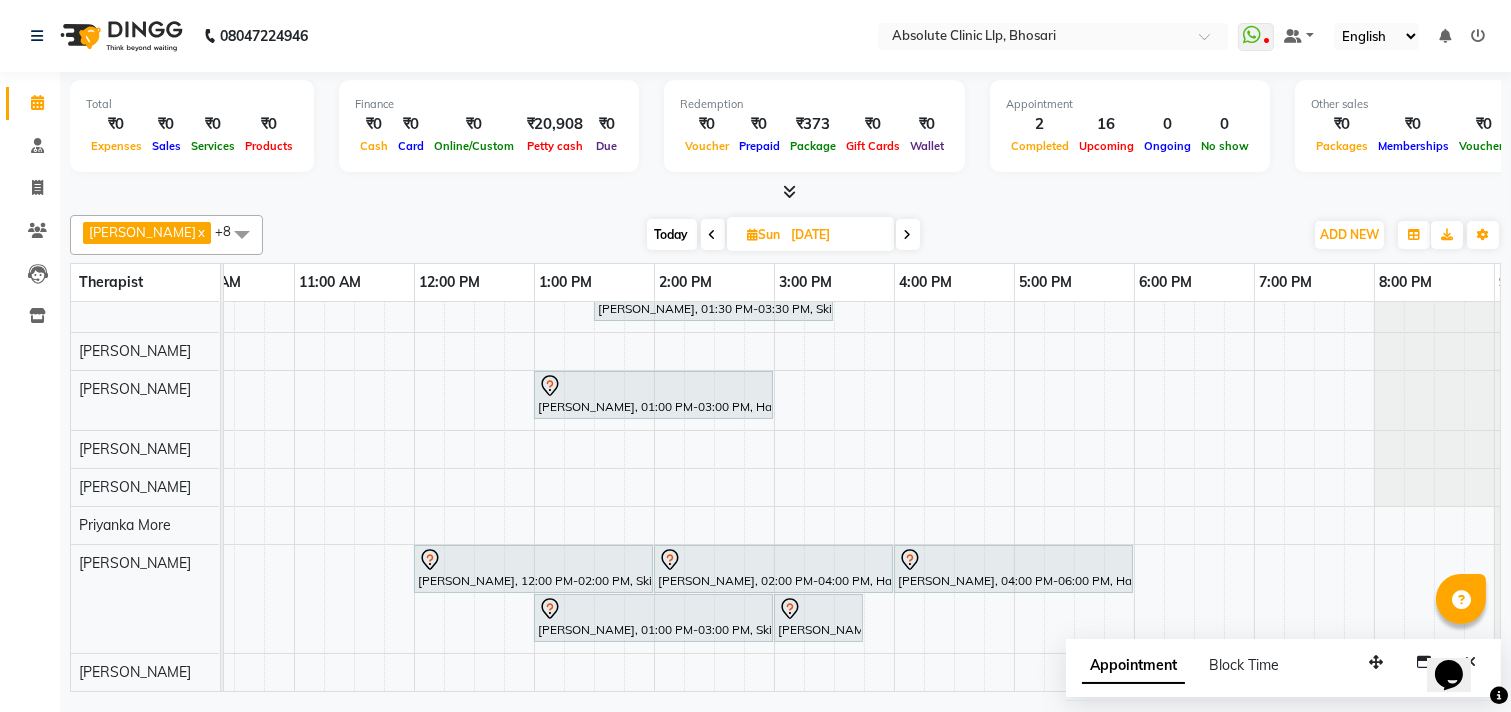 click at bounding box center (753, 234) 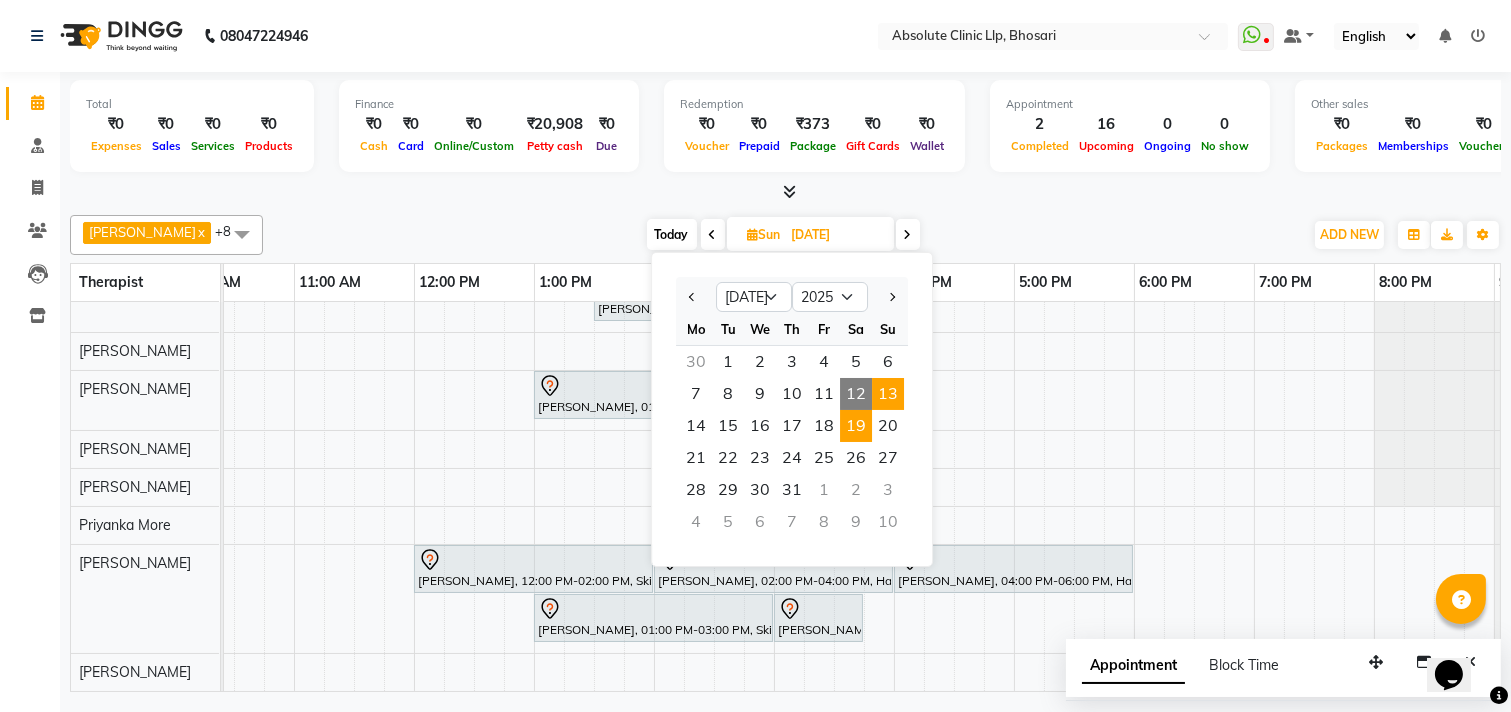 click on "19" at bounding box center [856, 426] 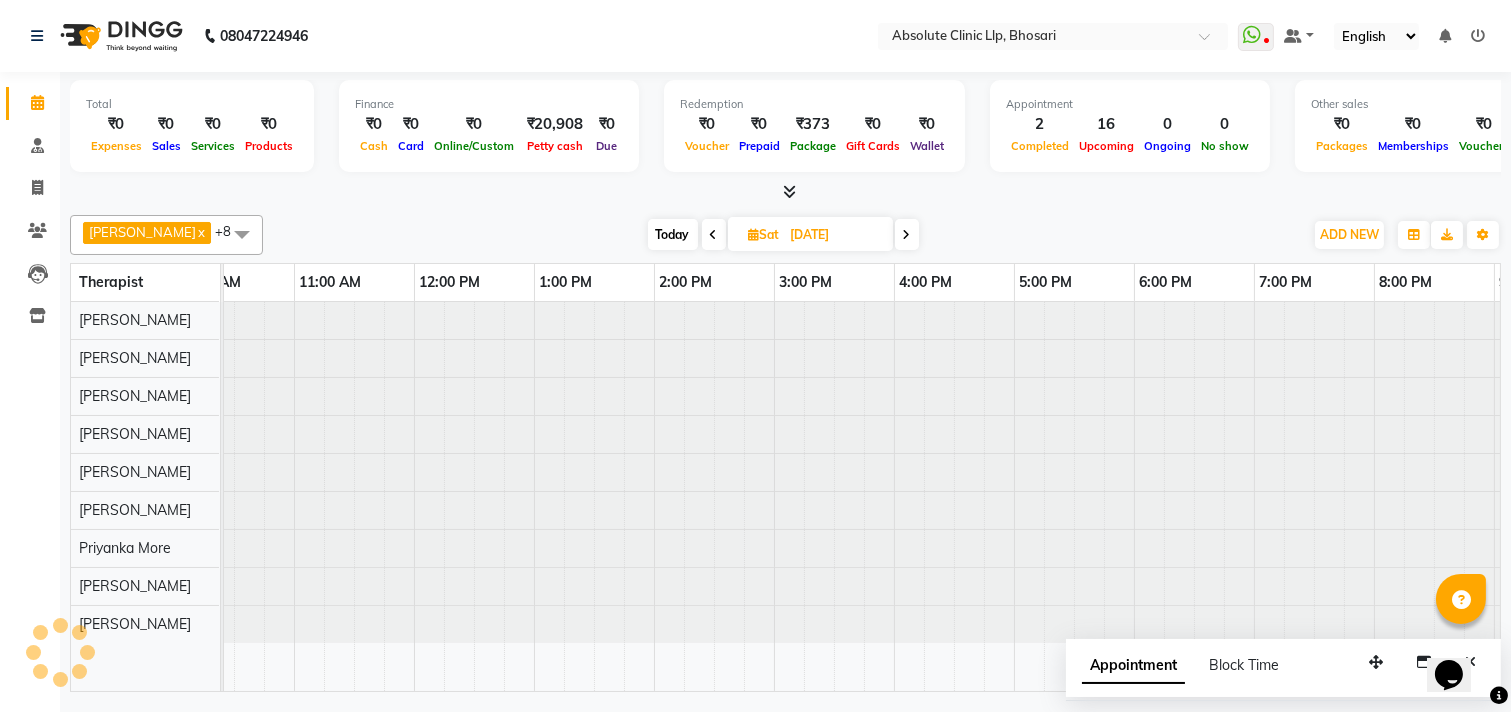 scroll, scrollTop: 0, scrollLeft: 0, axis: both 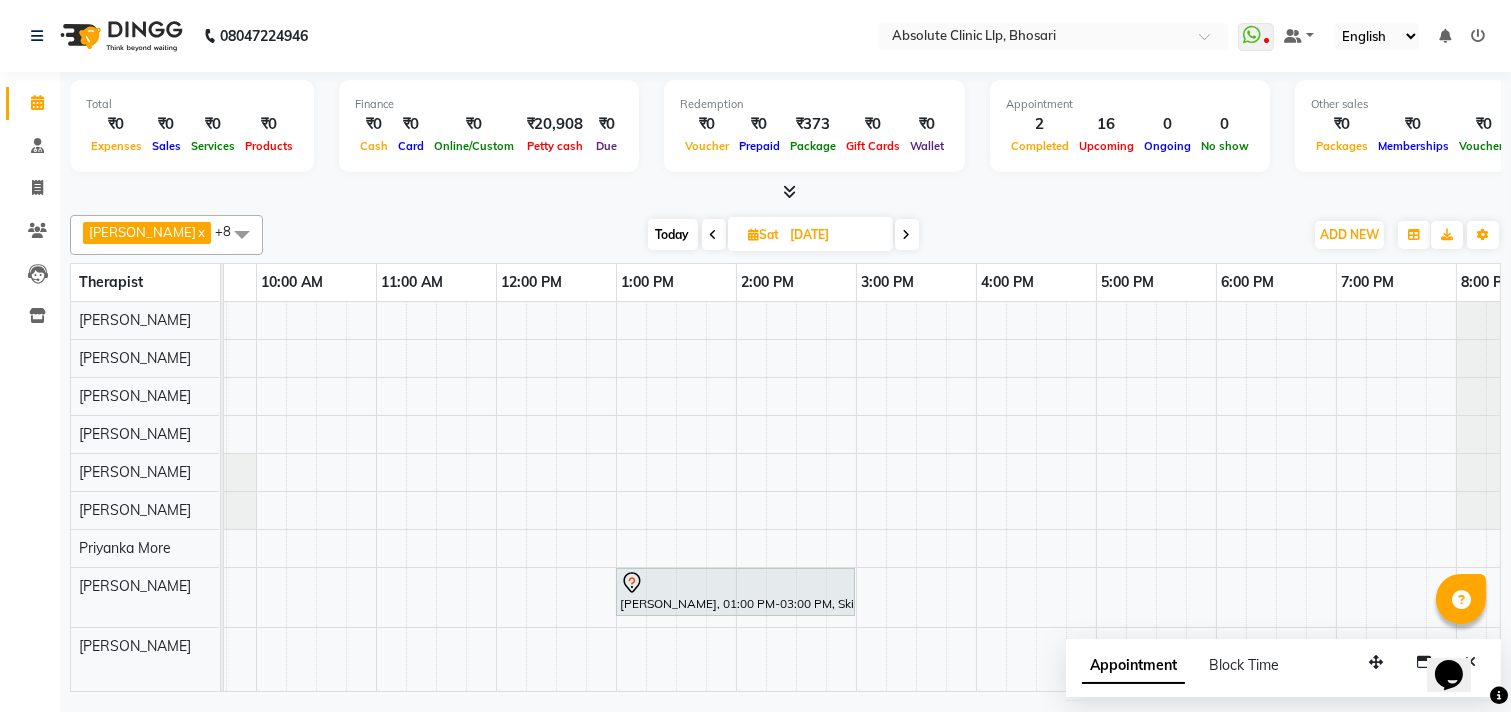 click on "[PERSON_NAME], 01:00 PM-03:00 PM, Skin Treatment - Hydra Facial" at bounding box center [796, 496] 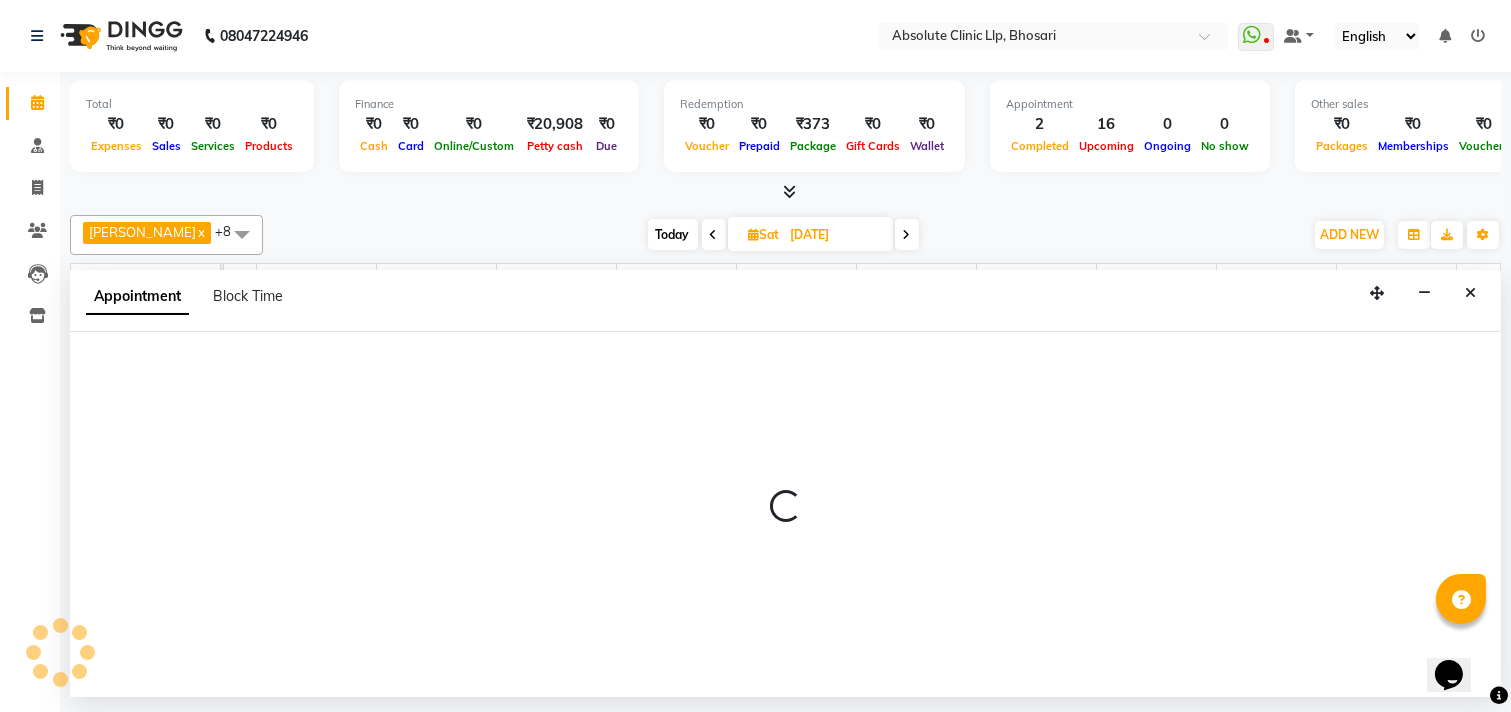 select on "70435" 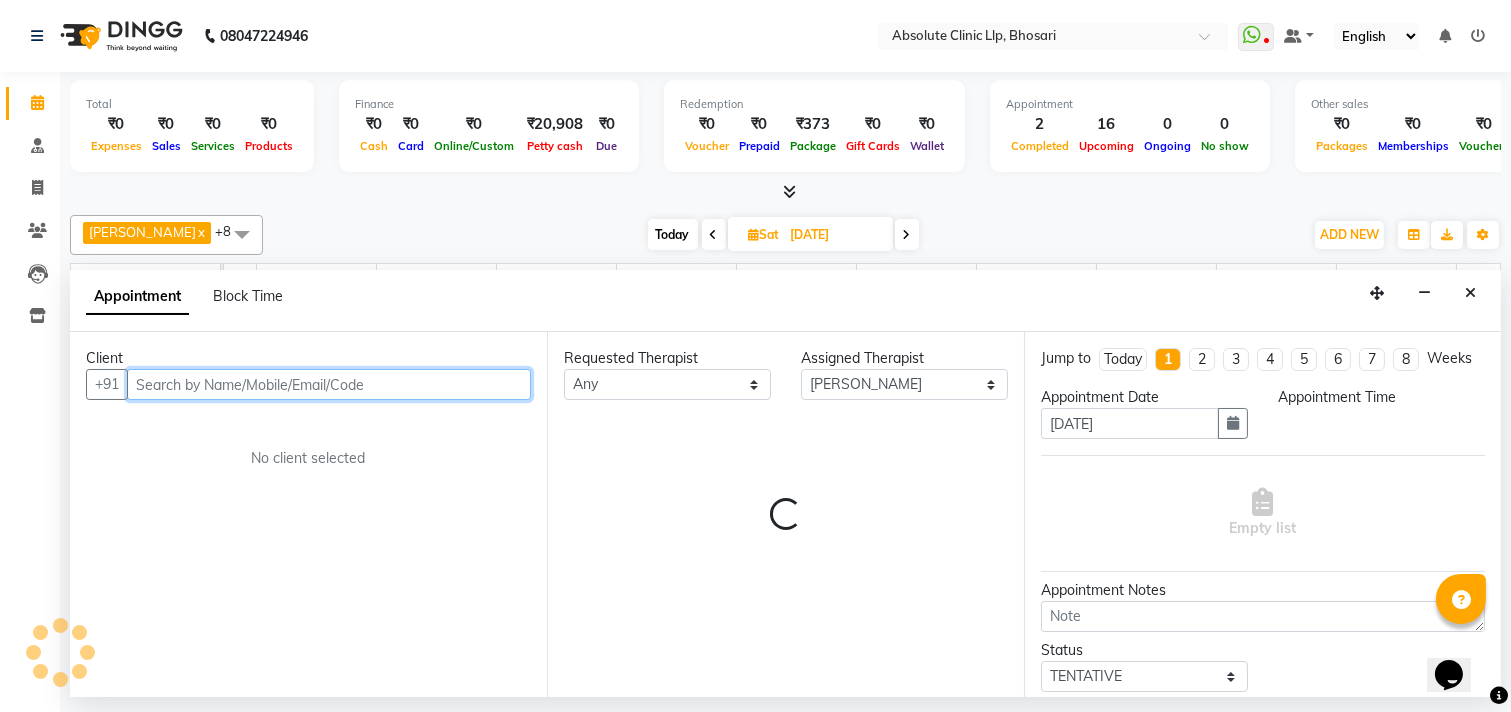 select on "660" 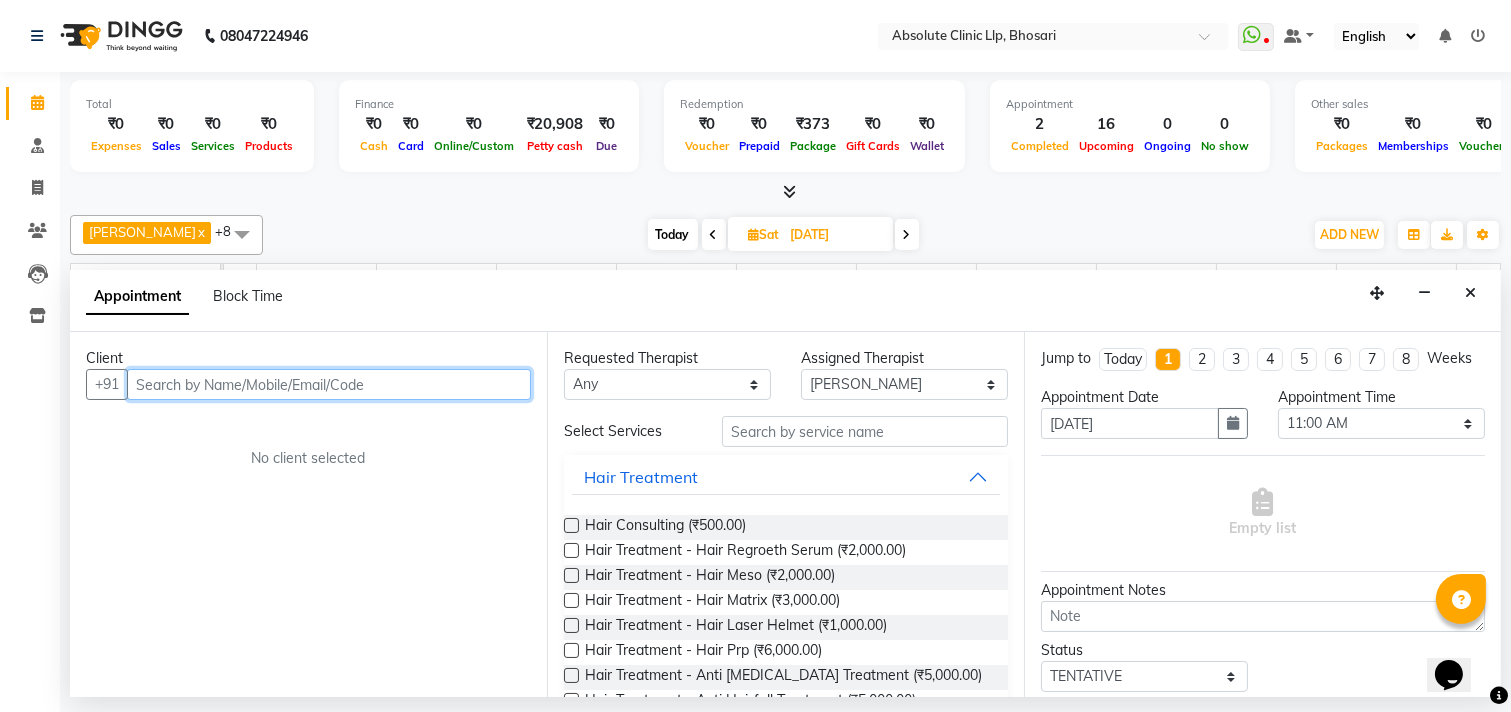 click at bounding box center [329, 384] 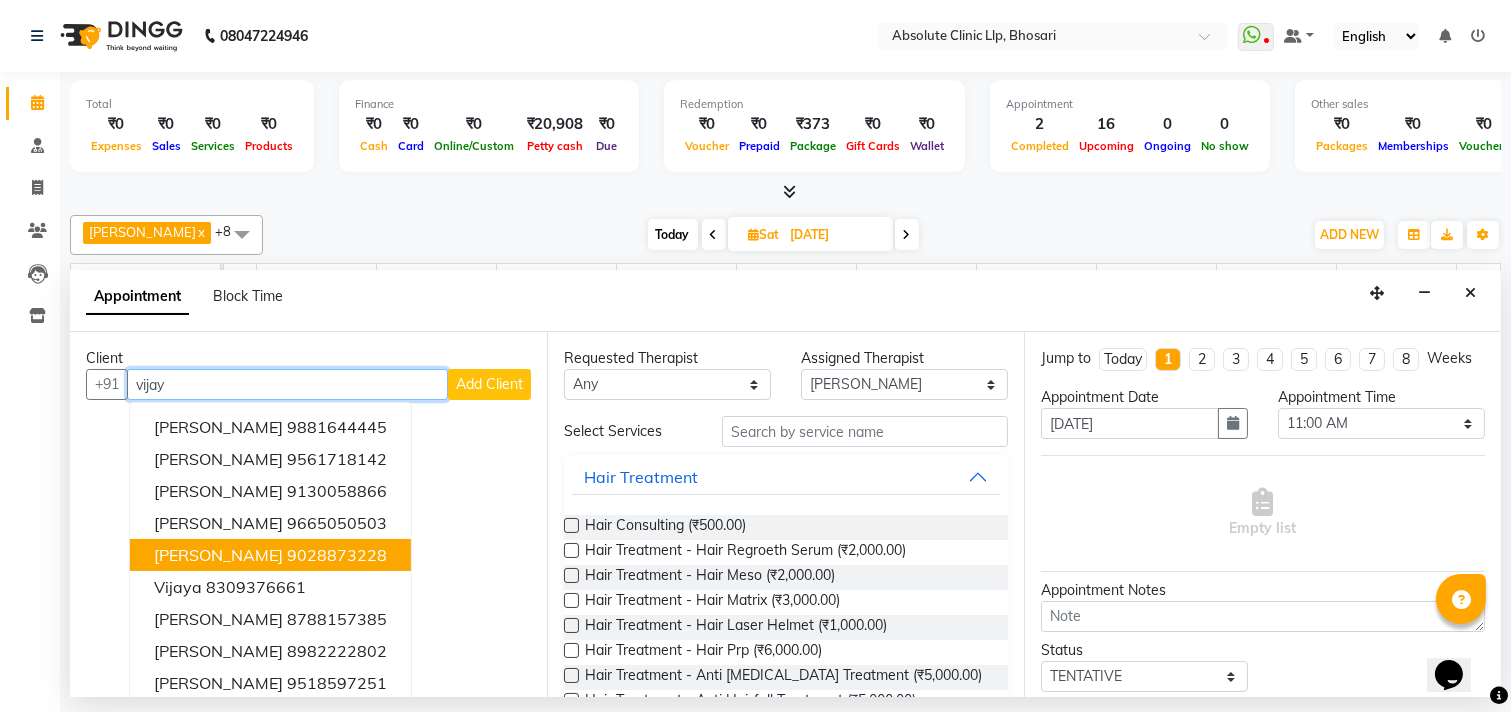 click on "[PERSON_NAME]" at bounding box center [218, 555] 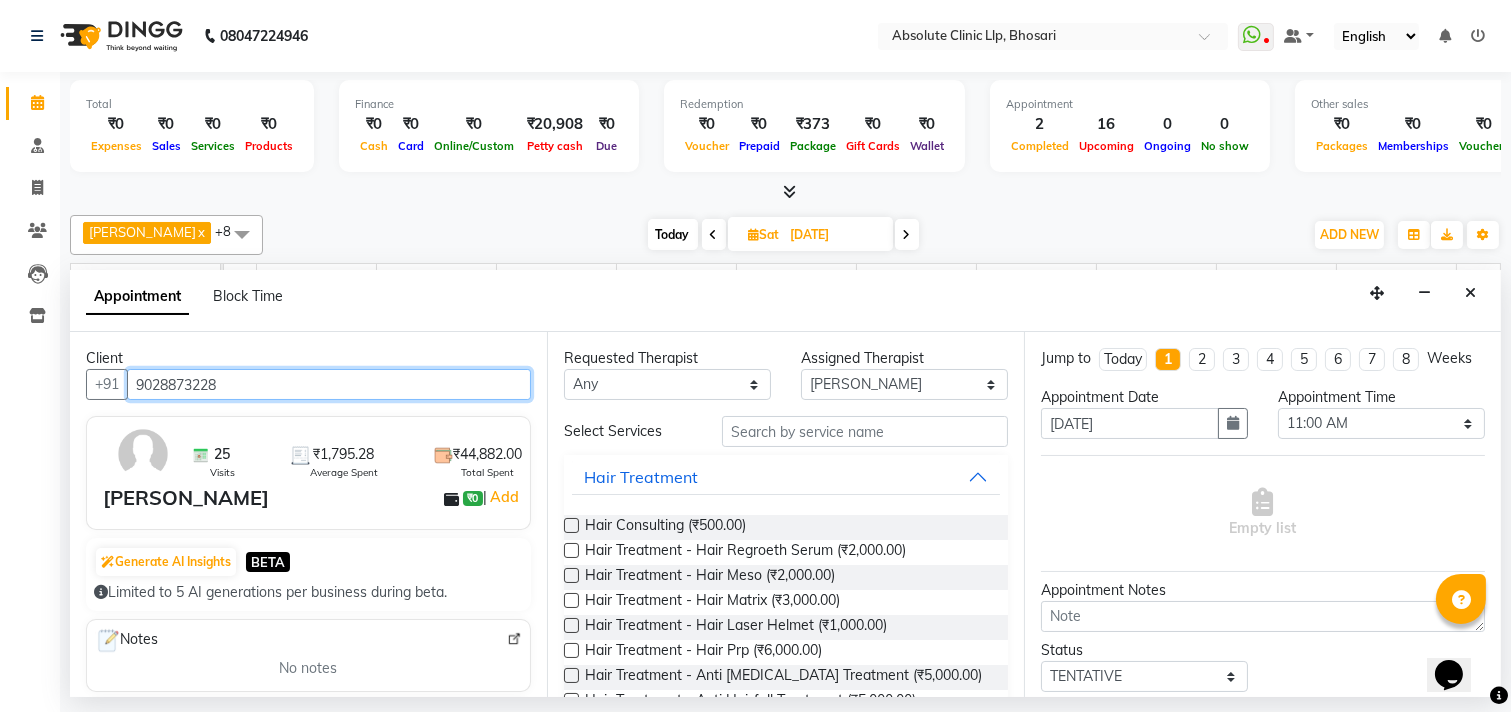type on "9028873228" 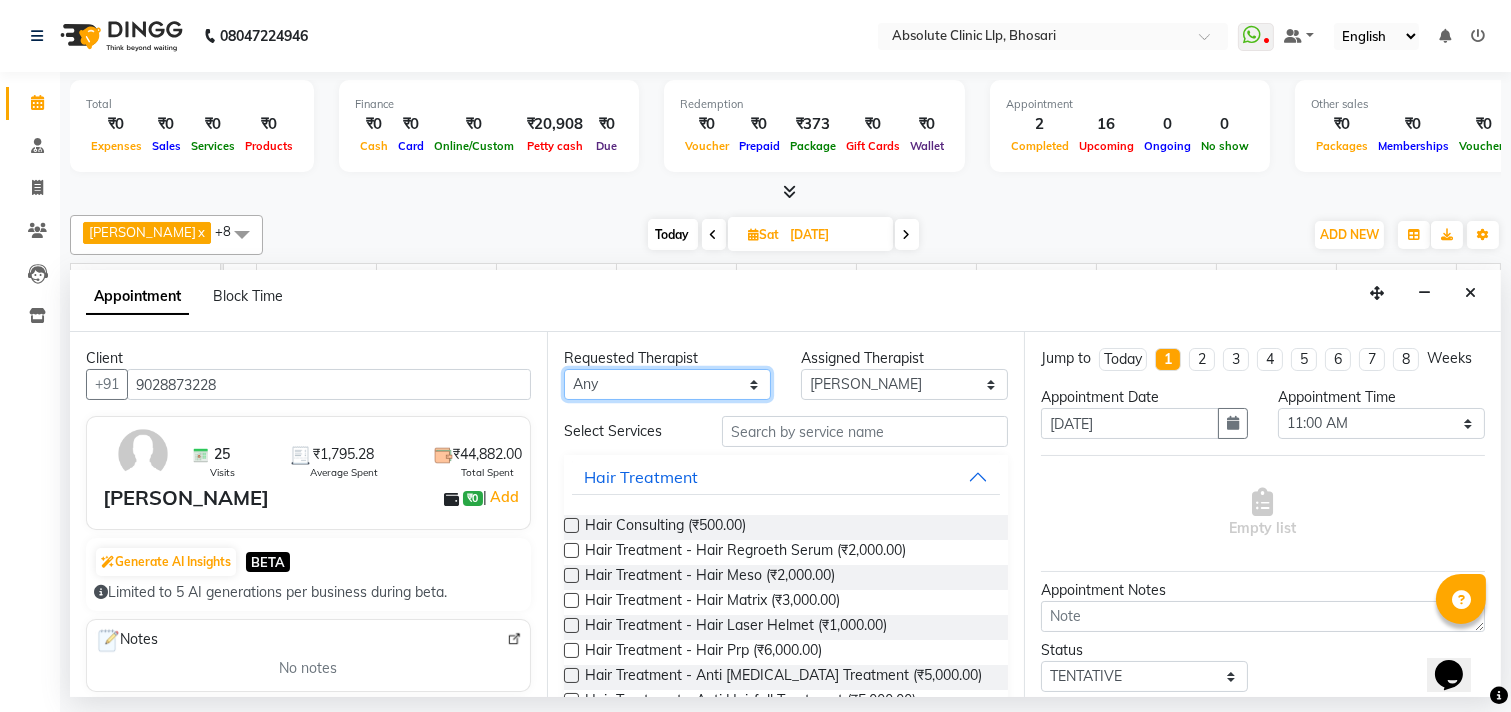 click on "Any [PERSON_NAME]	 [PERSON_NAME] [PERSON_NAME] [PERSON_NAME] [PERSON_NAME] Priyanka  More [PERSON_NAME]	 [PERSON_NAME] [PERSON_NAME] Naikre	 [PERSON_NAME]" at bounding box center [667, 384] 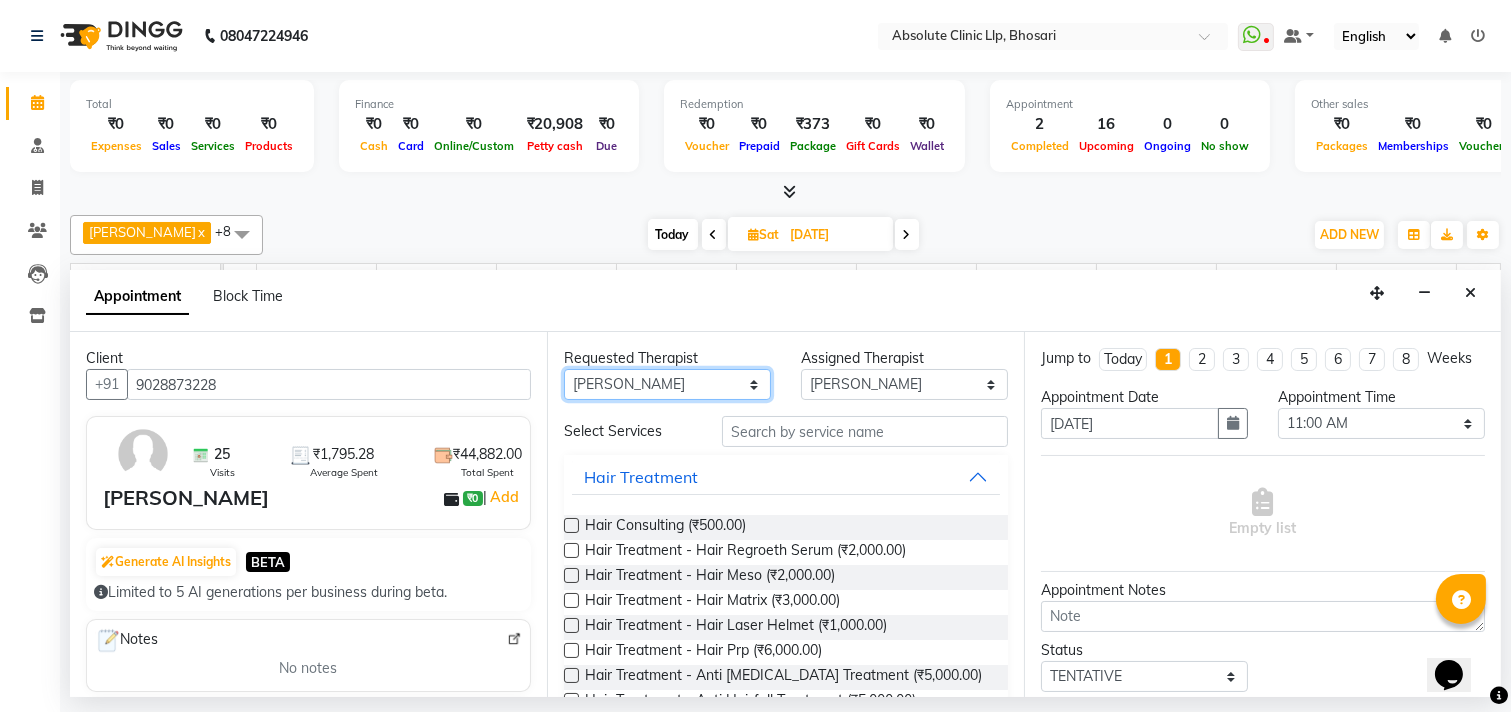 click on "Any [PERSON_NAME]	 [PERSON_NAME] [PERSON_NAME] [PERSON_NAME] [PERSON_NAME] Priyanka  More [PERSON_NAME]	 [PERSON_NAME] [PERSON_NAME] Naikre	 [PERSON_NAME]" at bounding box center [667, 384] 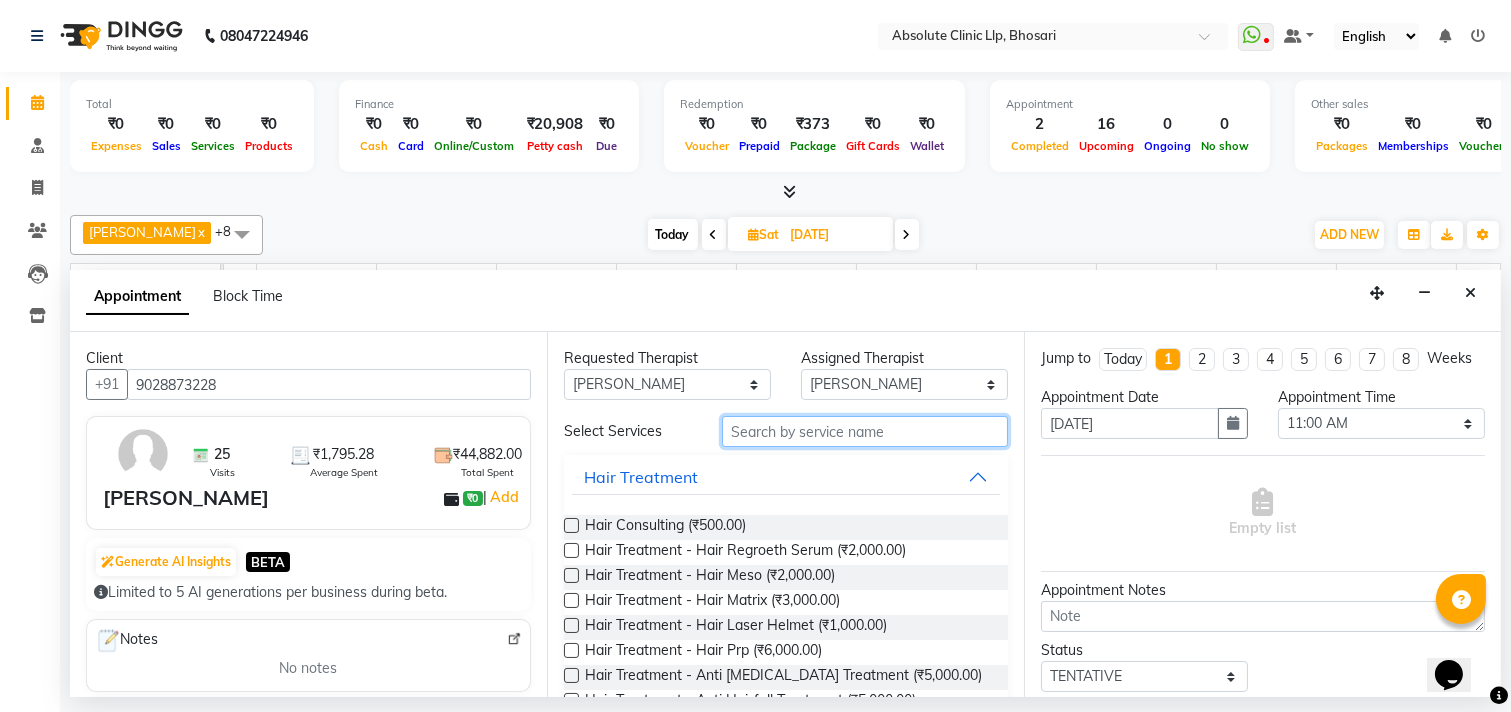 click at bounding box center [865, 431] 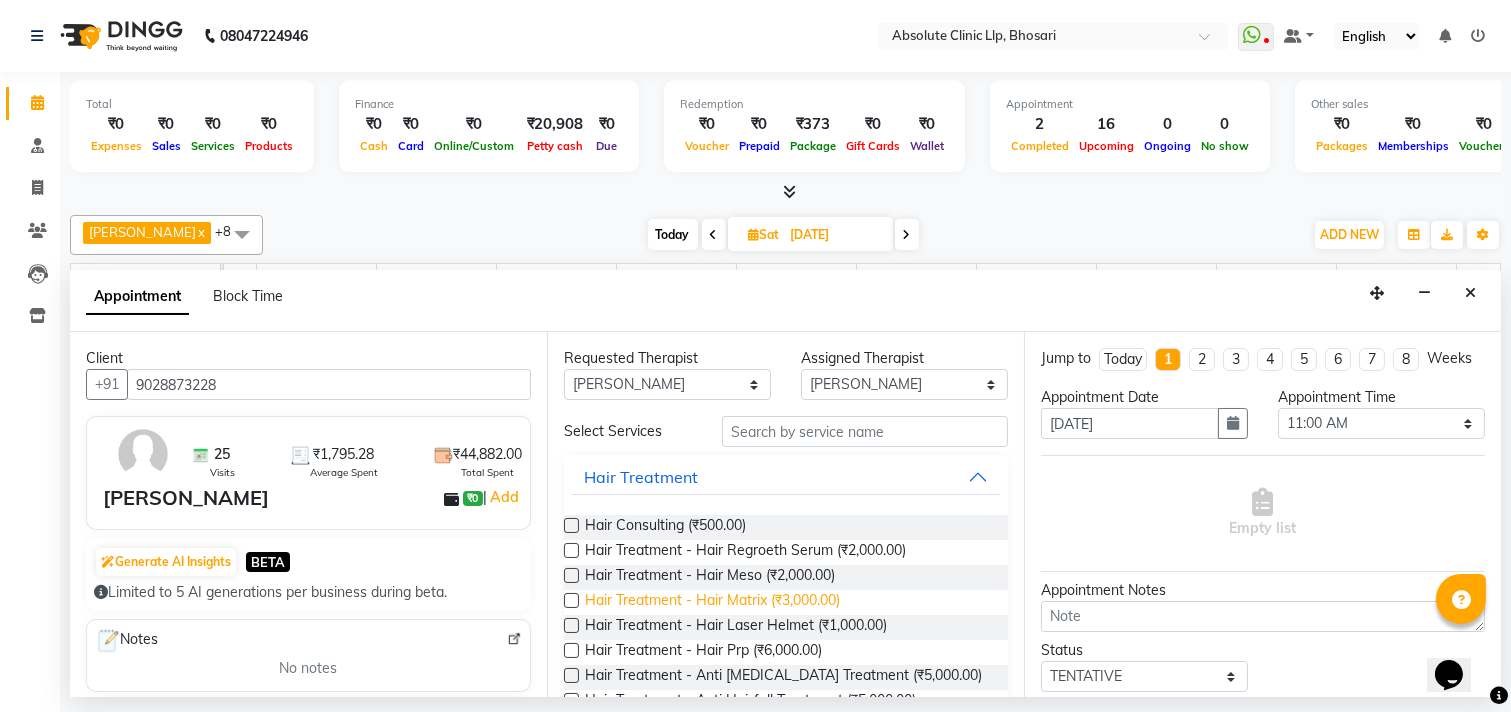 click on "Hair Treatment - Hair Matrix (₹3,000.00)" at bounding box center (712, 602) 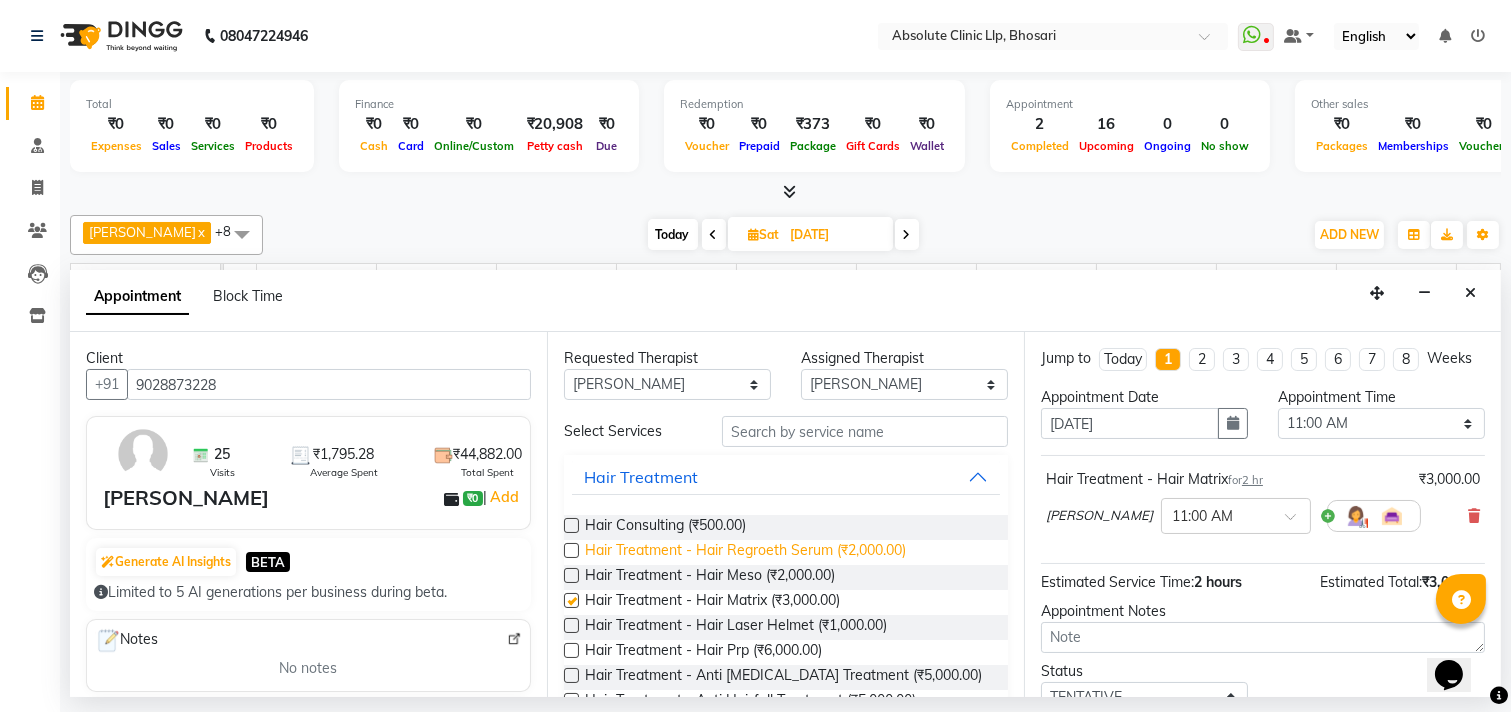 checkbox on "false" 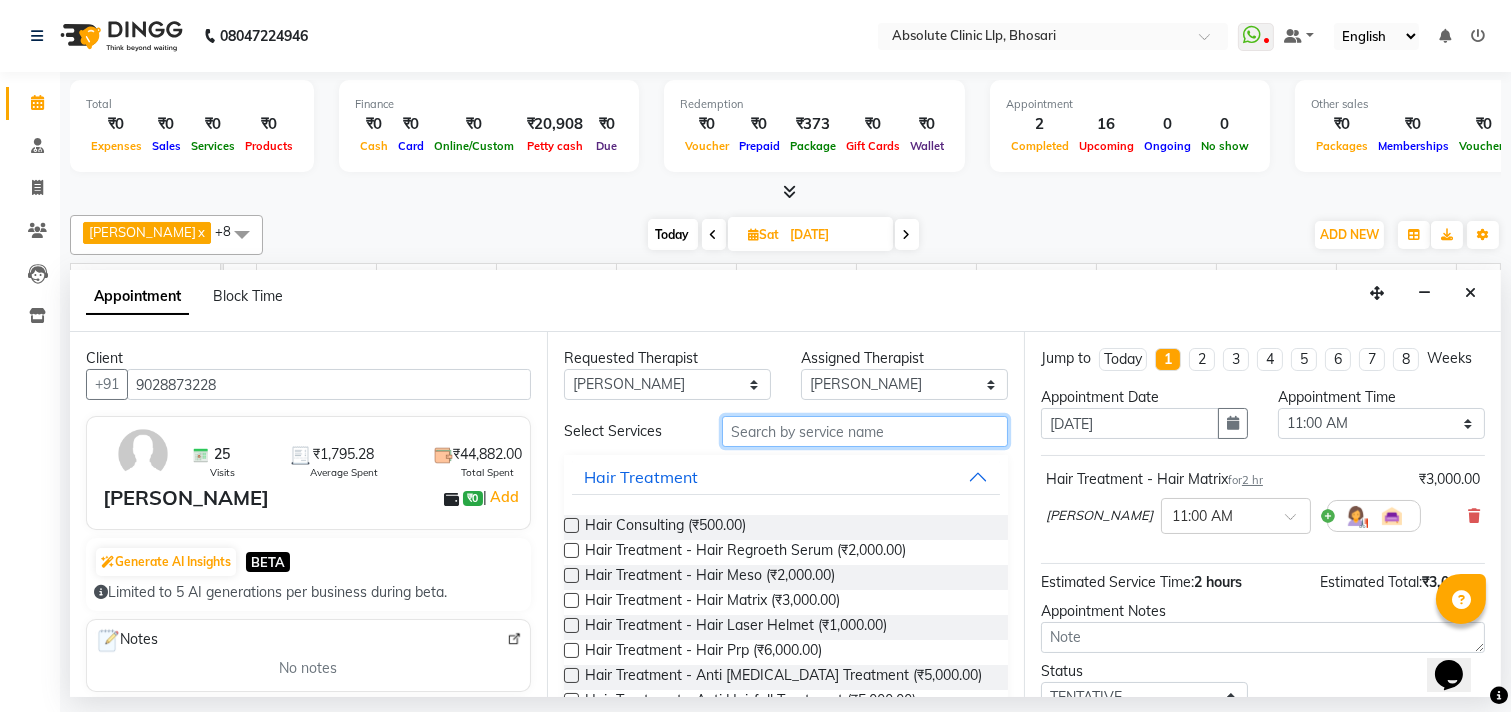 click at bounding box center [865, 431] 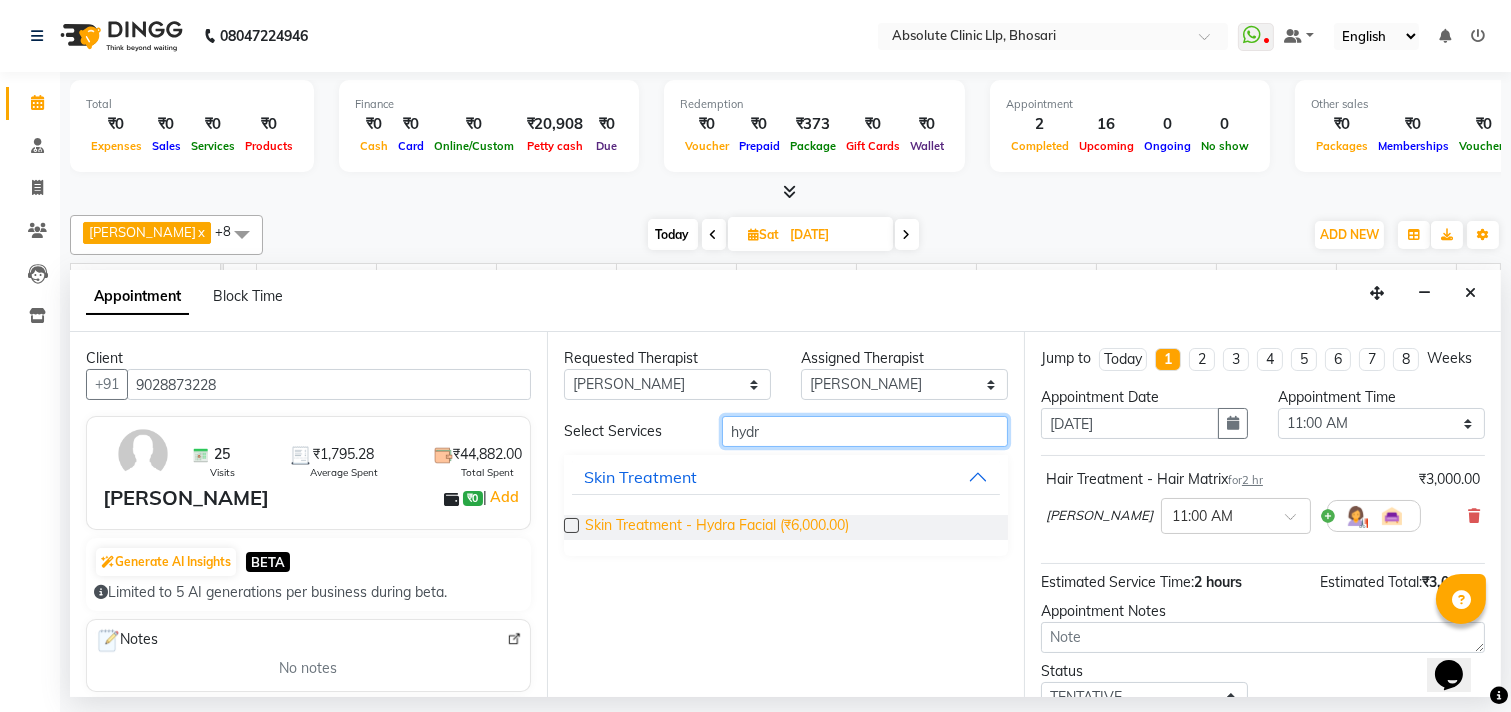 type on "hydr" 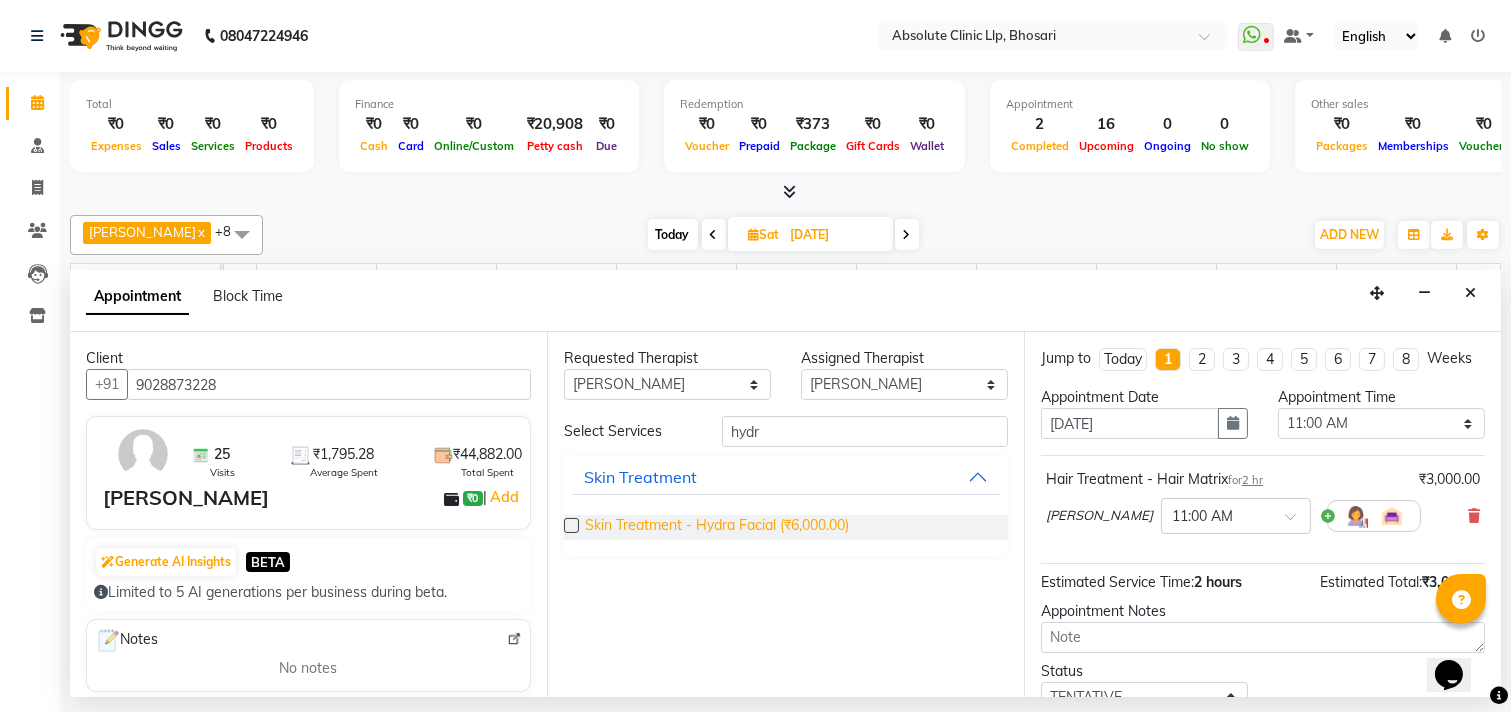click on "Skin Treatment - Hydra Facial (₹6,000.00)" at bounding box center [717, 527] 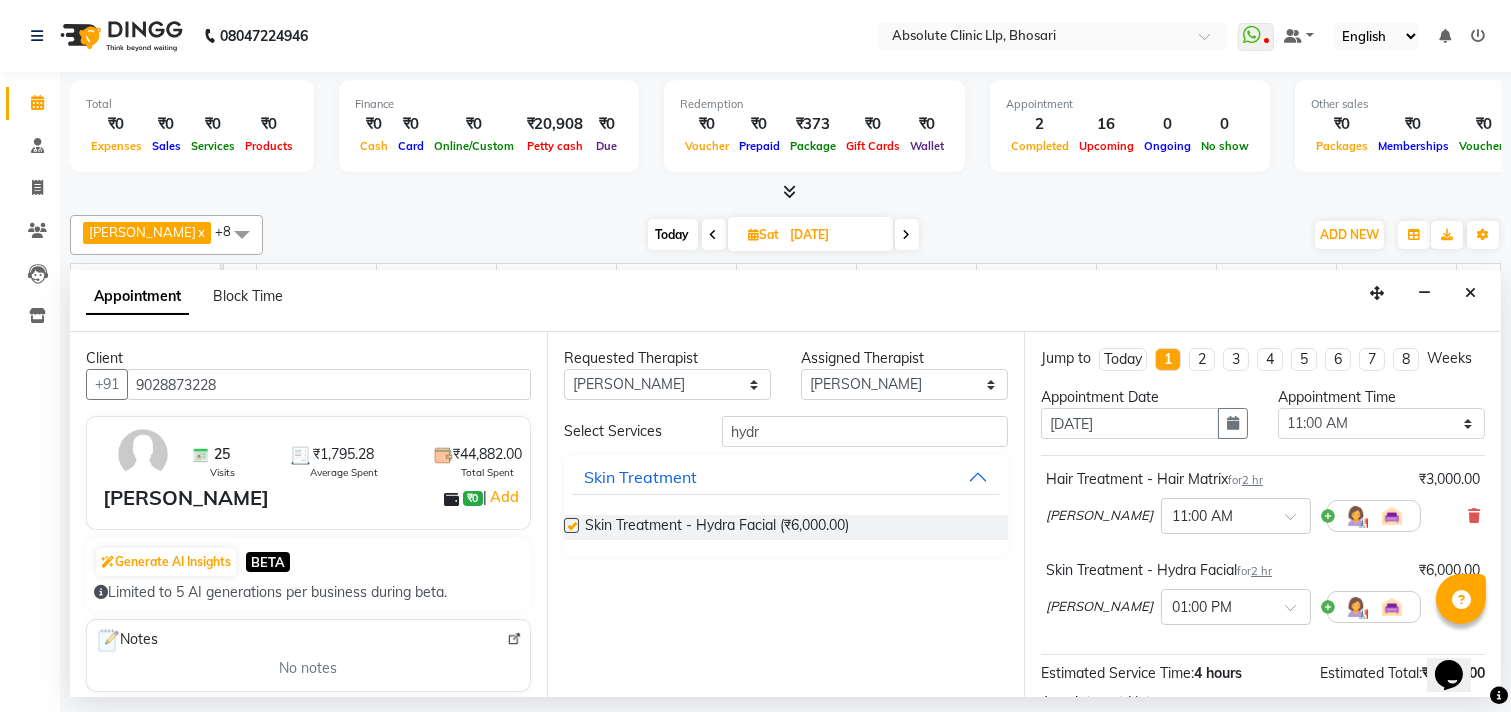 checkbox on "false" 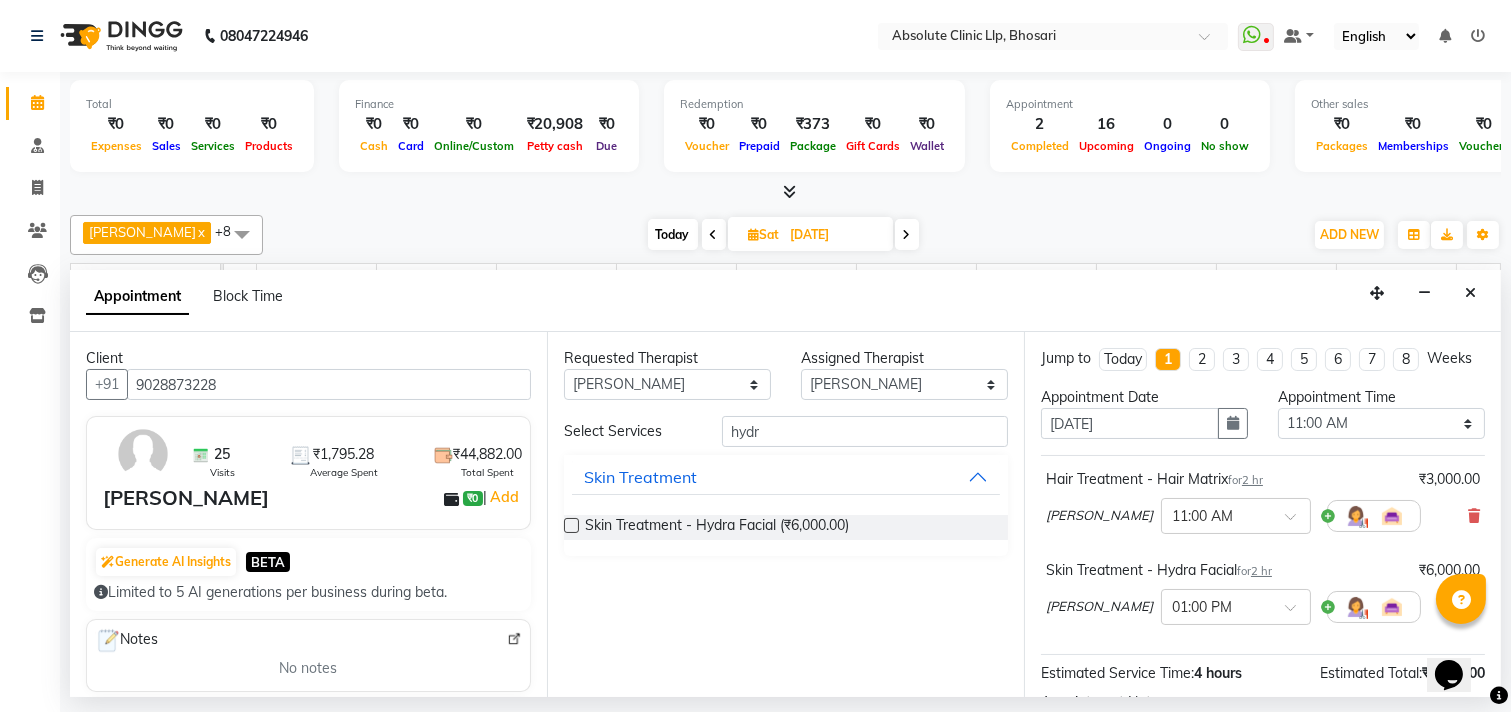 scroll, scrollTop: 252, scrollLeft: 0, axis: vertical 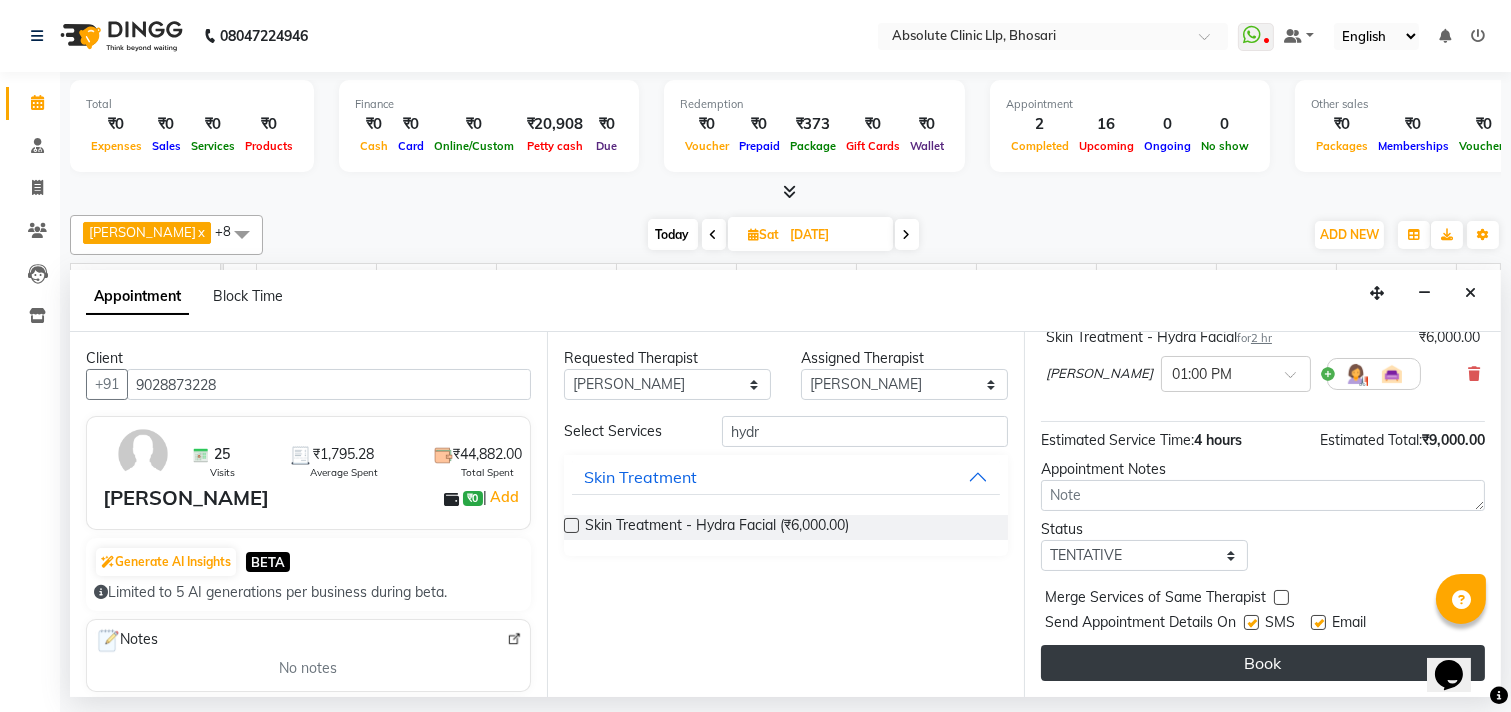 click on "Book" at bounding box center [1263, 663] 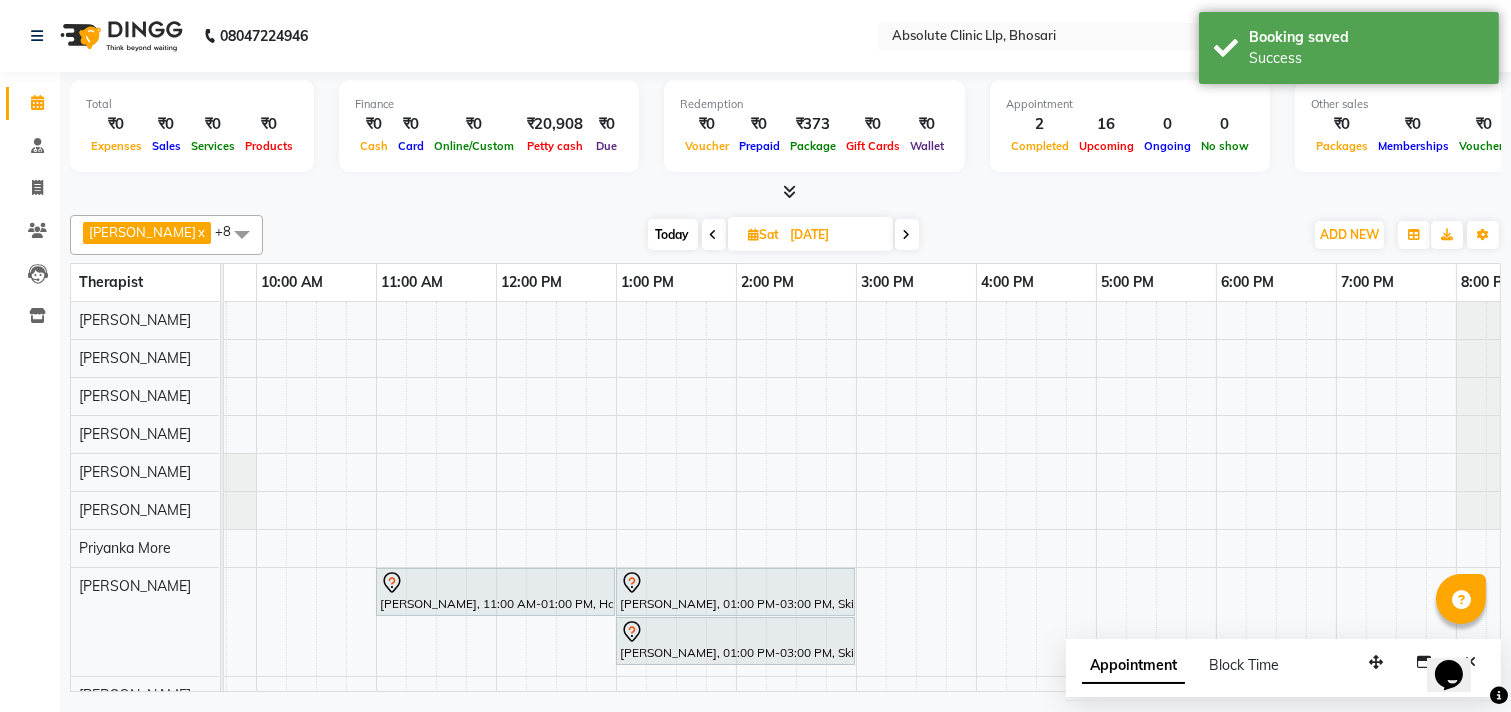 click on "Sat" at bounding box center [764, 234] 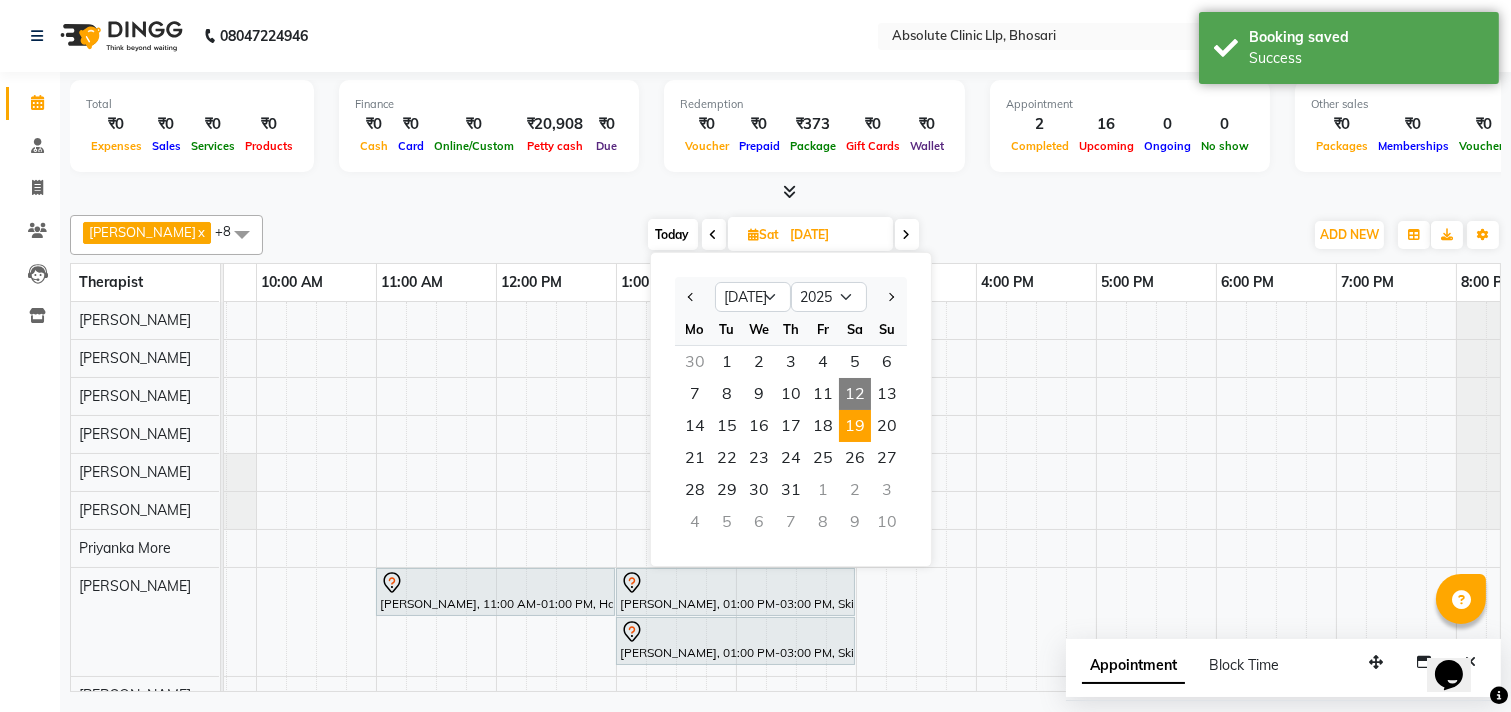 click on "12" at bounding box center [855, 394] 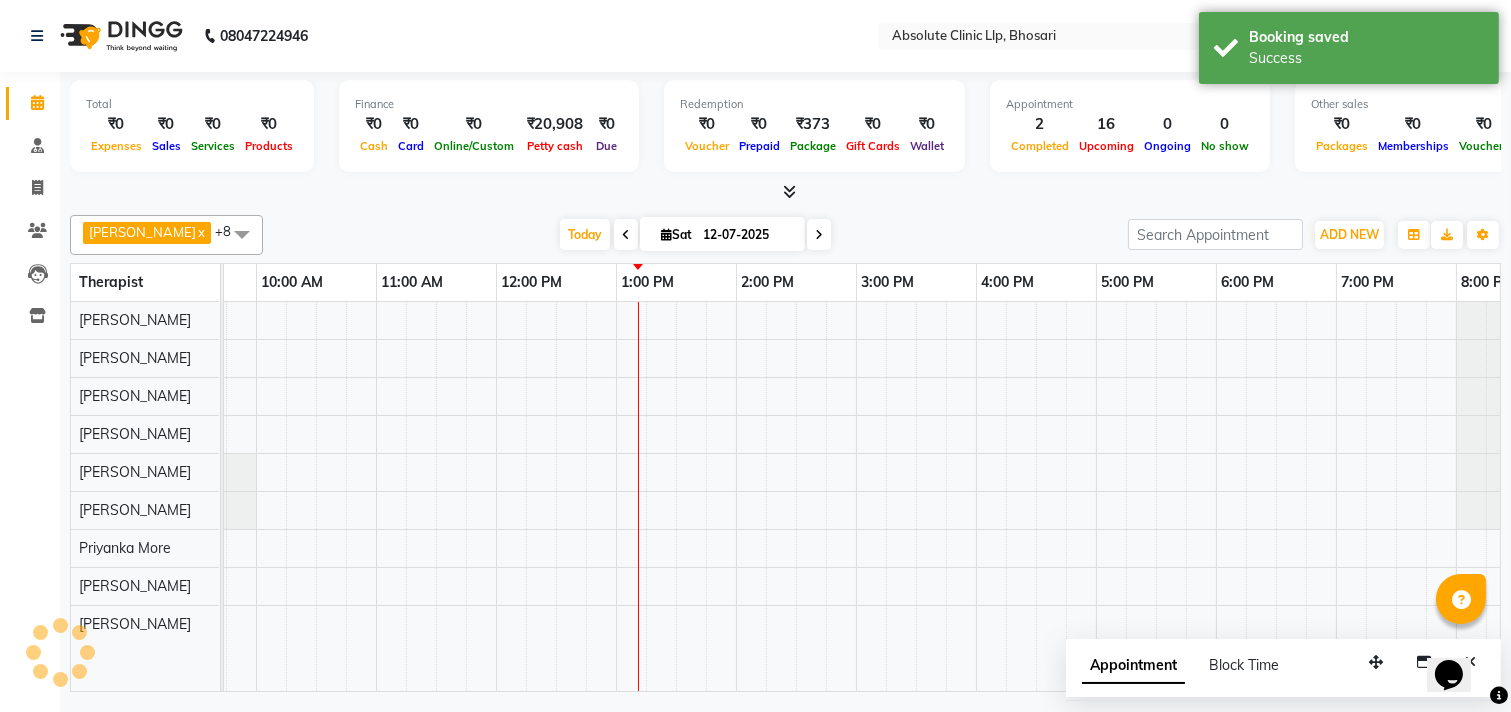 scroll, scrollTop: 0, scrollLeft: 524, axis: horizontal 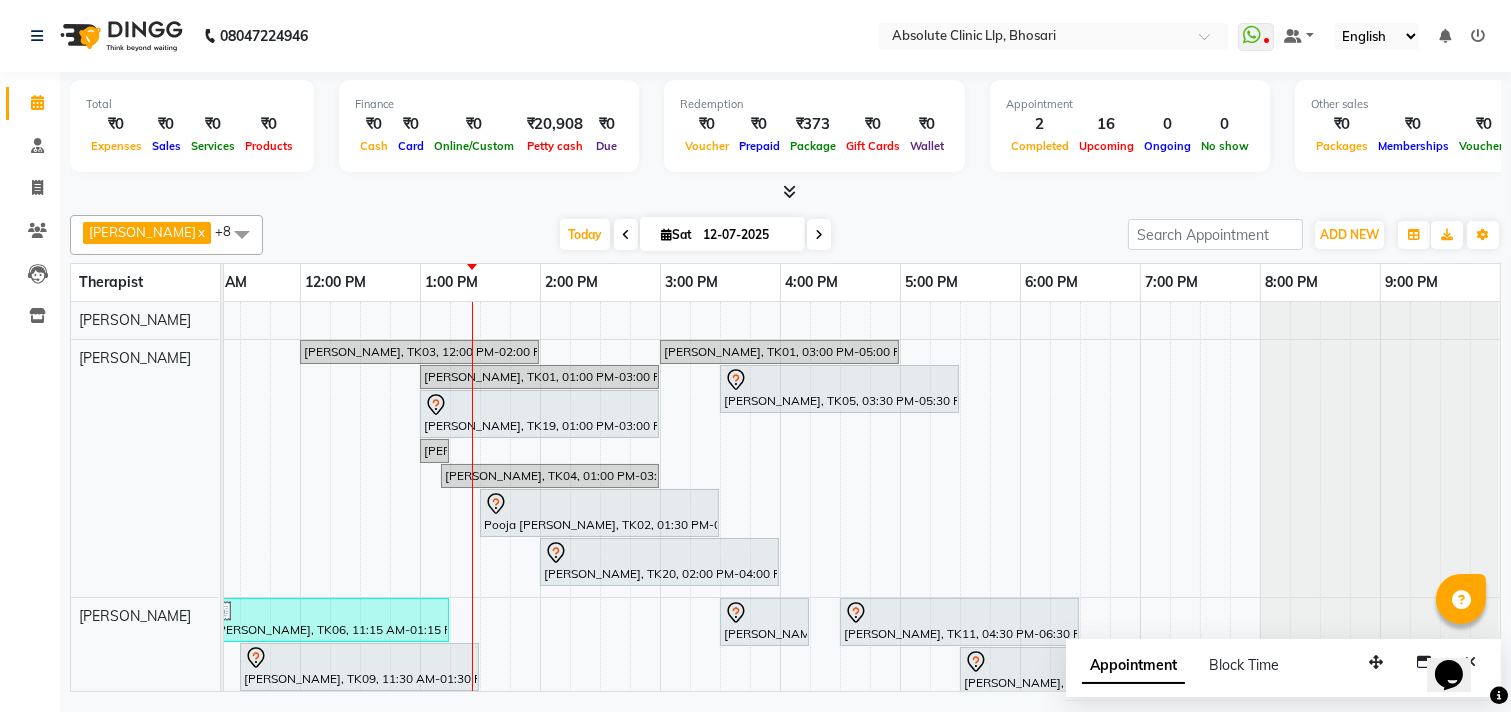 click on "[DATE]" at bounding box center [722, 234] 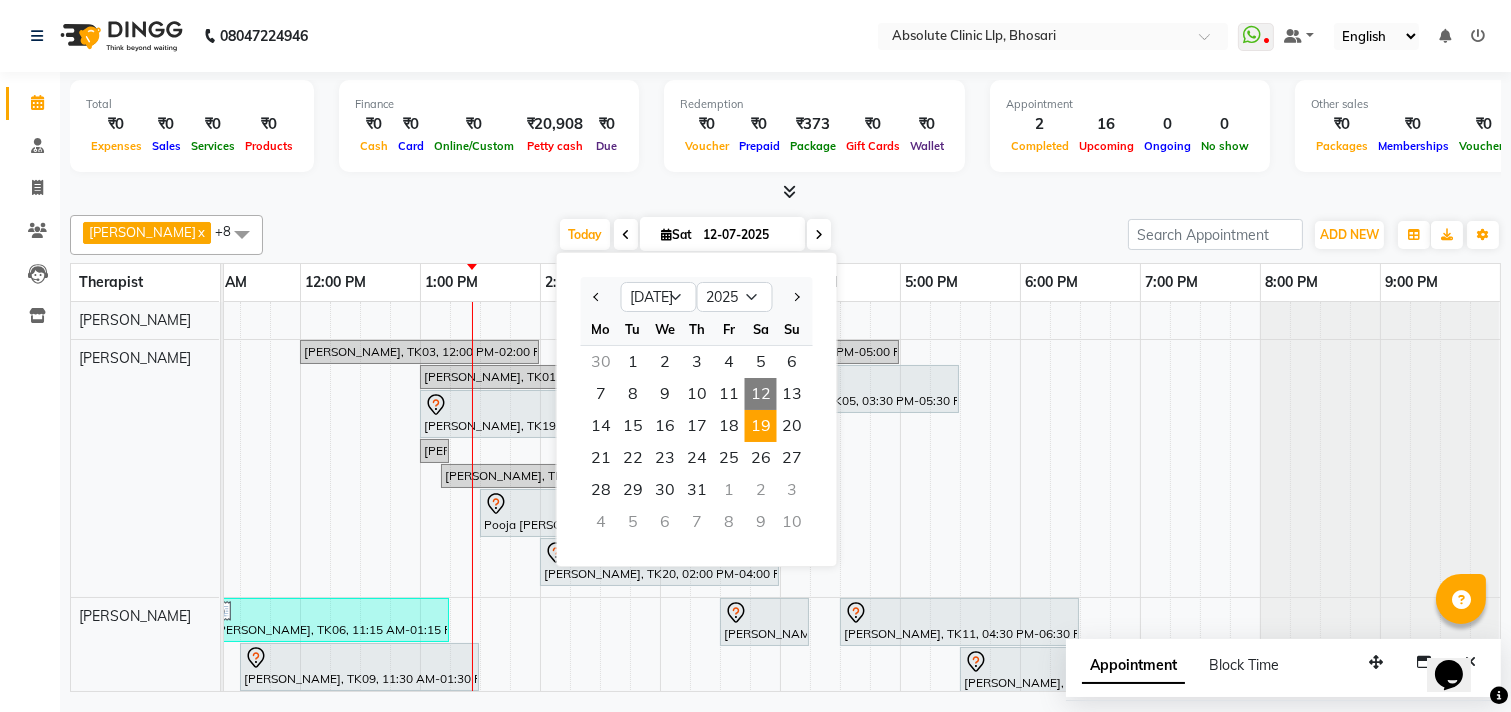 click on "19" at bounding box center (761, 426) 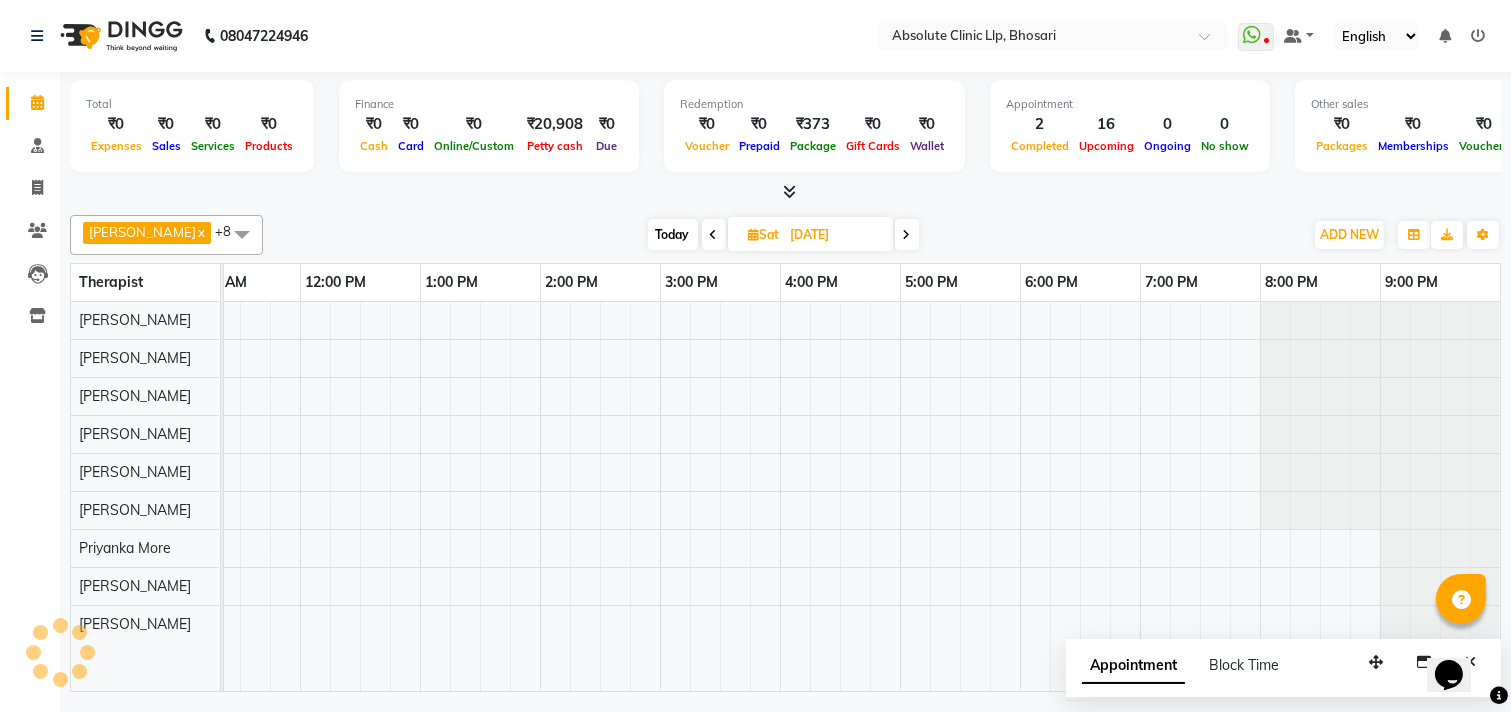 scroll, scrollTop: 0, scrollLeft: 524, axis: horizontal 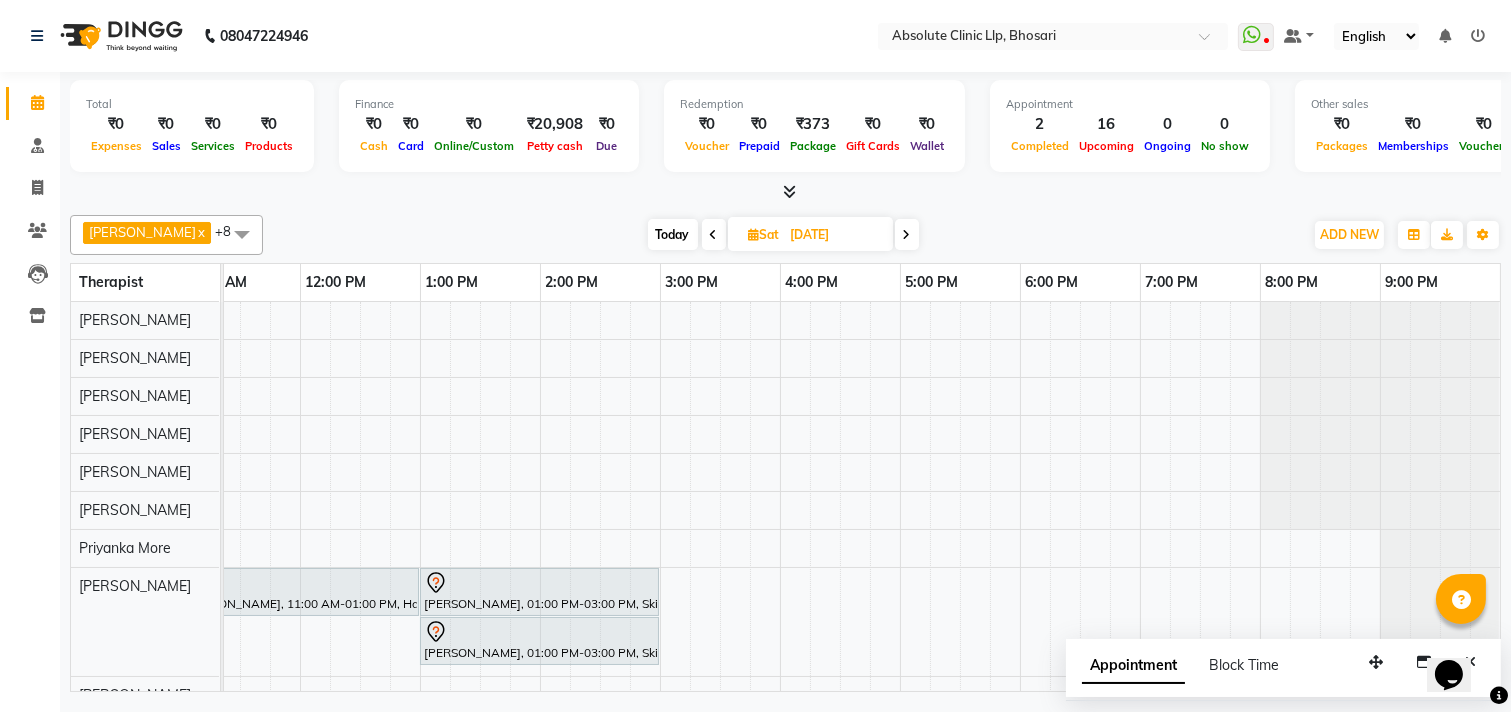 click on "[PERSON_NAME], 11:00 AM-01:00 PM, Hair Treatment - Hair Matrix             [PERSON_NAME], 01:00 PM-03:00 PM, Skin Treatment - Hydra Facial             [PERSON_NAME], 01:00 PM-03:00 PM, Skin Treatment - Hydra Facial" at bounding box center (600, 508) 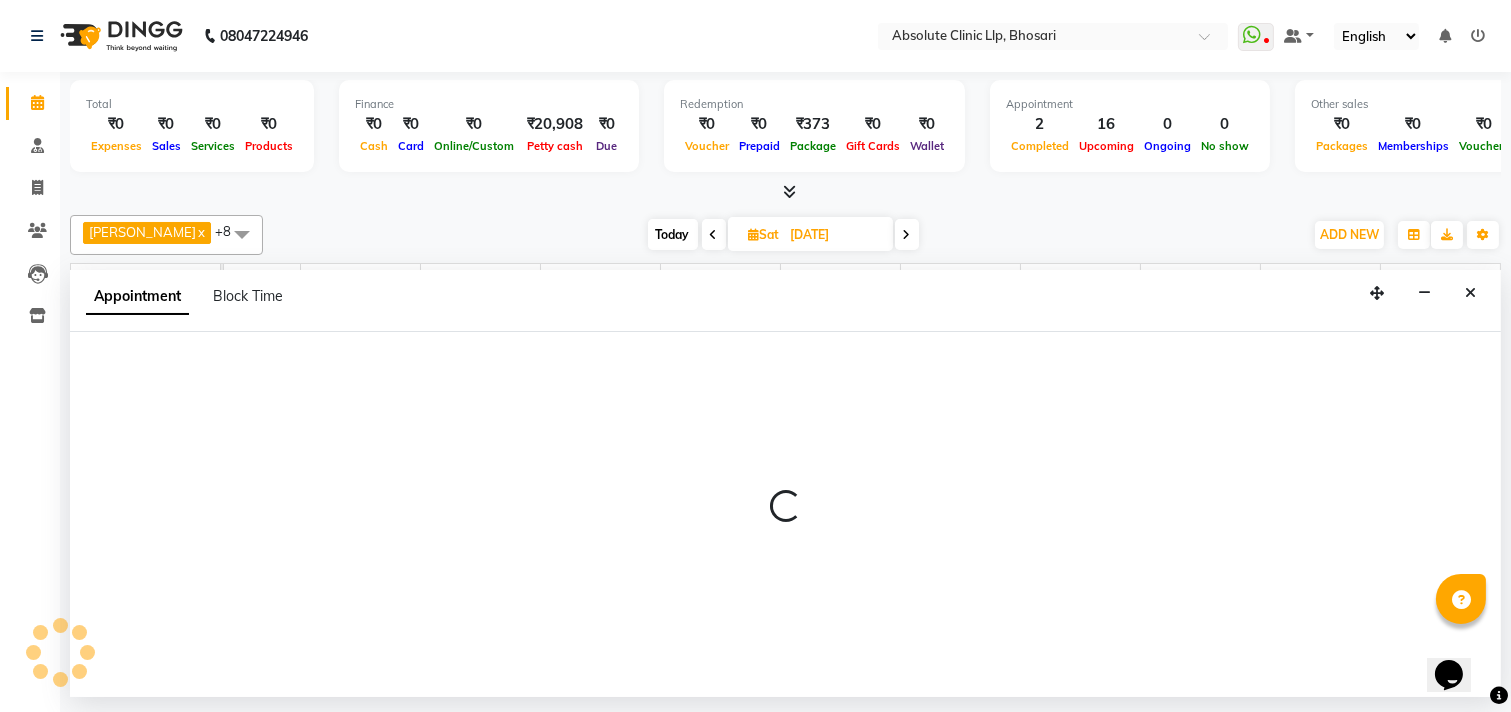 select on "70435" 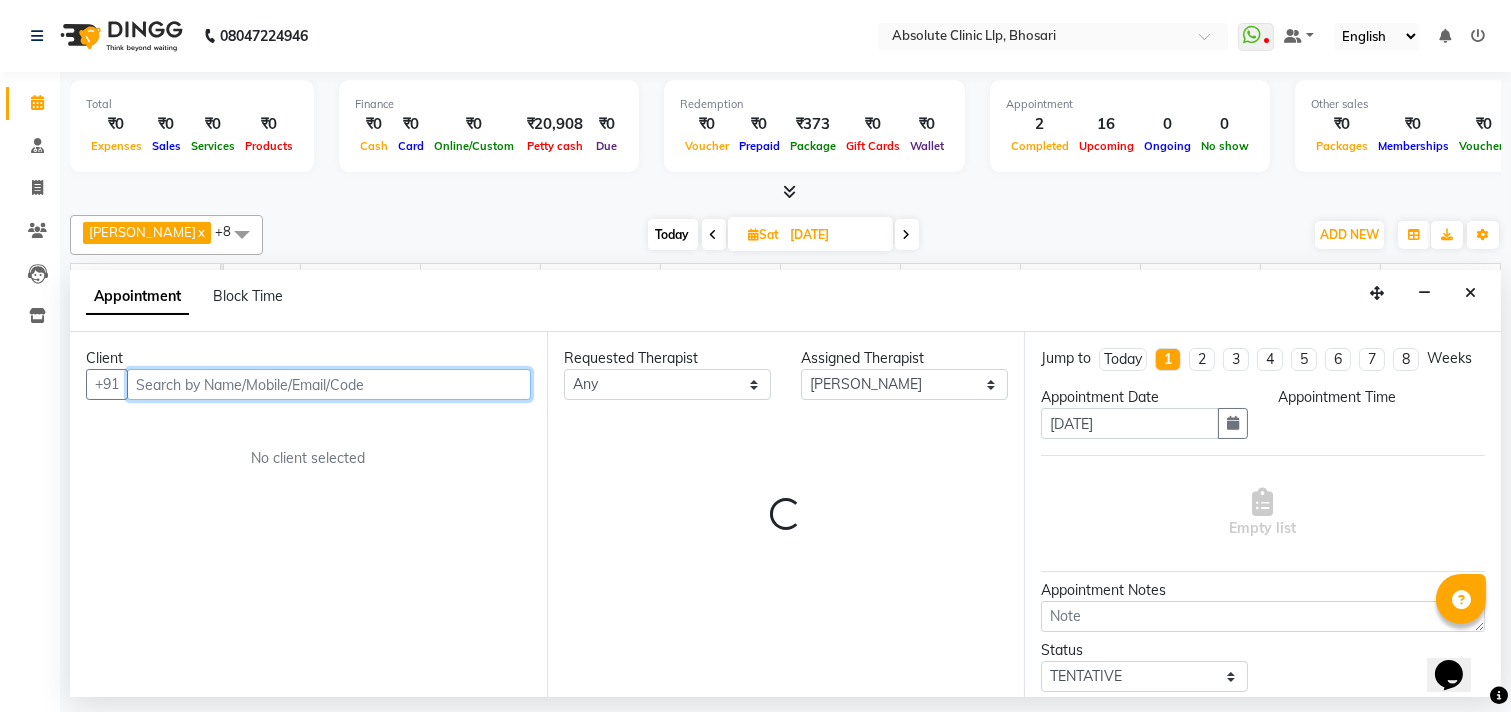 click at bounding box center [329, 384] 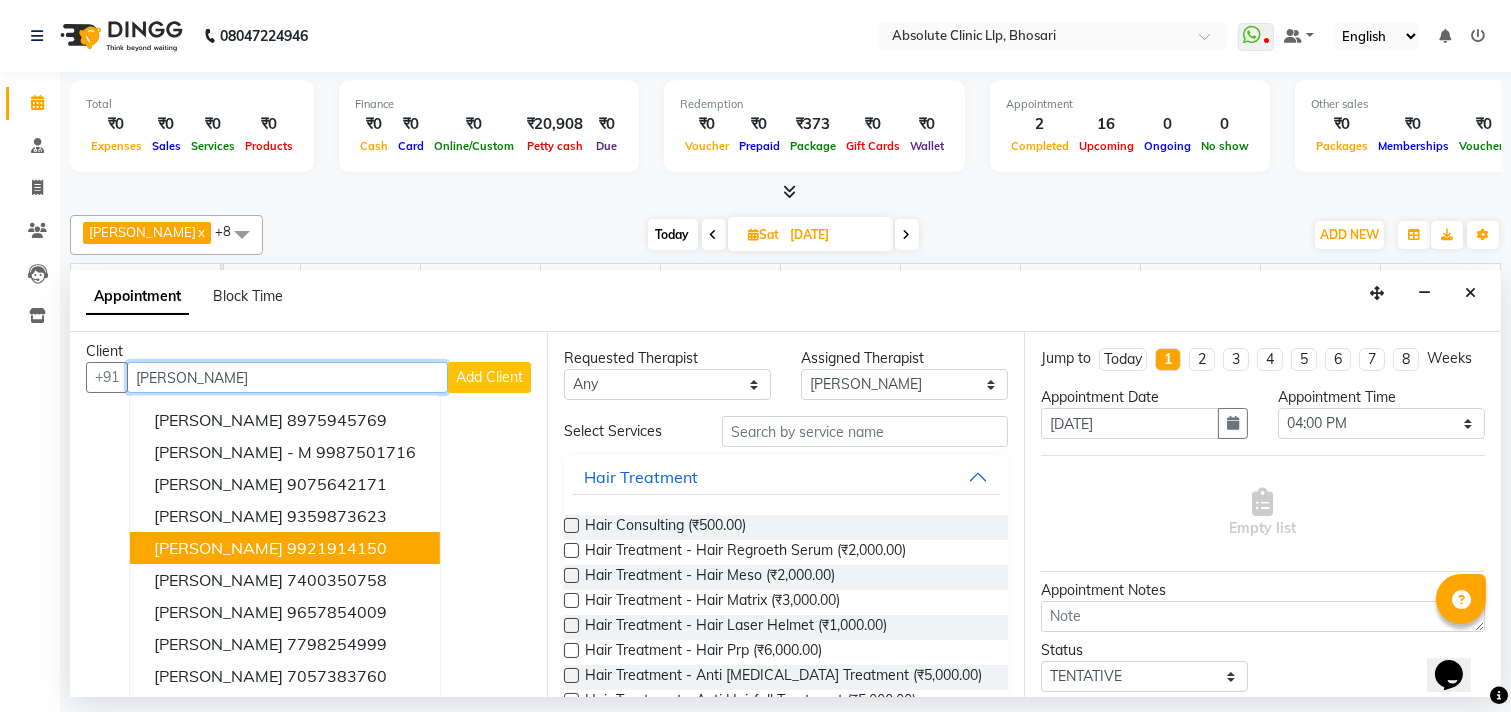 scroll, scrollTop: 11, scrollLeft: 0, axis: vertical 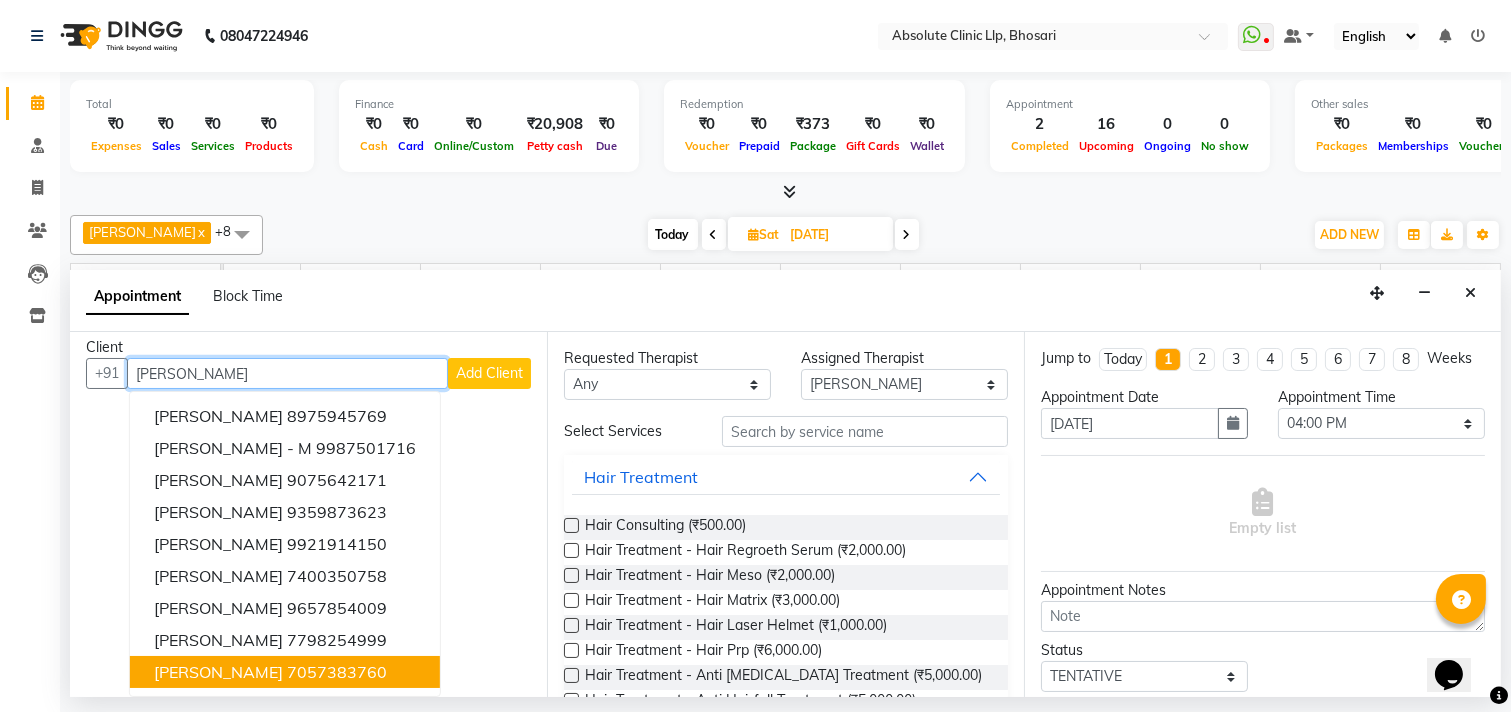 click on "7057383760" at bounding box center [337, 672] 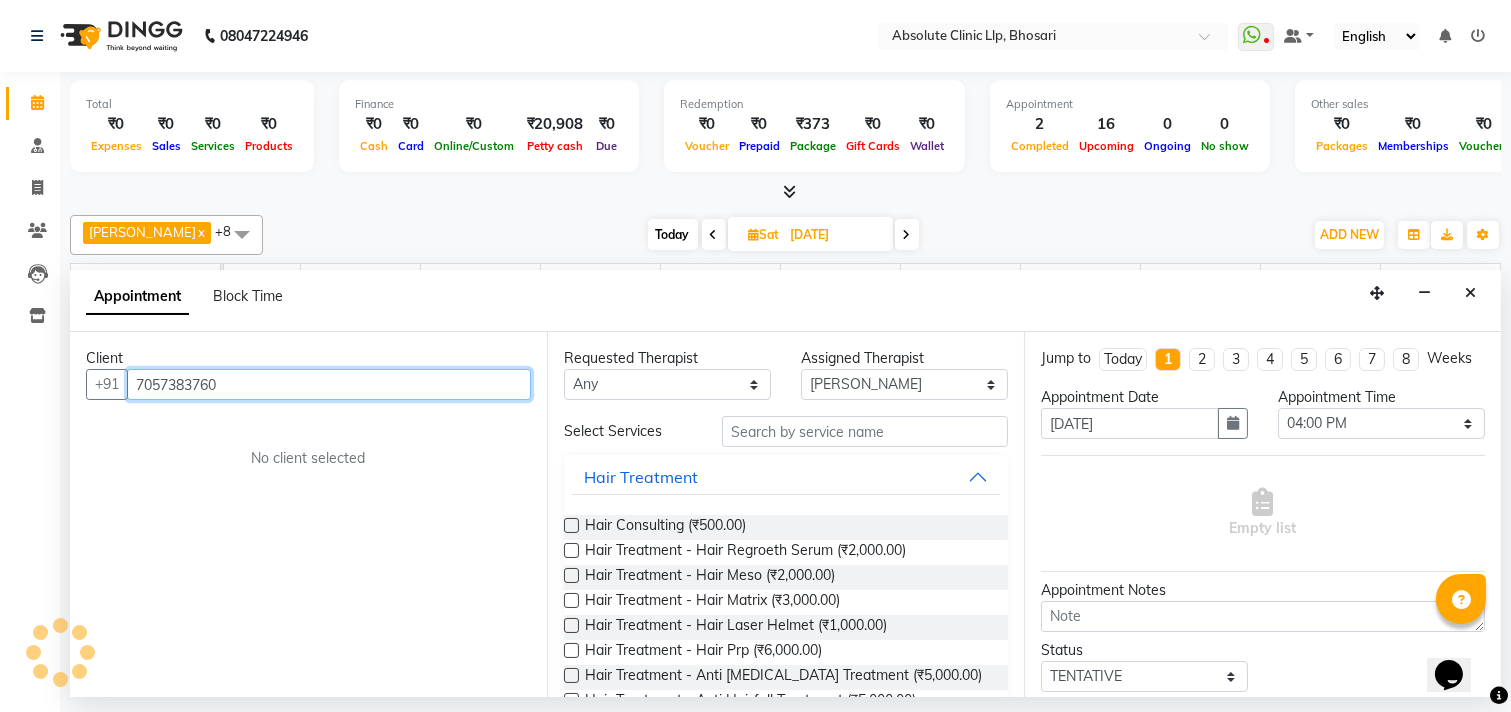 scroll, scrollTop: 0, scrollLeft: 0, axis: both 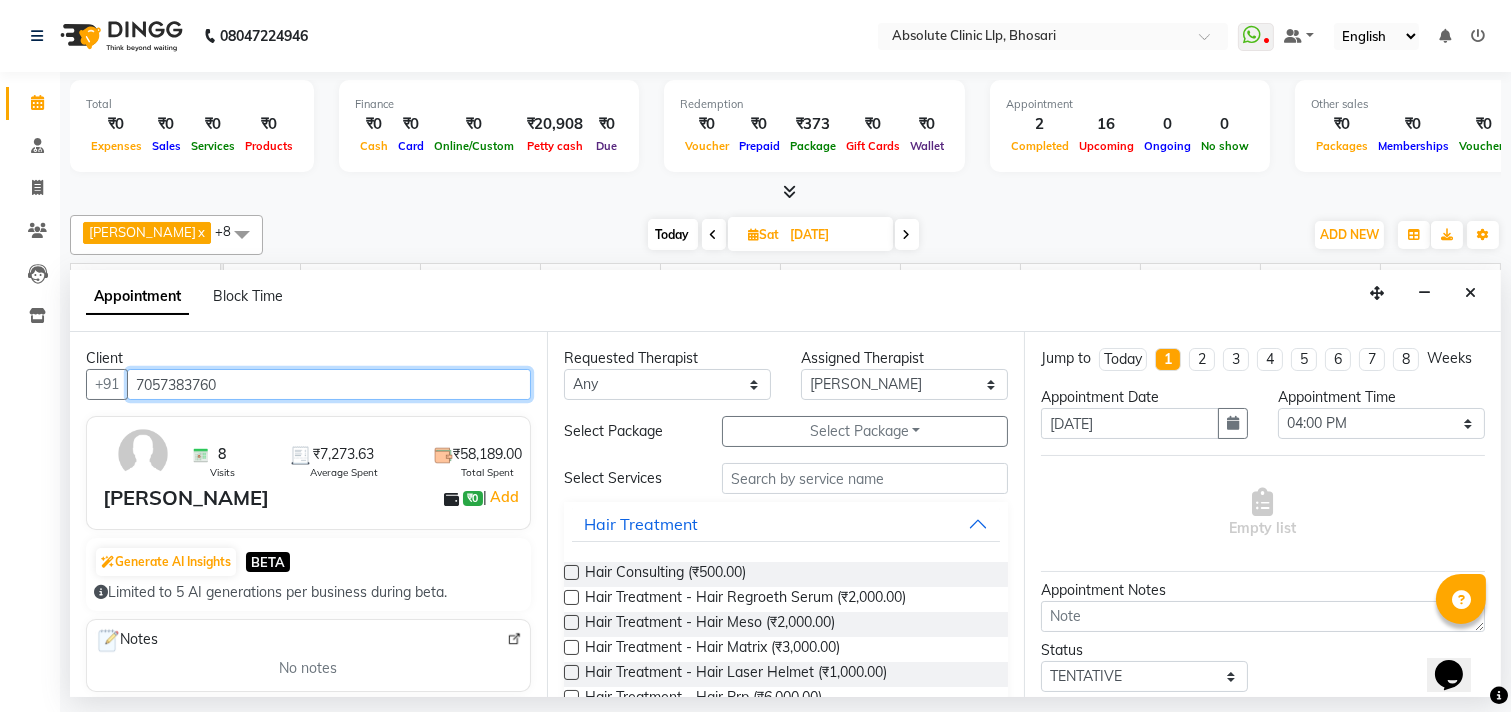 type on "7057383760" 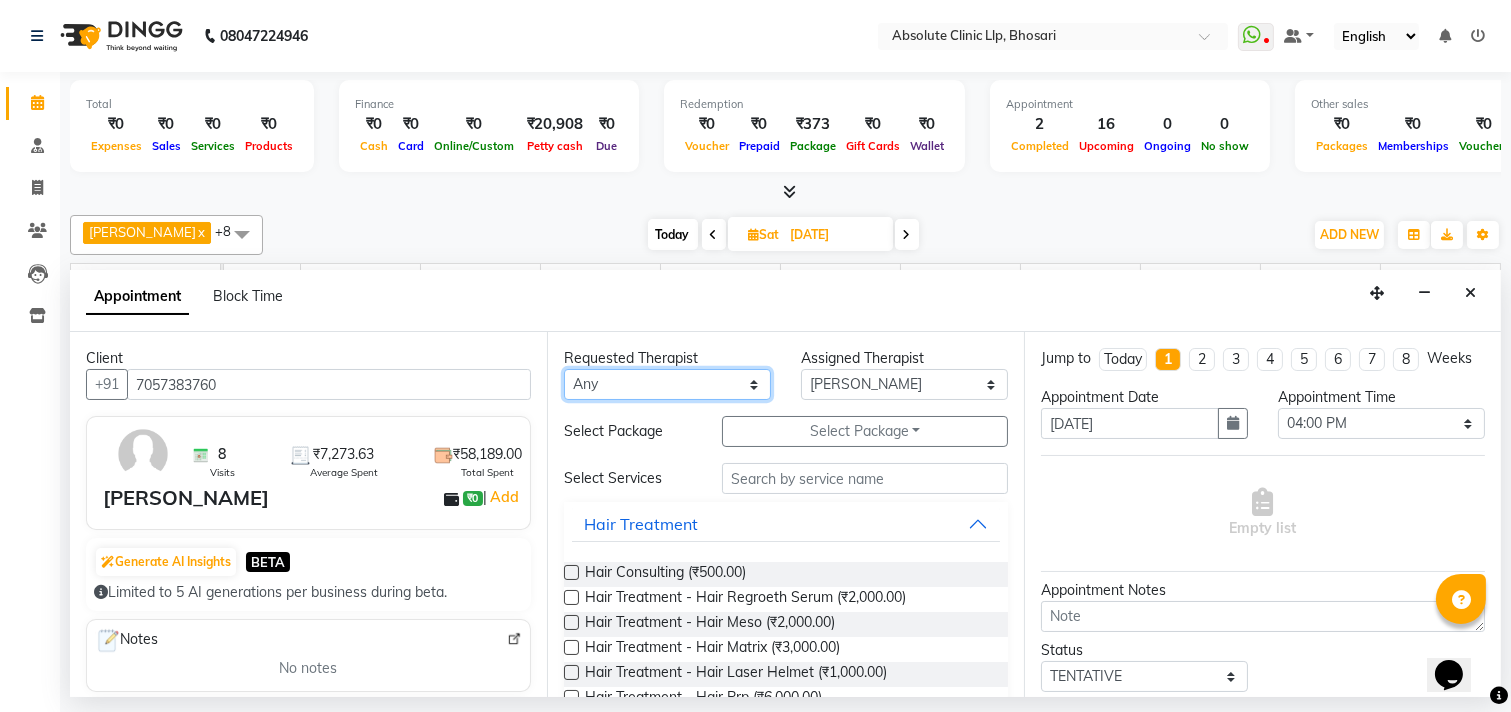 click on "Any [PERSON_NAME]	 [PERSON_NAME] [PERSON_NAME] [PERSON_NAME] [PERSON_NAME] Priyanka  More [PERSON_NAME]	 [PERSON_NAME] [PERSON_NAME] Naikre	 [PERSON_NAME]" at bounding box center [667, 384] 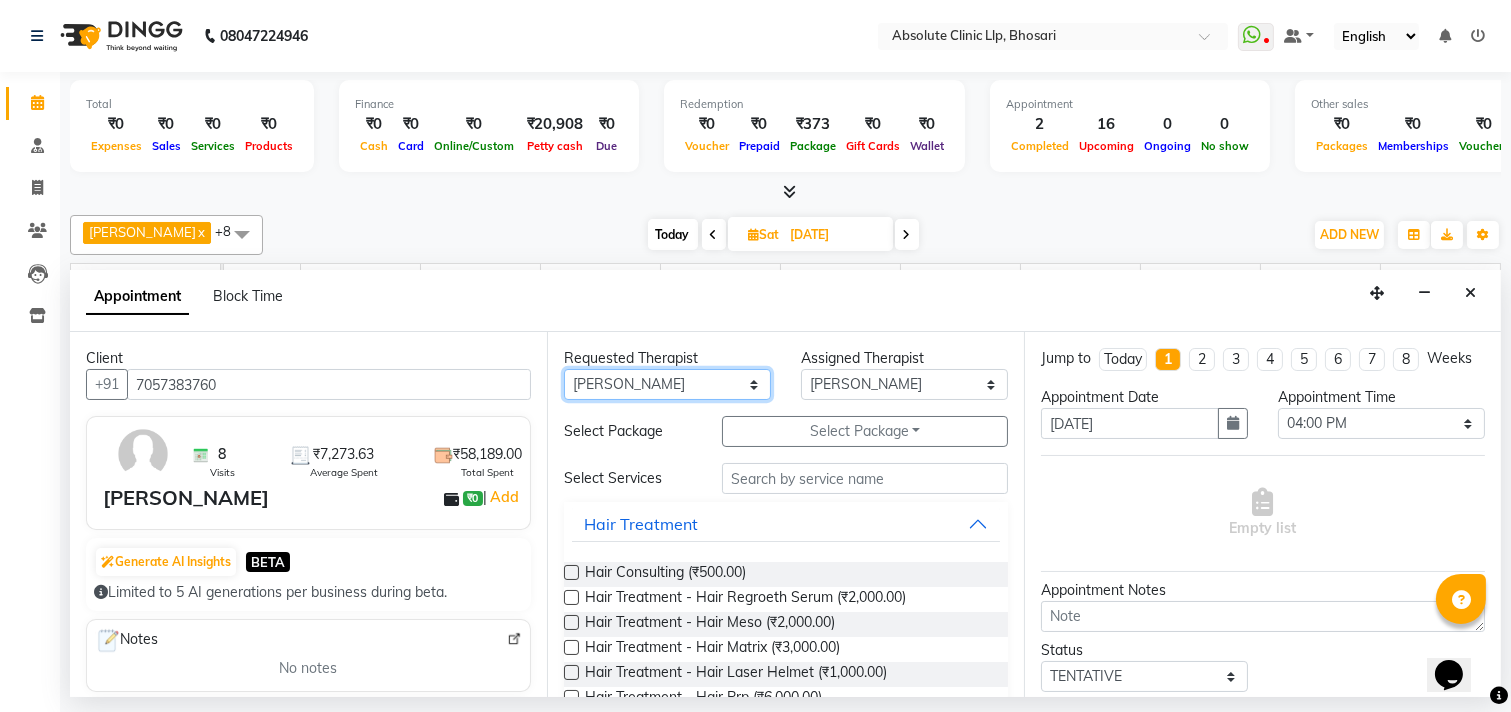click on "Any [PERSON_NAME]	 [PERSON_NAME] [PERSON_NAME] [PERSON_NAME] [PERSON_NAME] Priyanka  More [PERSON_NAME]	 [PERSON_NAME] [PERSON_NAME] Naikre	 [PERSON_NAME]" at bounding box center (667, 384) 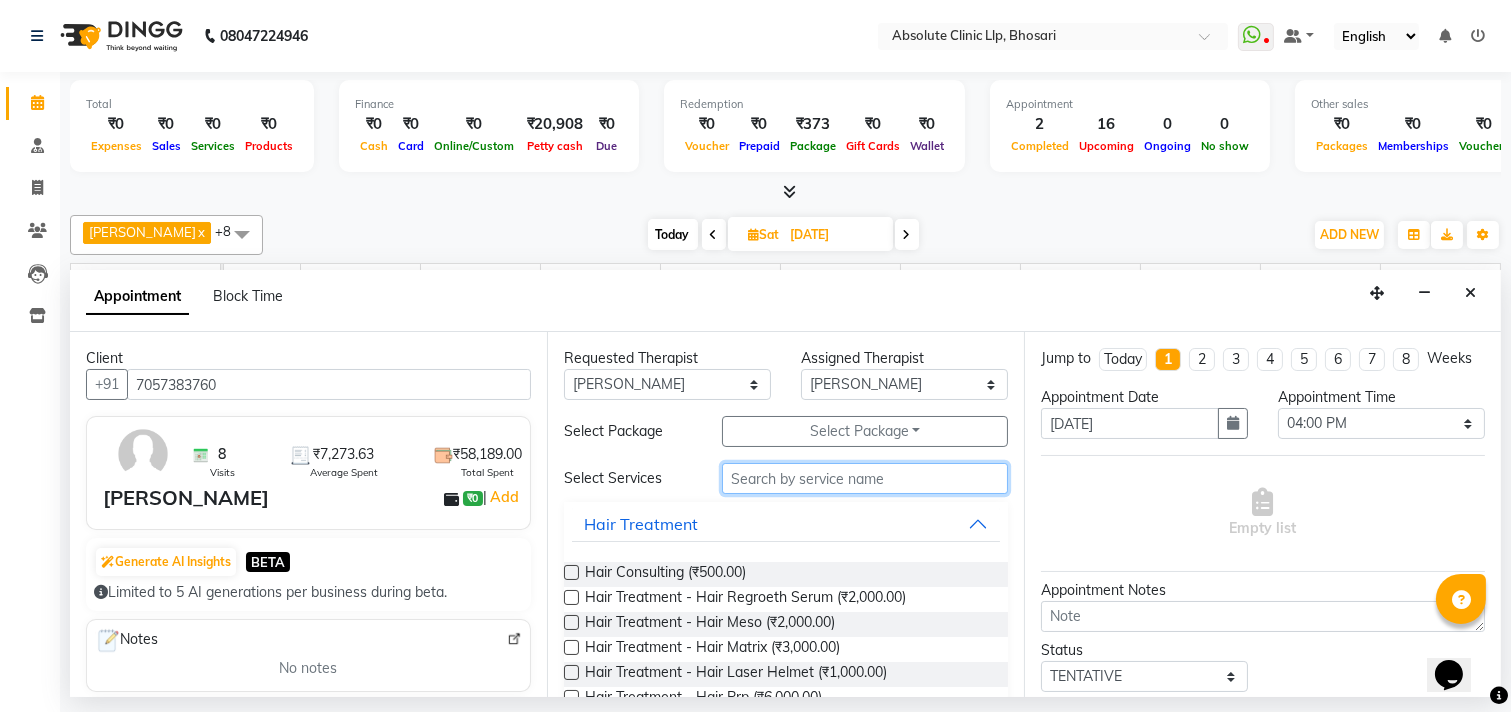 click at bounding box center [865, 478] 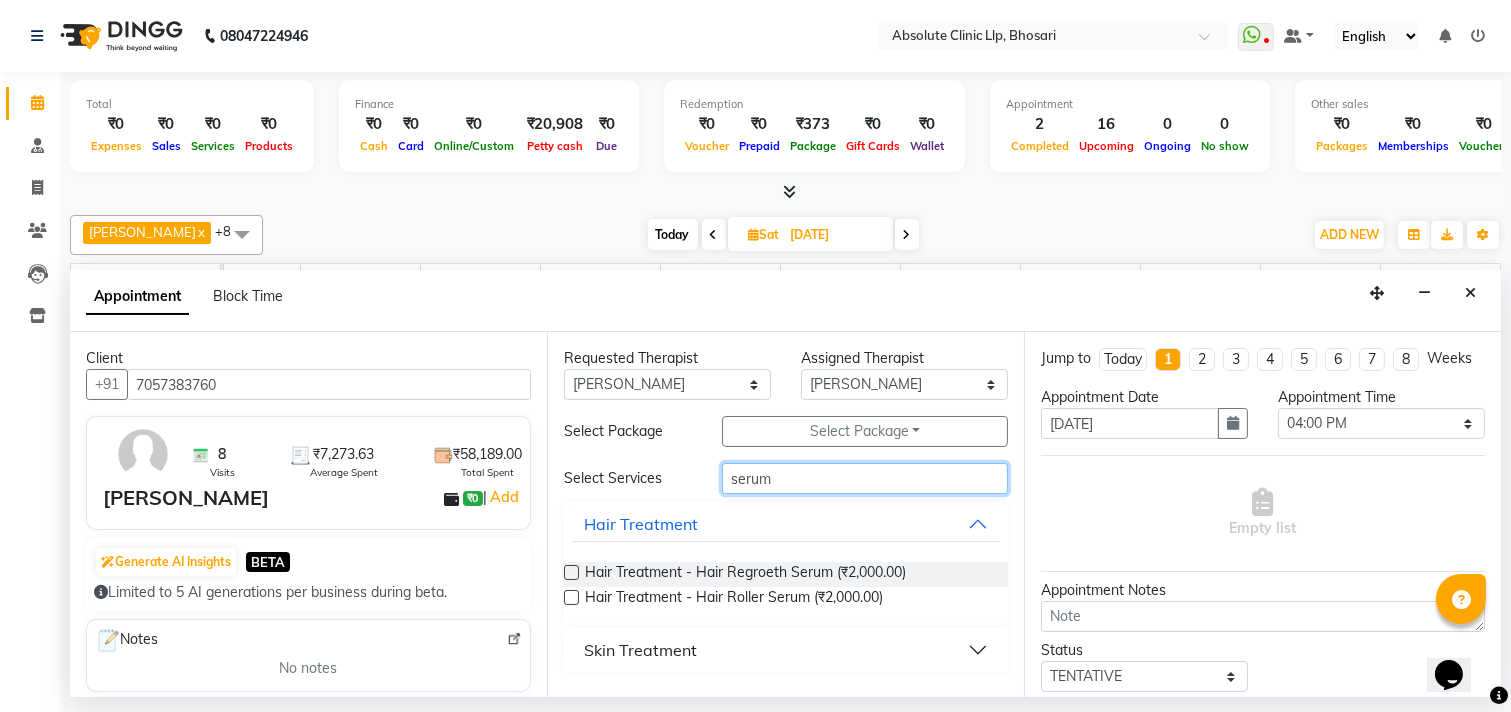 type on "serum" 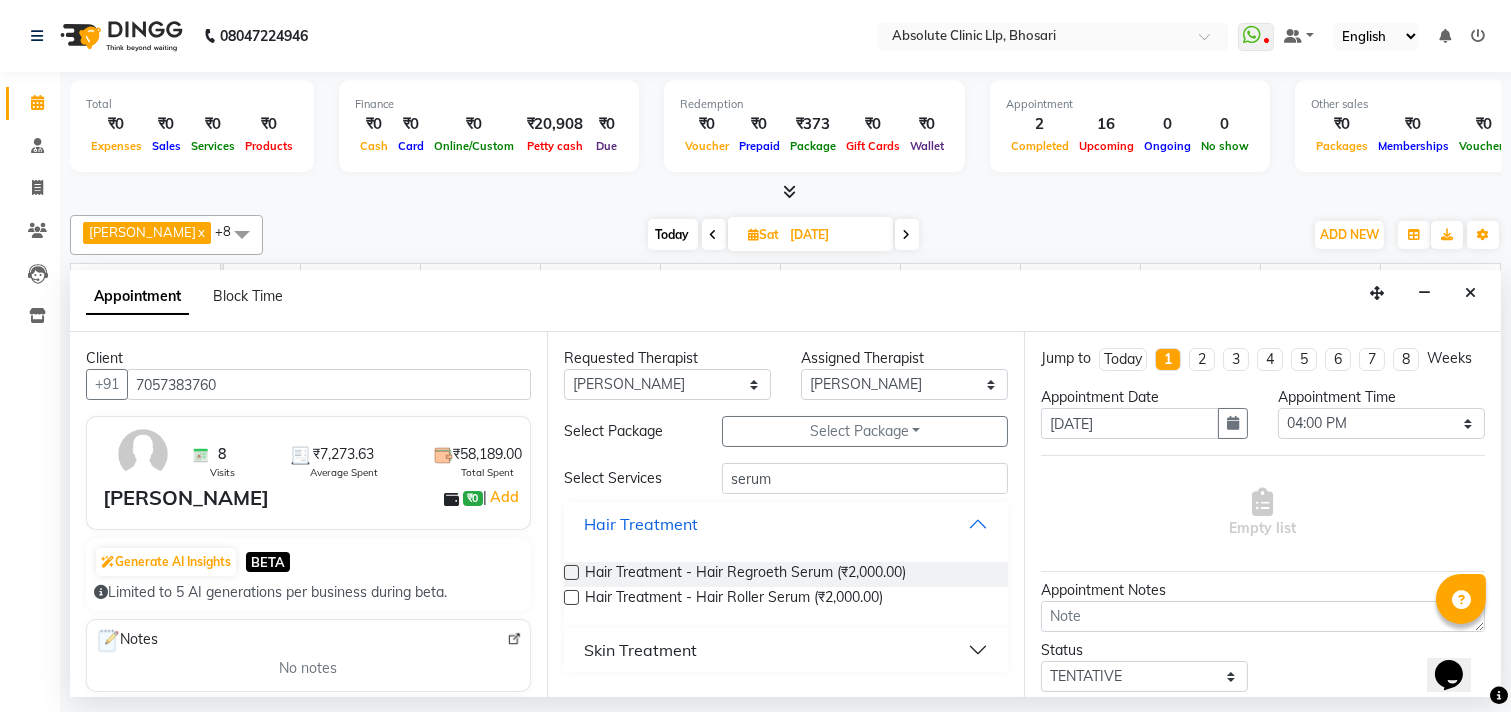 click on "Hair Treatment" at bounding box center (641, 524) 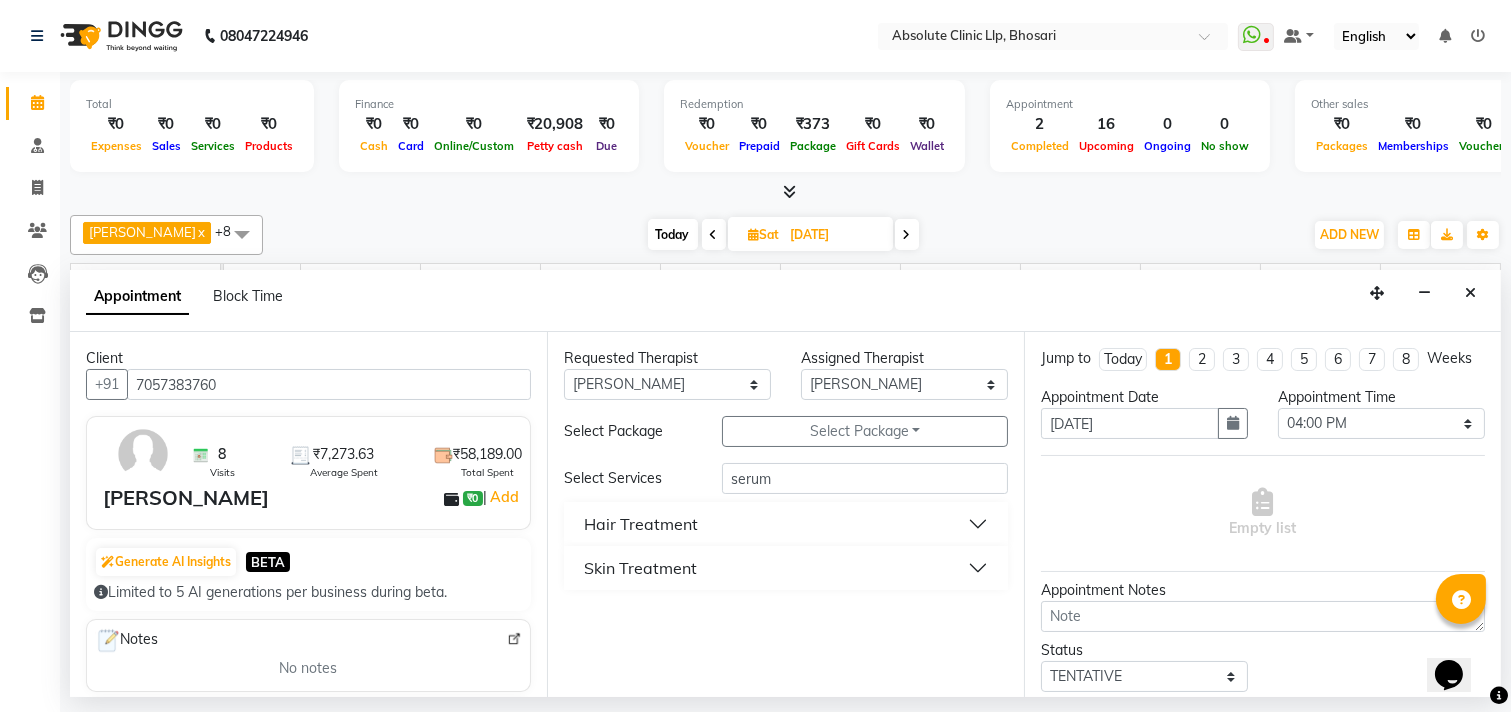 click on "Skin Treatment" at bounding box center (640, 568) 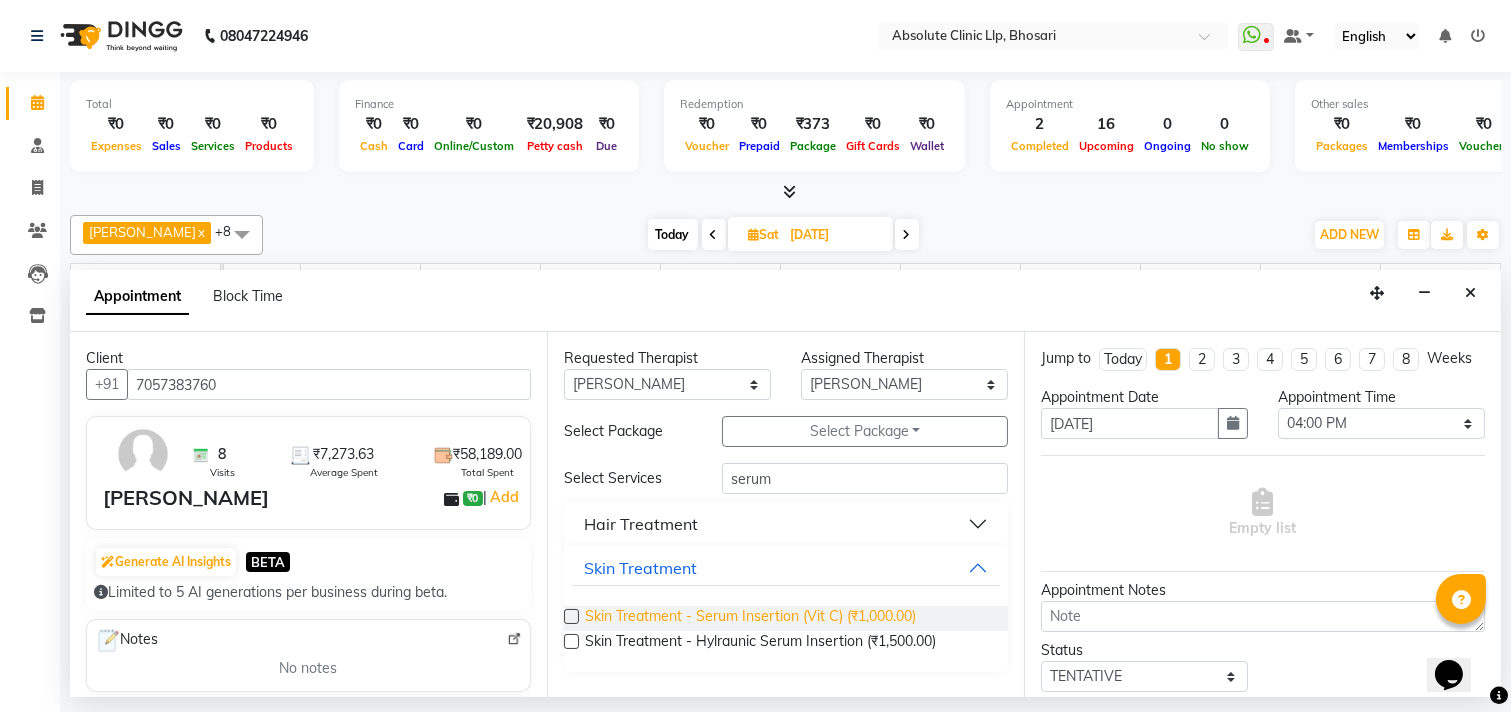 click on "Skin Treatment - Serum Insertion (Vit C) (₹1,000.00)" at bounding box center (750, 618) 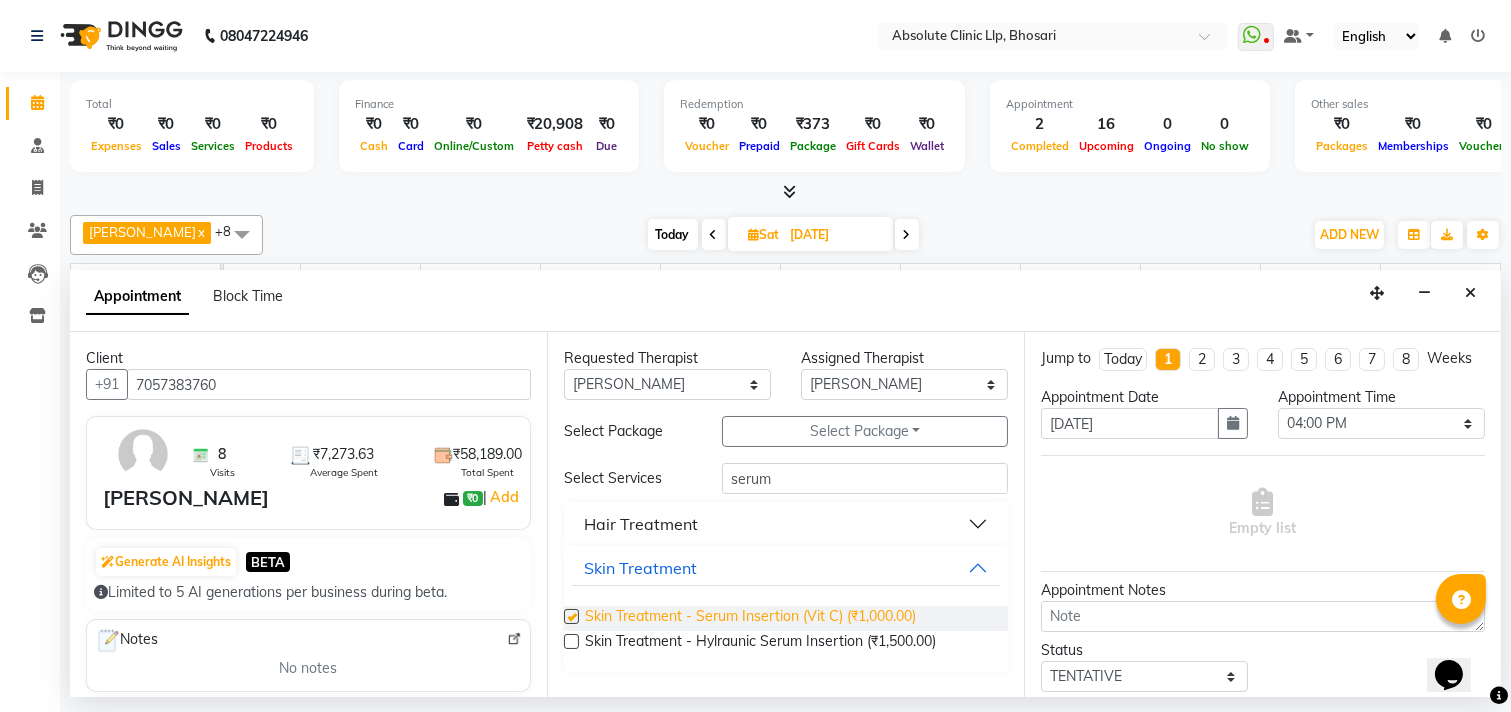 checkbox on "false" 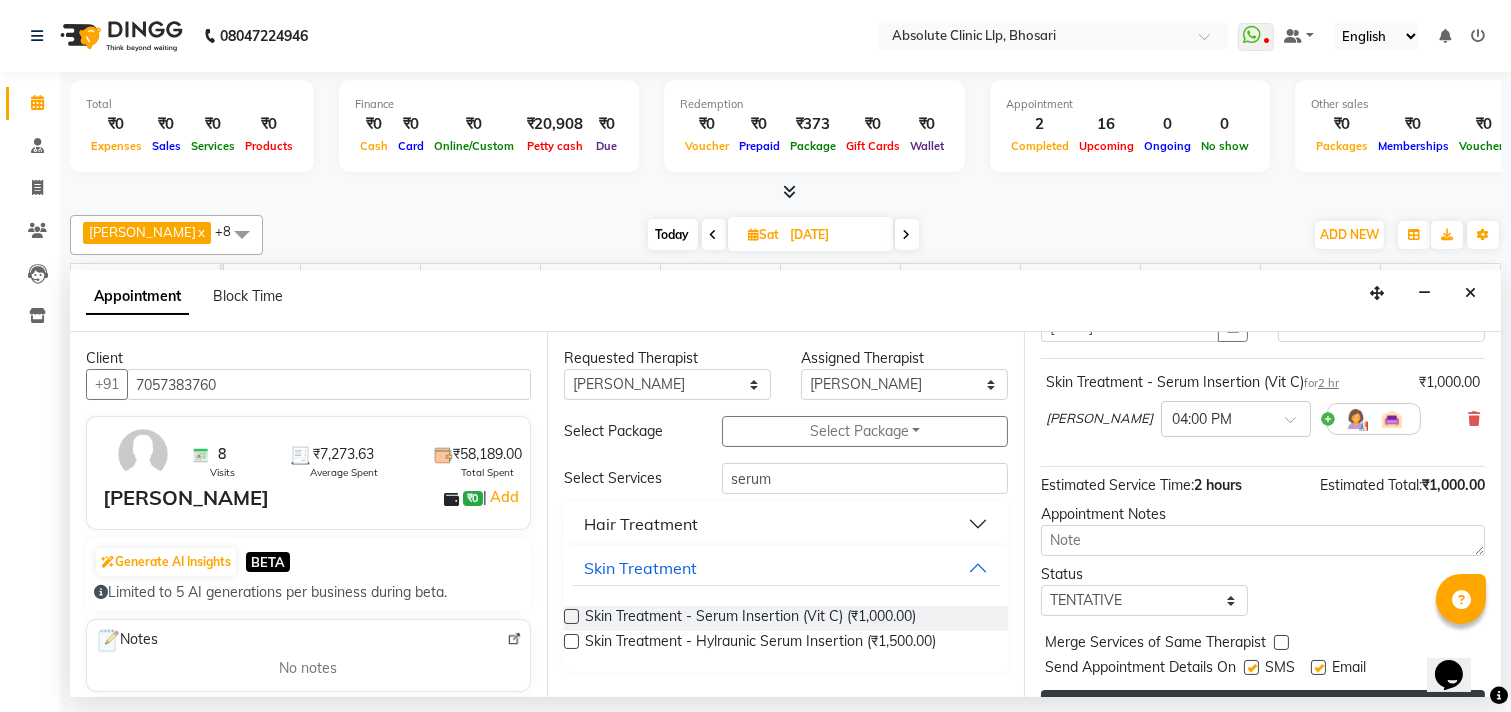 scroll, scrollTop: 161, scrollLeft: 0, axis: vertical 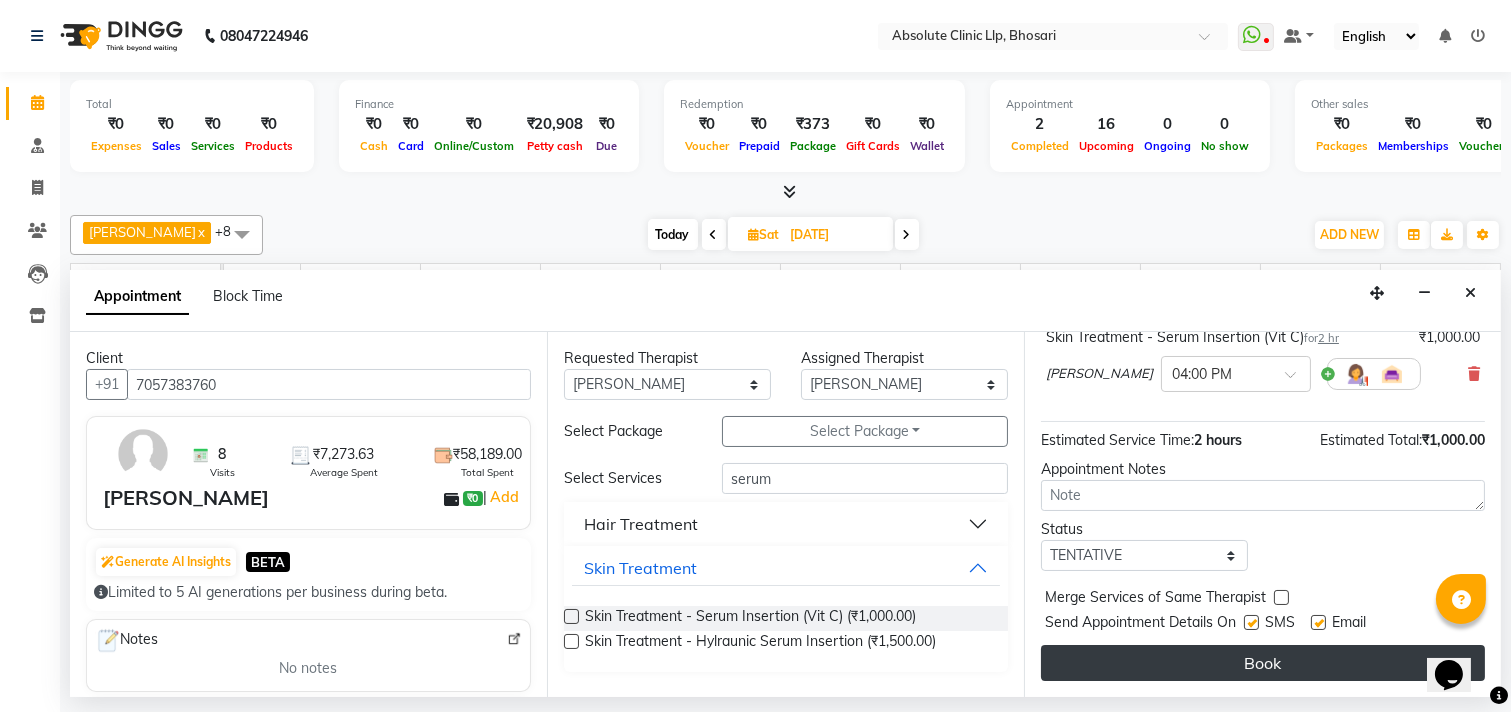 click on "Book" at bounding box center [1263, 663] 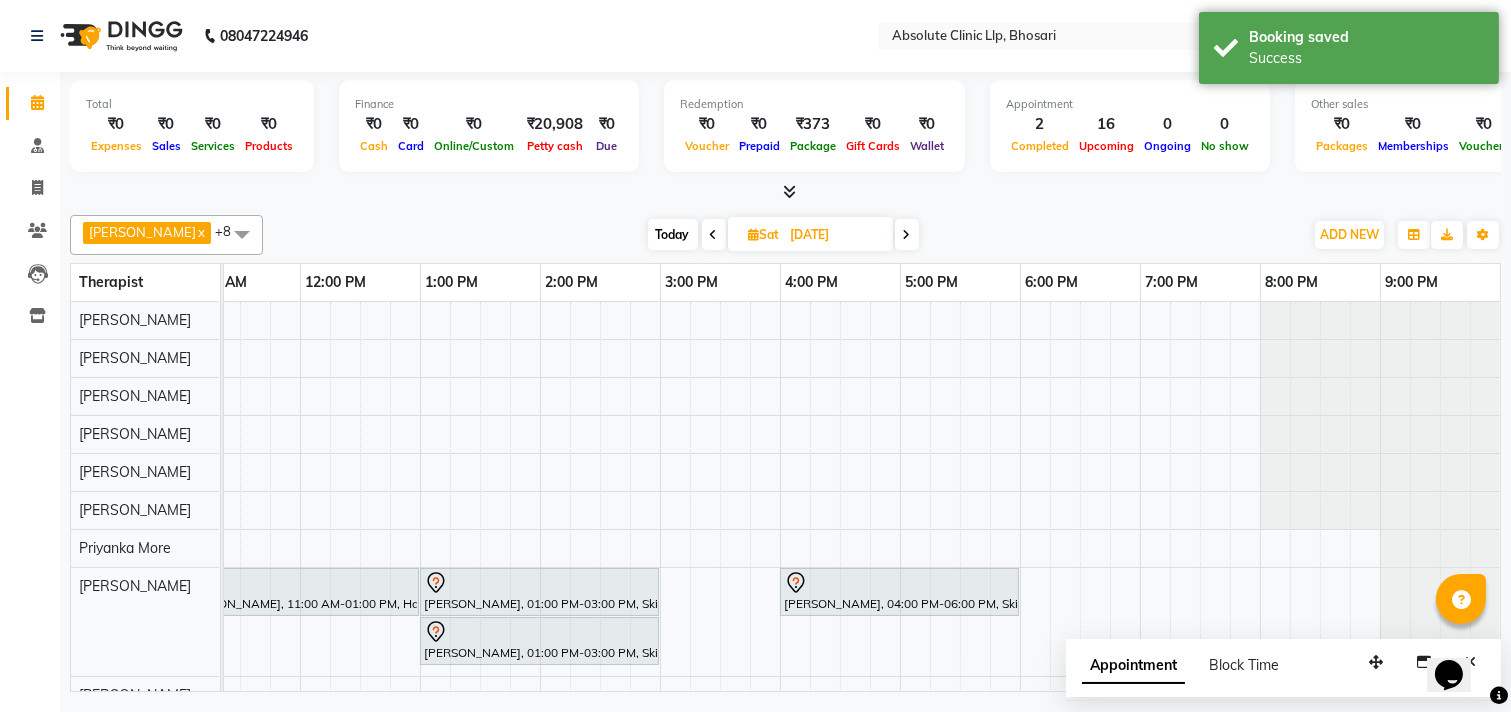 scroll, scrollTop: 0, scrollLeft: 335, axis: horizontal 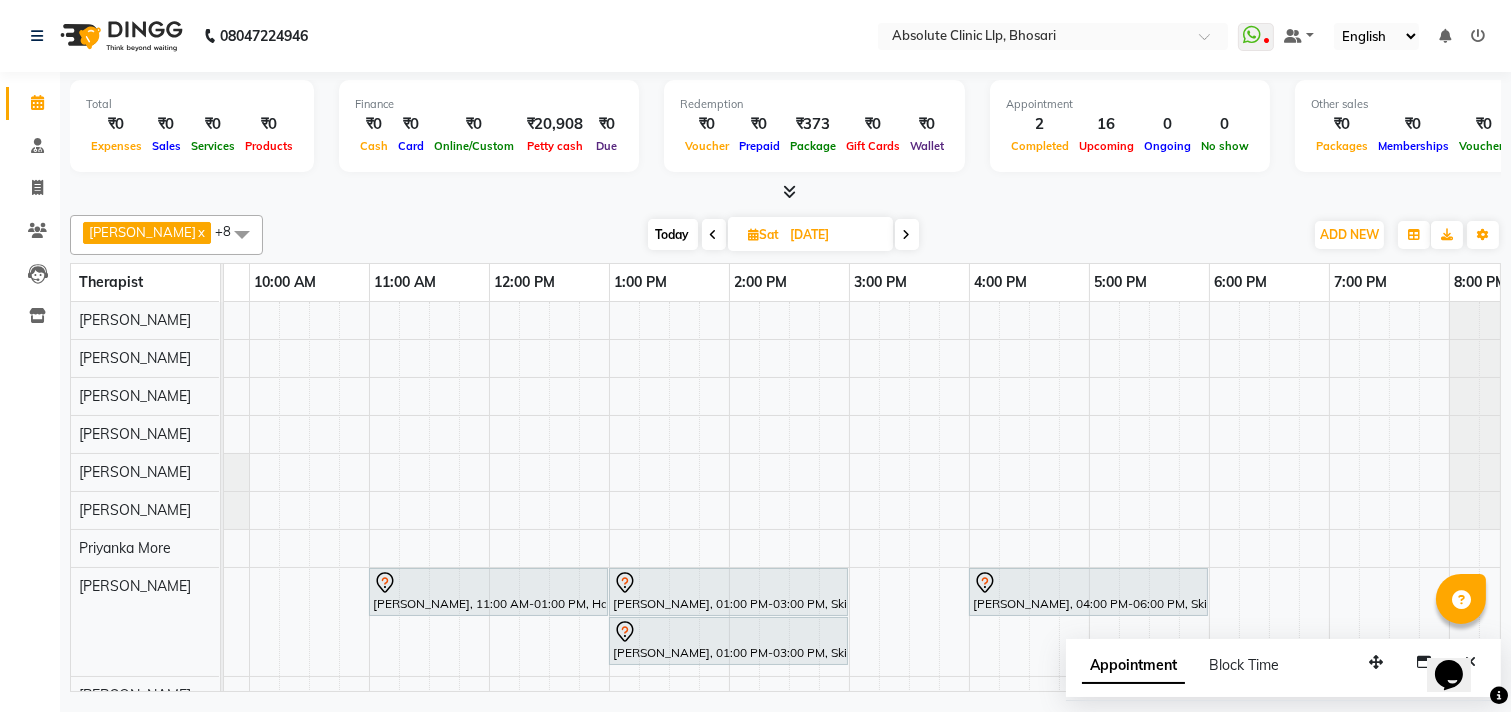 click on "[PERSON_NAME], 11:00 AM-01:00 PM, Hair Treatment - Hair Matrix             [PERSON_NAME], 01:00 PM-03:00 PM, Skin Treatment - Hydra Facial             [PERSON_NAME], 04:00 PM-06:00 PM, Skin Treatment - Serum Insertion (Vit C)             [PERSON_NAME], 01:00 PM-03:00 PM, Skin Treatment - Hydra Facial" at bounding box center (789, 508) 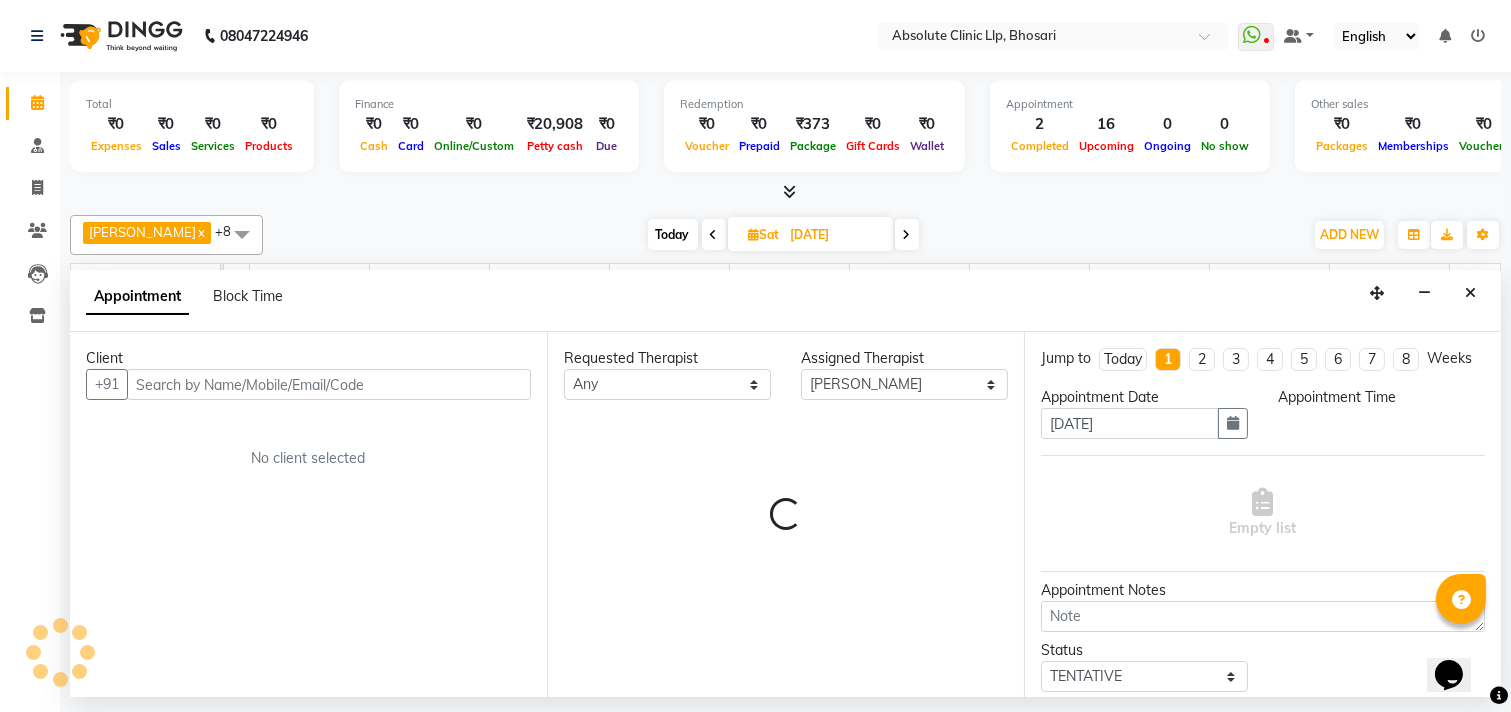 select on "750" 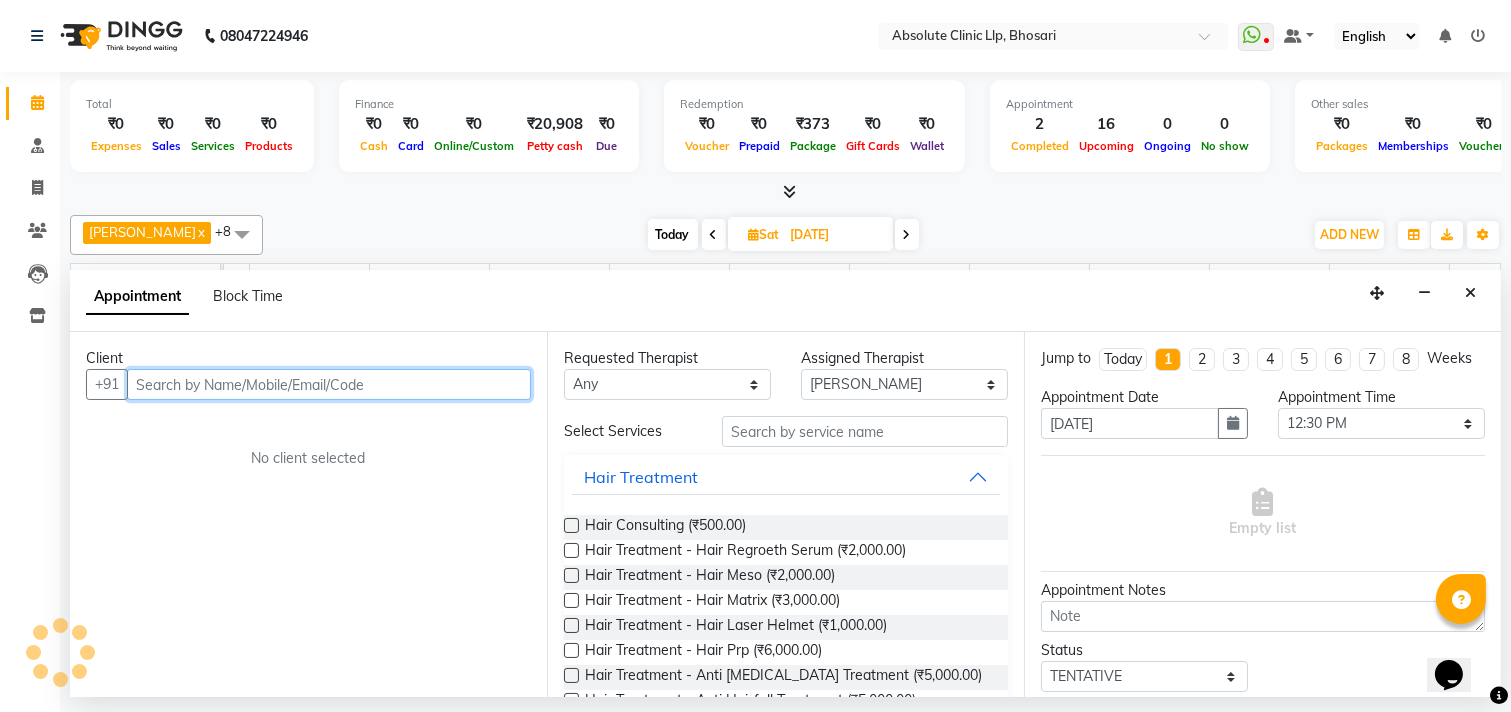 click at bounding box center (329, 384) 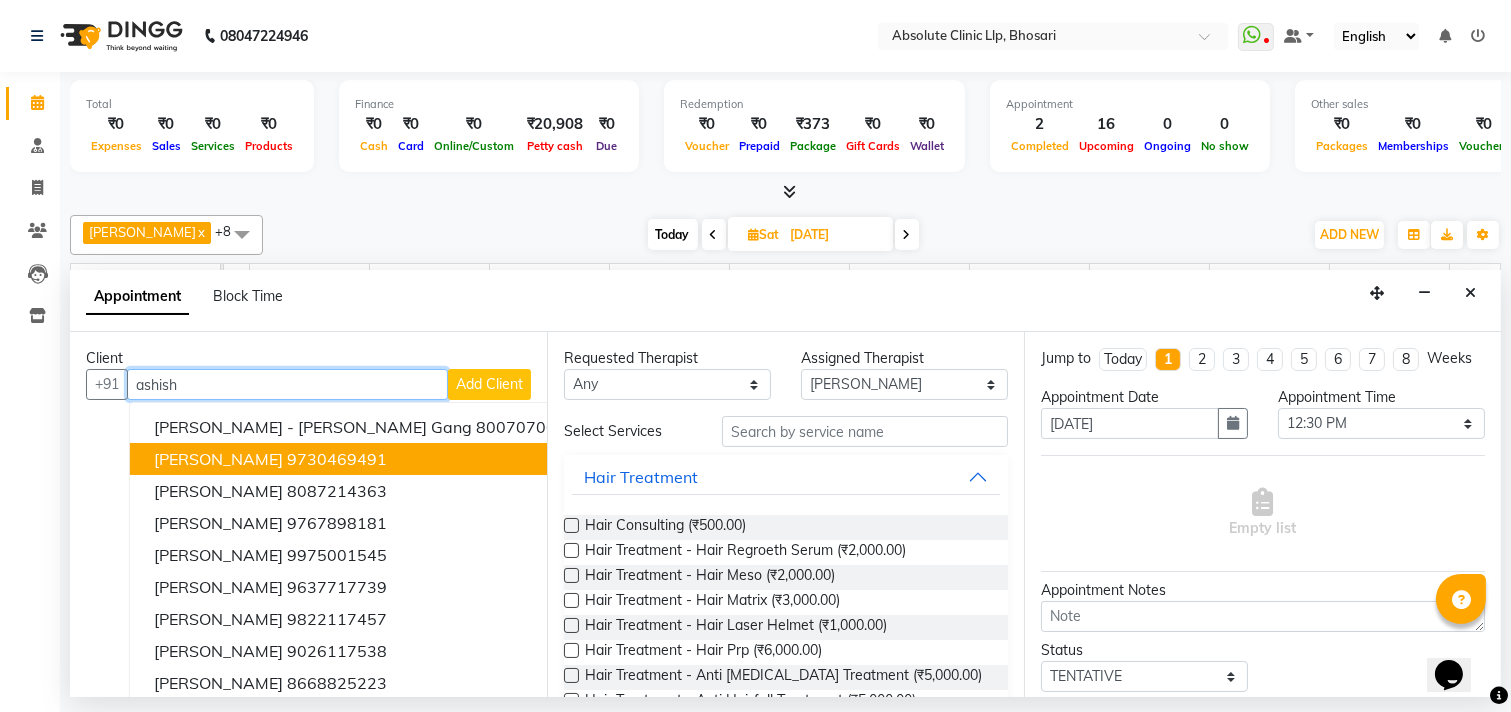 click on "9730469491" at bounding box center [337, 459] 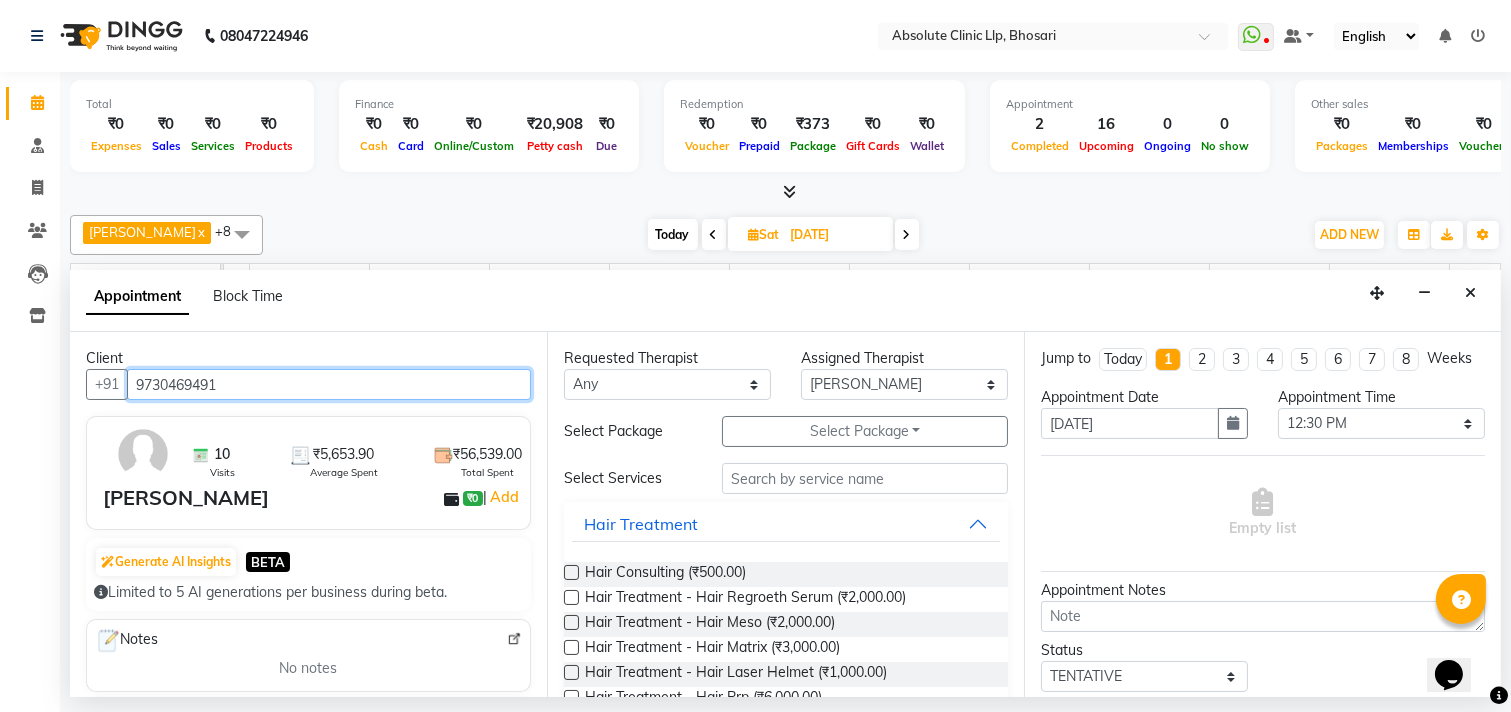 type on "9730469491" 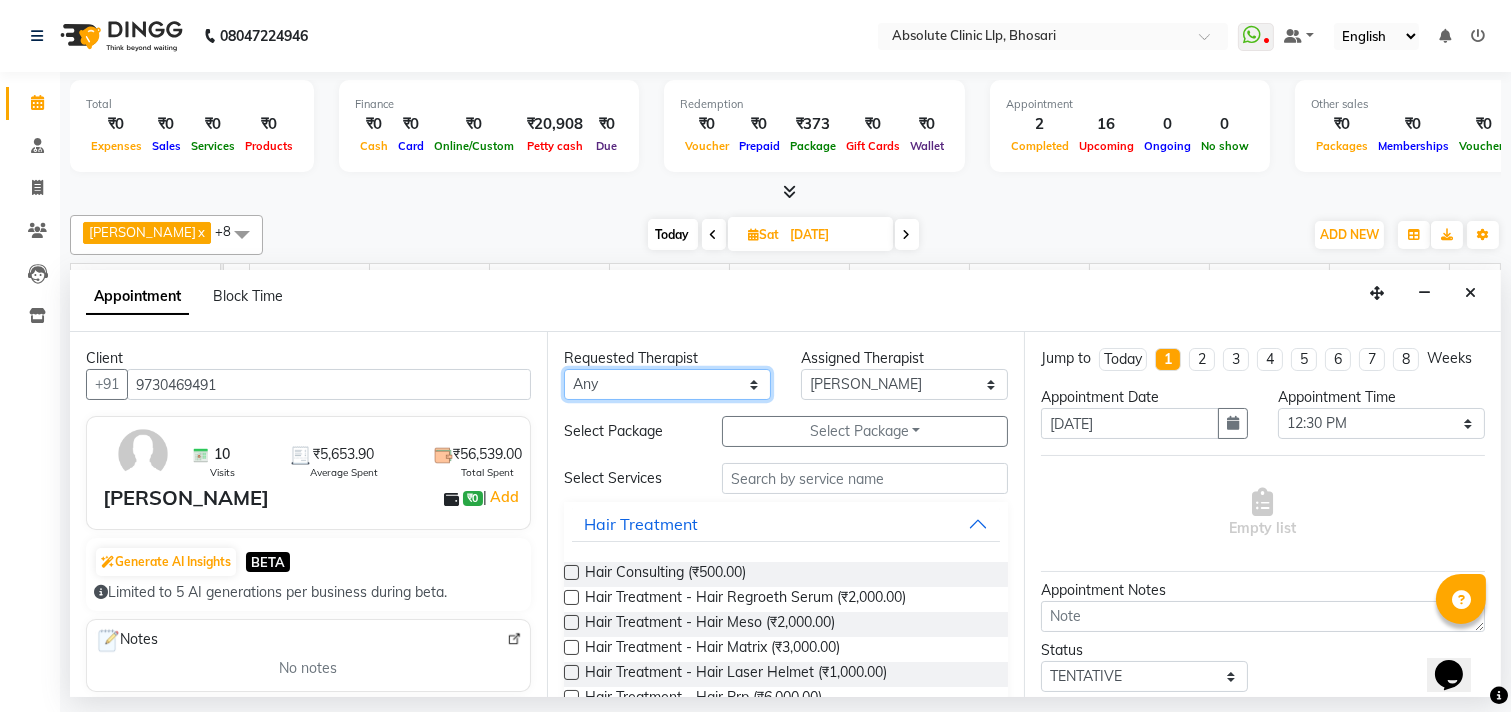 click on "Any [PERSON_NAME]	 [PERSON_NAME] [PERSON_NAME] [PERSON_NAME] [PERSON_NAME] Priyanka  More [PERSON_NAME]	 [PERSON_NAME] [PERSON_NAME] Naikre	 [PERSON_NAME]" at bounding box center (667, 384) 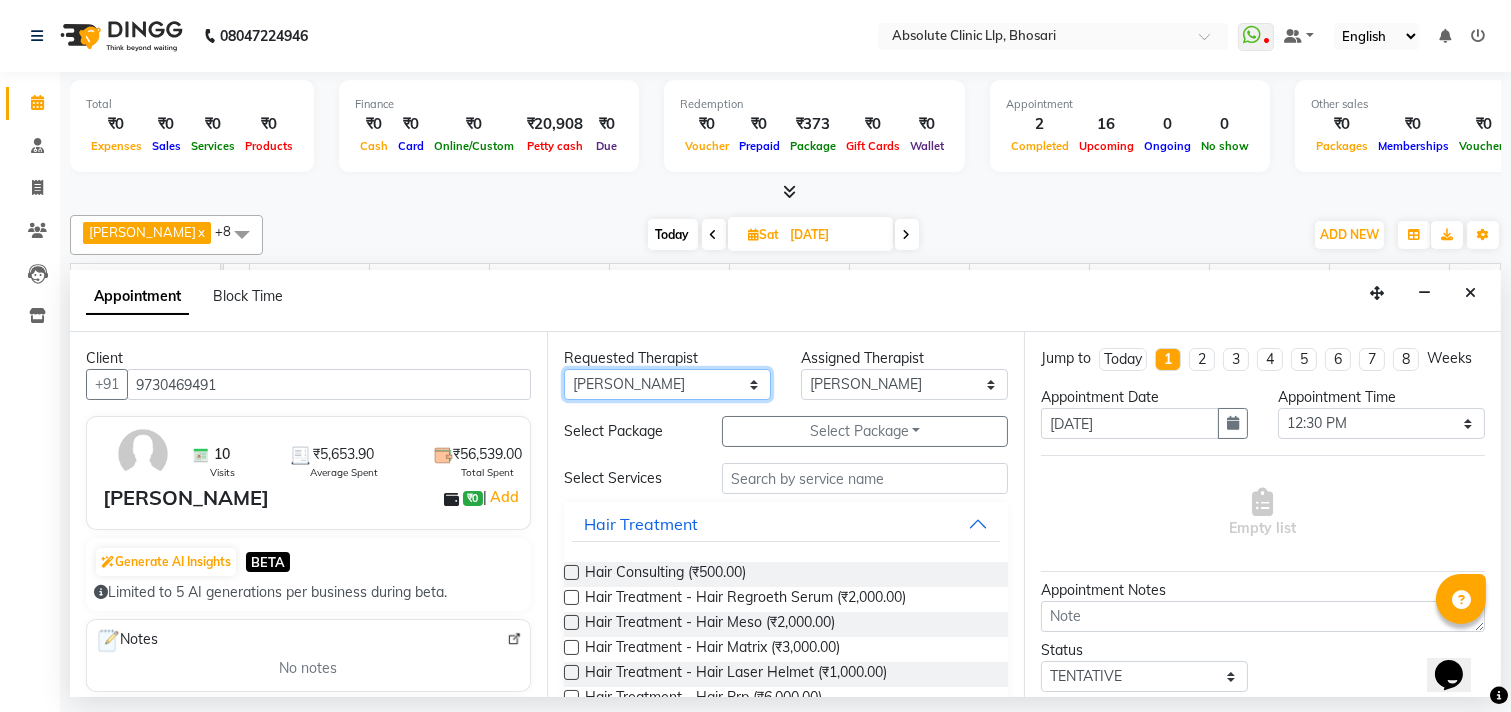 click on "Any [PERSON_NAME]	 [PERSON_NAME] [PERSON_NAME] [PERSON_NAME] [PERSON_NAME] Priyanka  More [PERSON_NAME]	 [PERSON_NAME] [PERSON_NAME] Naikre	 [PERSON_NAME]" at bounding box center [667, 384] 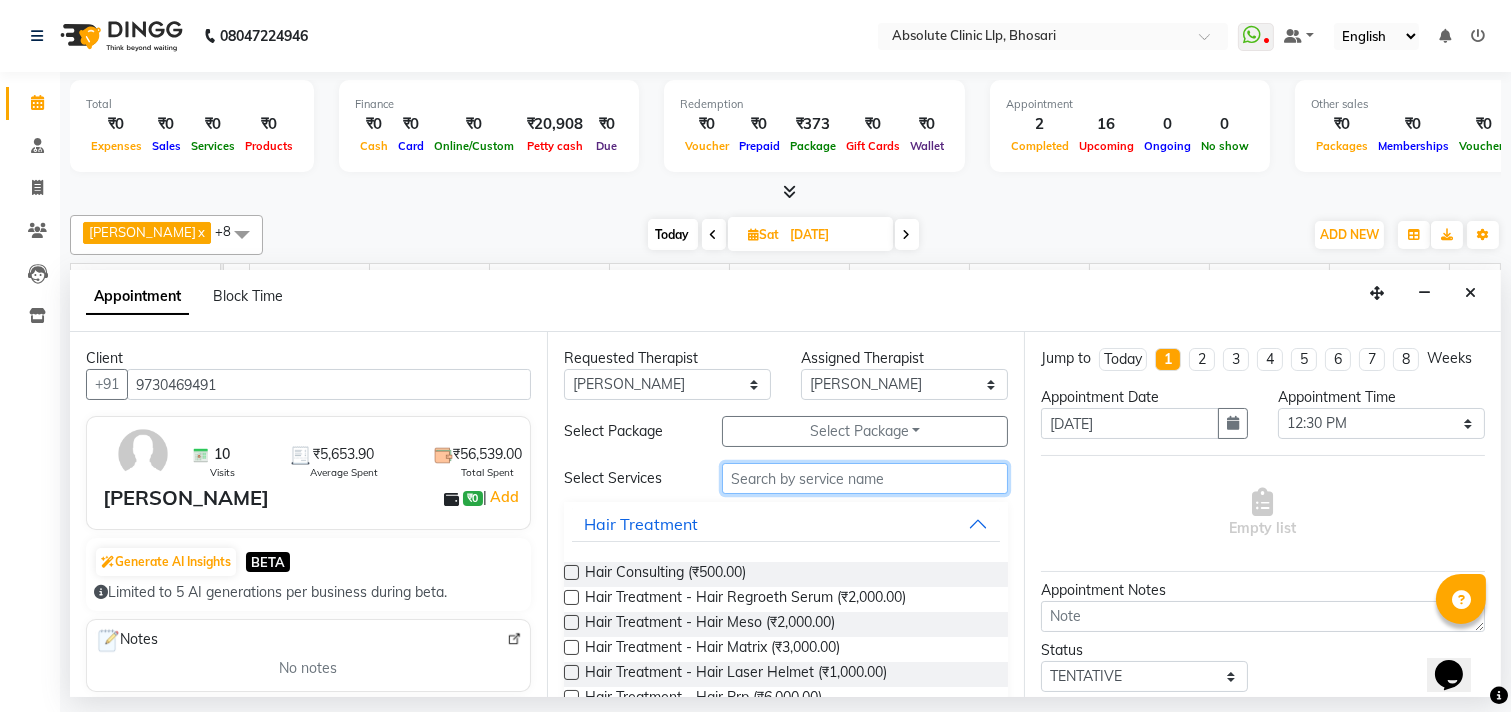 click at bounding box center [865, 478] 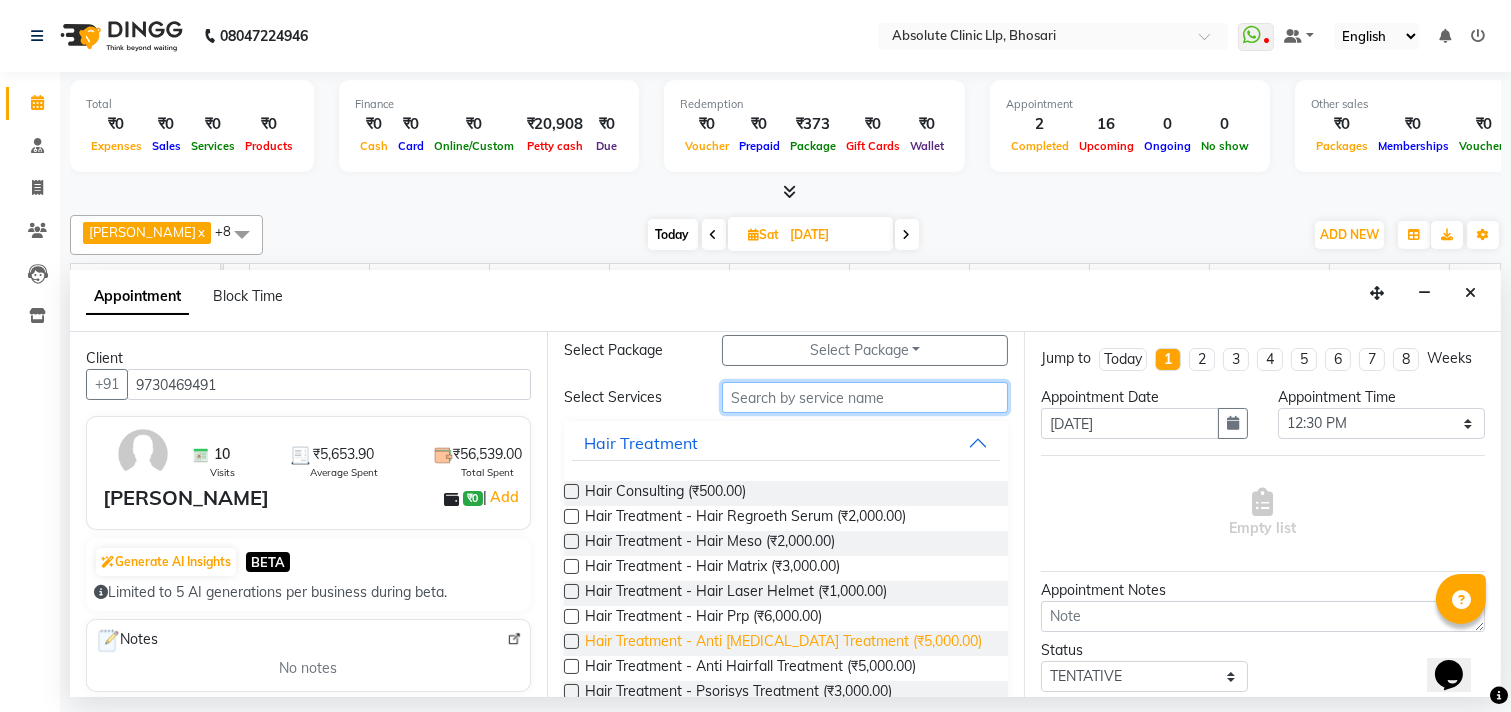 scroll, scrollTop: 111, scrollLeft: 0, axis: vertical 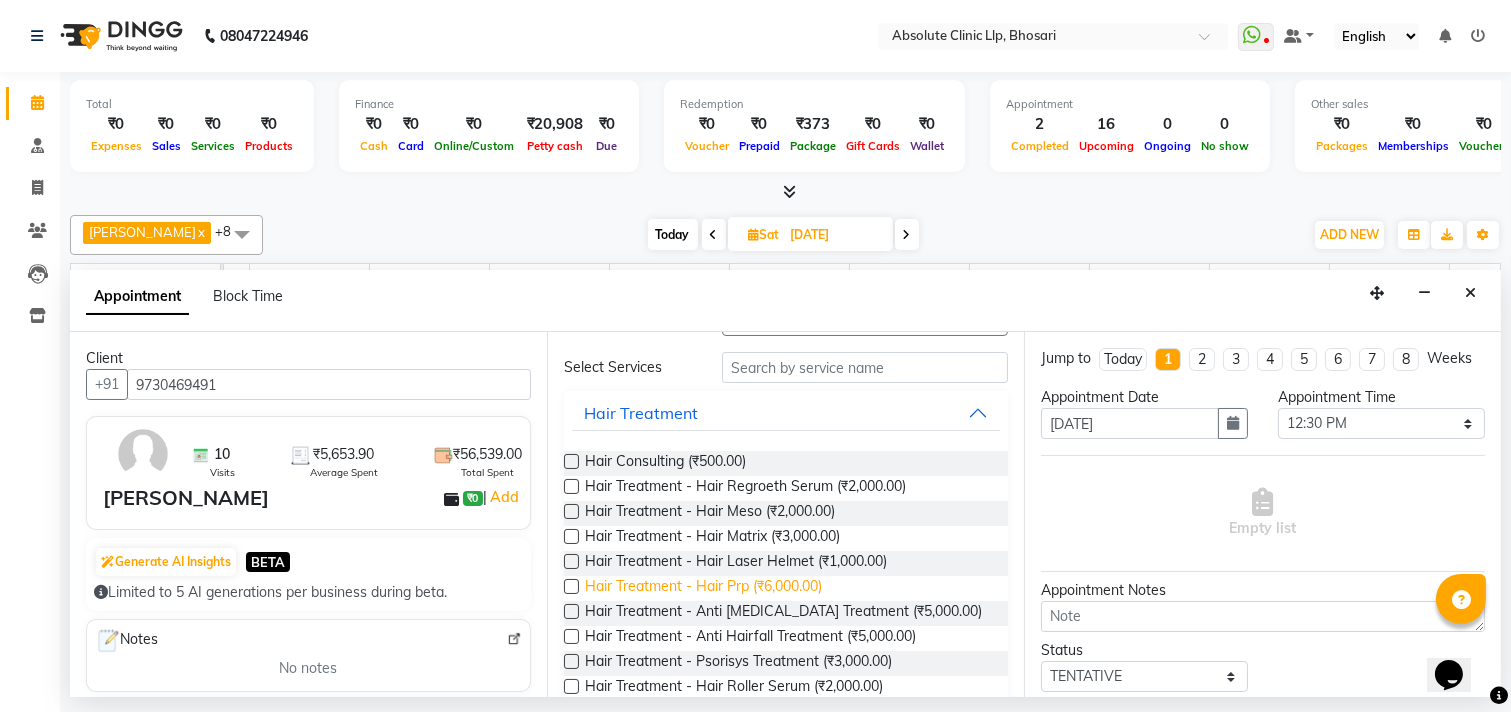 click on "Hair Treatment - Hair Prp (₹6,000.00)" at bounding box center [703, 588] 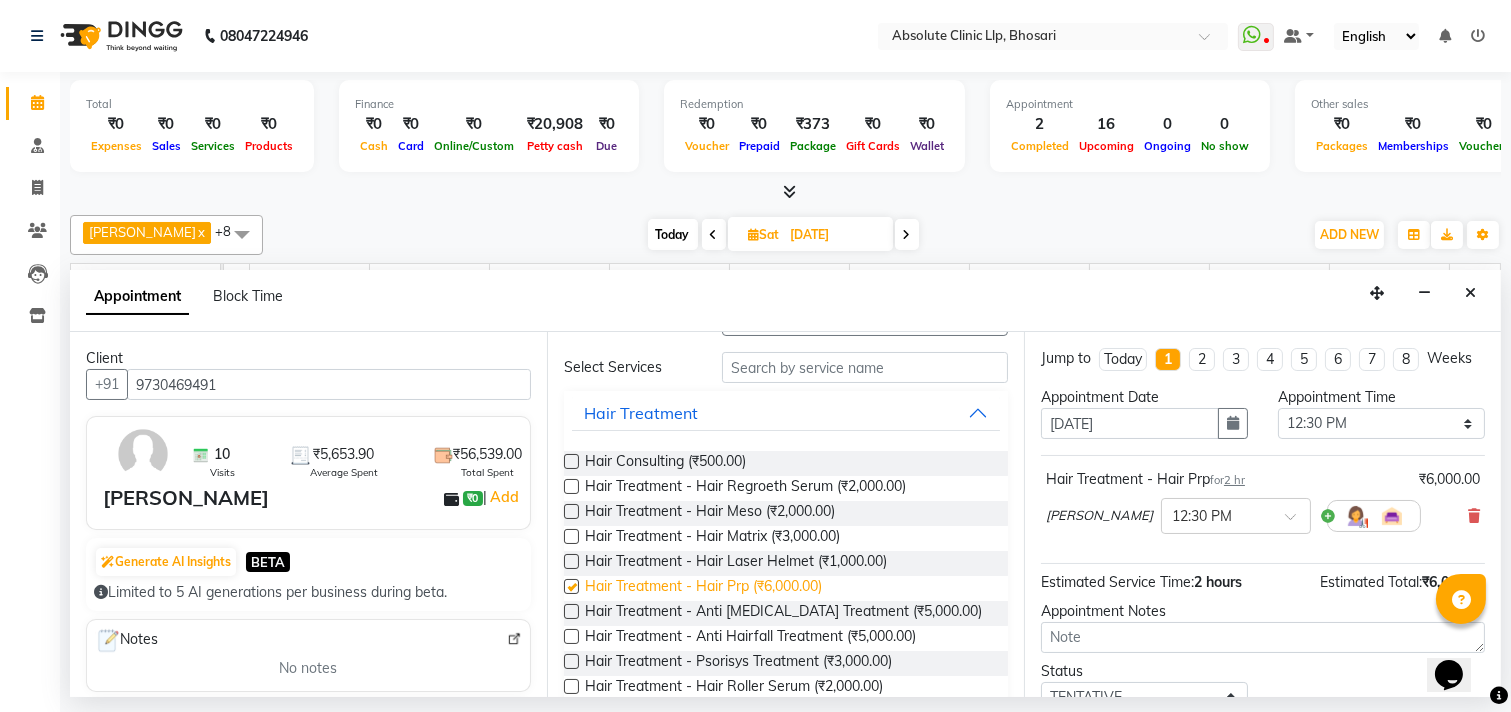 checkbox on "false" 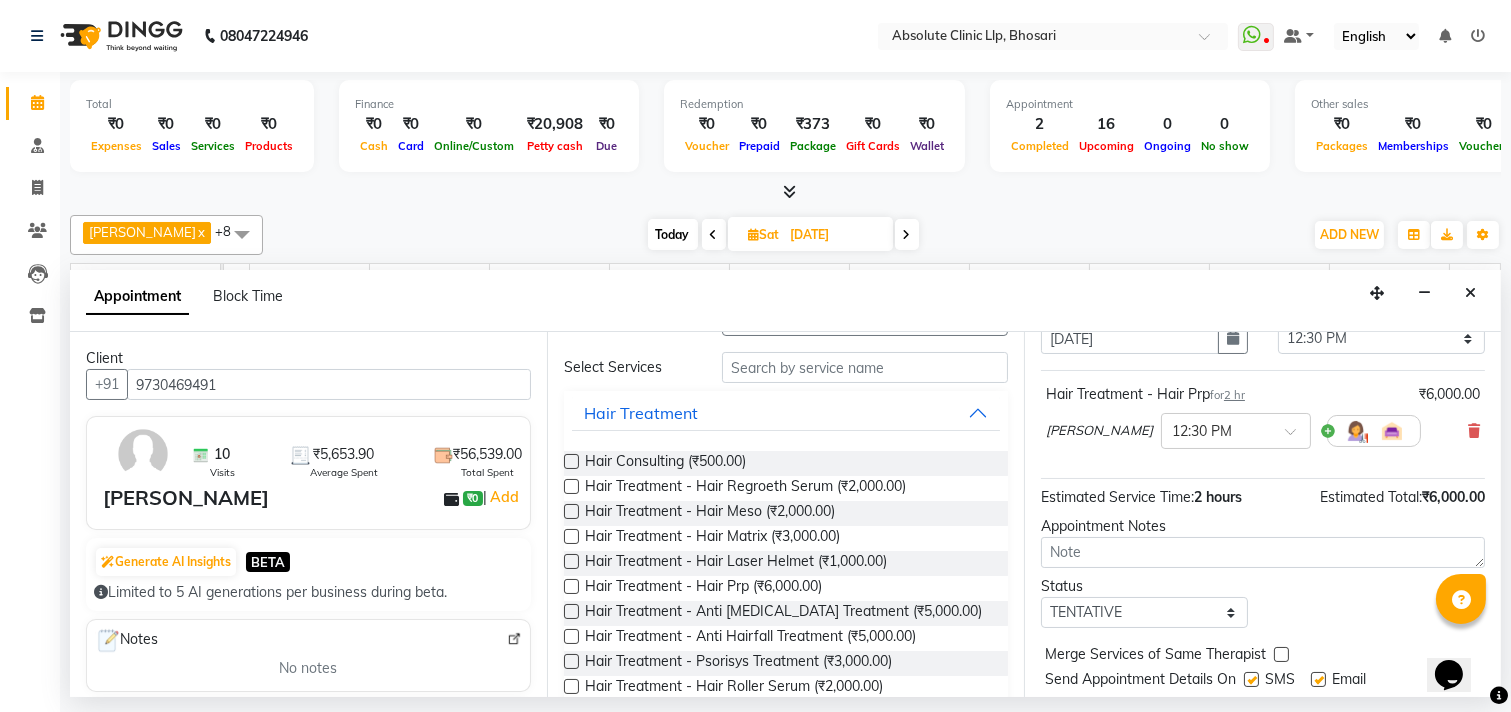 scroll, scrollTop: 161, scrollLeft: 0, axis: vertical 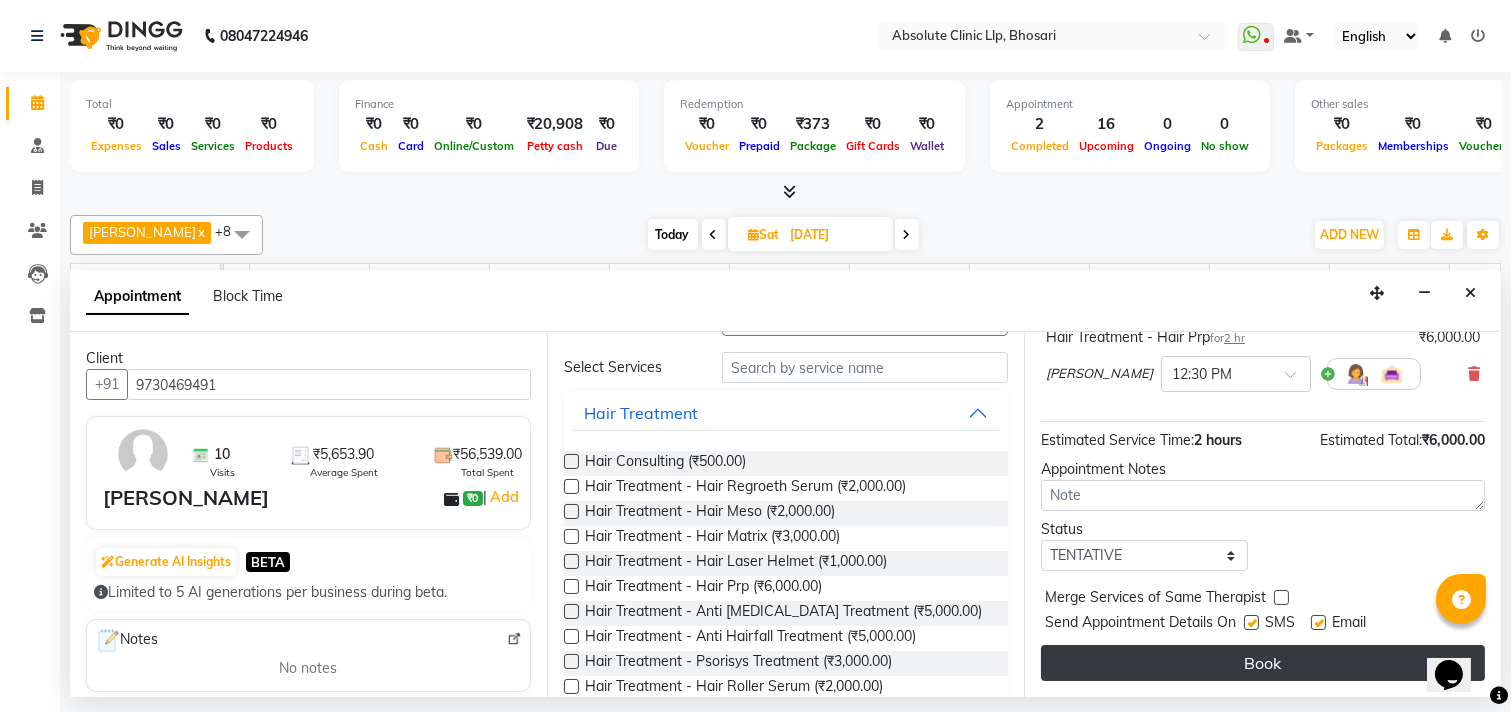 click on "Book" at bounding box center (1263, 663) 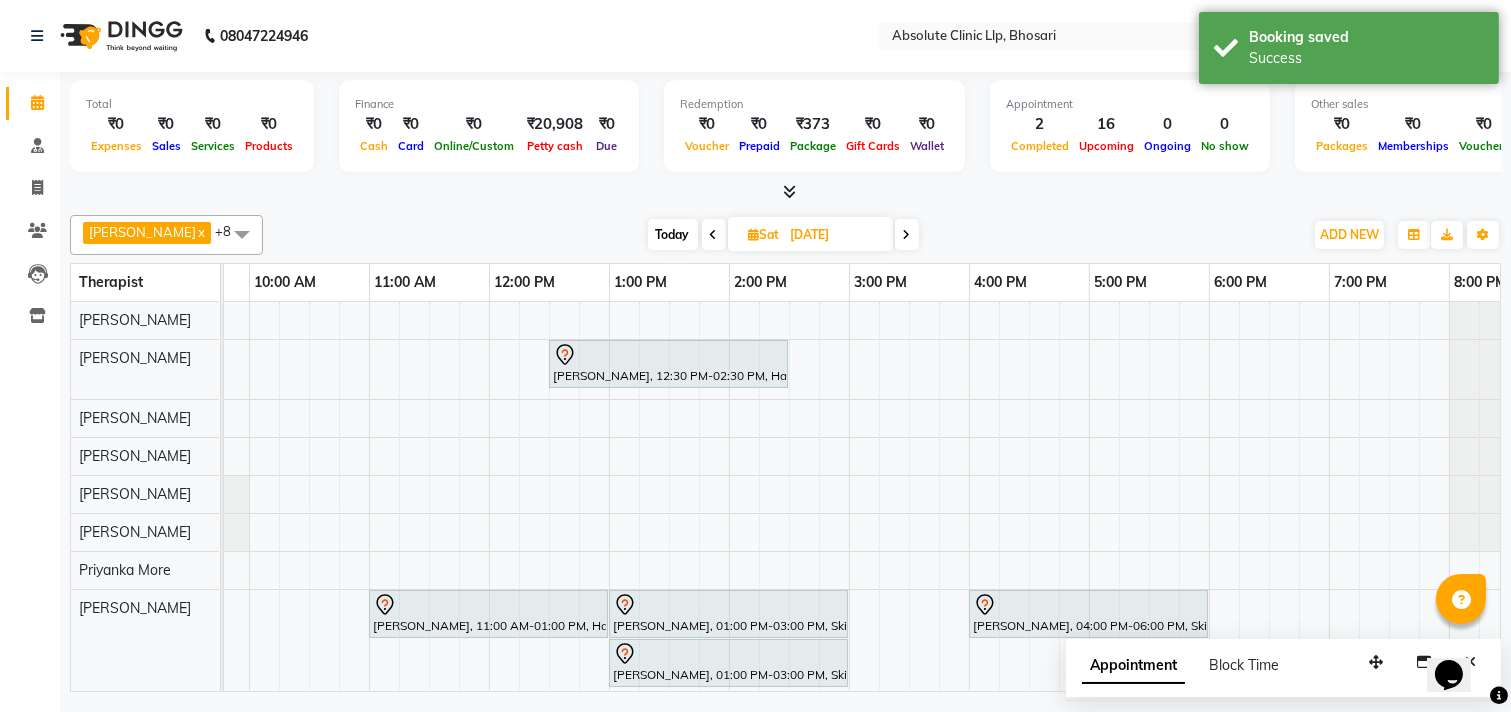 scroll, scrollTop: 0, scrollLeft: 170, axis: horizontal 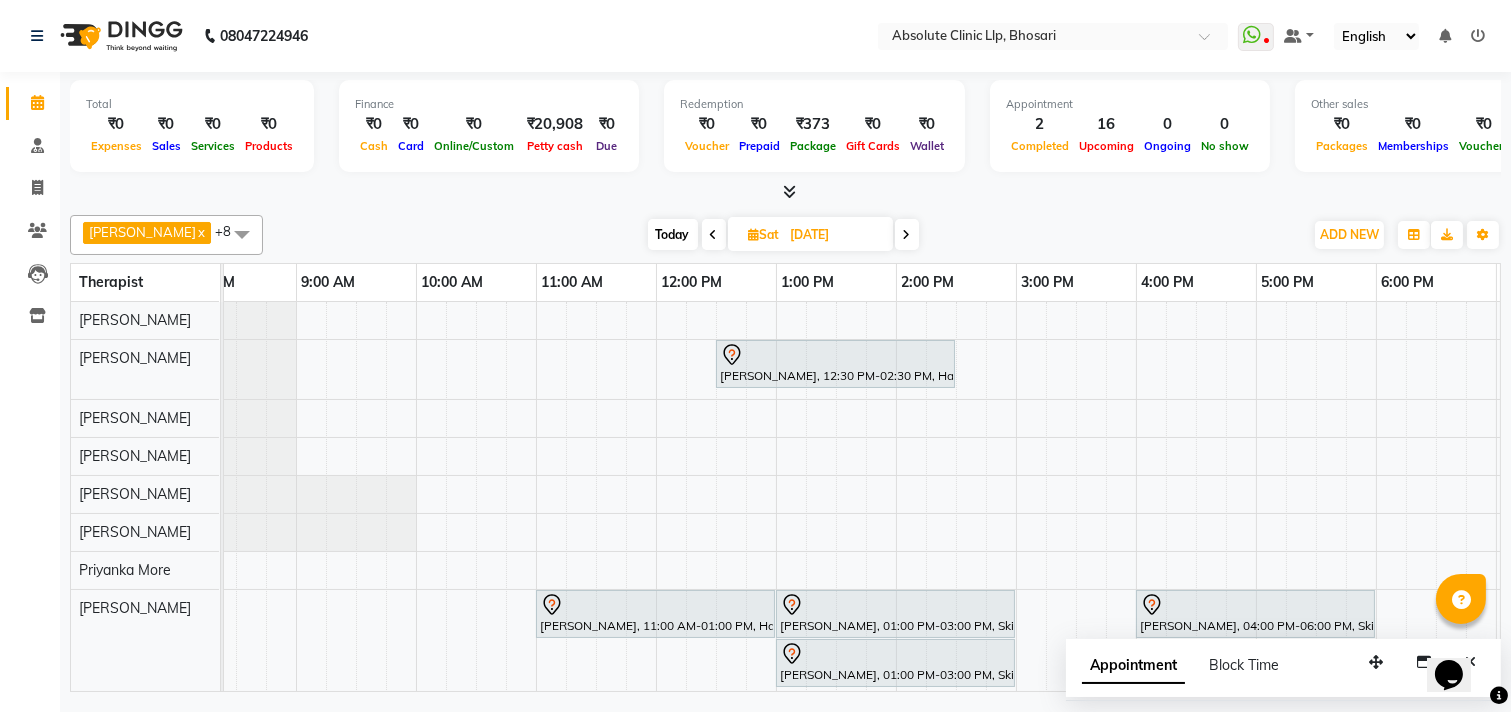click at bounding box center [754, 234] 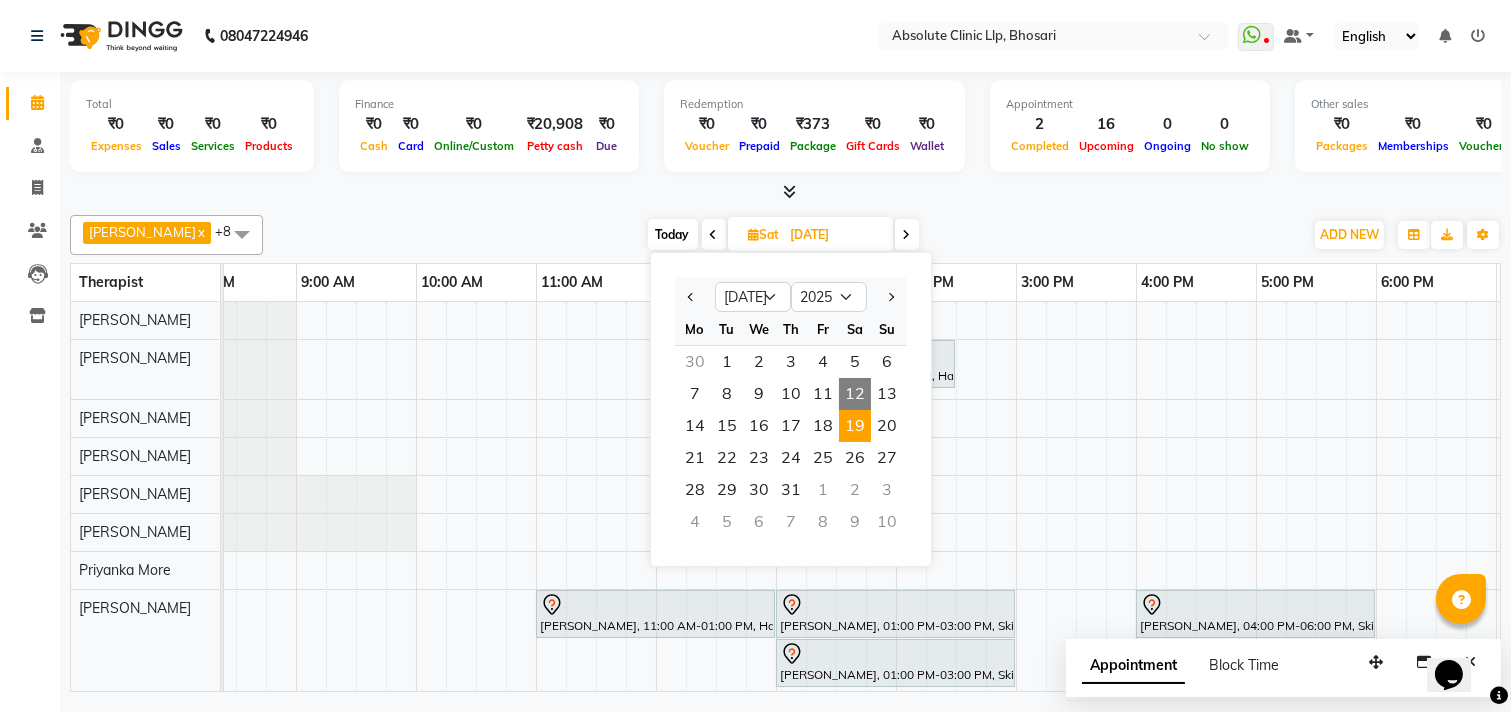 click on "12" at bounding box center [855, 394] 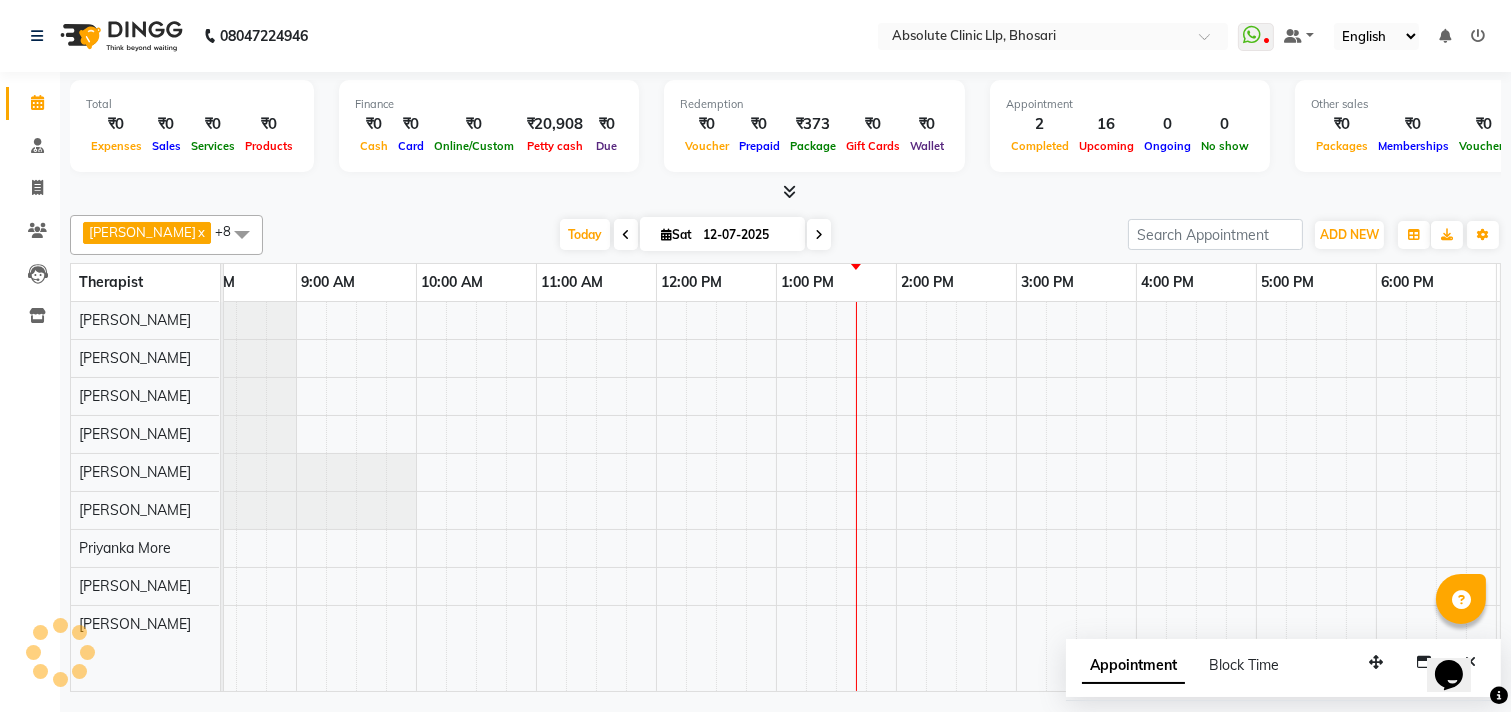 scroll, scrollTop: 0, scrollLeft: 0, axis: both 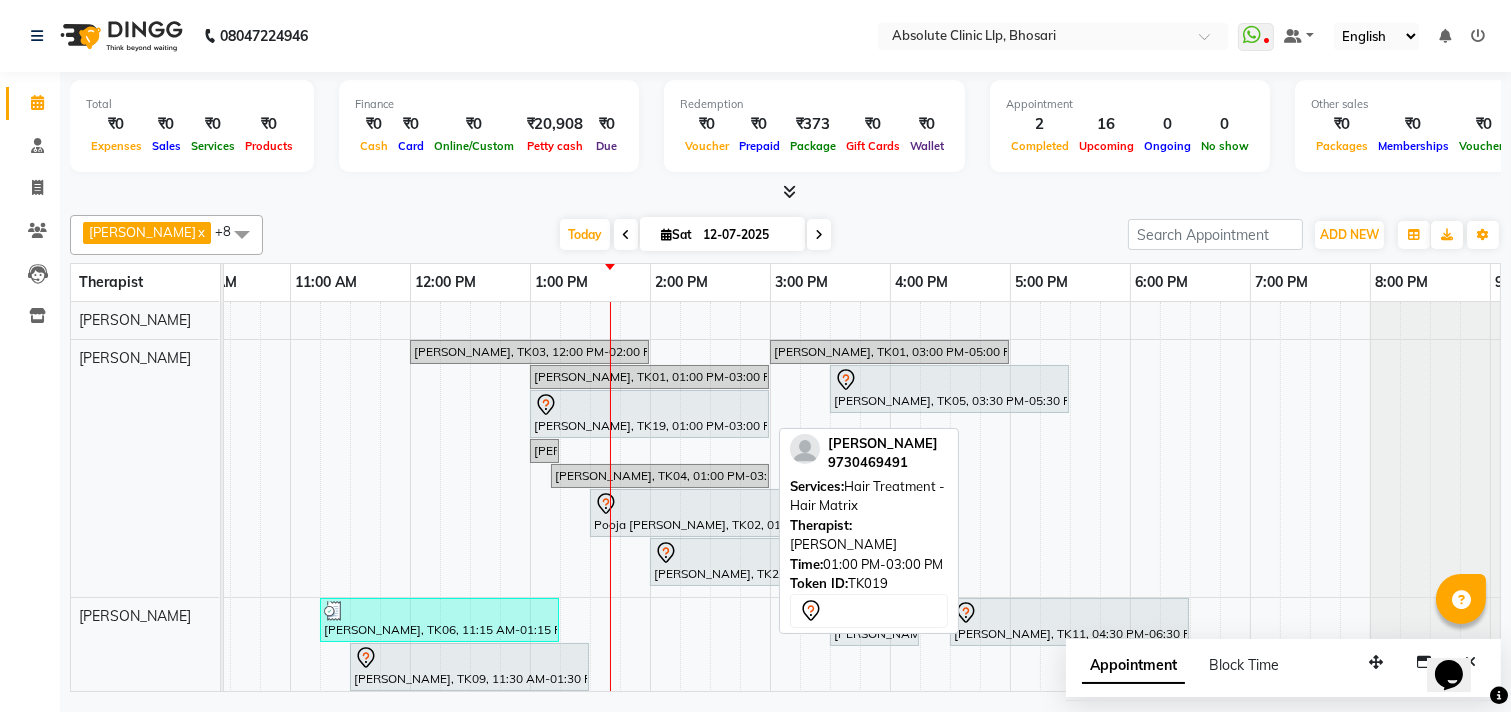 click 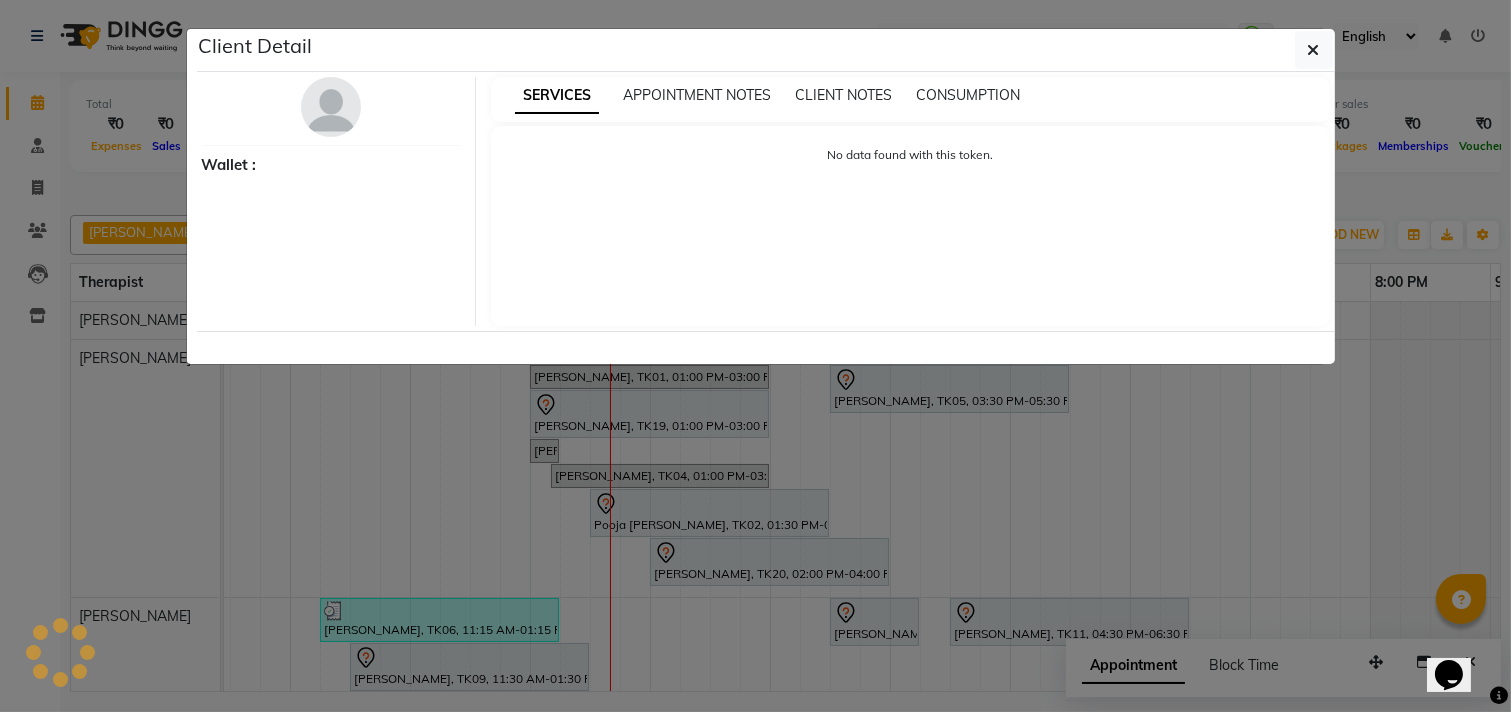 select on "7" 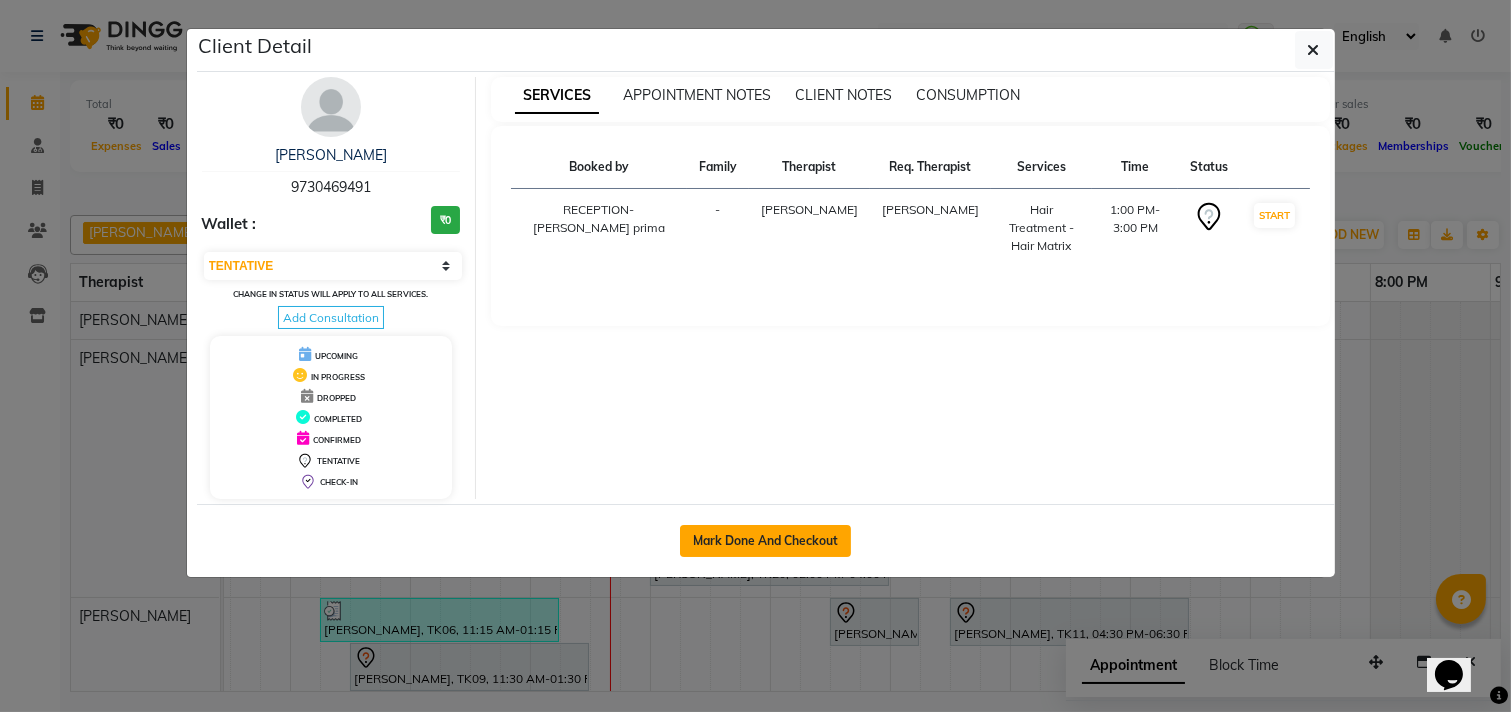 click on "Mark Done And Checkout" 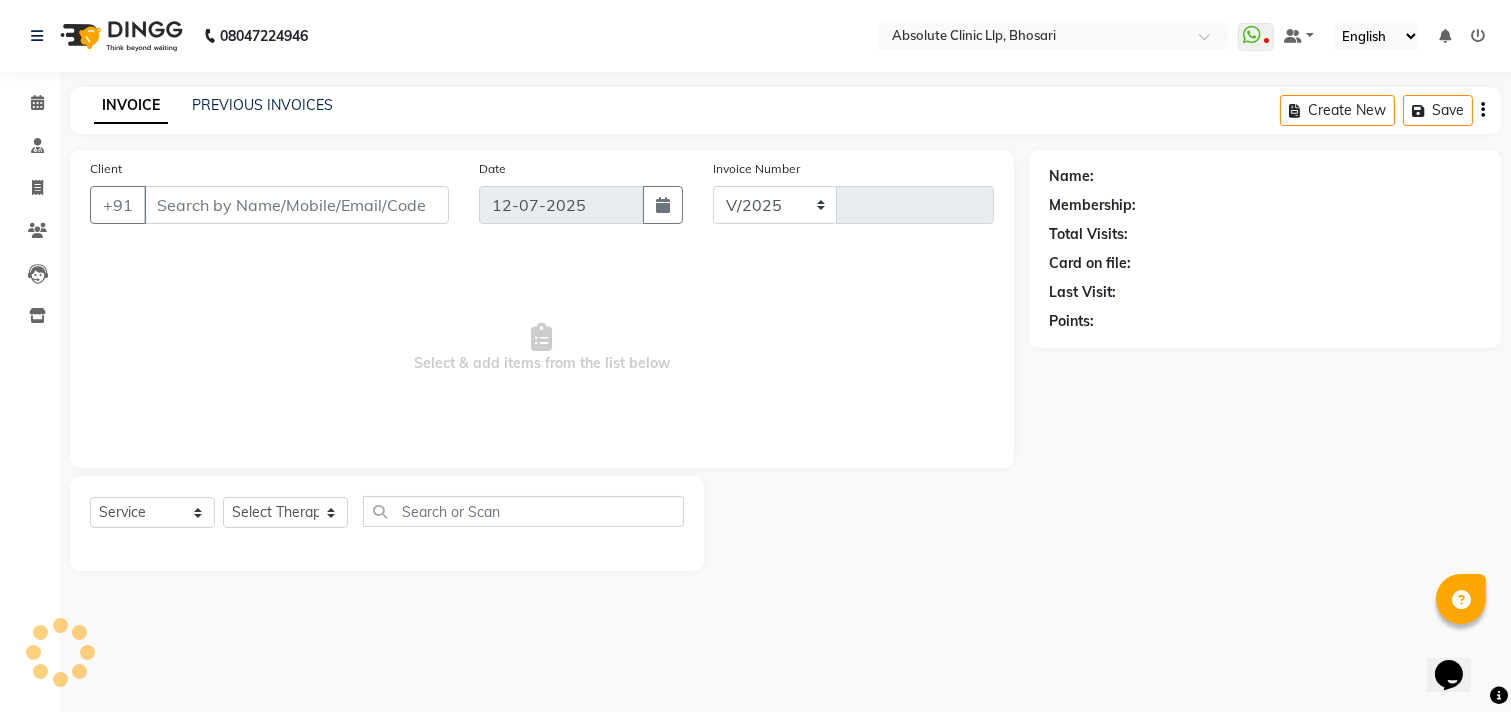 select on "4706" 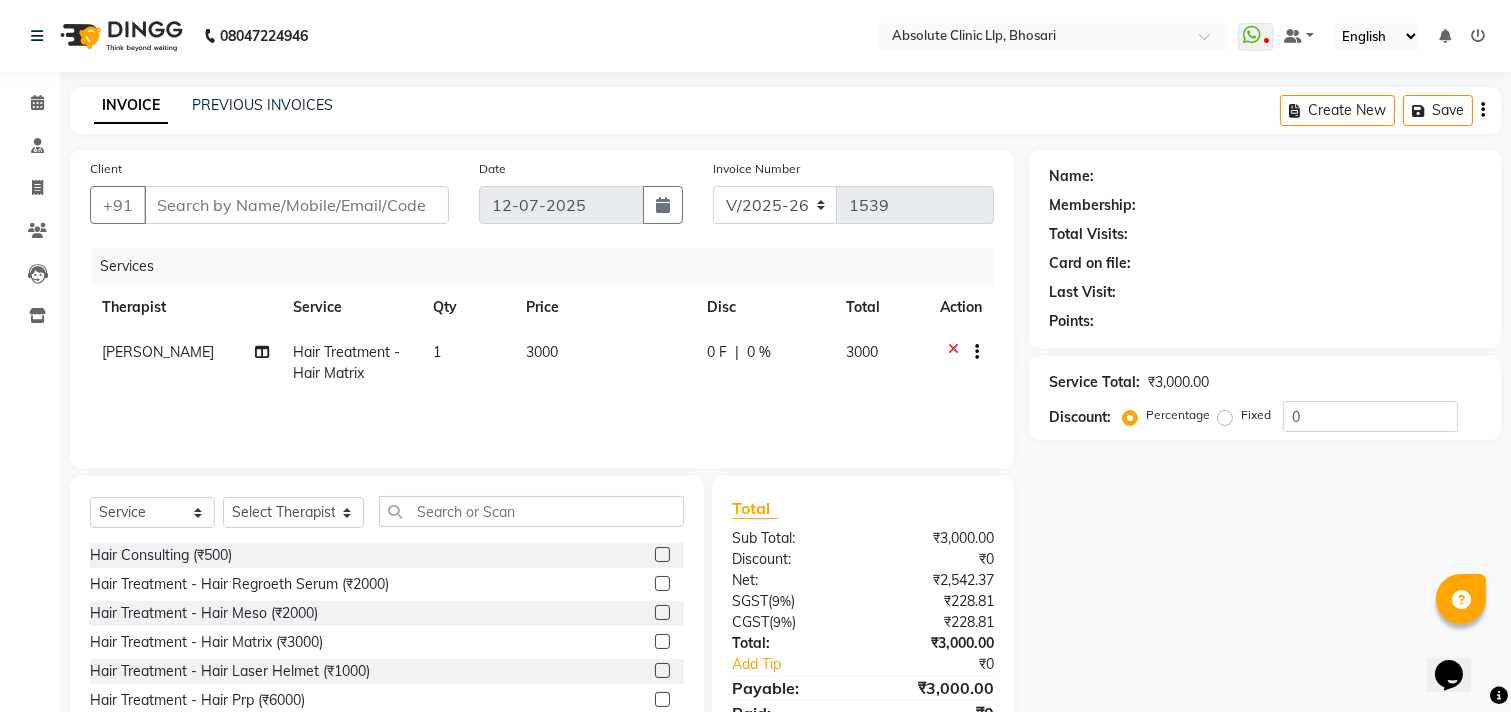 type on "9730469491" 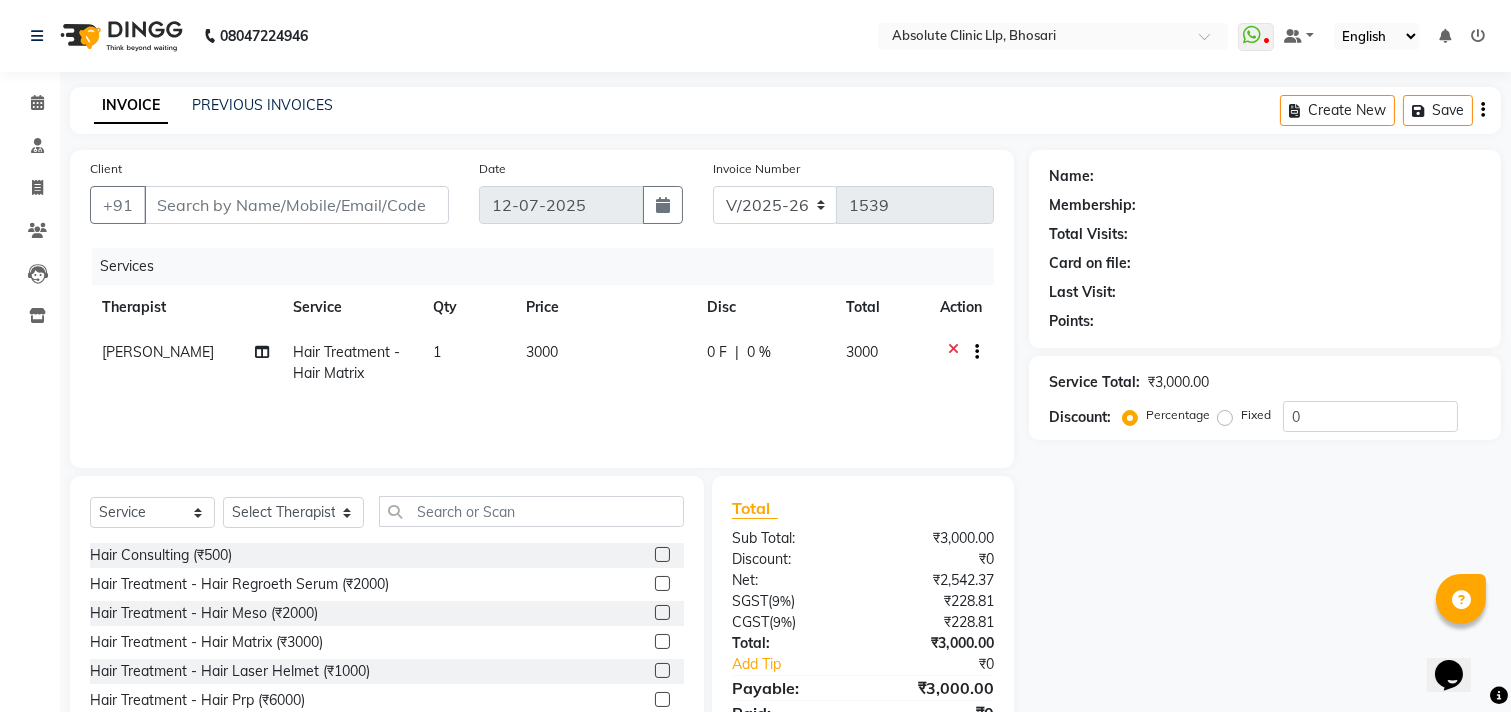 select on "27986" 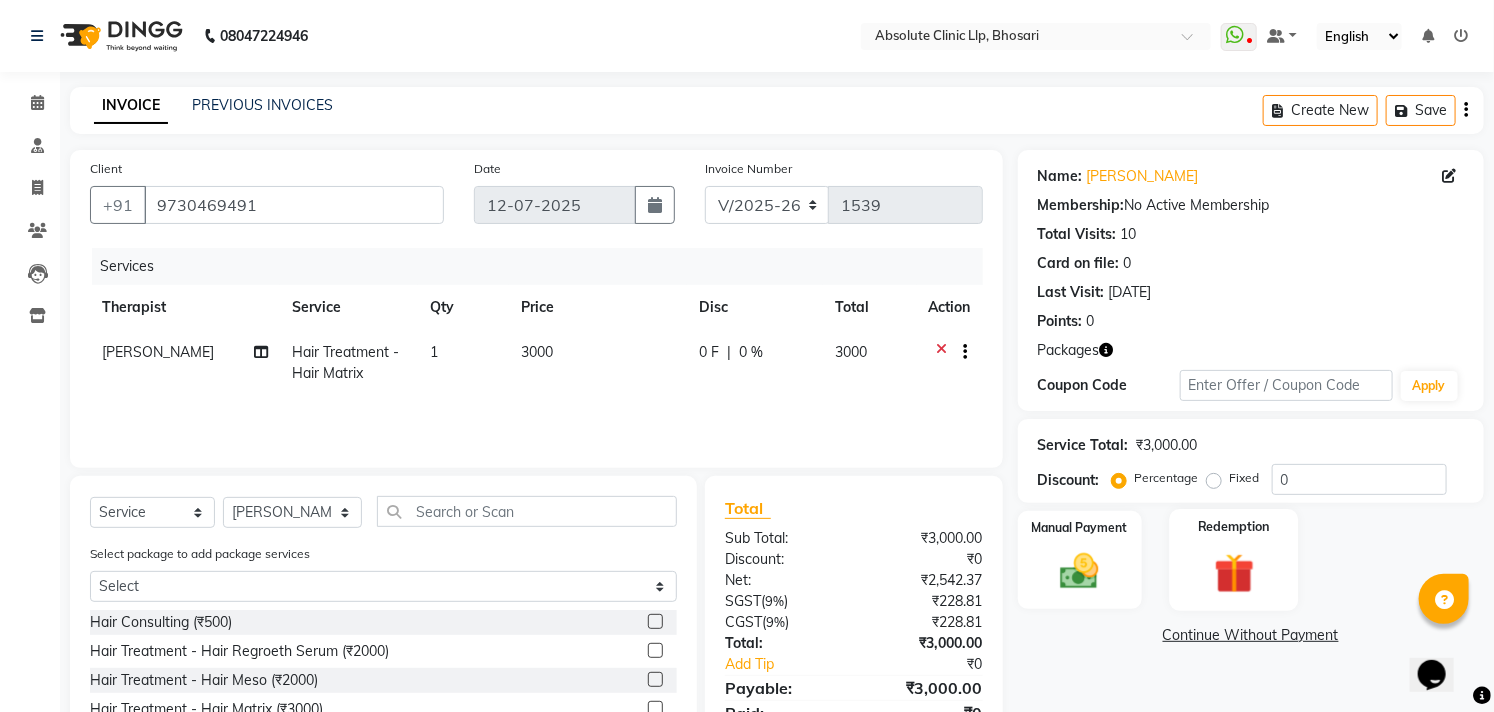click 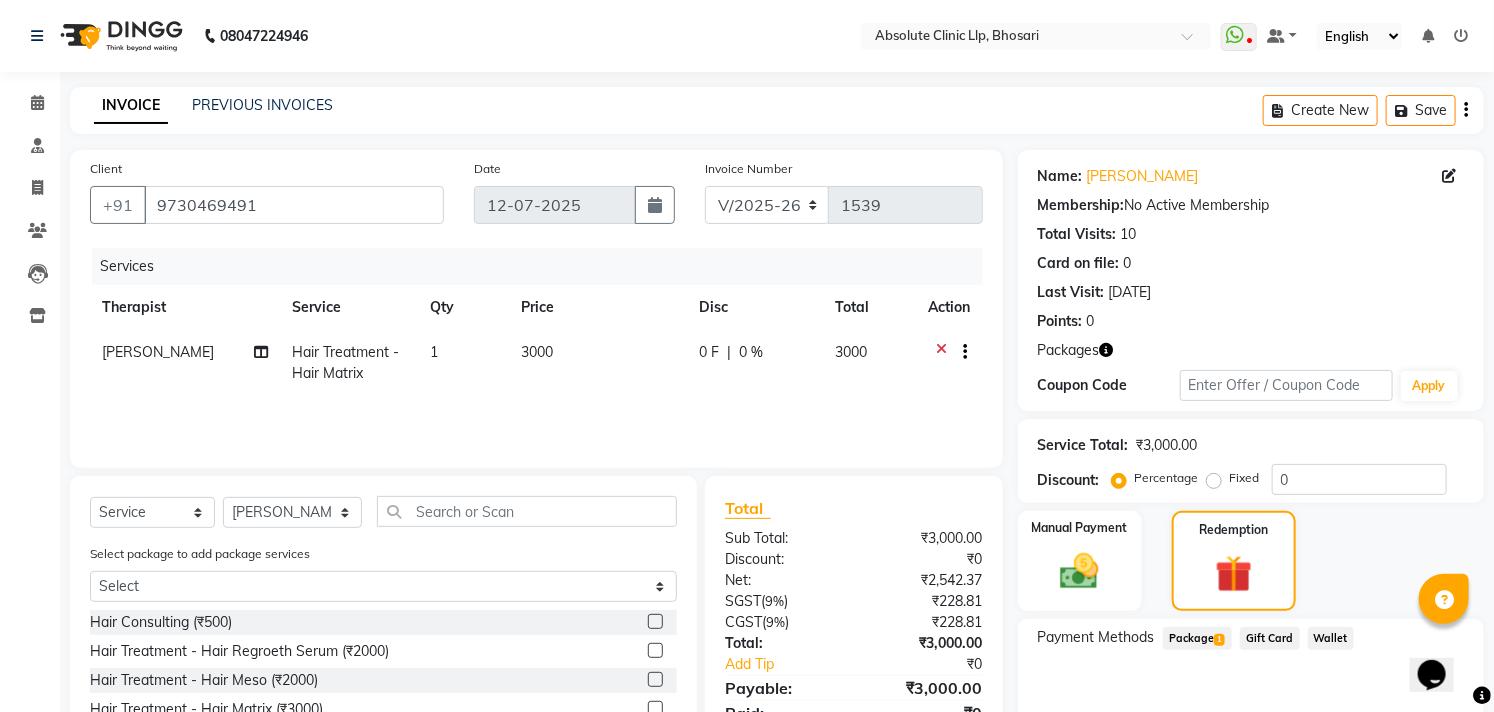 click on "Package  1" 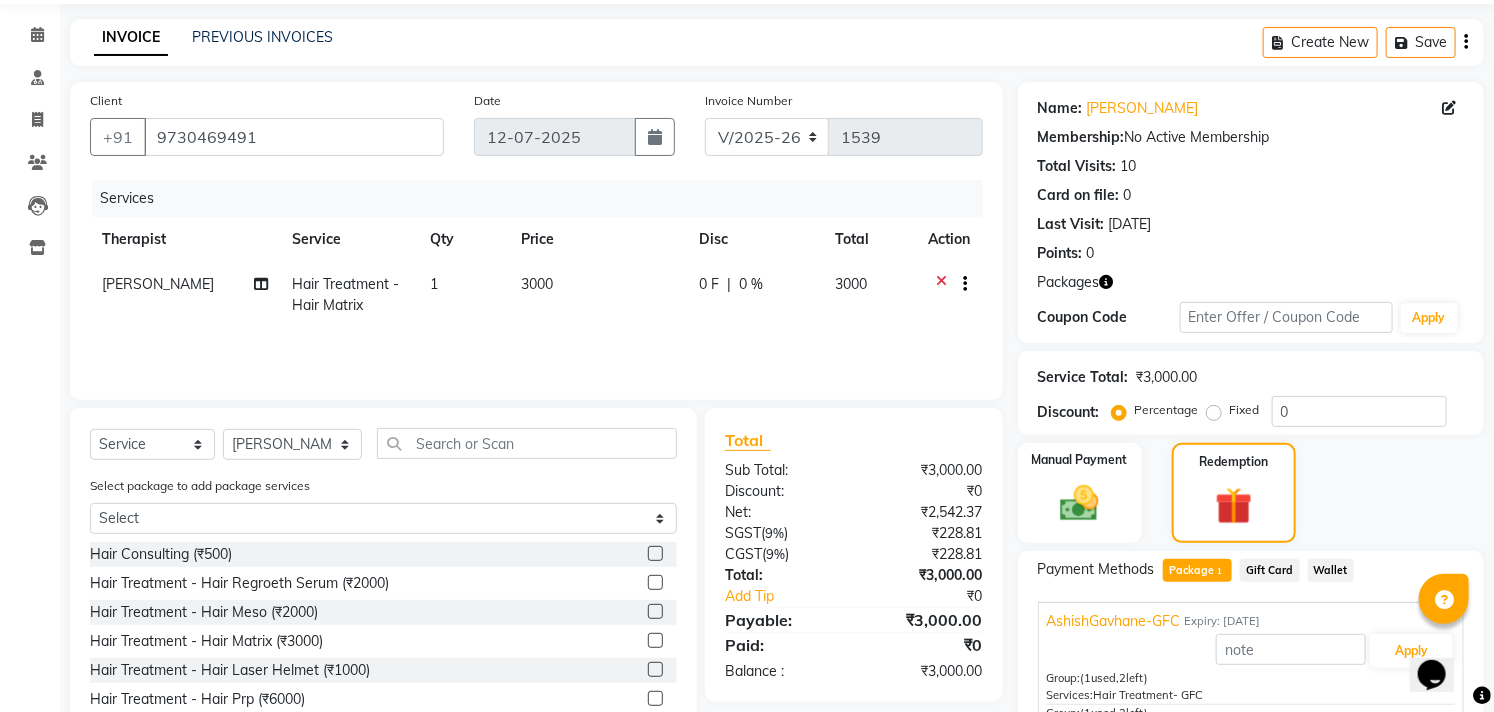 scroll, scrollTop: 257, scrollLeft: 0, axis: vertical 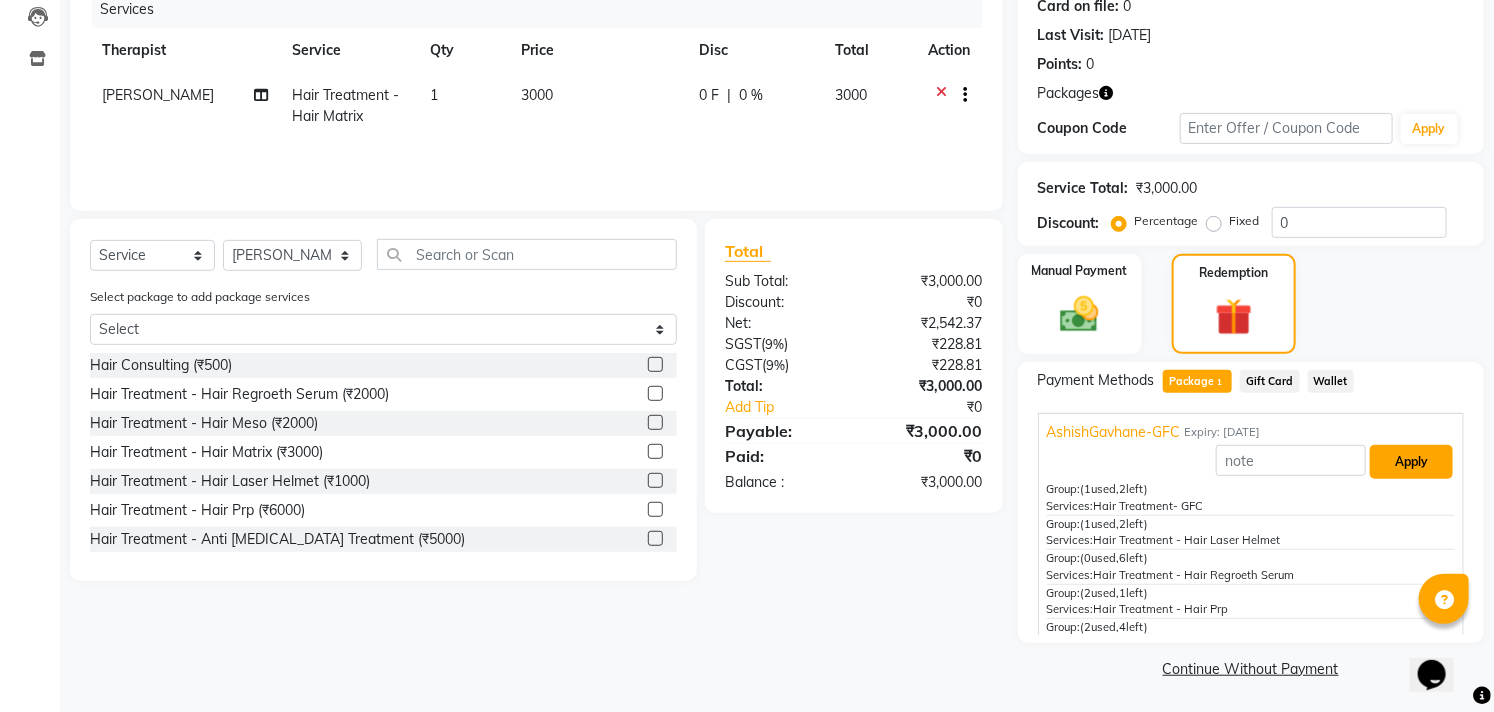 click on "Apply" at bounding box center (1411, 462) 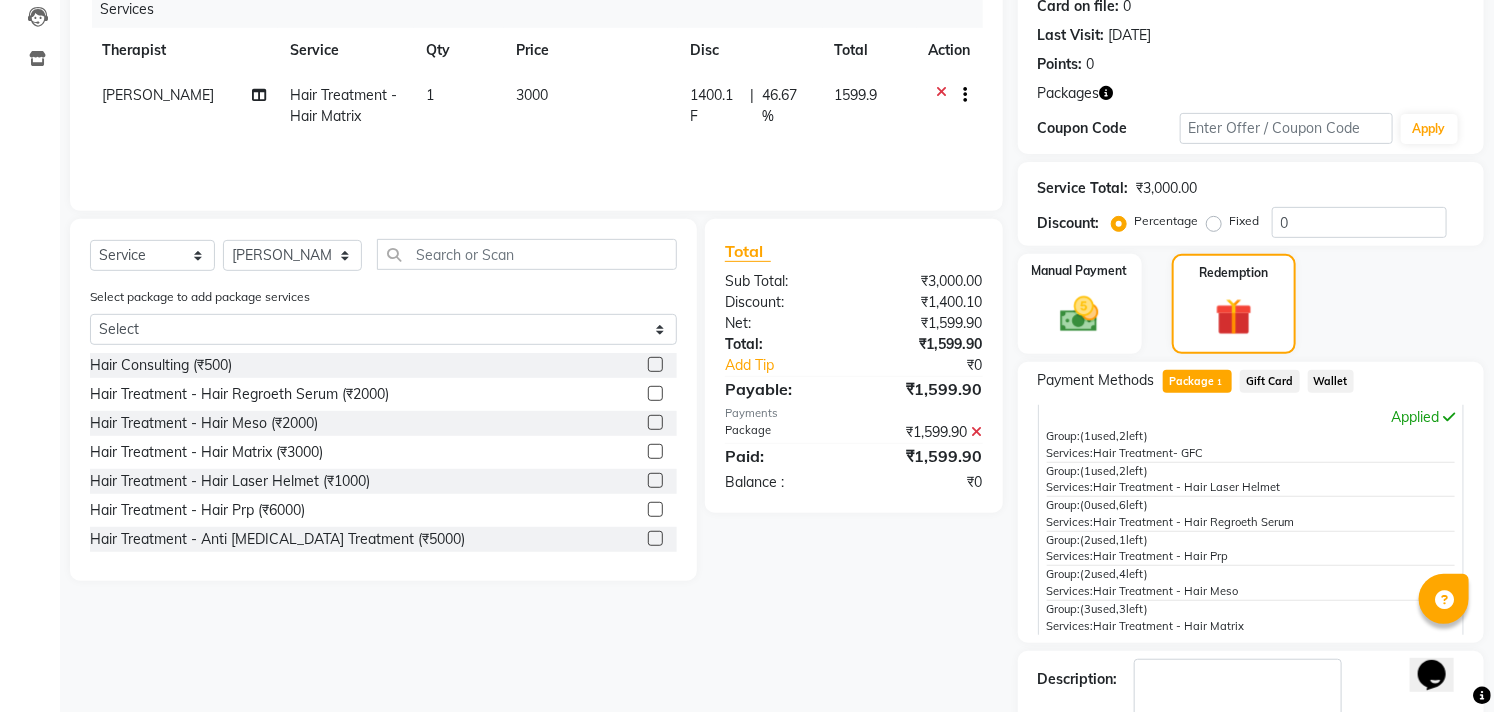 scroll, scrollTop: 62, scrollLeft: 0, axis: vertical 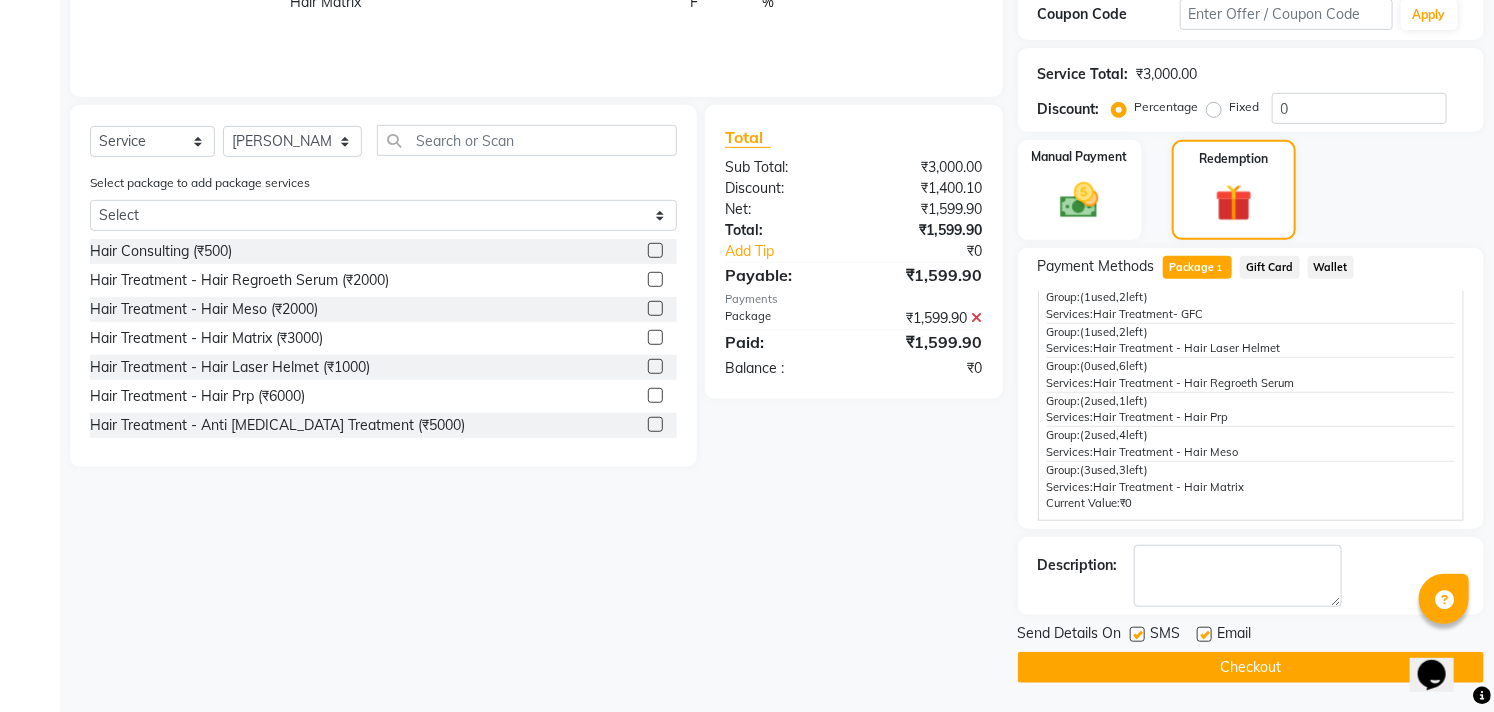 click on "Checkout" 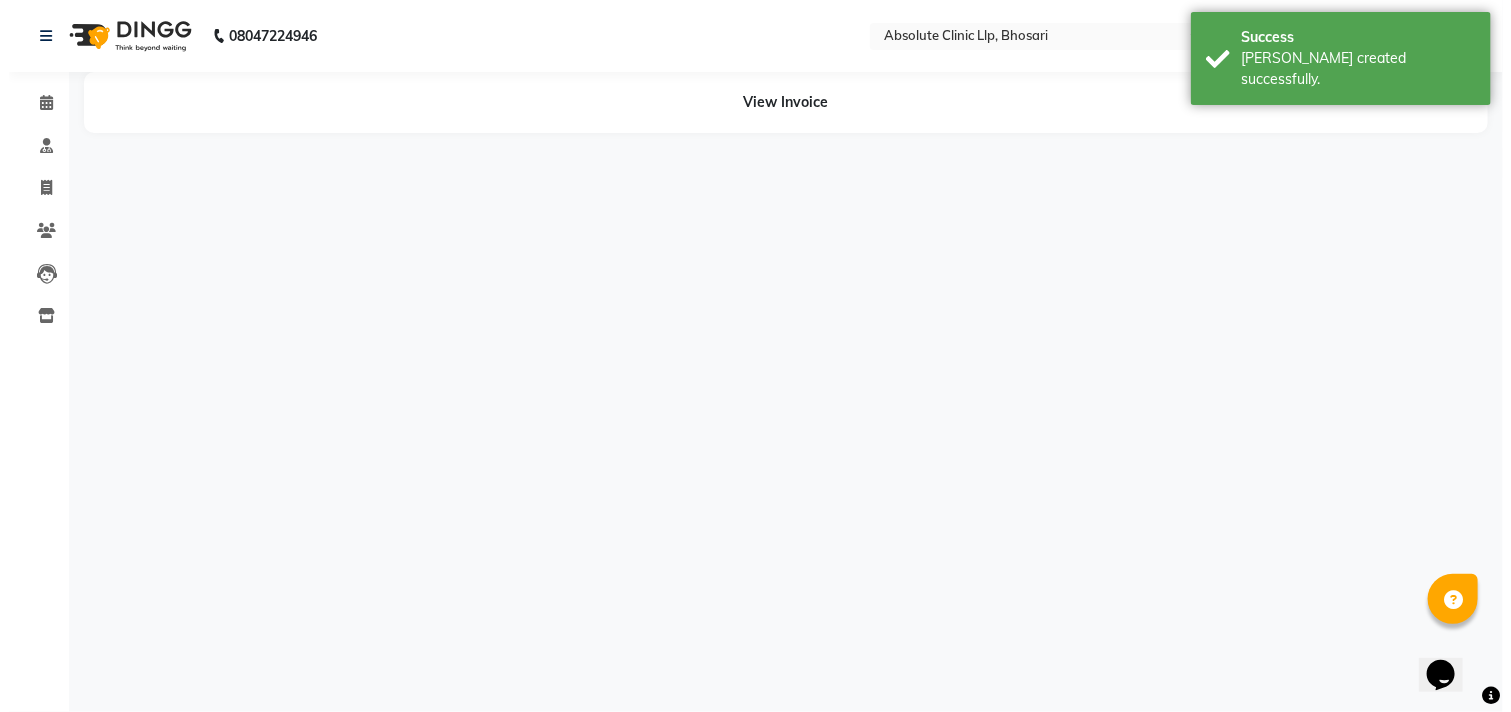 scroll, scrollTop: 0, scrollLeft: 0, axis: both 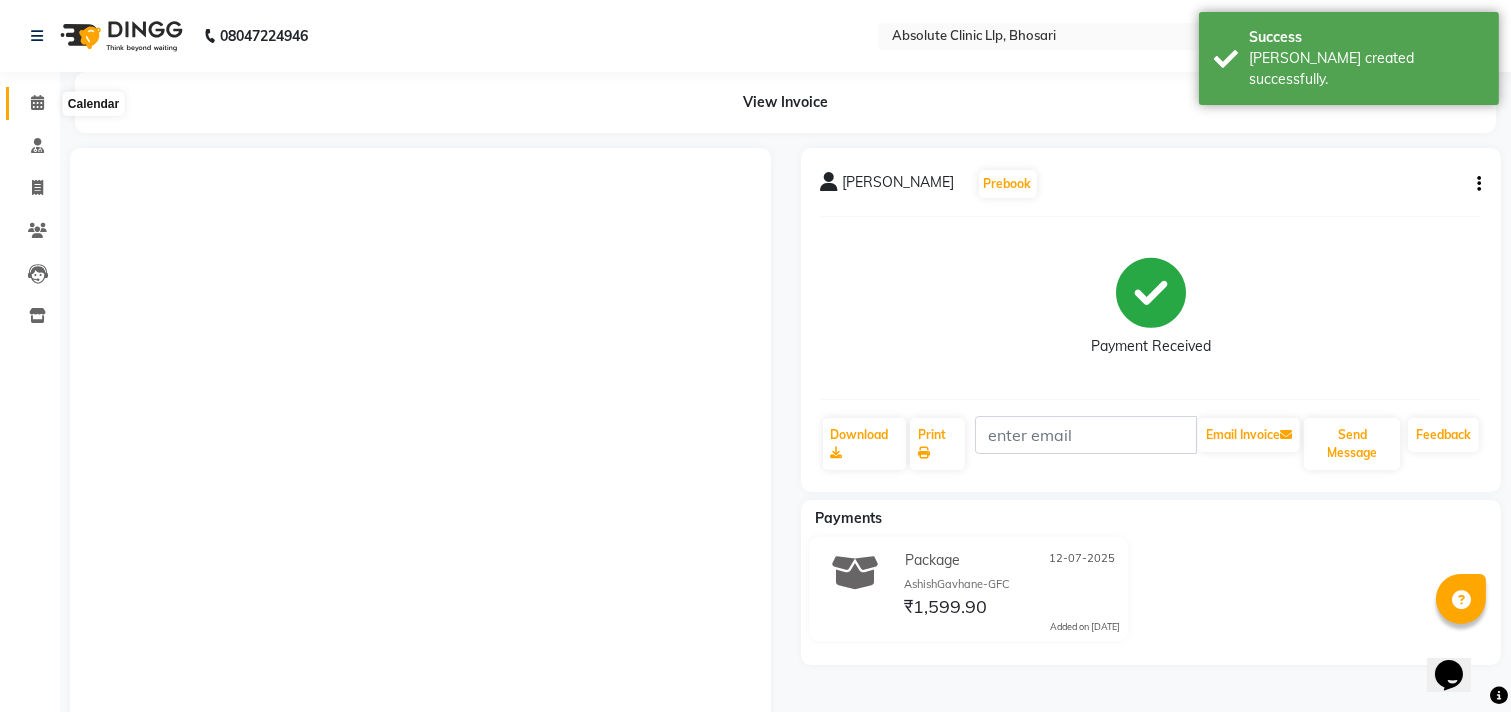click 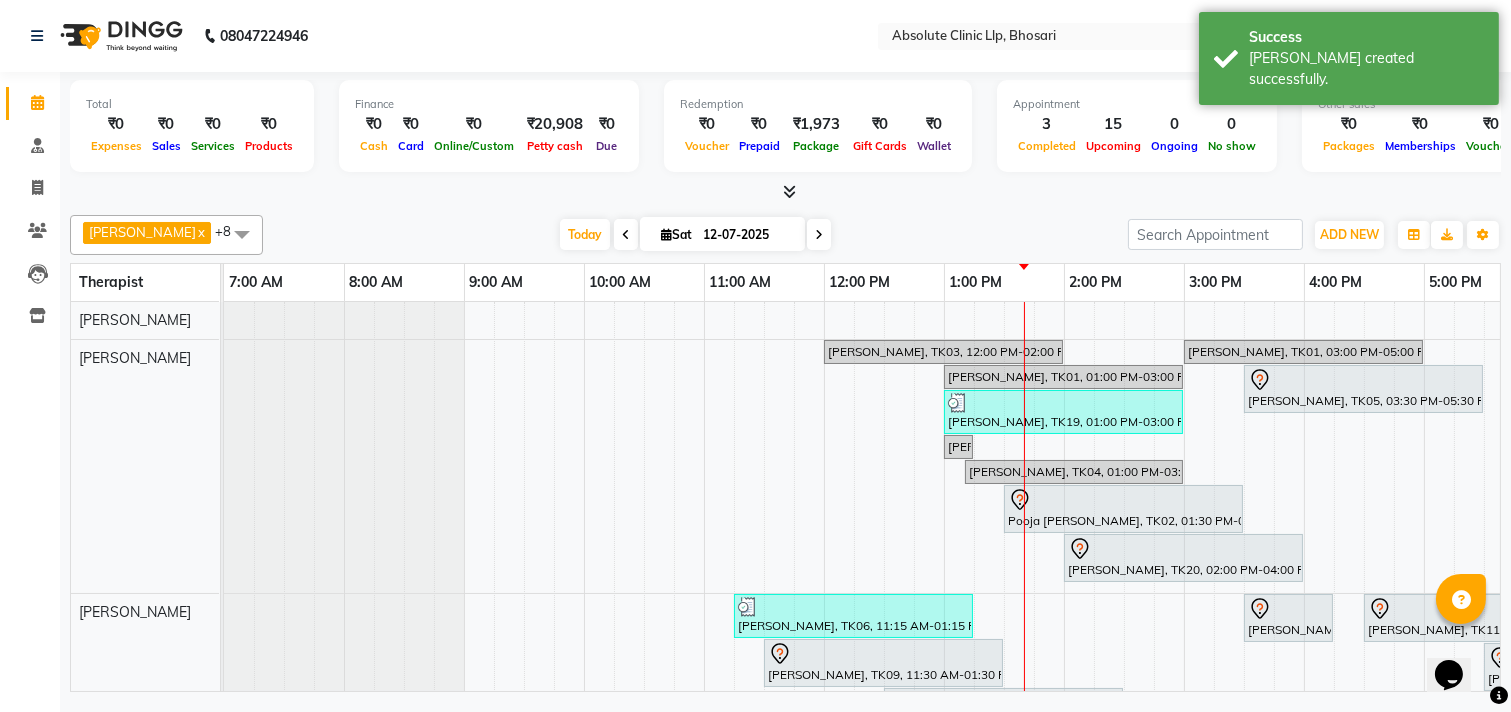 scroll, scrollTop: 0, scrollLeft: 100, axis: horizontal 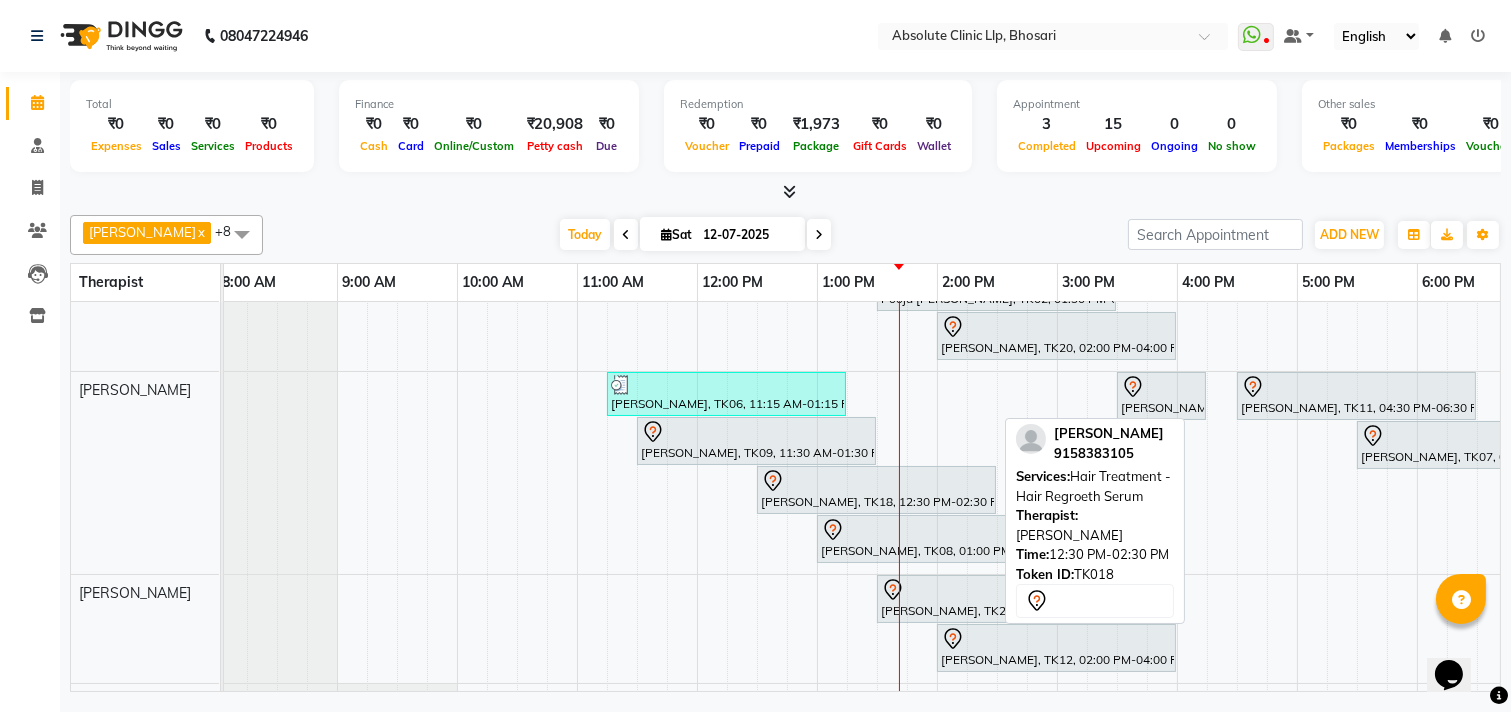 click 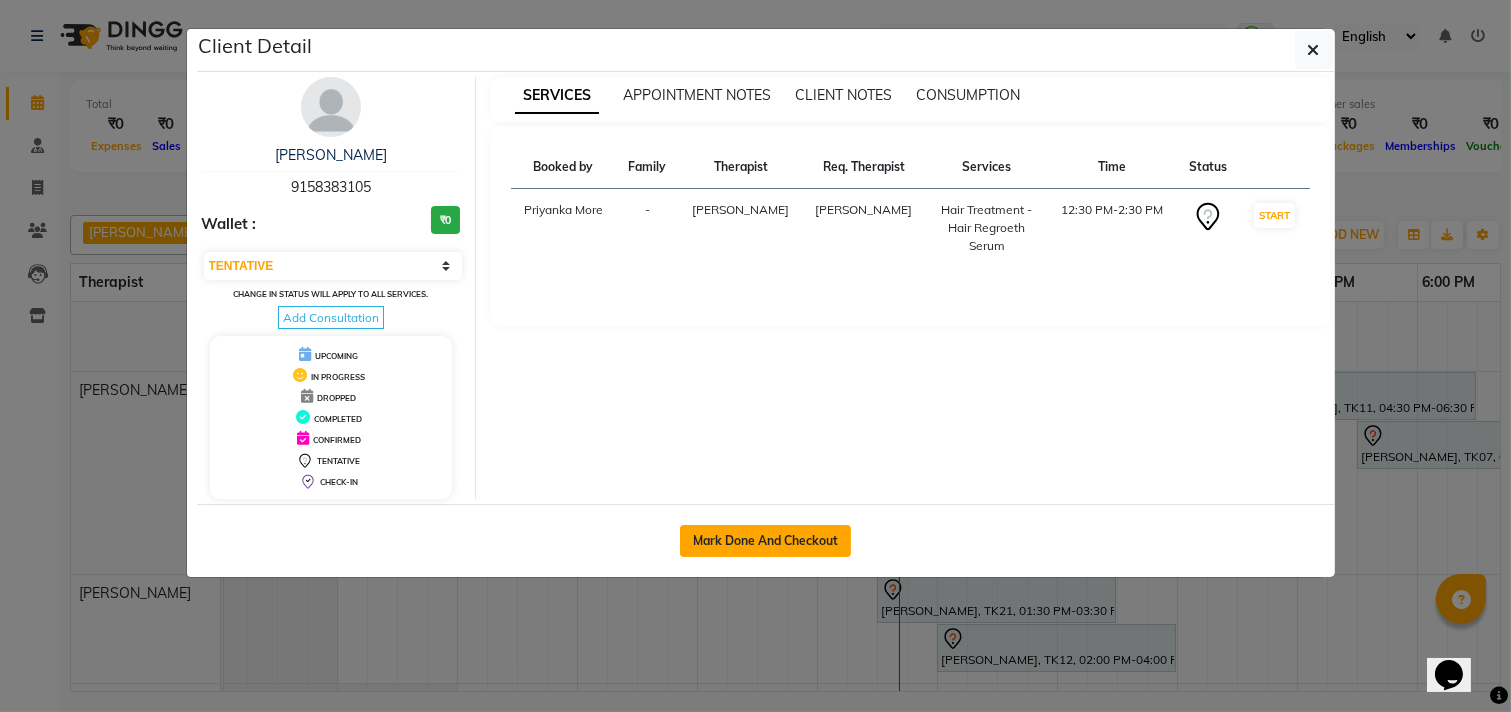 click on "Mark Done And Checkout" 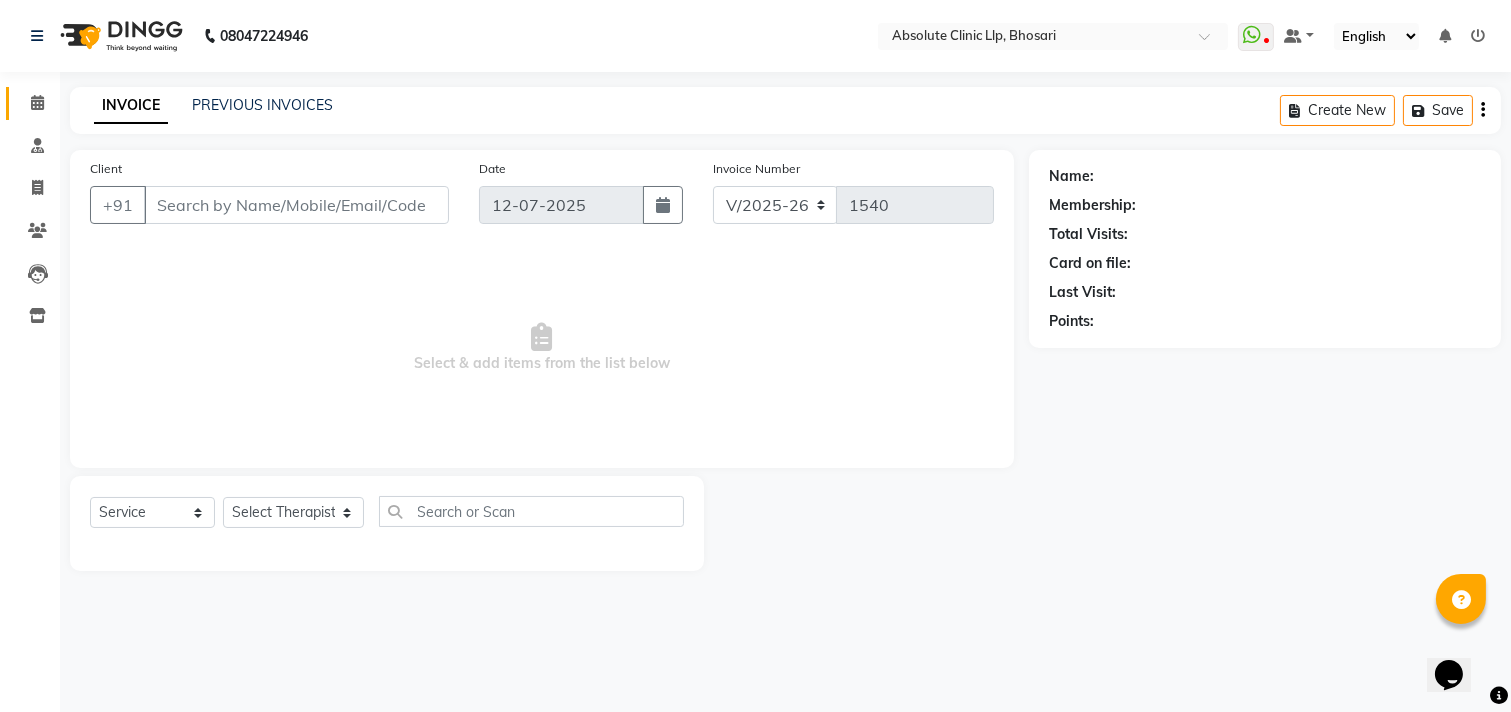 type on "9158383105" 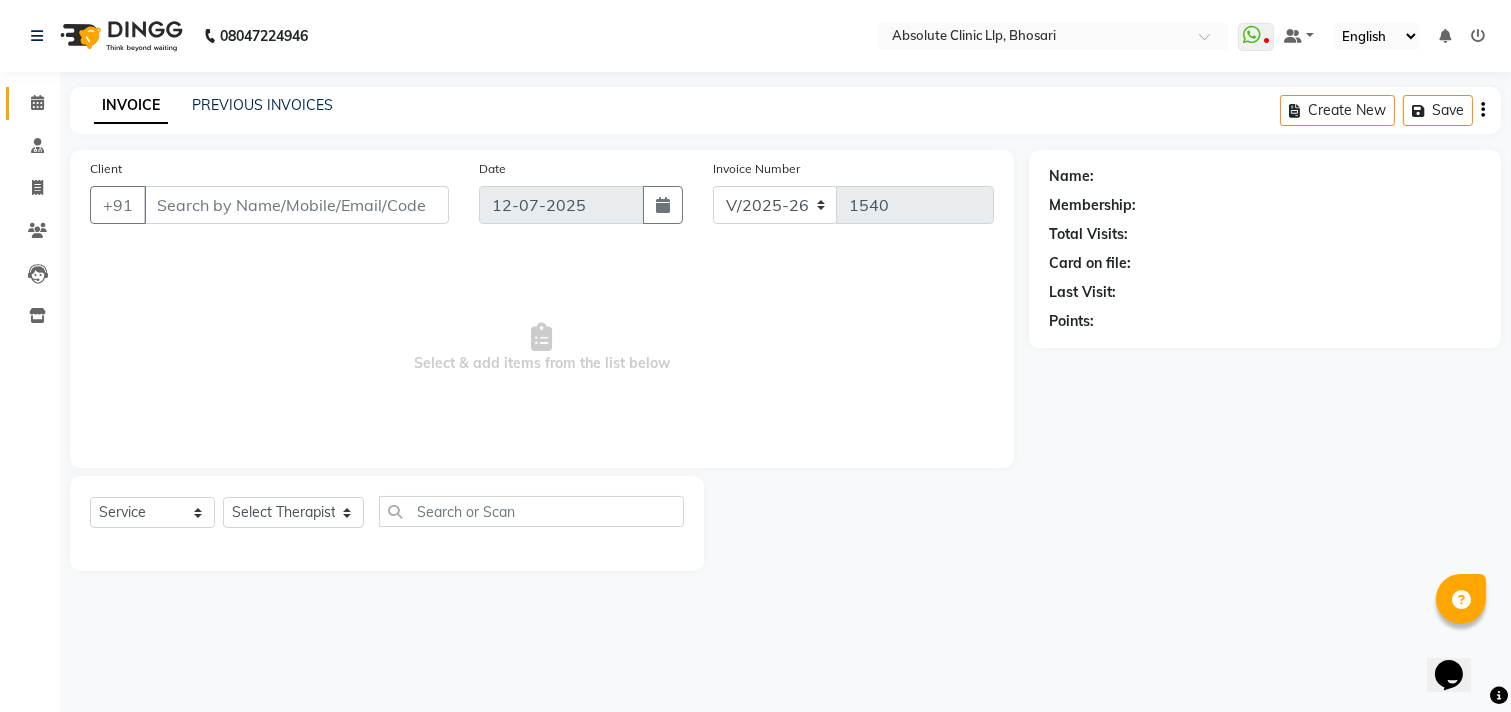 select on "27987" 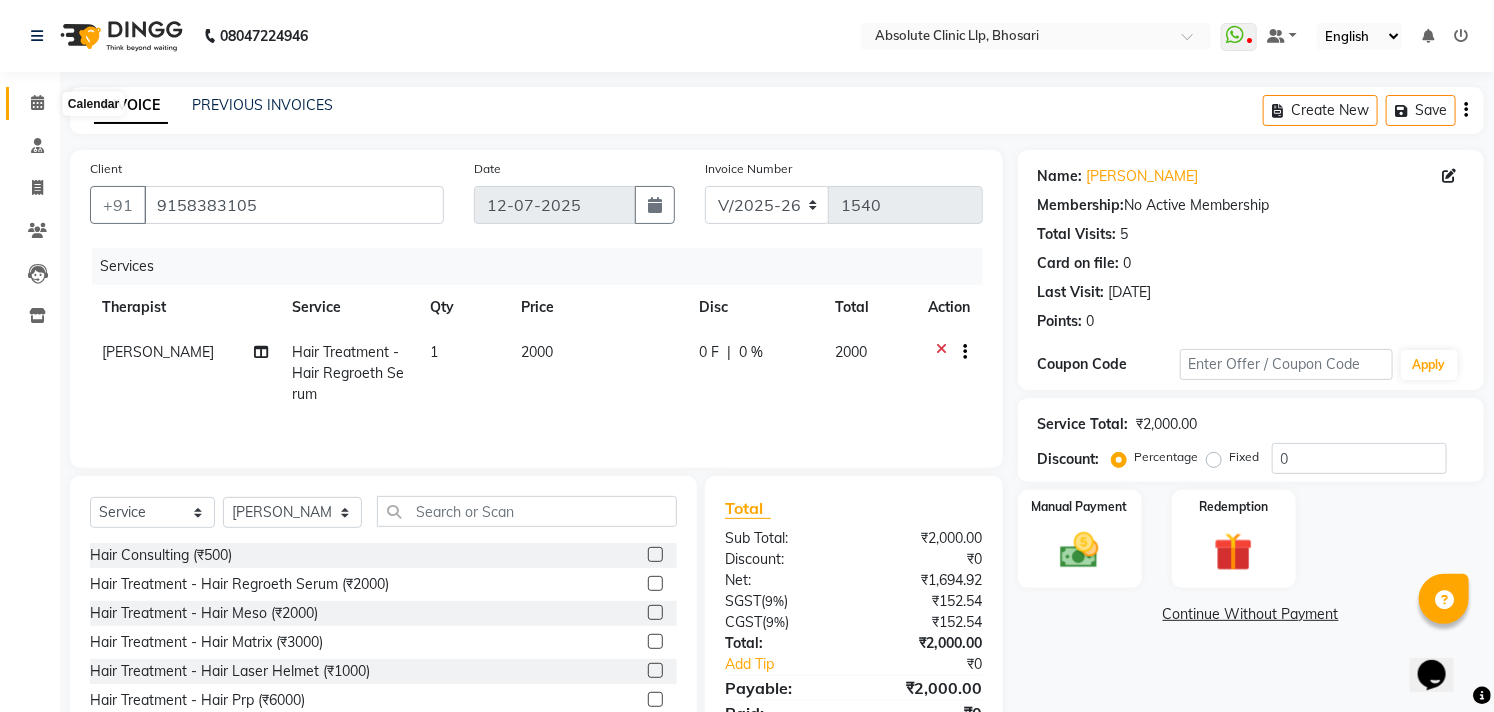 click 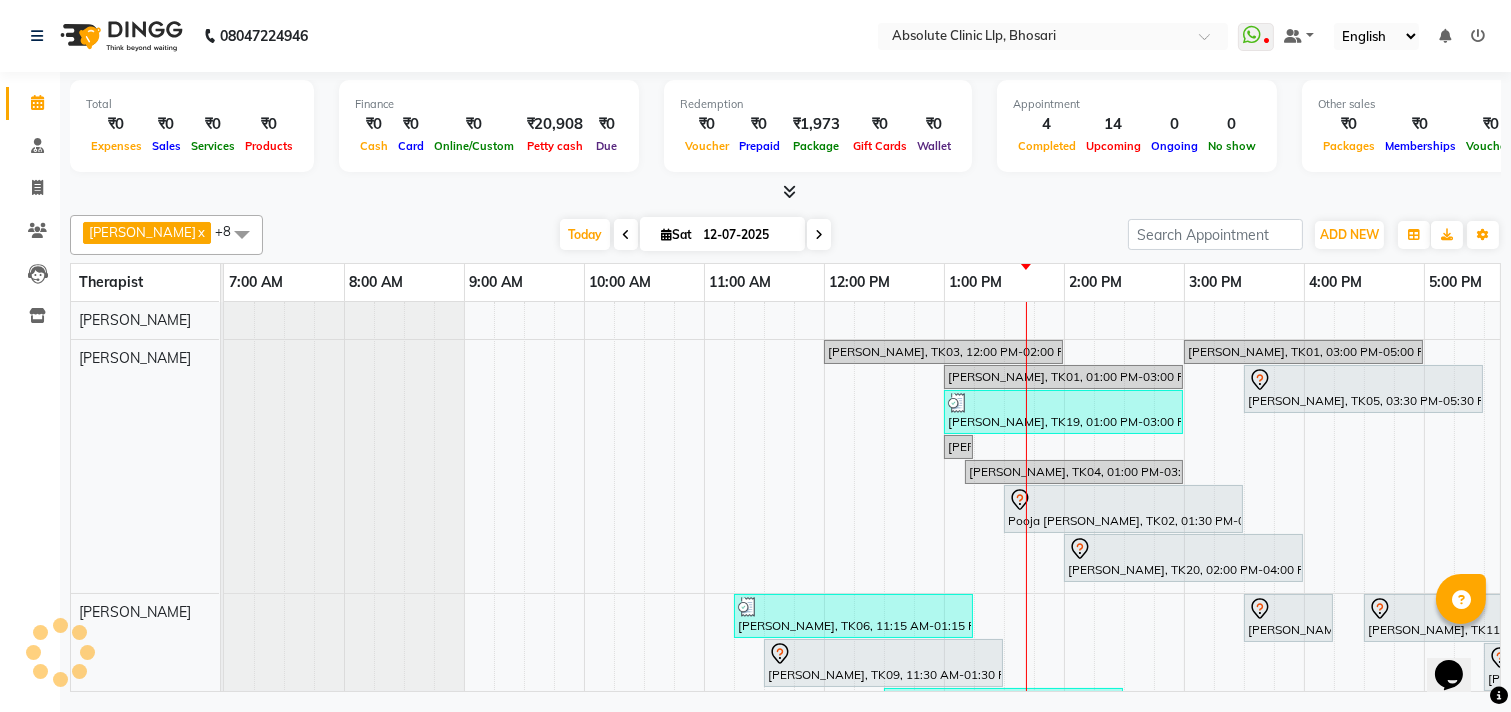 scroll, scrollTop: 0, scrollLeft: 0, axis: both 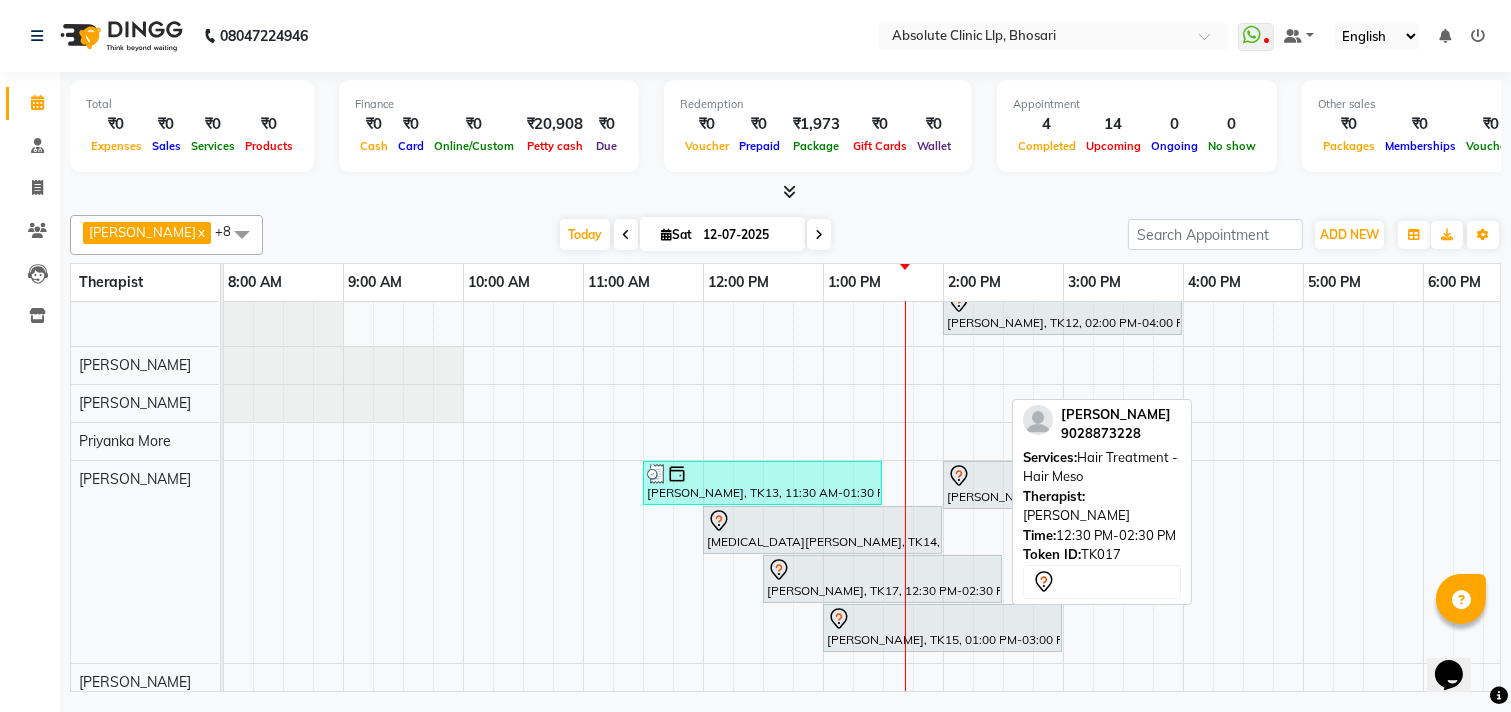 click 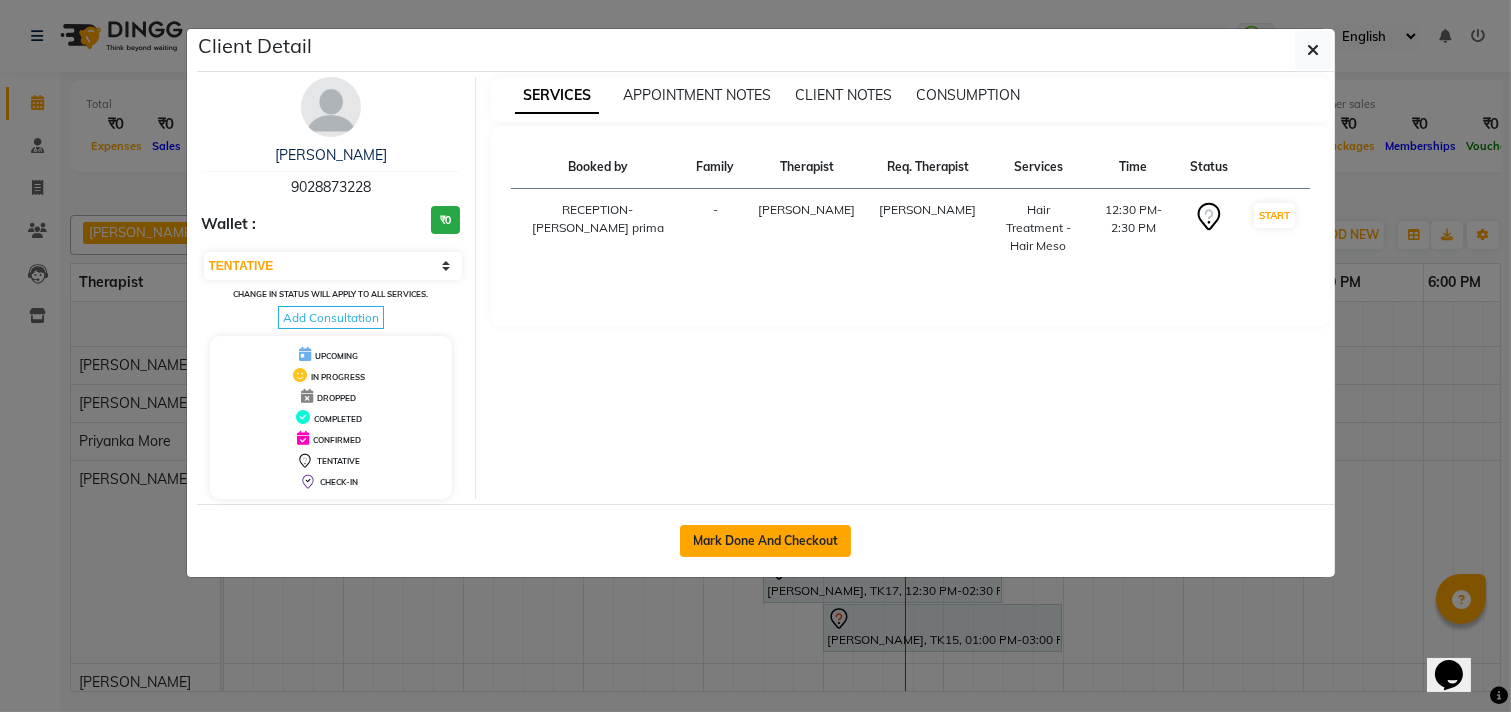 click on "Mark Done And Checkout" 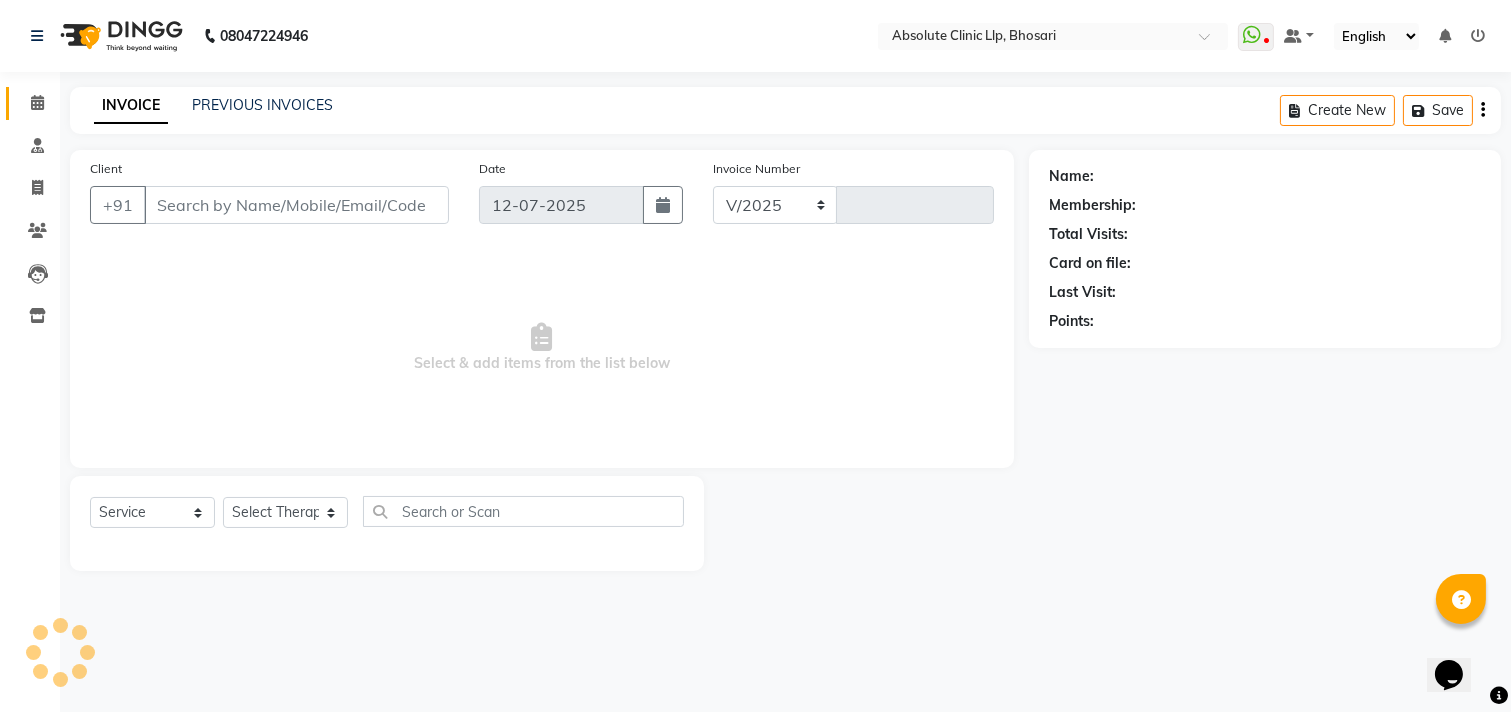 select on "4706" 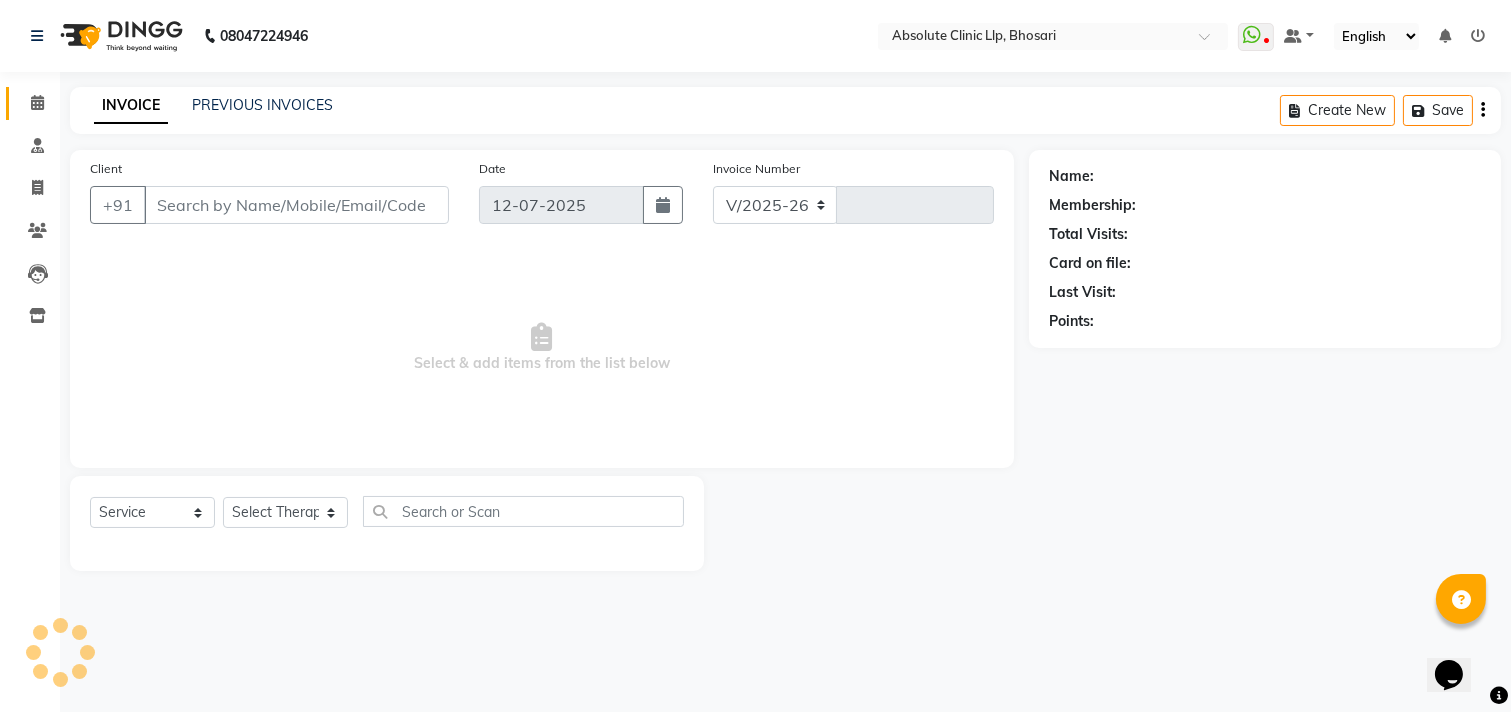 type on "1540" 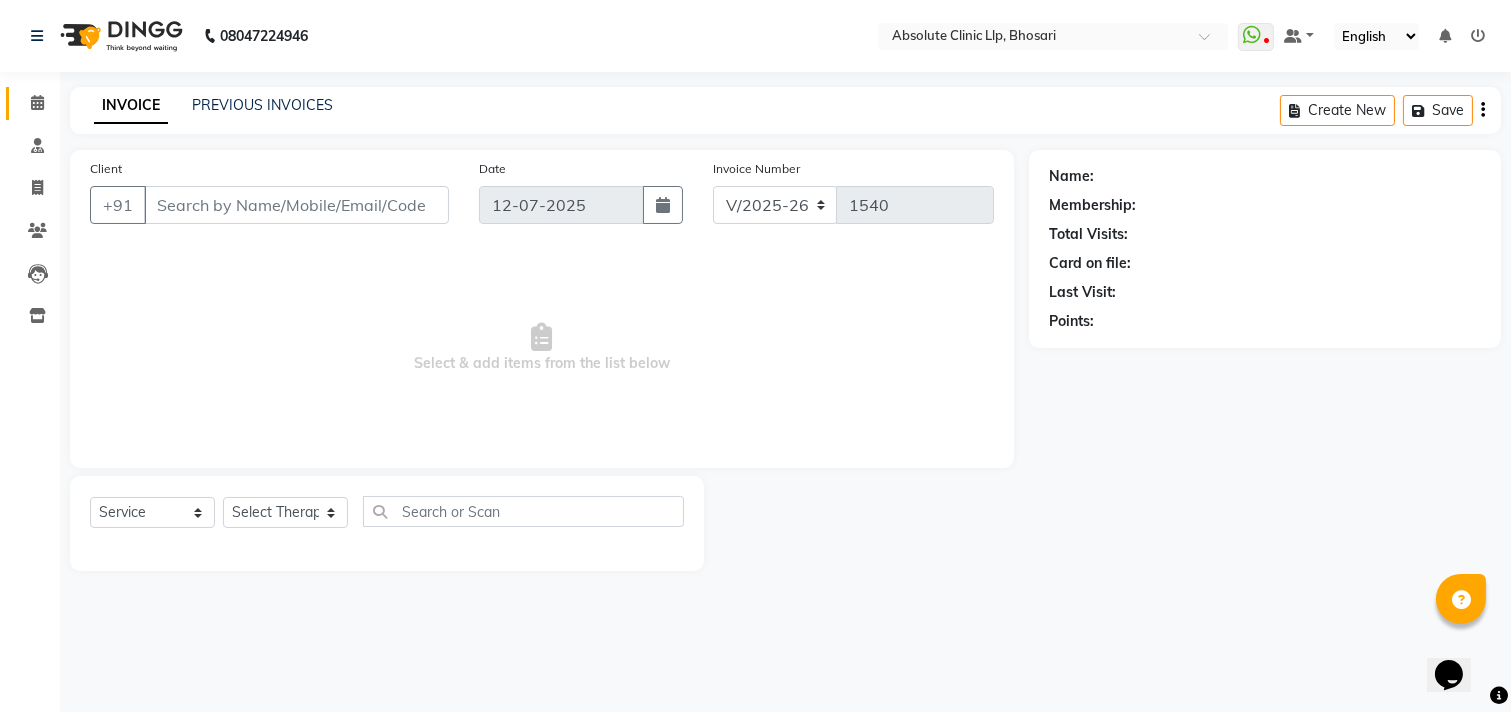 type on "9028873228" 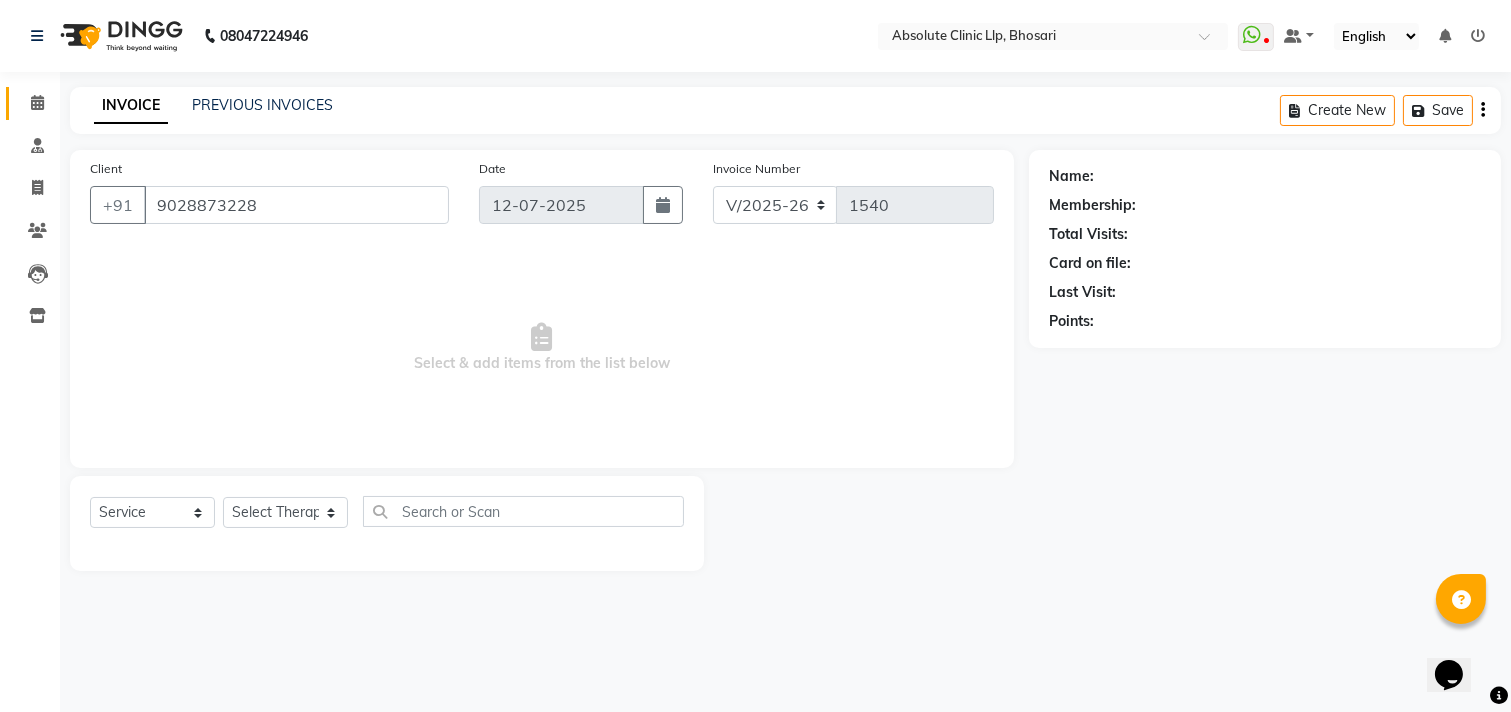 select on "70435" 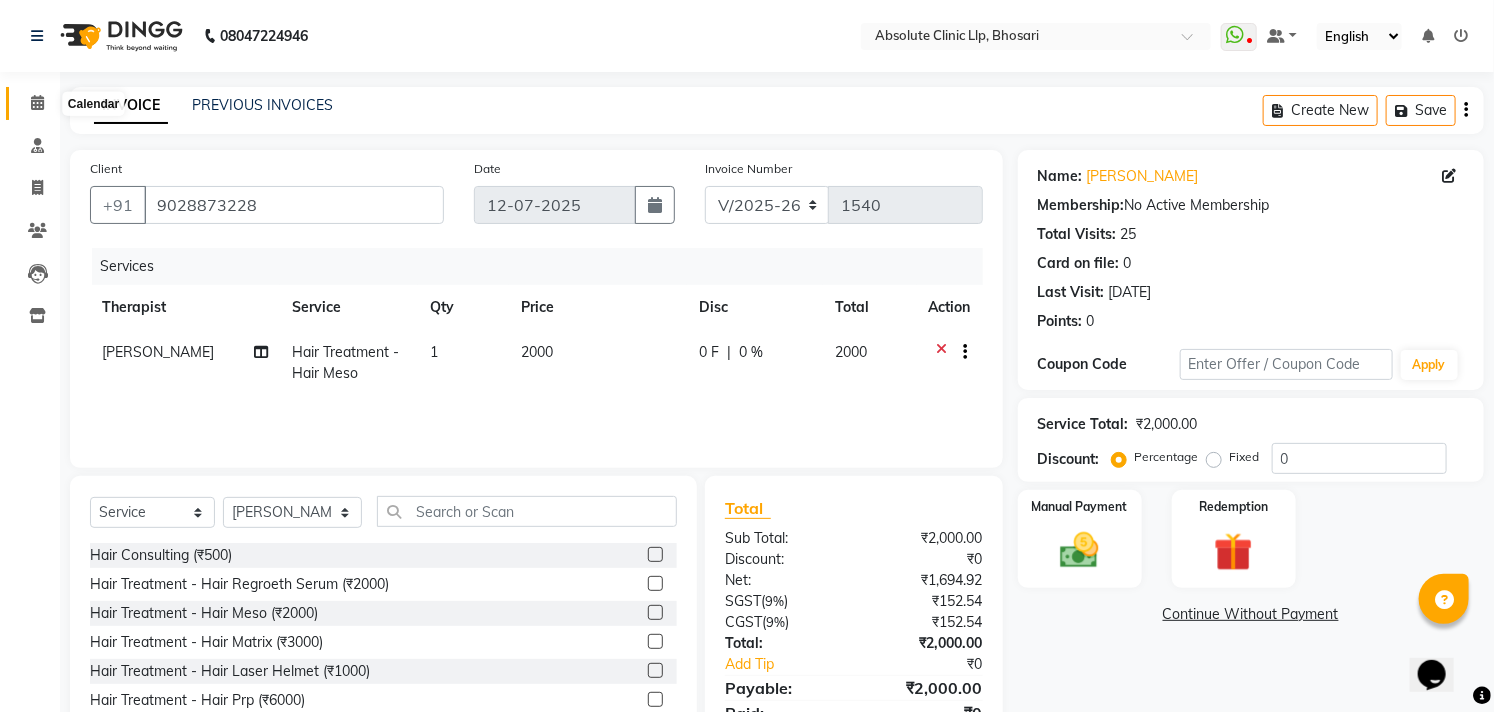 click 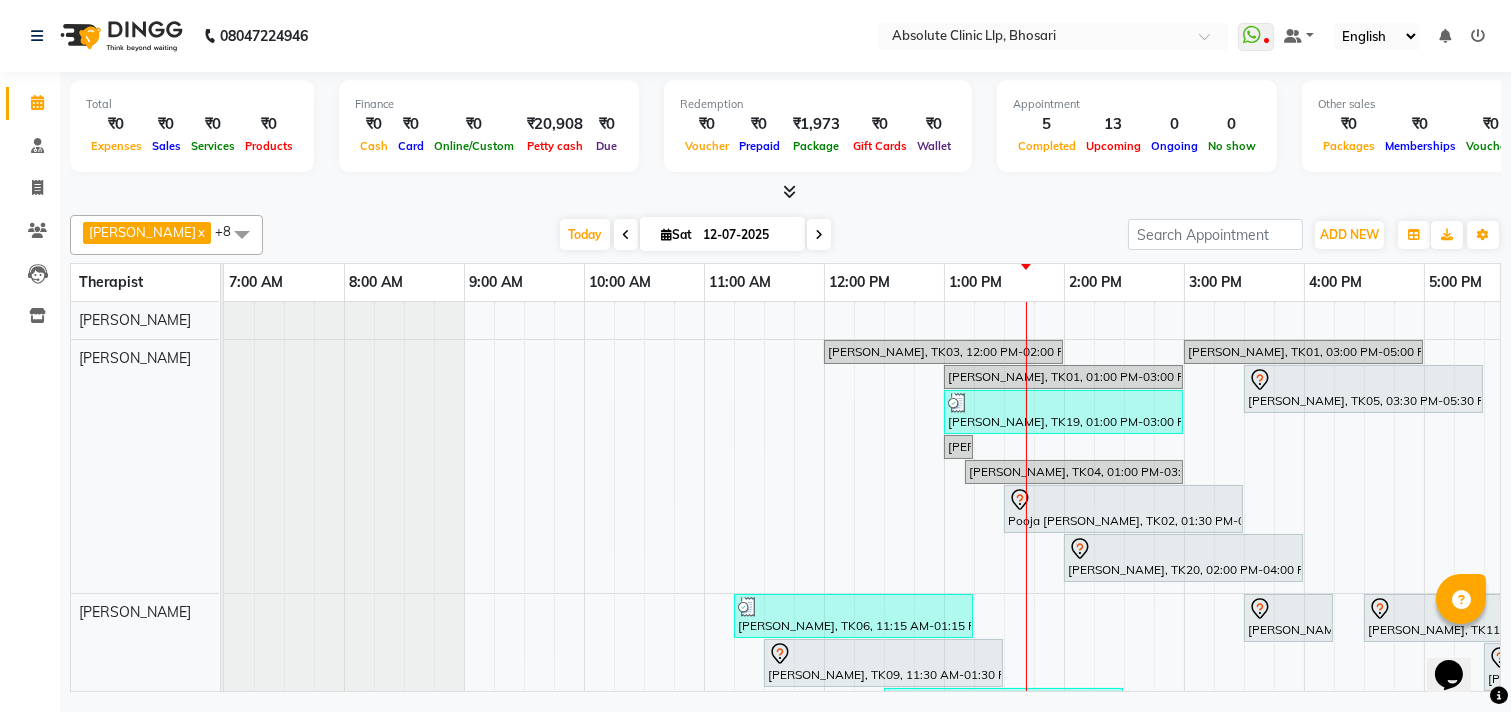 scroll, scrollTop: 333, scrollLeft: 0, axis: vertical 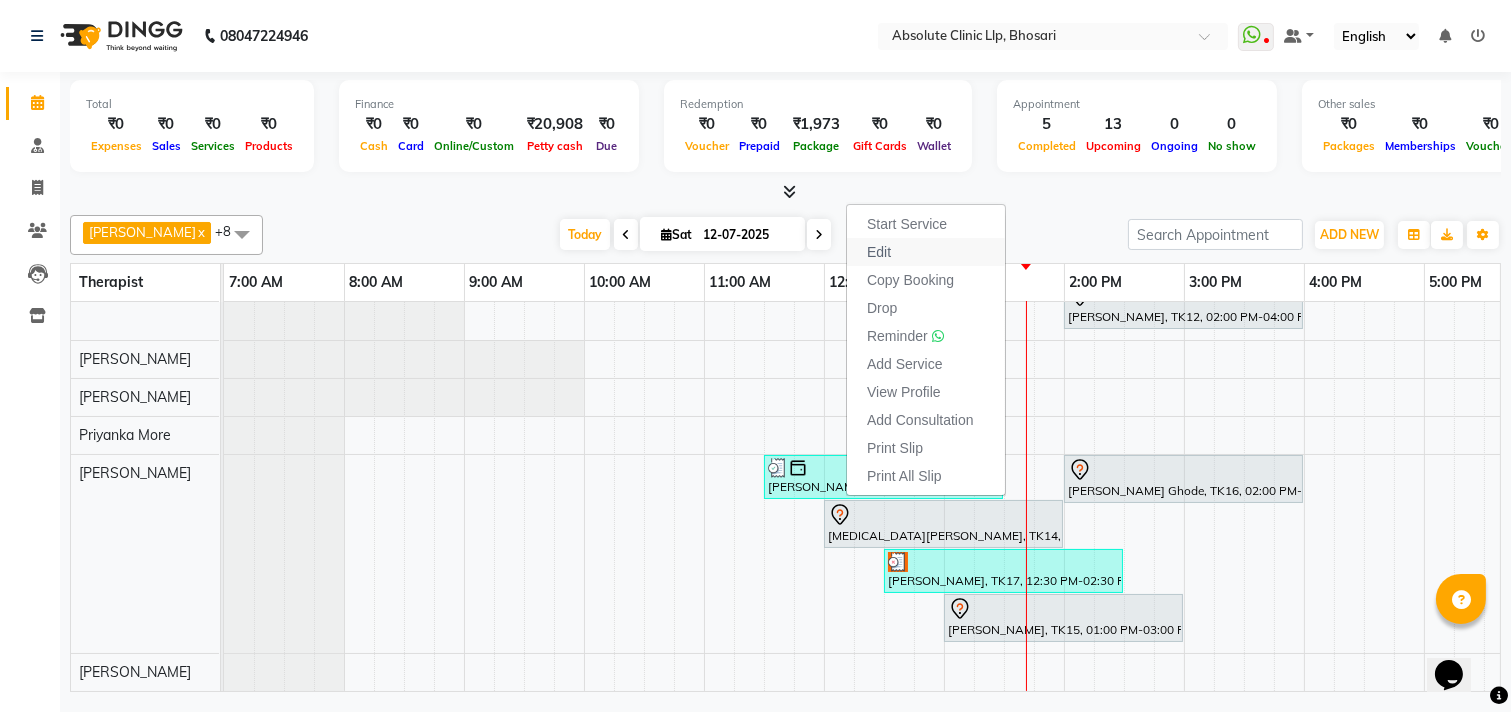 click on "Edit" at bounding box center [926, 252] 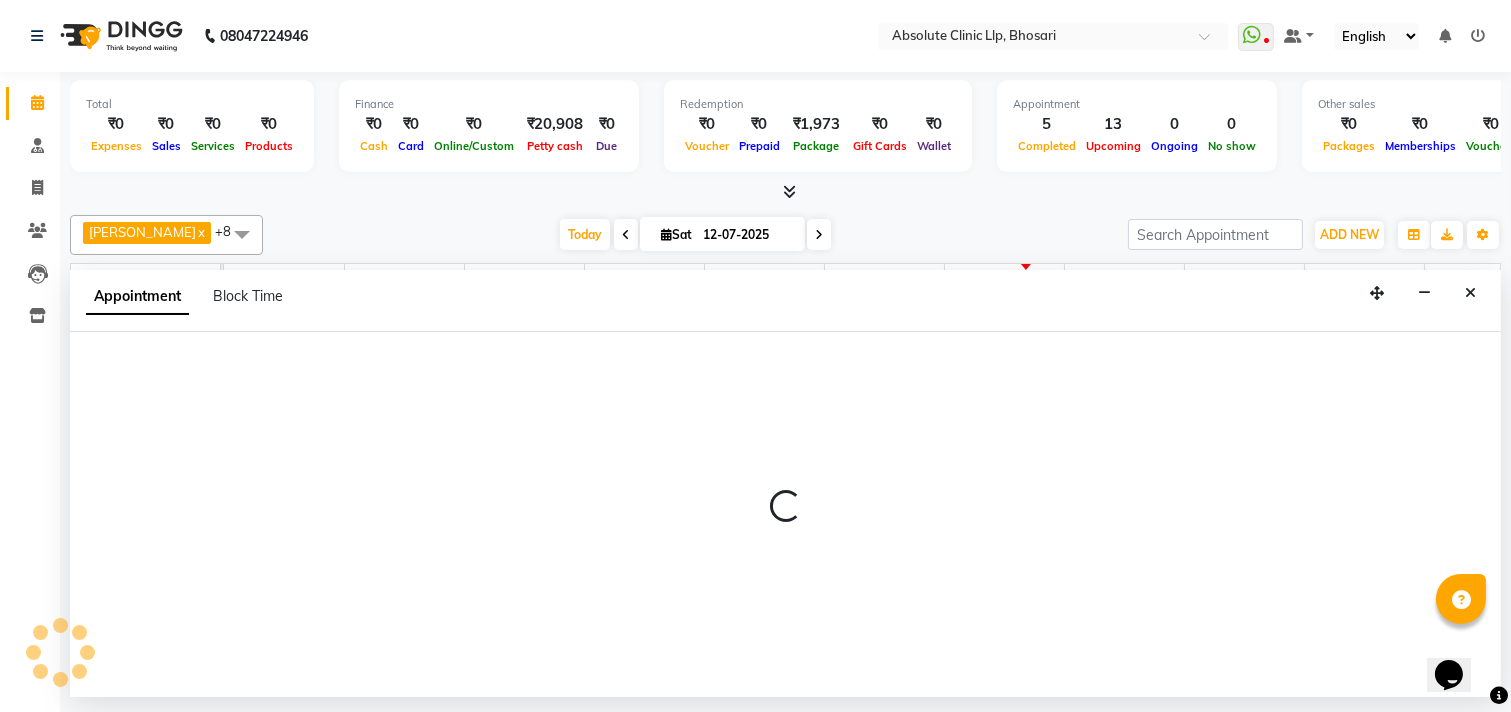 select on "tentative" 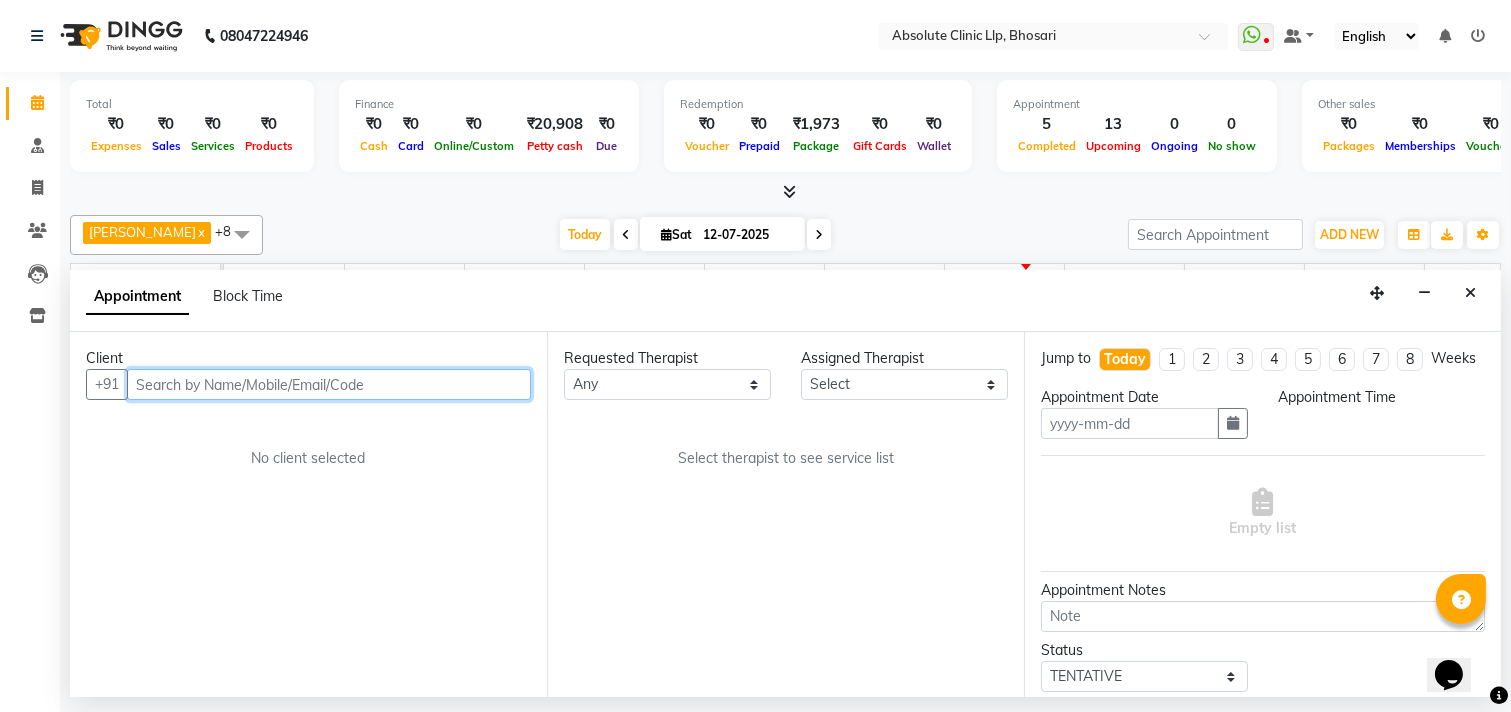 type on "12-07-2025" 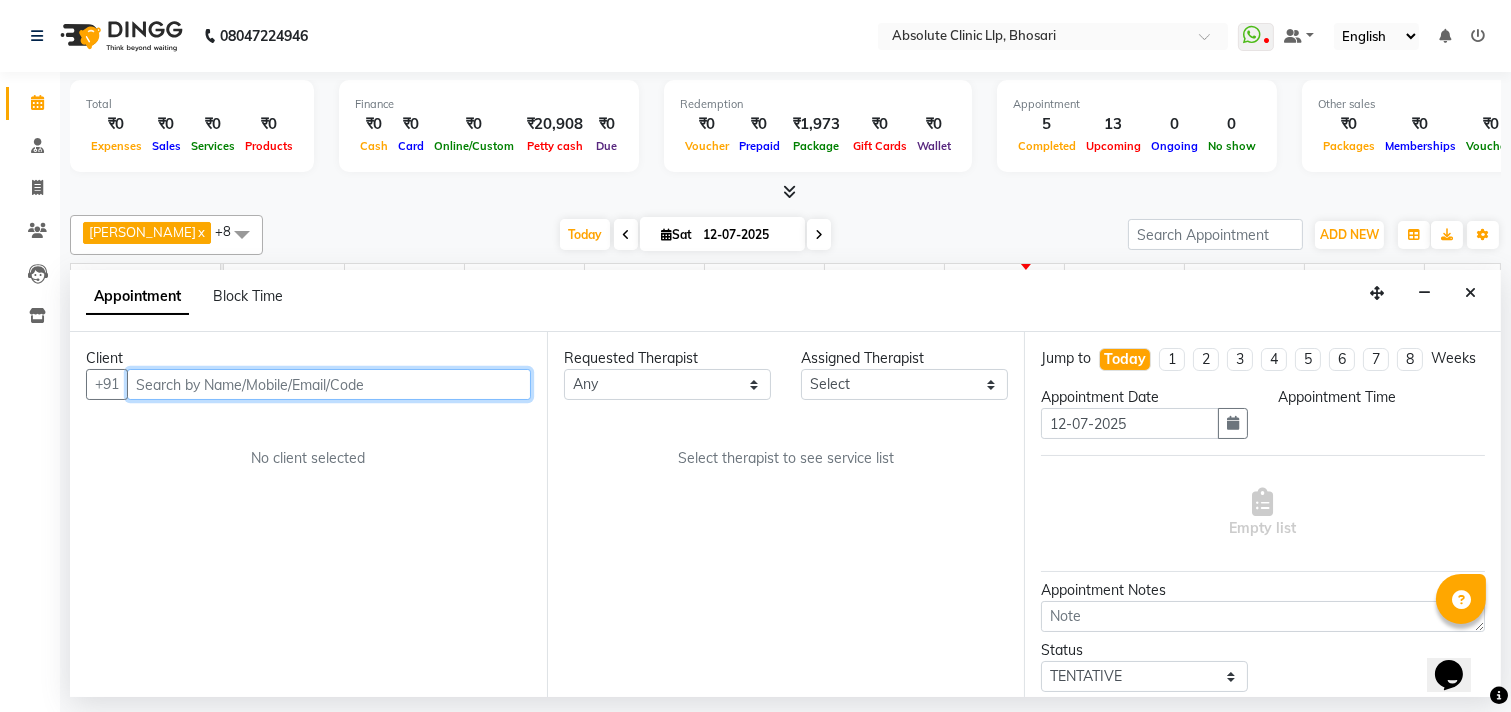 select on "720" 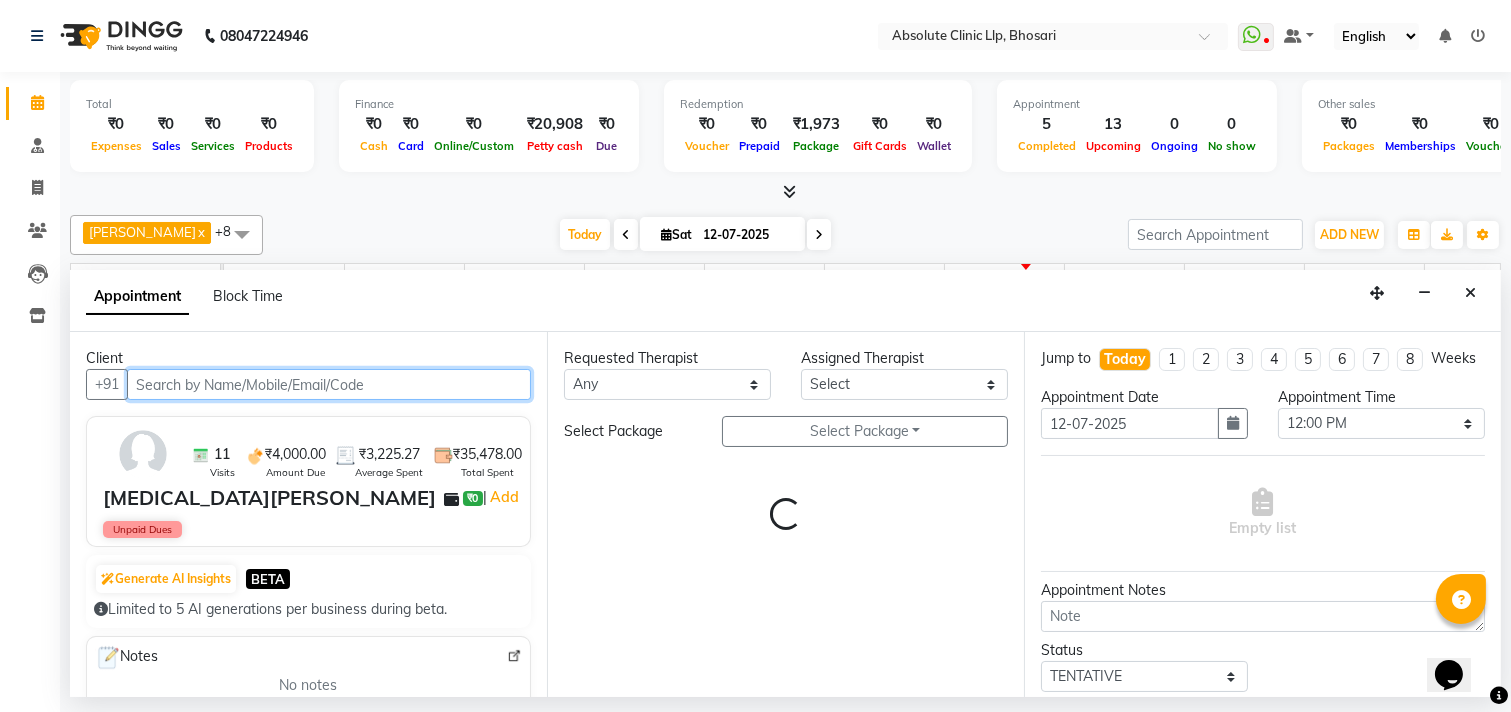 select on "70435" 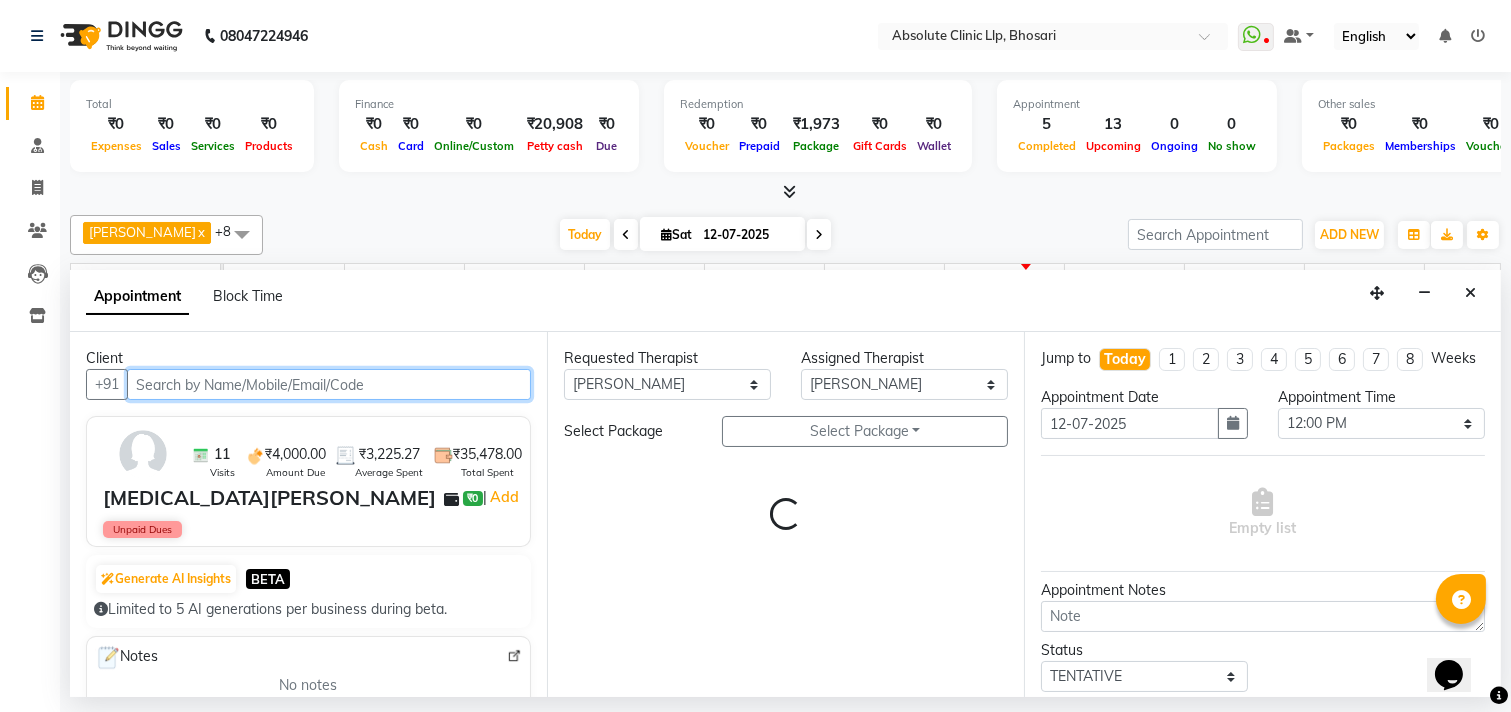 select on "2055" 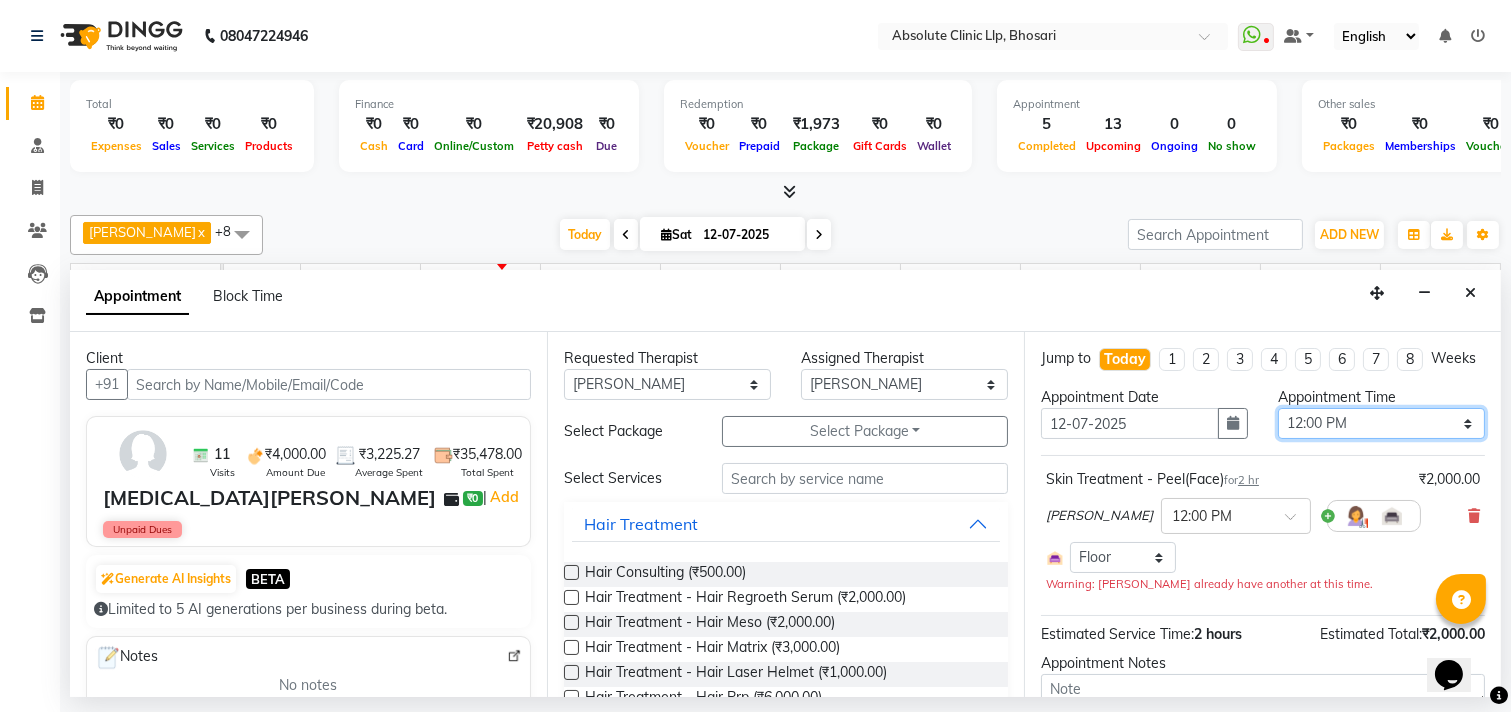 click on "Select 08:00 AM 08:15 AM 08:30 AM 08:45 AM 09:00 AM 09:15 AM 09:30 AM 09:45 AM 10:00 AM 10:15 AM 10:30 AM 10:45 AM 11:00 AM 11:15 AM 11:30 AM 11:45 AM 12:00 PM 12:15 PM 12:30 PM 12:45 PM 01:00 PM 01:15 PM 01:30 PM 01:45 PM 02:00 PM 02:15 PM 02:30 PM 02:45 PM 03:00 PM 03:15 PM 03:30 PM 03:45 PM 04:00 PM 04:15 PM 04:30 PM 04:45 PM 05:00 PM 05:15 PM 05:30 PM 05:45 PM 06:00 PM 06:15 PM 06:30 PM 06:45 PM 07:00 PM 07:15 PM 07:30 PM 07:45 PM 08:00 PM 08:15 PM 08:30 PM 08:45 PM 09:00 PM" at bounding box center [1381, 423] 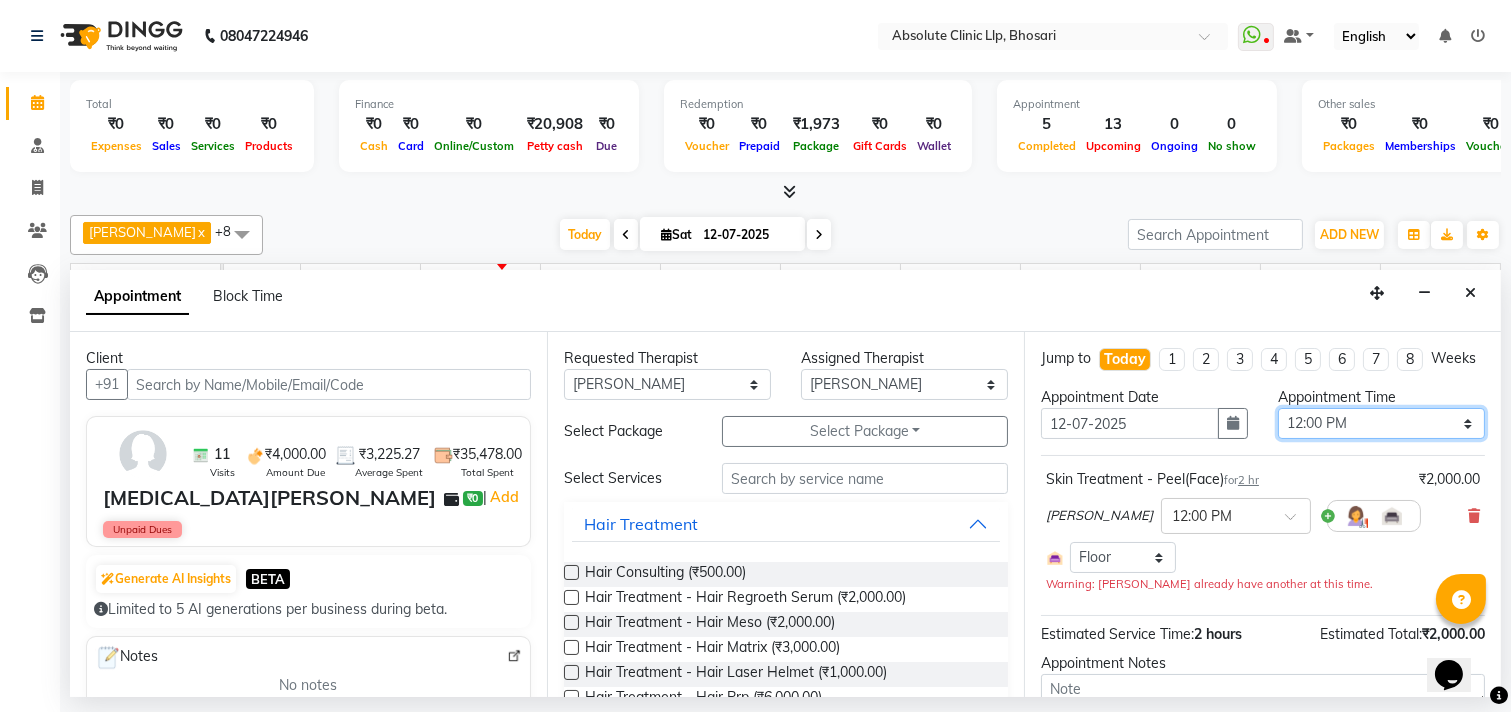 select on "960" 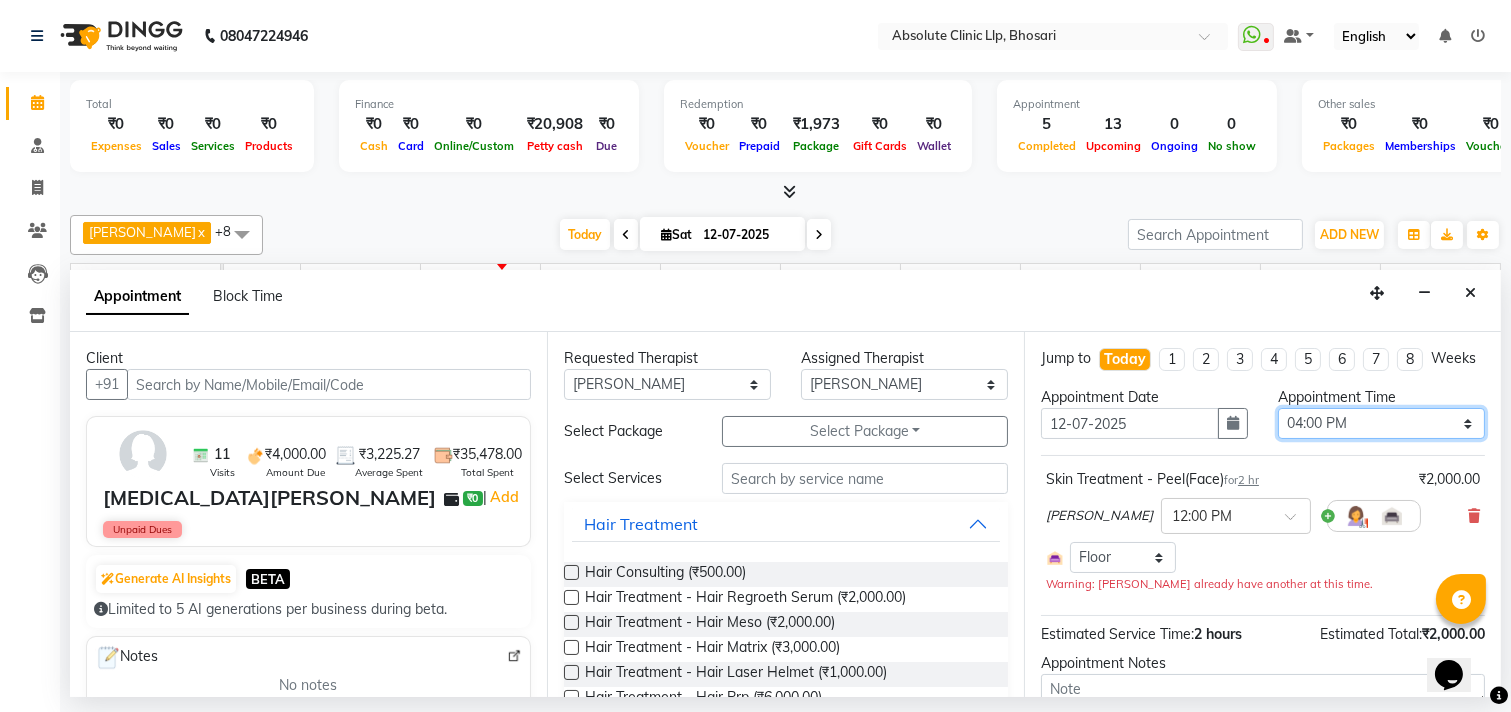 click on "Select 08:00 AM 08:15 AM 08:30 AM 08:45 AM 09:00 AM 09:15 AM 09:30 AM 09:45 AM 10:00 AM 10:15 AM 10:30 AM 10:45 AM 11:00 AM 11:15 AM 11:30 AM 11:45 AM 12:00 PM 12:15 PM 12:30 PM 12:45 PM 01:00 PM 01:15 PM 01:30 PM 01:45 PM 02:00 PM 02:15 PM 02:30 PM 02:45 PM 03:00 PM 03:15 PM 03:30 PM 03:45 PM 04:00 PM 04:15 PM 04:30 PM 04:45 PM 05:00 PM 05:15 PM 05:30 PM 05:45 PM 06:00 PM 06:15 PM 06:30 PM 06:45 PM 07:00 PM 07:15 PM 07:30 PM 07:45 PM 08:00 PM 08:15 PM 08:30 PM 08:45 PM 09:00 PM" at bounding box center (1381, 423) 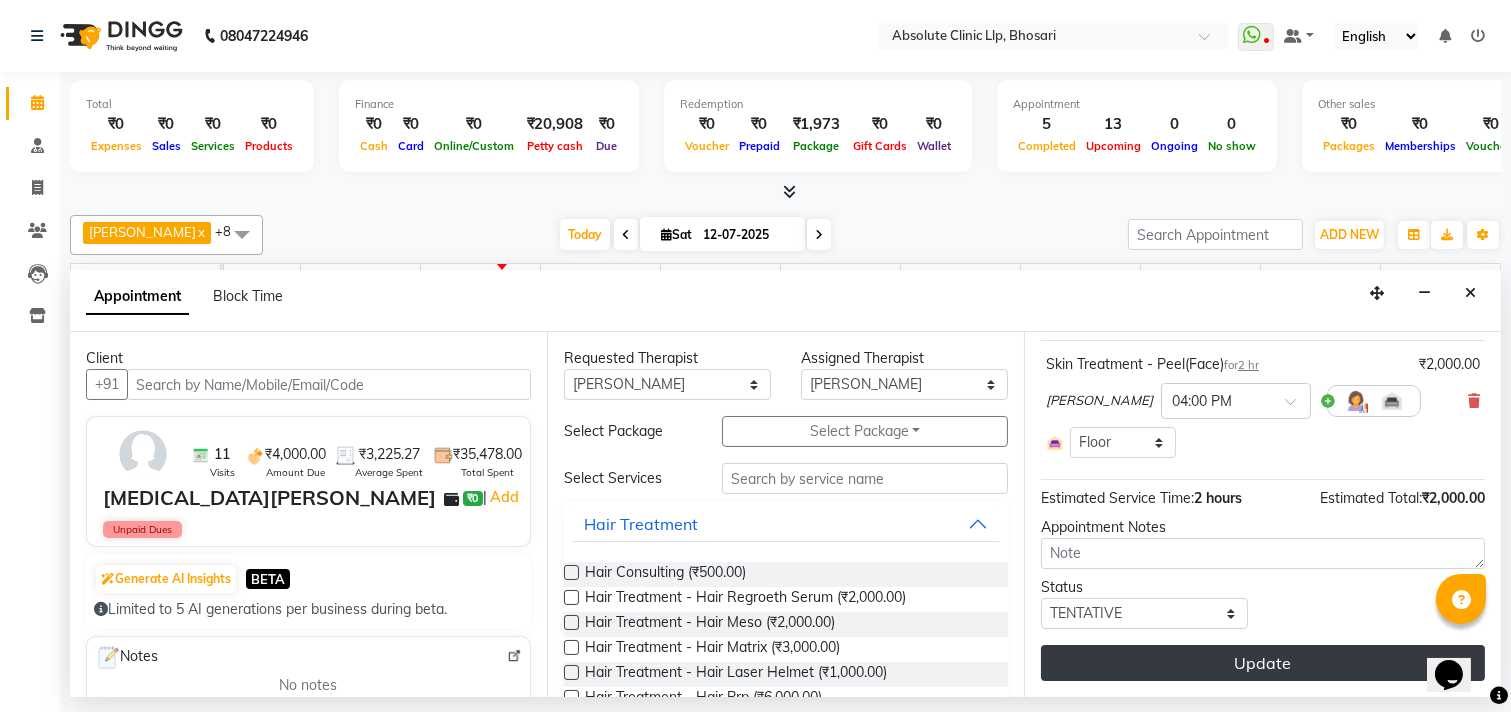 click on "Update" at bounding box center [1263, 663] 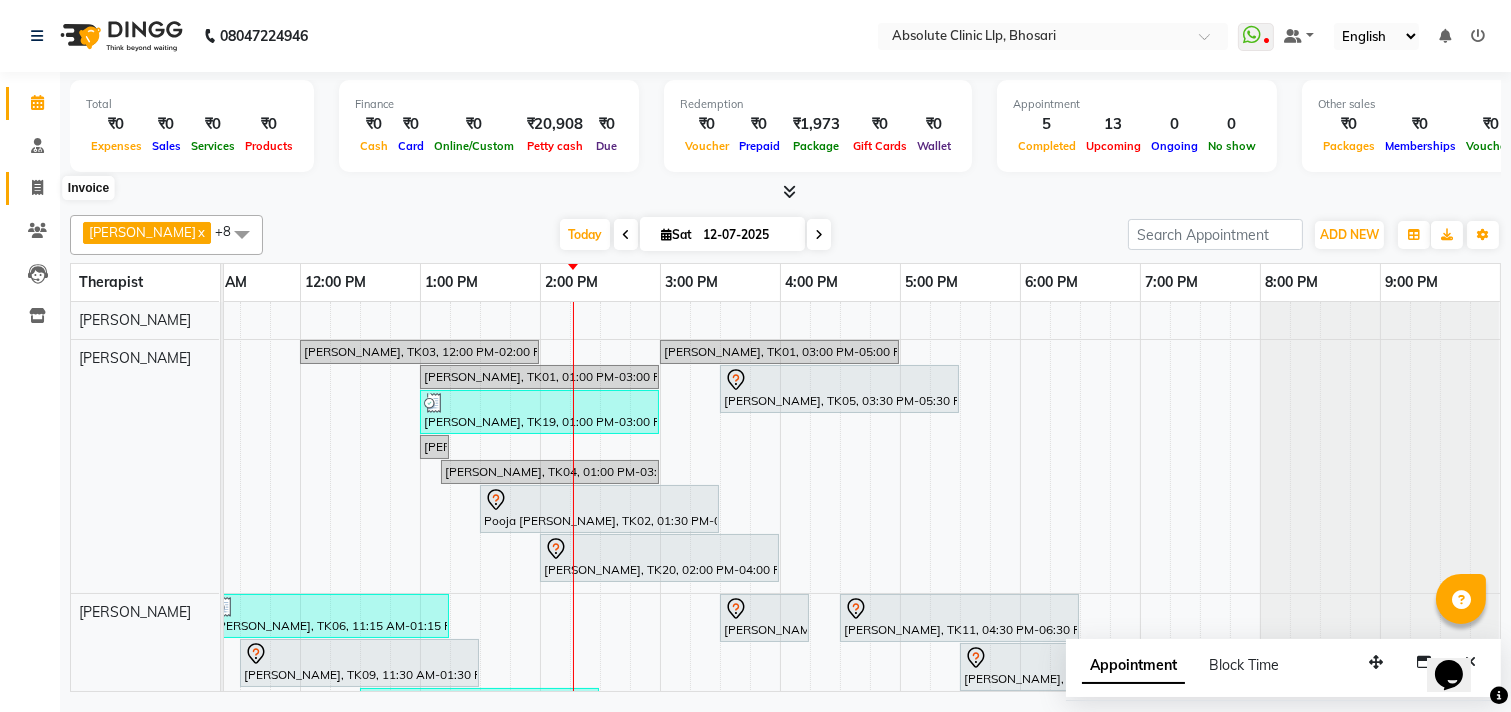 click 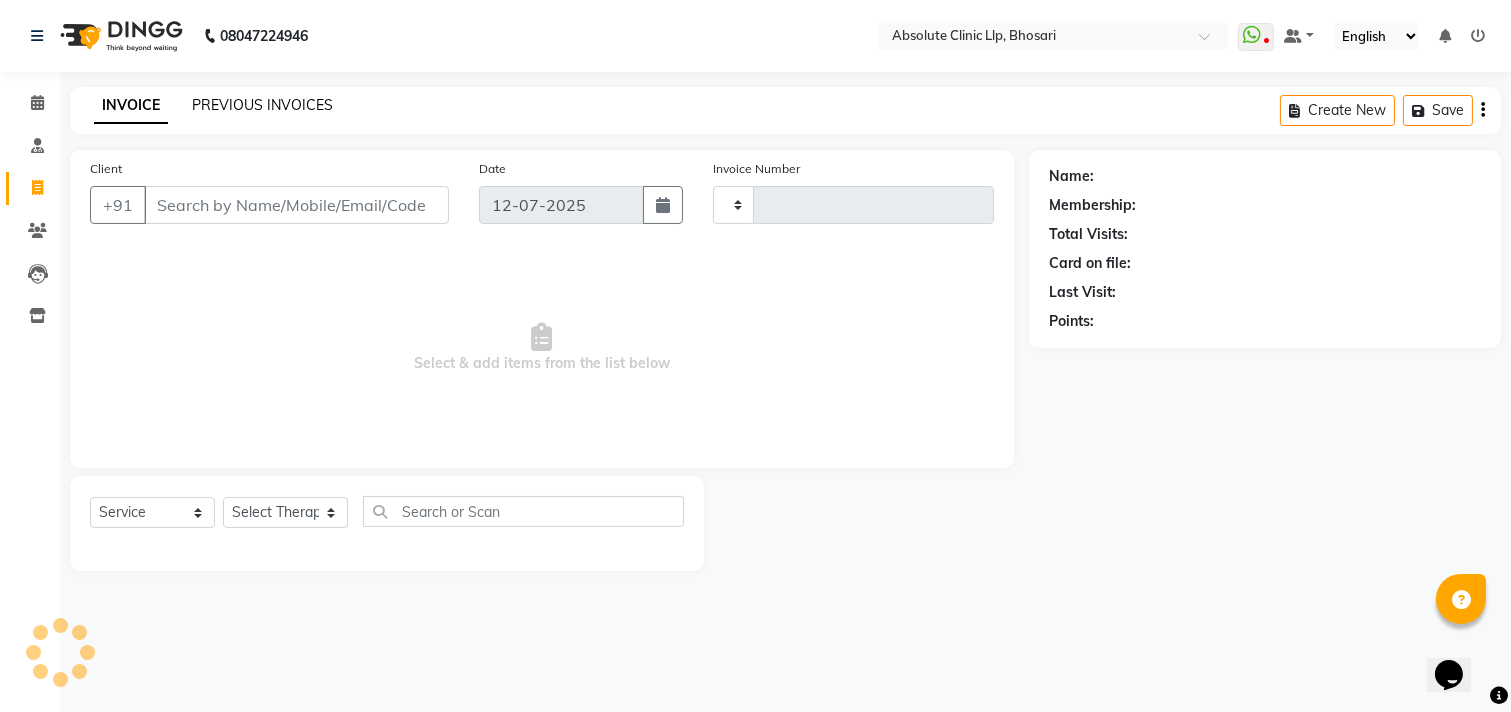 click on "PREVIOUS INVOICES" 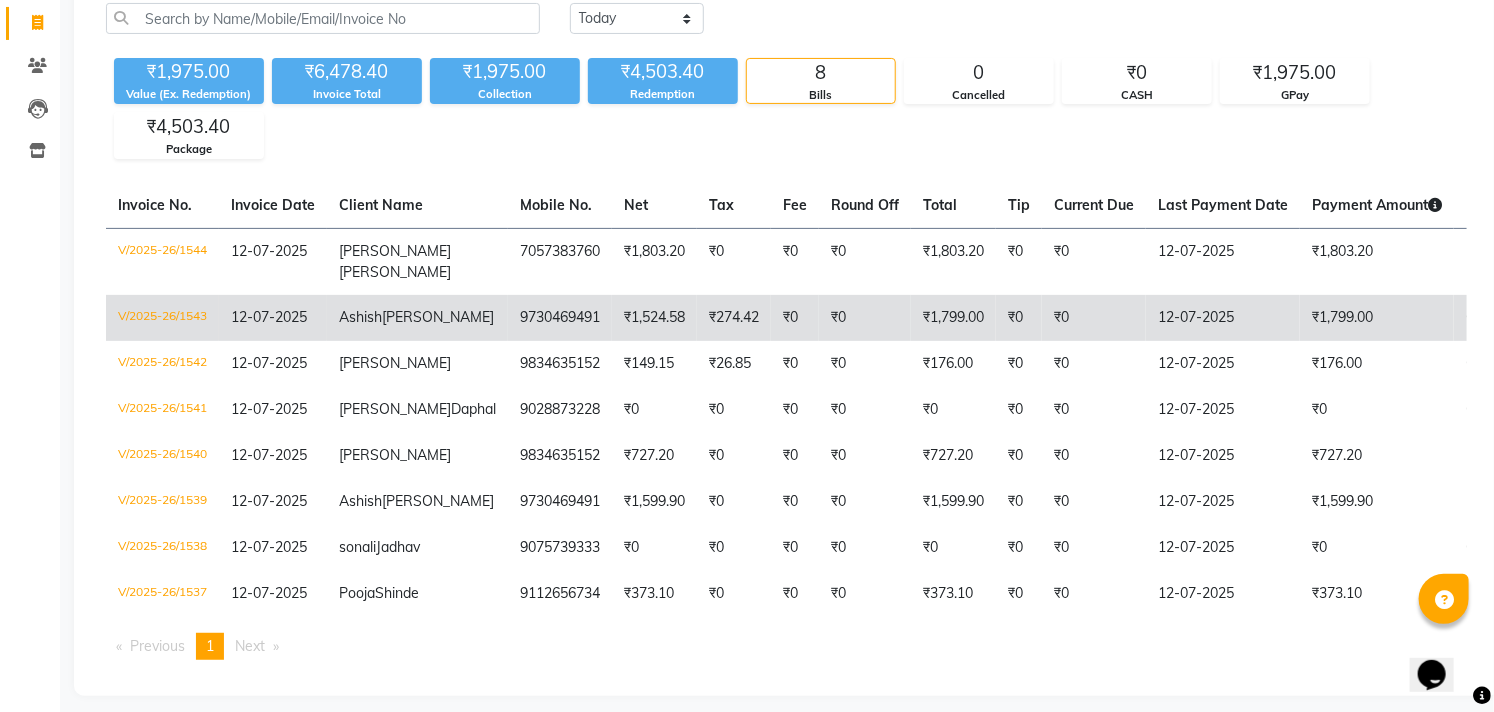 scroll, scrollTop: 0, scrollLeft: 0, axis: both 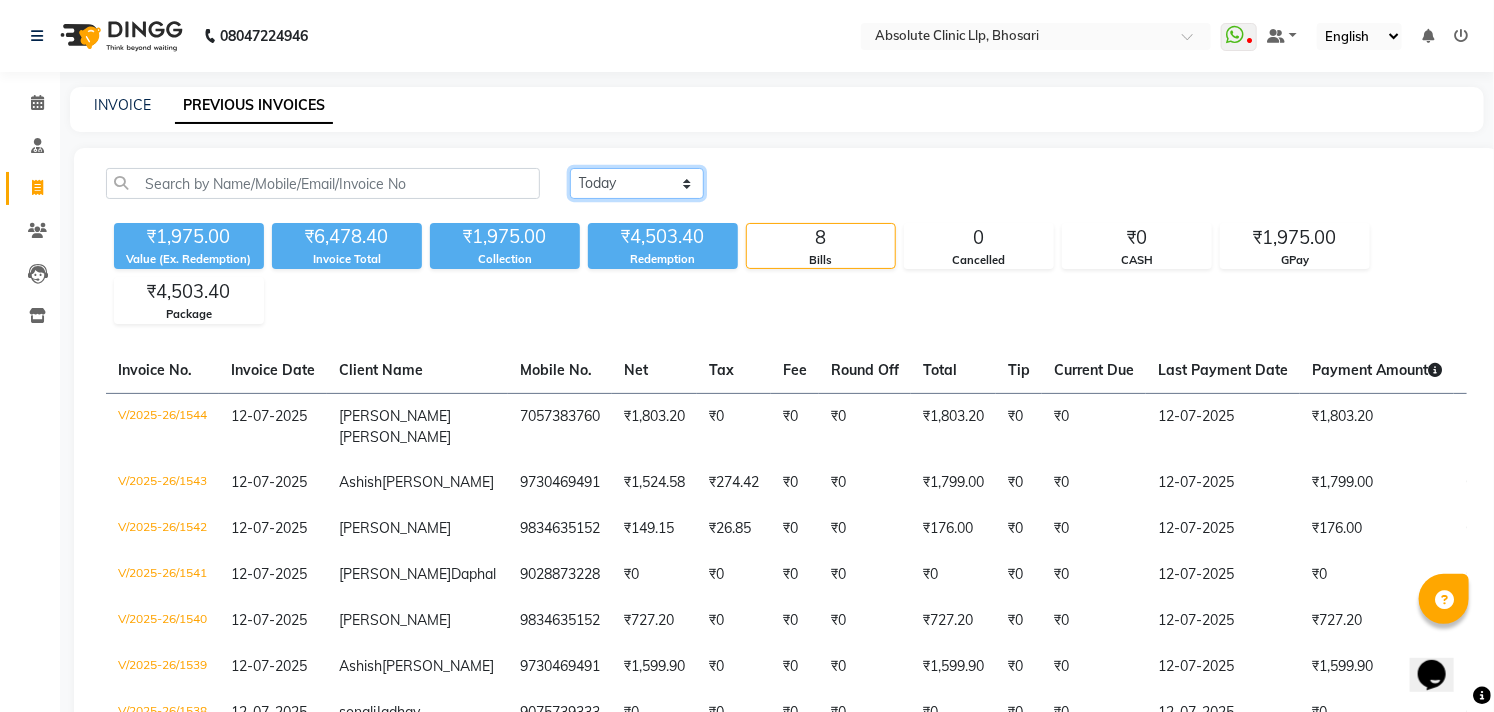 click on "[DATE] [DATE] Custom Range" 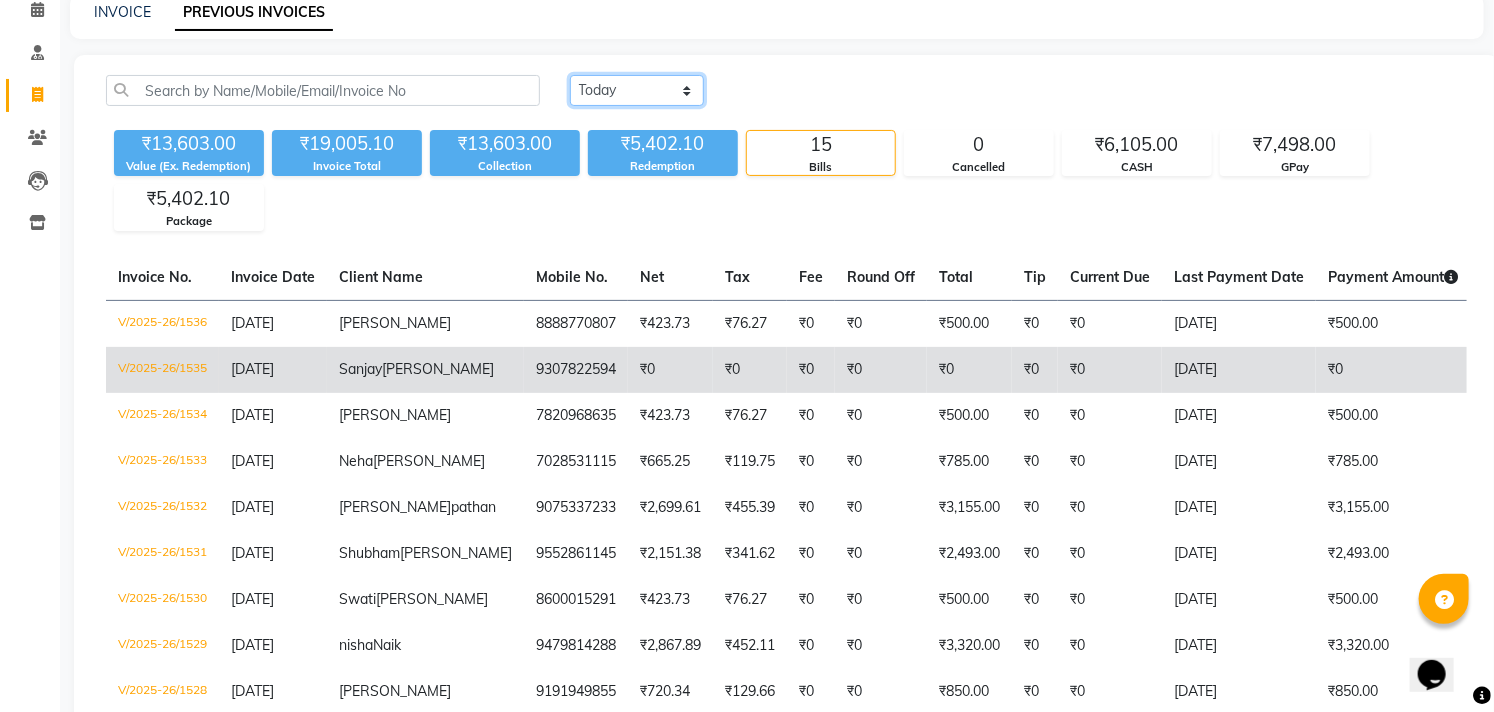 scroll, scrollTop: 111, scrollLeft: 0, axis: vertical 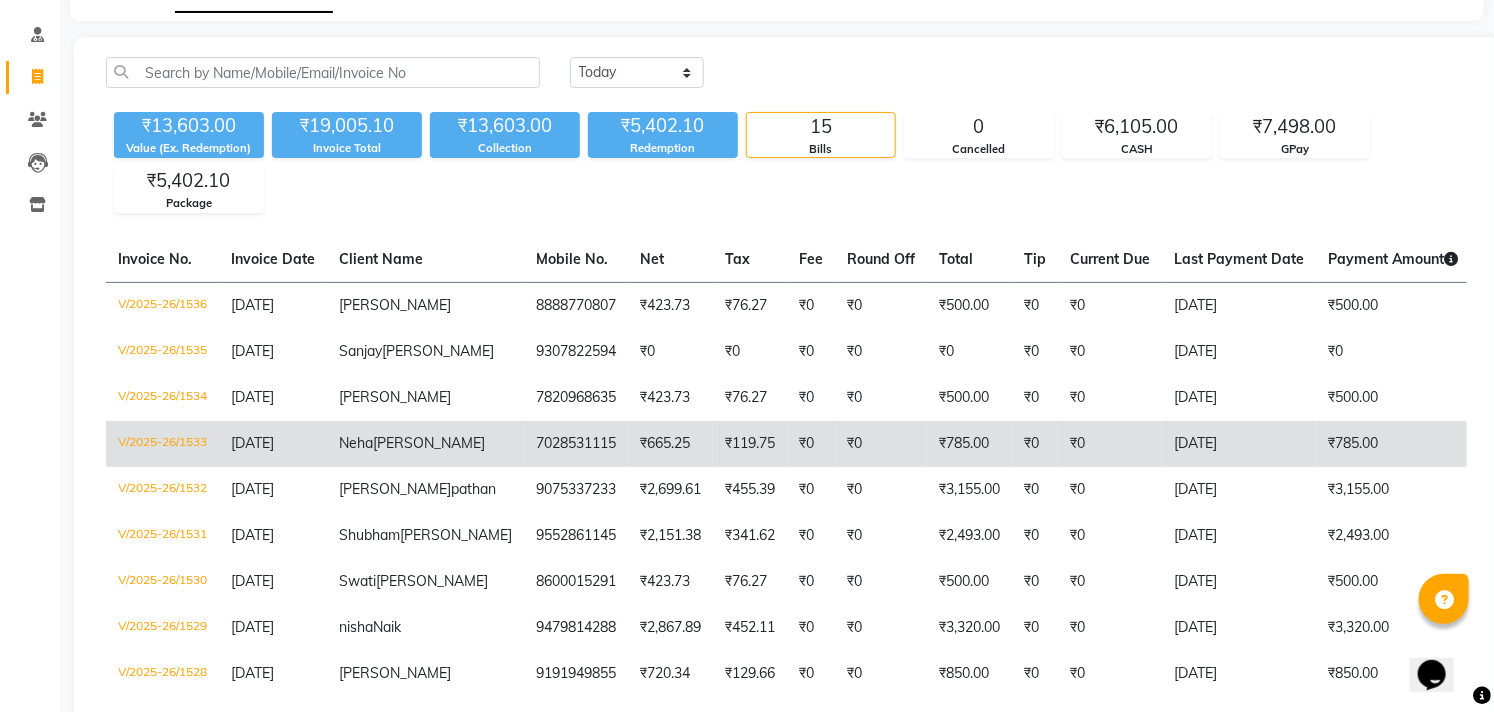 click on "[PERSON_NAME]" 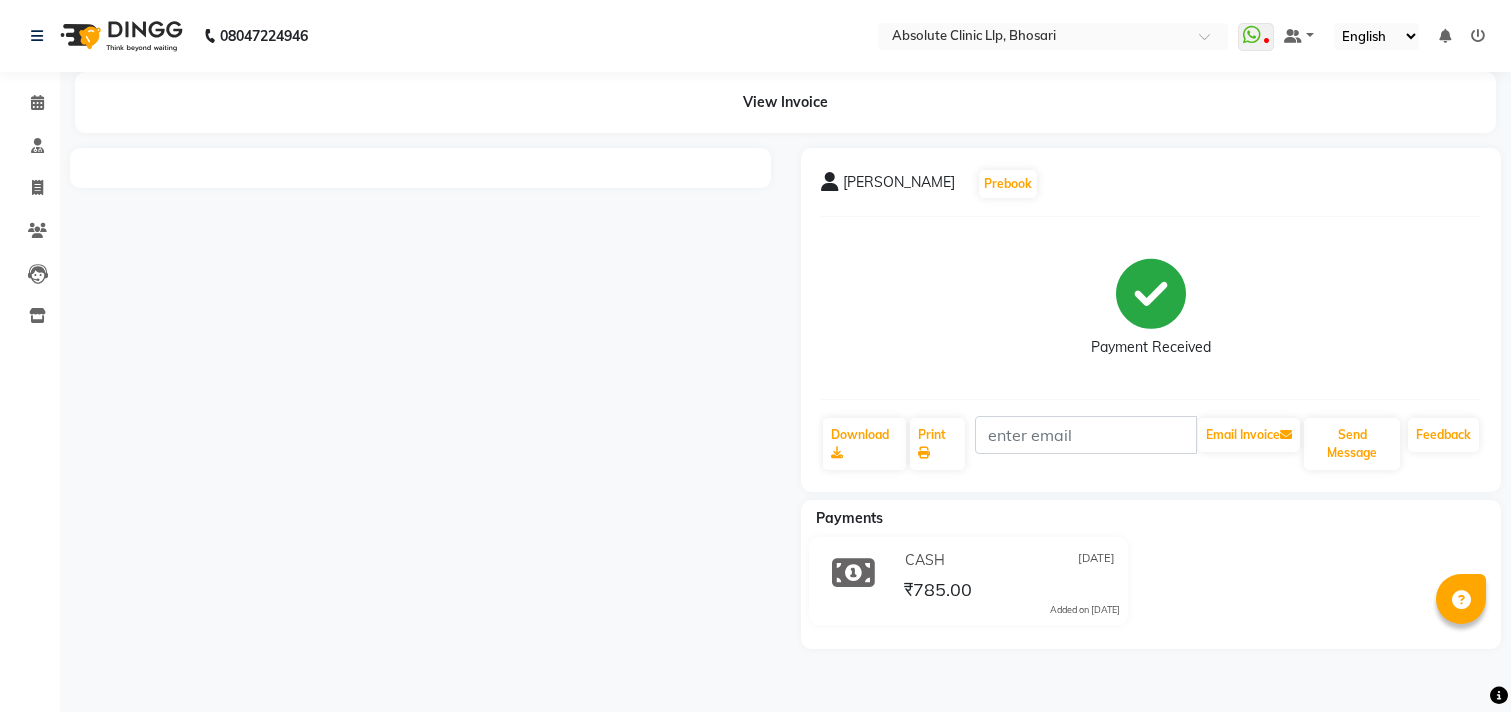 scroll, scrollTop: 0, scrollLeft: 0, axis: both 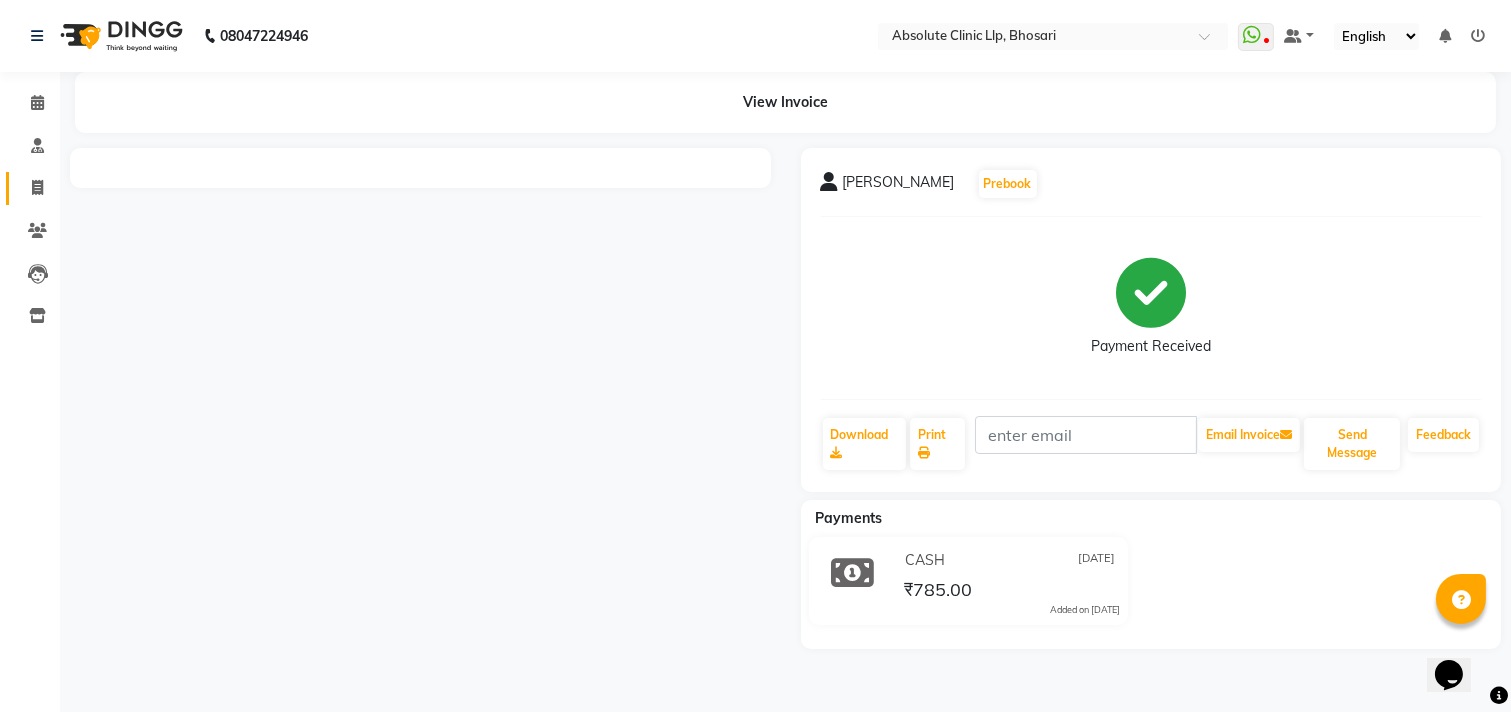 click 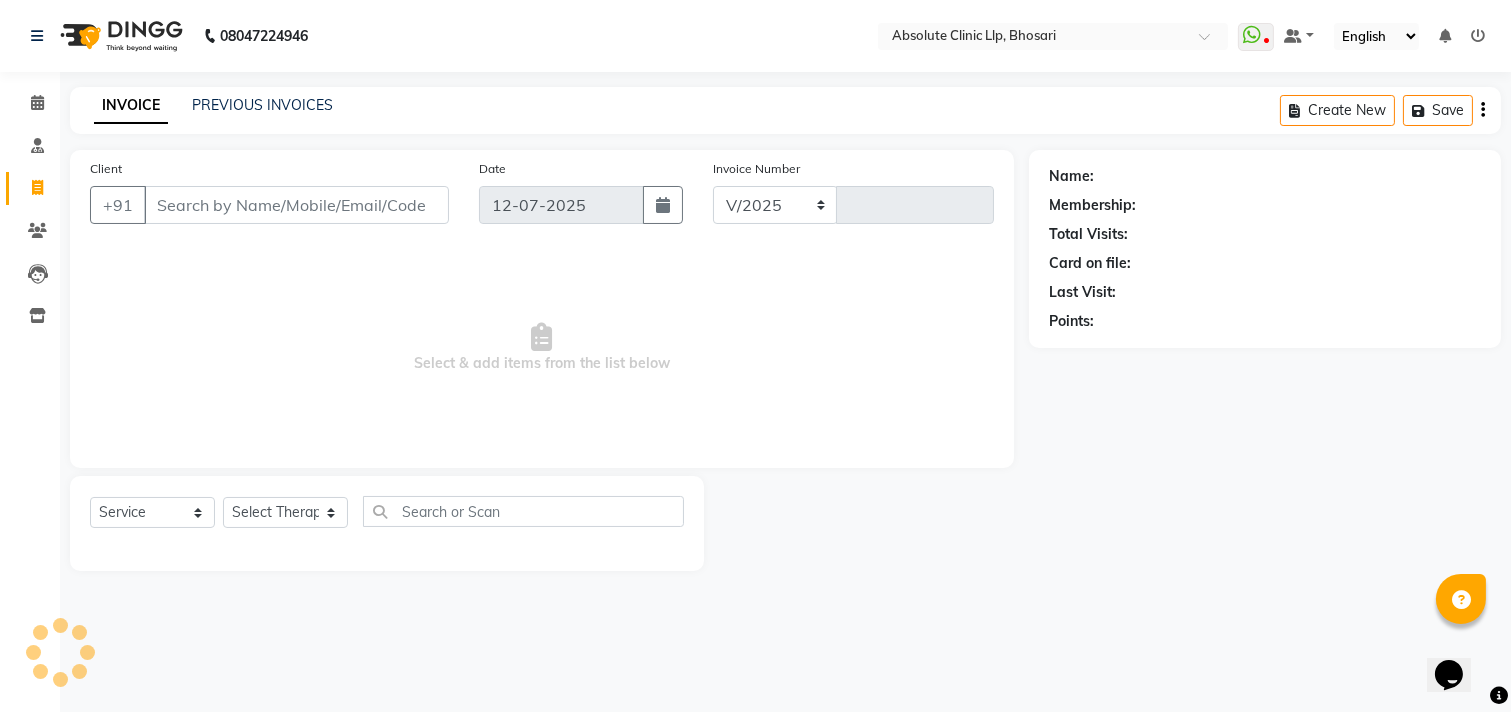 select on "4706" 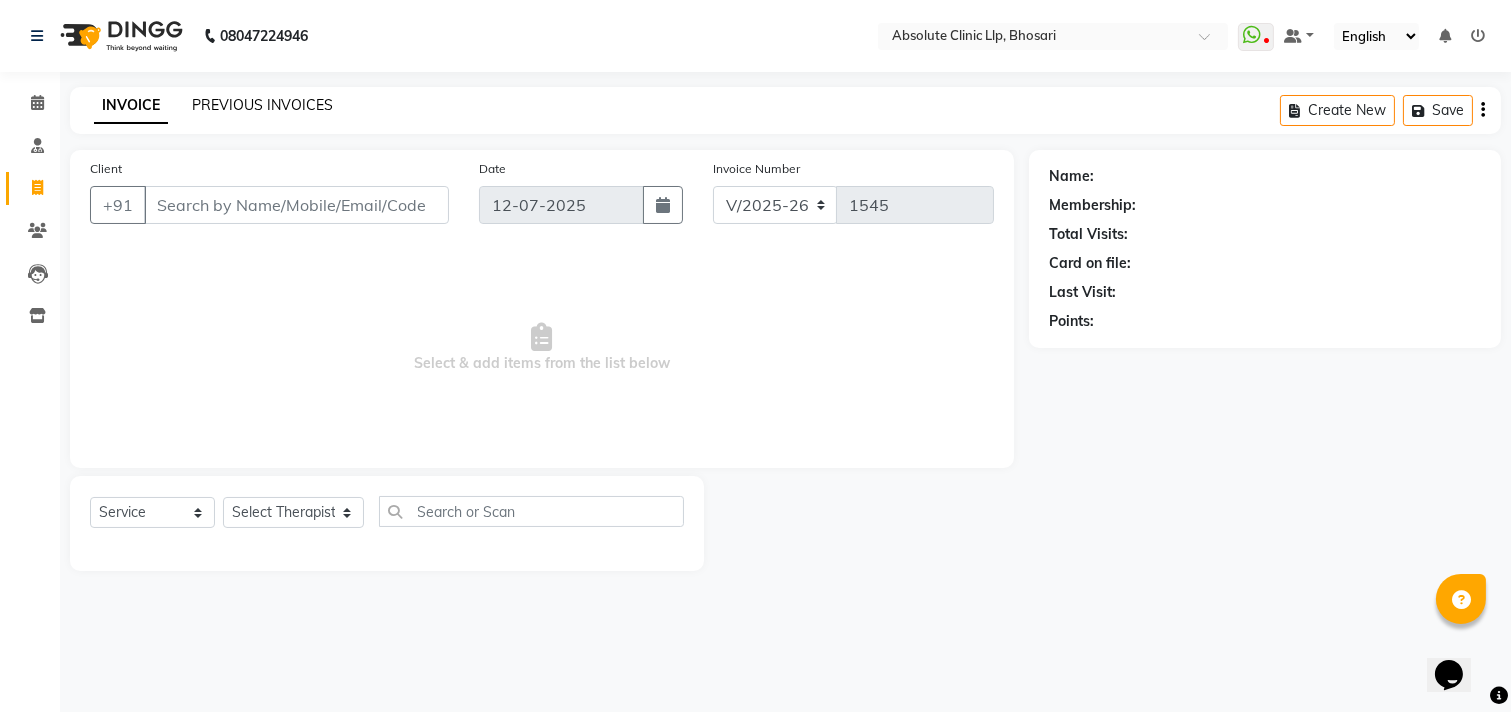 click on "PREVIOUS INVOICES" 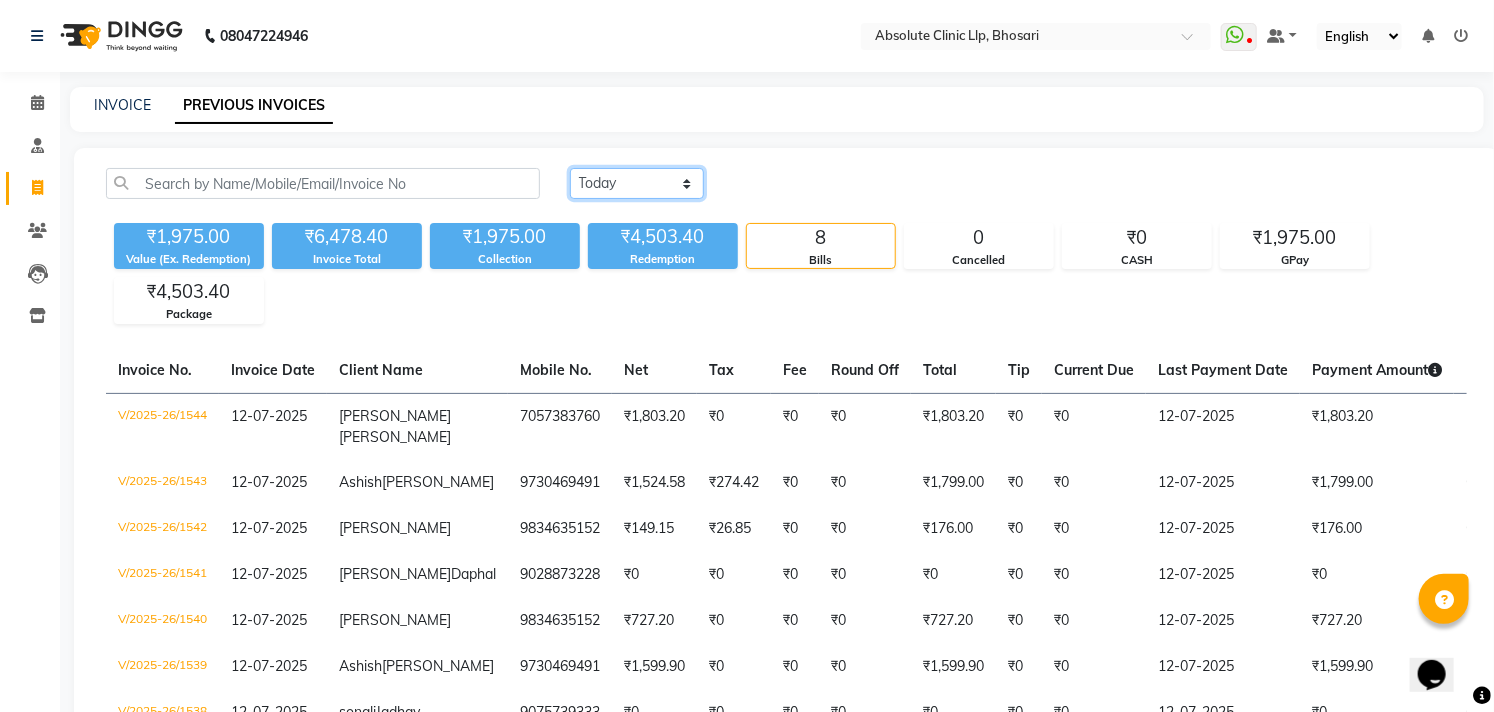 click on "[DATE] [DATE] Custom Range" 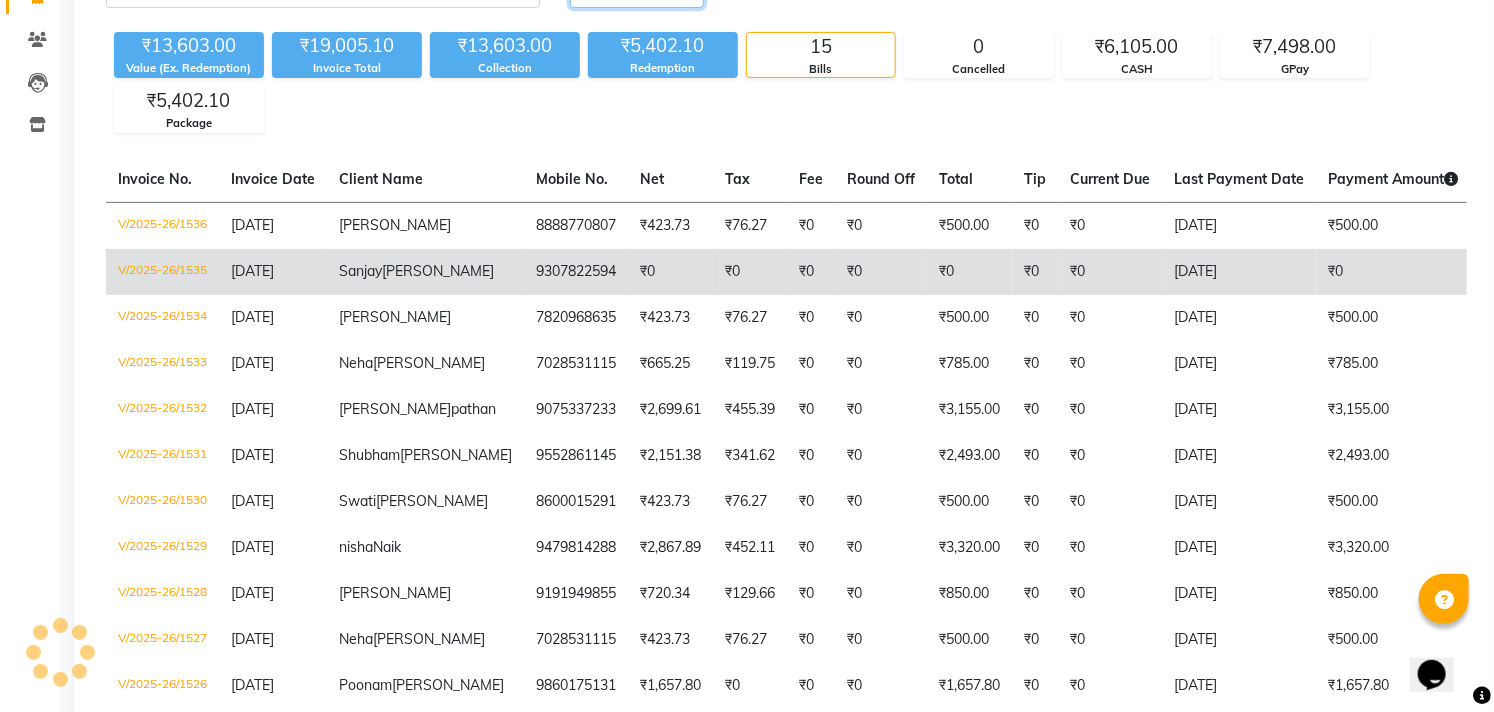 scroll, scrollTop: 222, scrollLeft: 0, axis: vertical 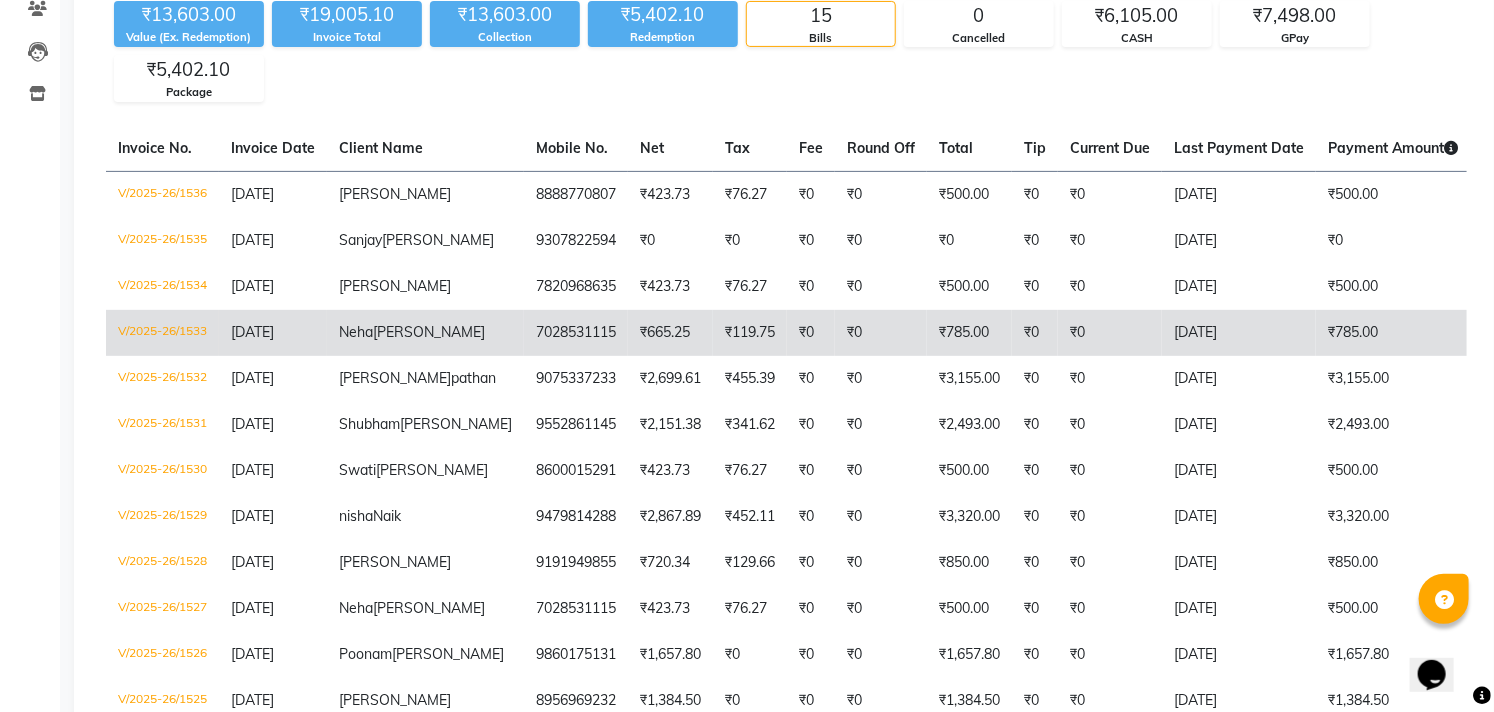 click on "V/2025-26/1533" 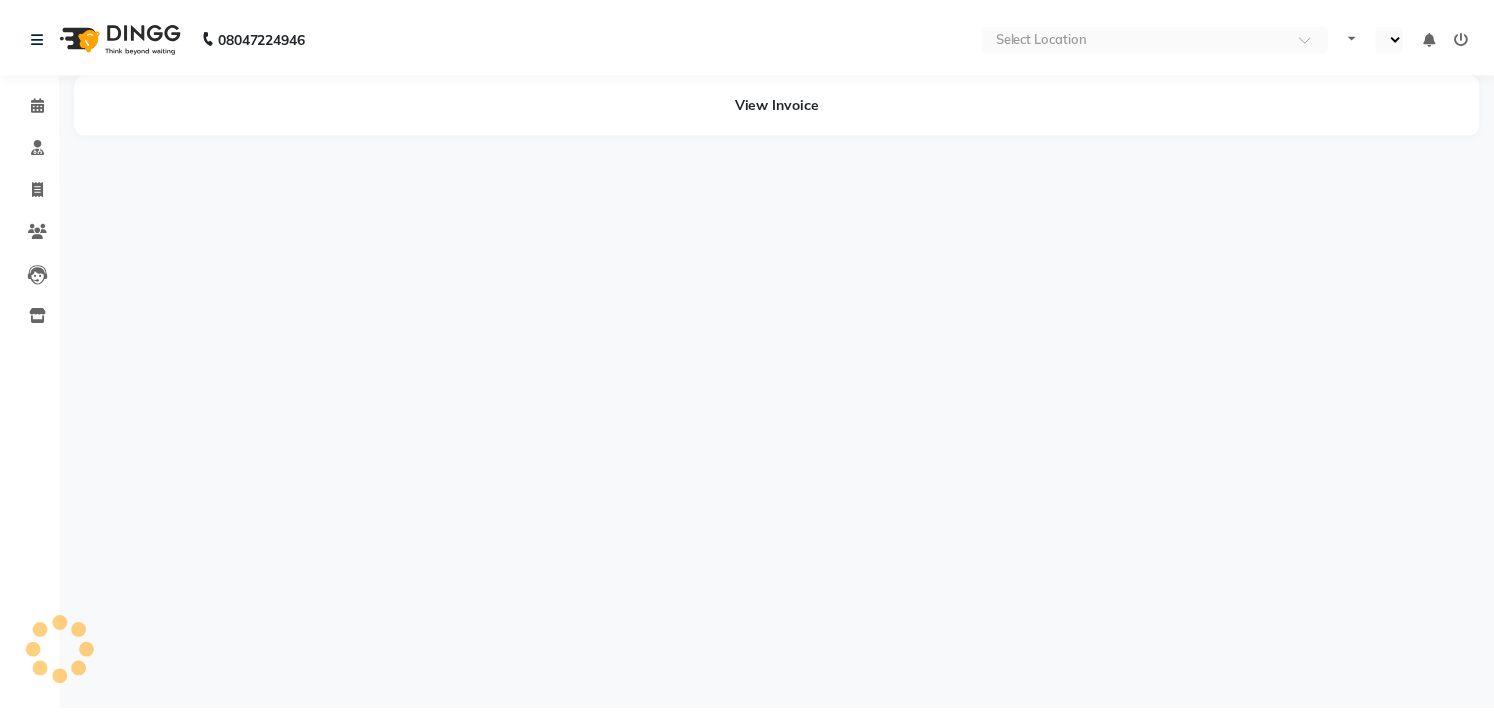 scroll, scrollTop: 0, scrollLeft: 0, axis: both 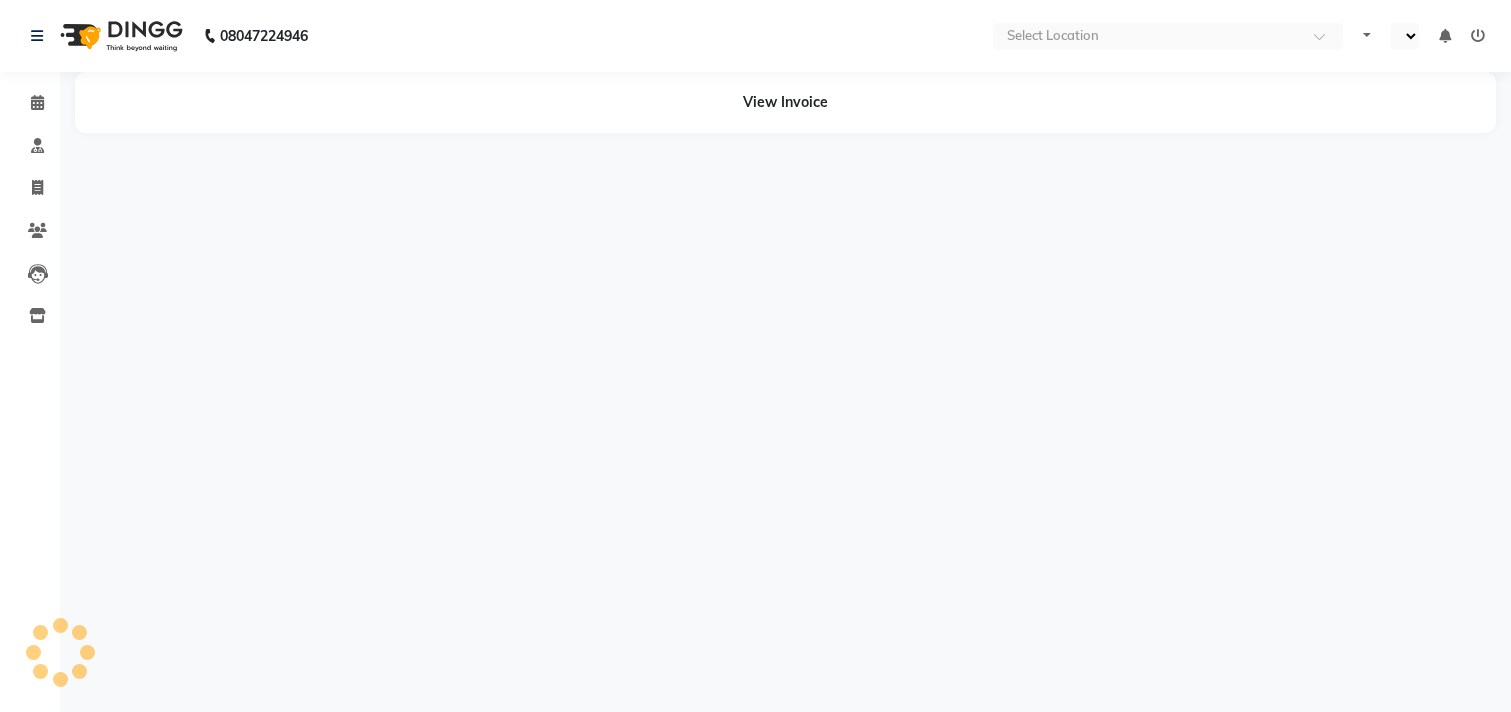 select on "en" 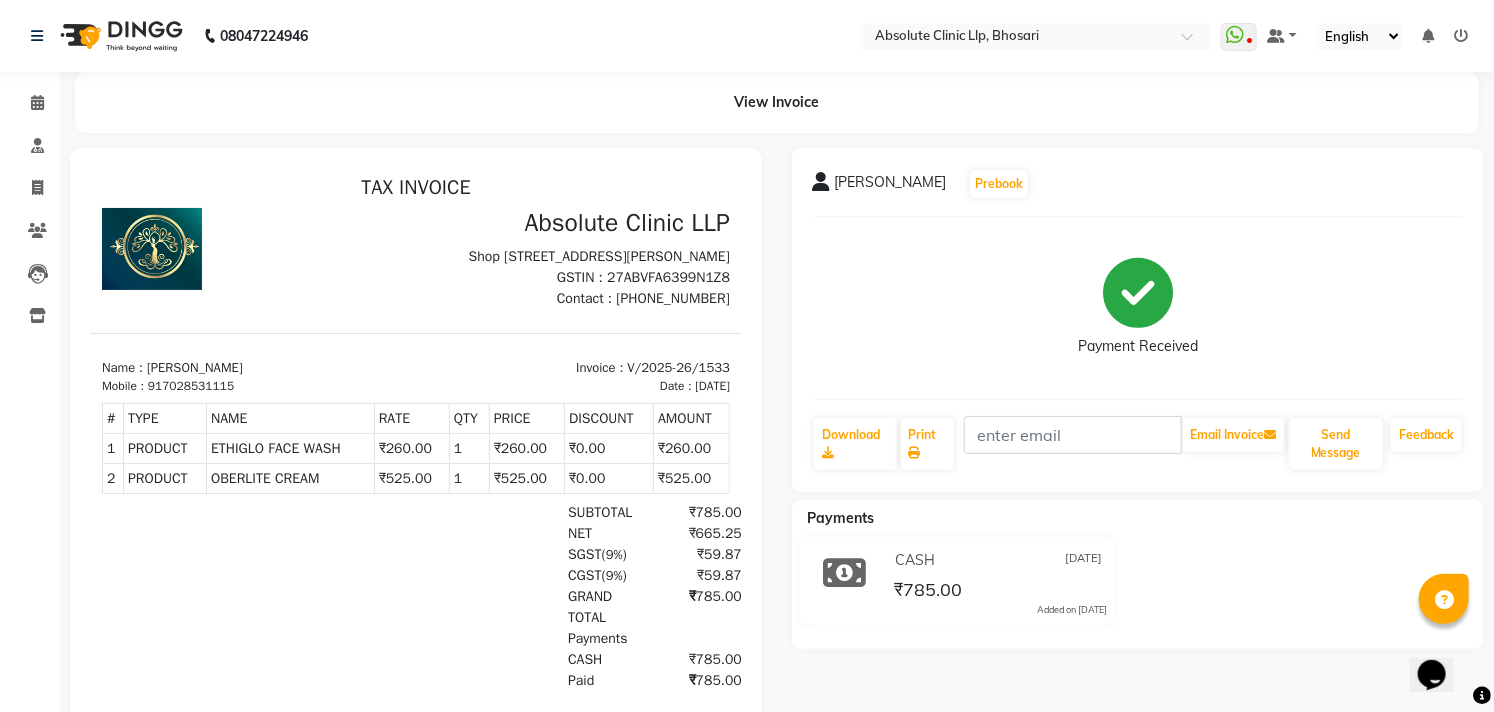 scroll, scrollTop: 0, scrollLeft: 0, axis: both 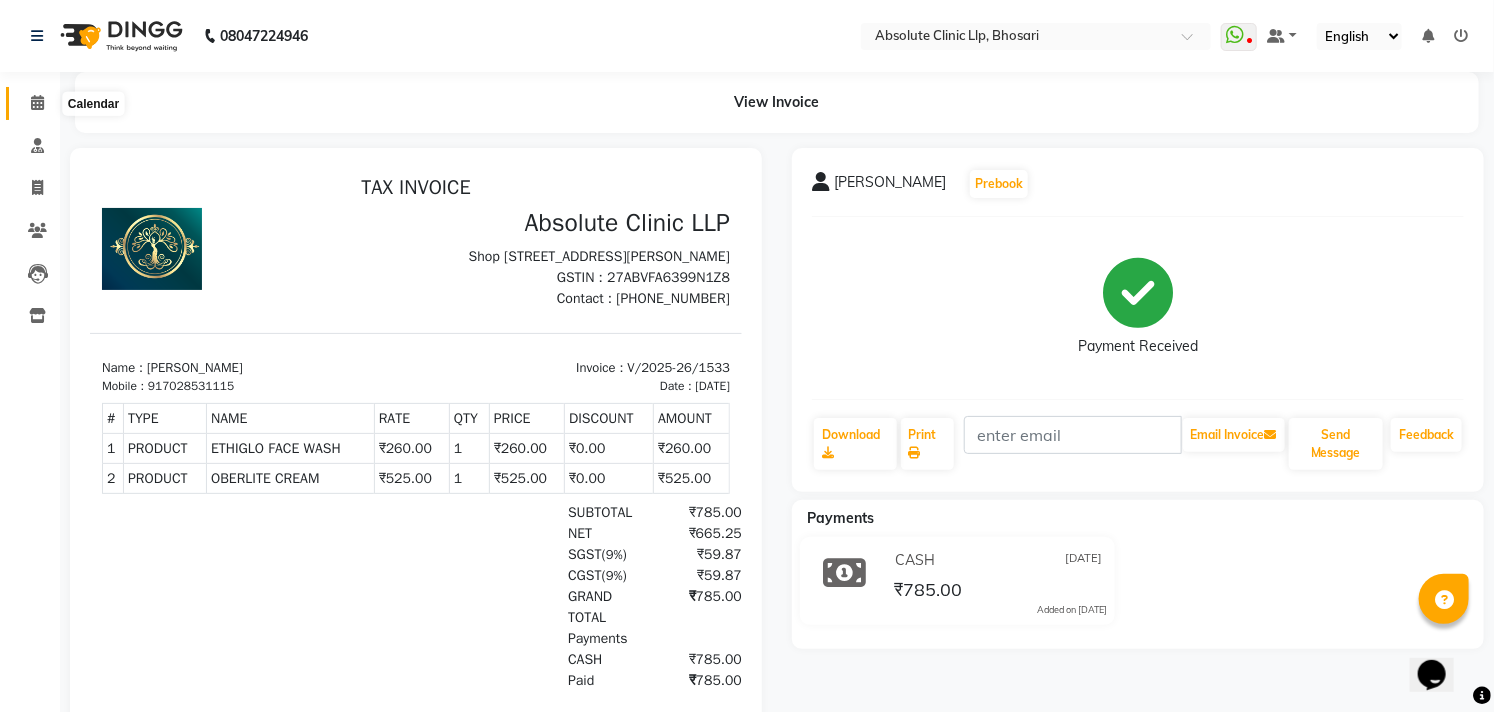 click 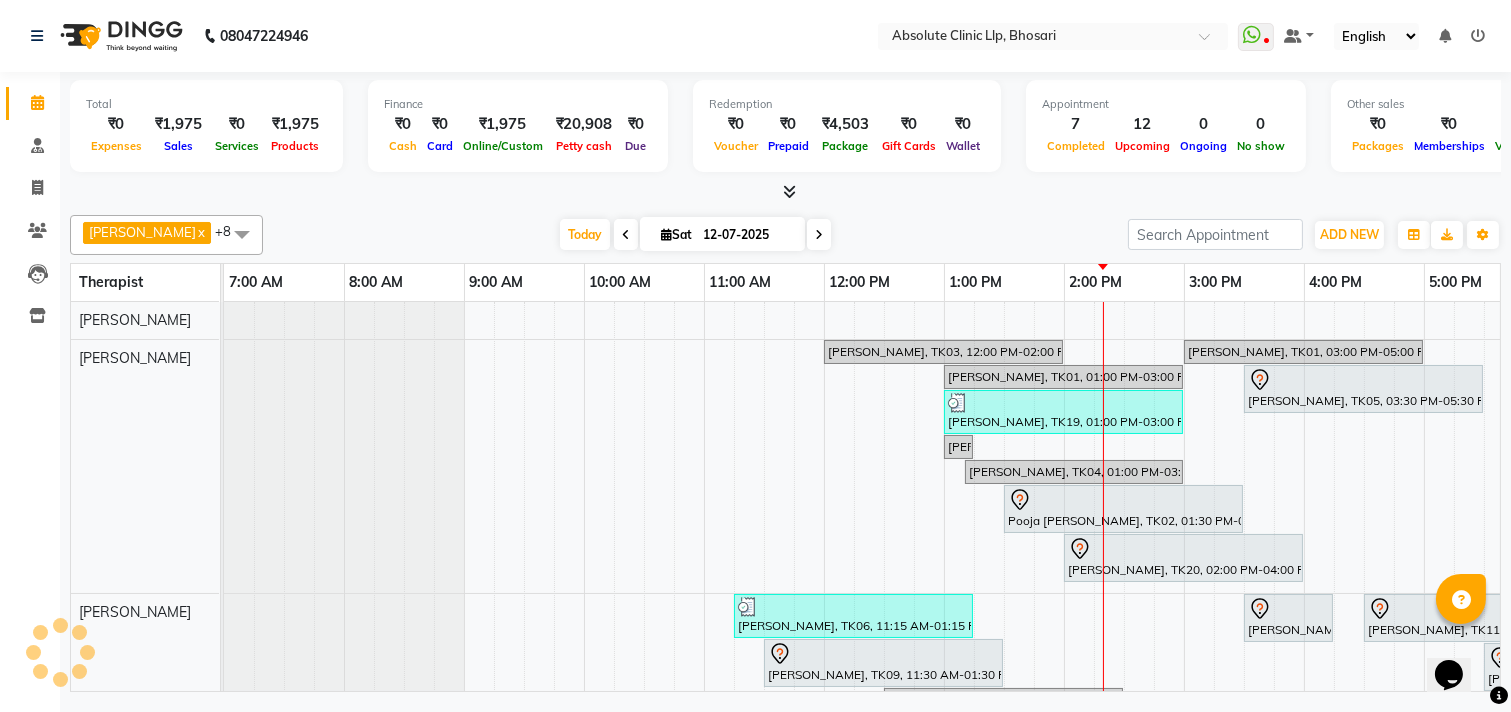 scroll, scrollTop: 0, scrollLeft: 524, axis: horizontal 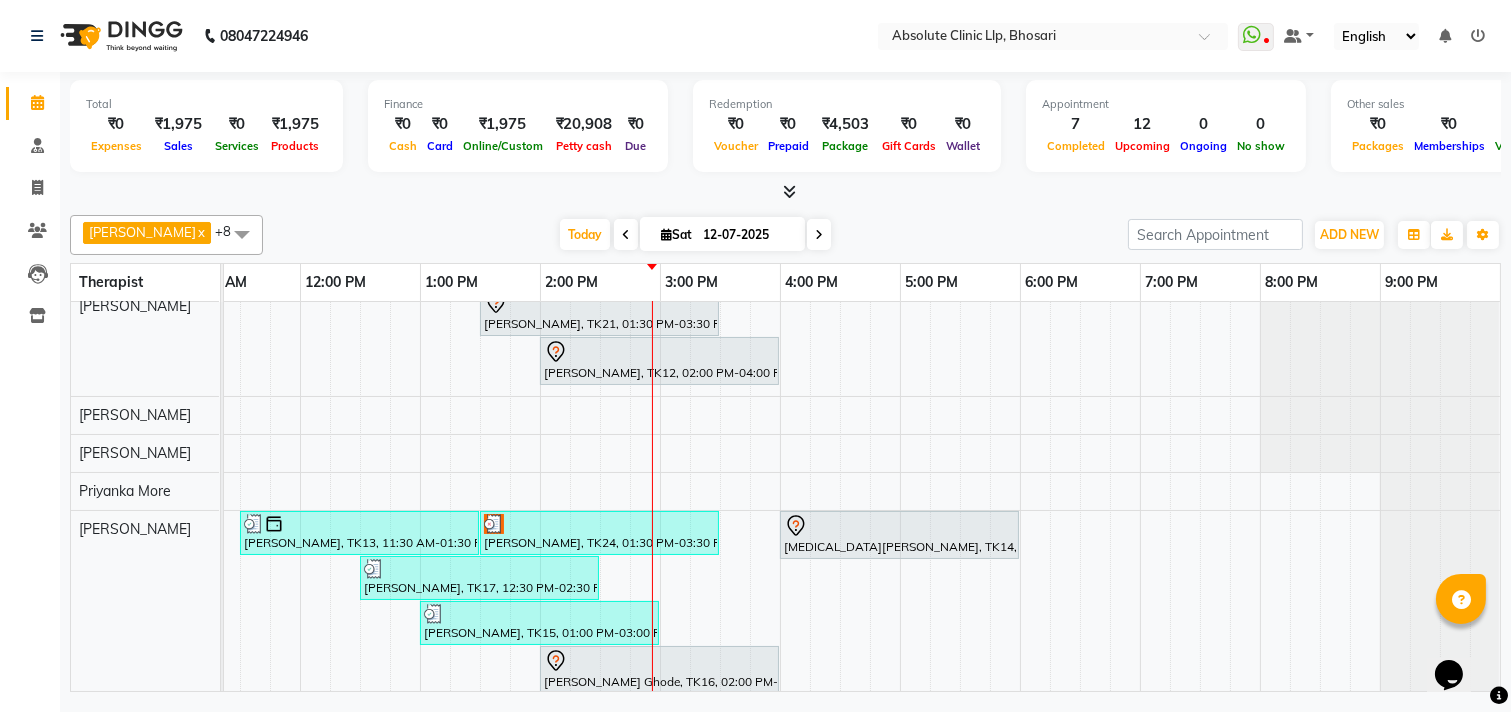 click on "[DATE]" at bounding box center [722, 234] 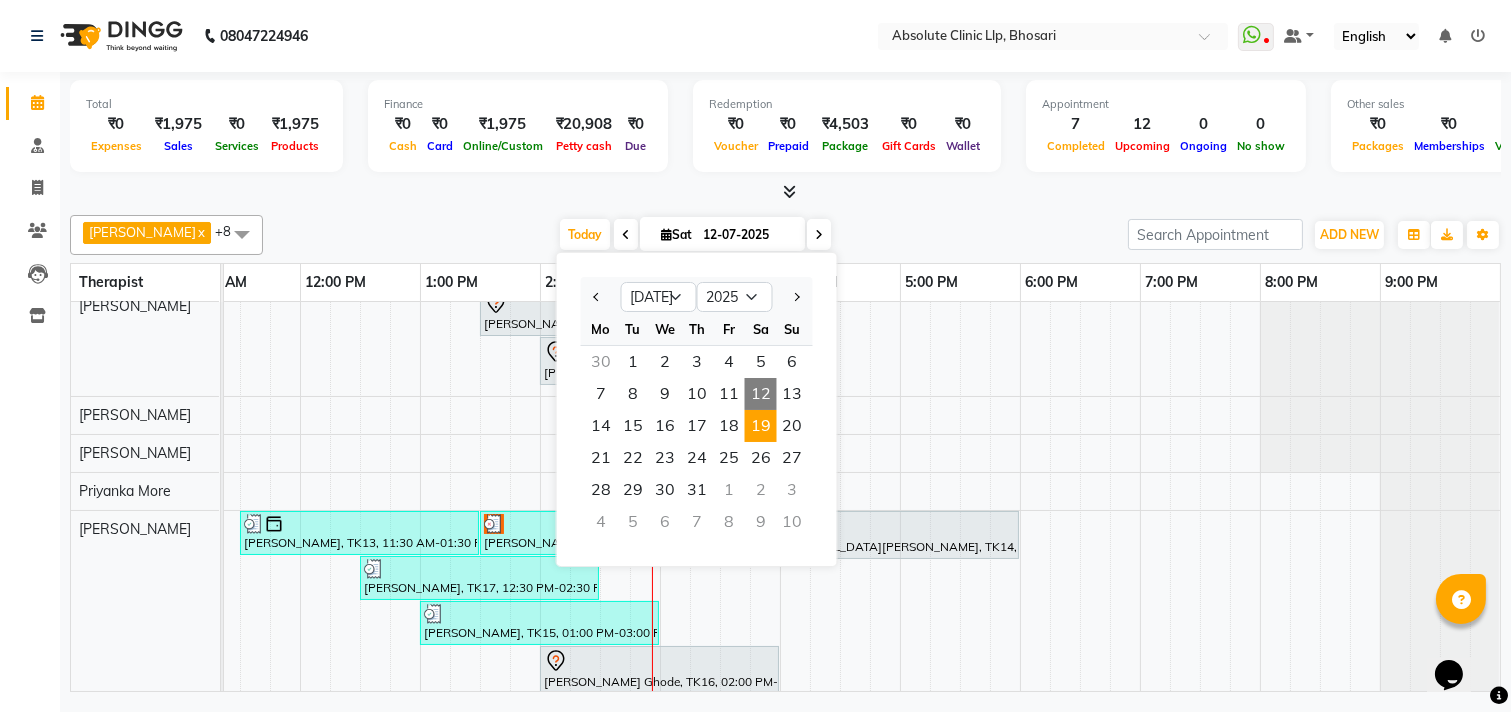 click on "19" at bounding box center (761, 426) 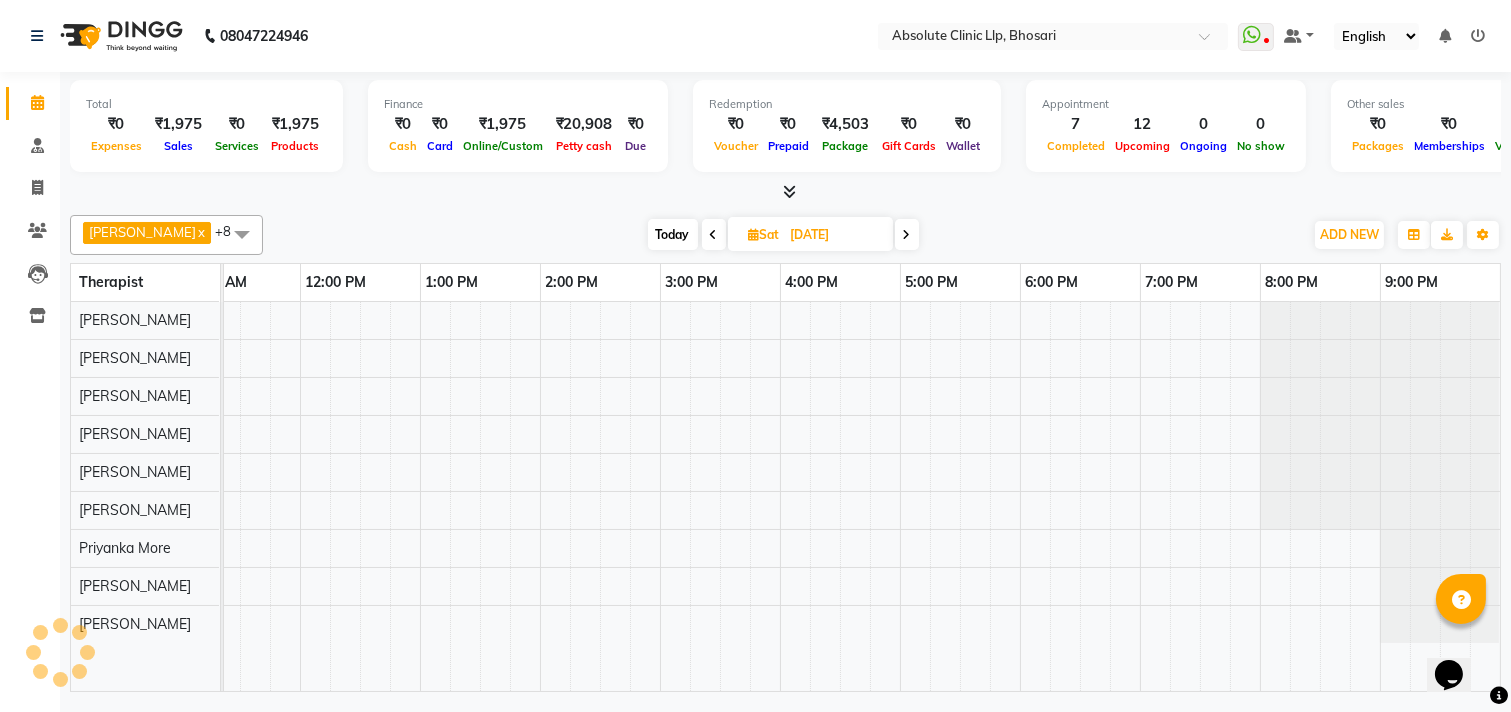 scroll, scrollTop: 0, scrollLeft: 0, axis: both 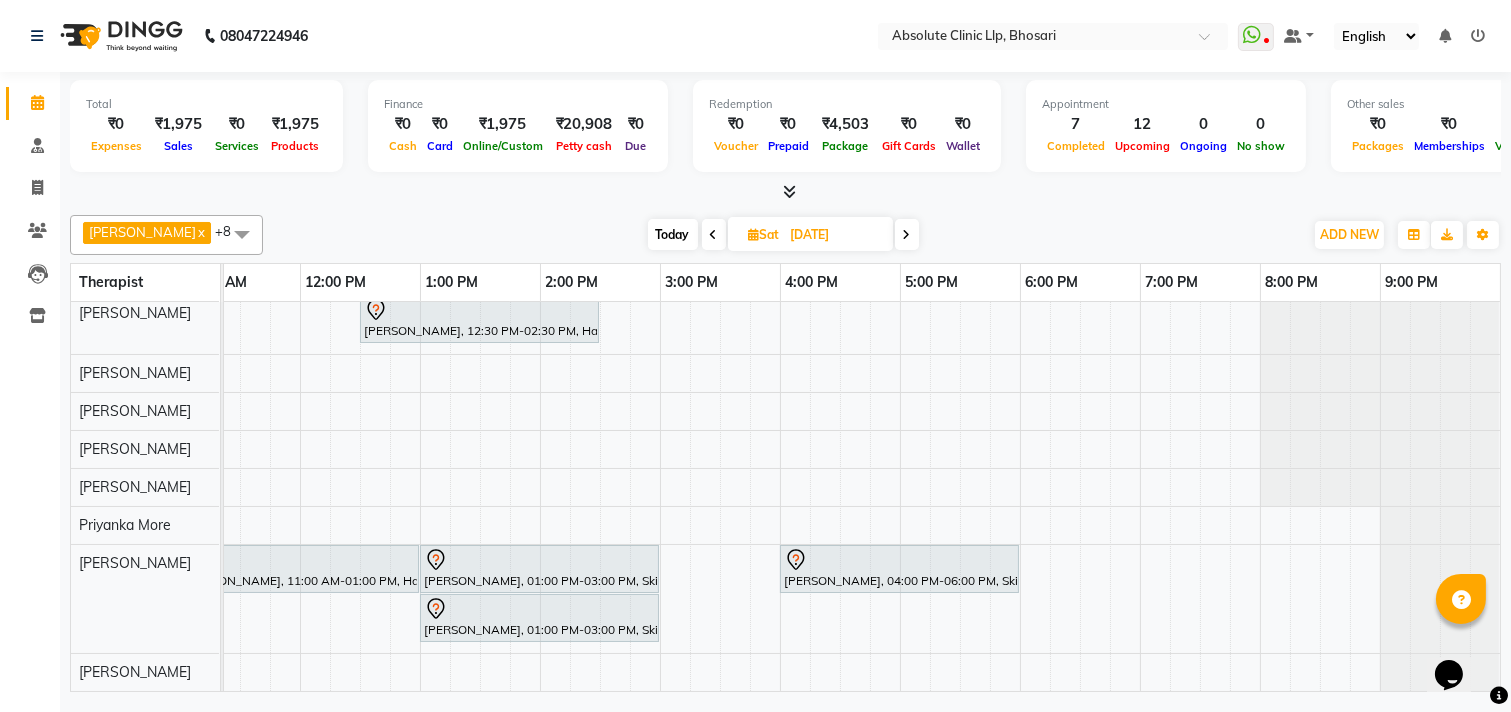 click on "Ashish Gavhane, 12:30 PM-02:30 PM, Hair Treatment - Hair Prp             Vijay Daphal, 11:00 AM-01:00 PM, Hair Treatment - Hair Matrix             nasreen pathan, 01:00 PM-03:00 PM, Skin Treatment - Hydra Facial             Omkar Sutar, 04:00 PM-06:00 PM, Skin Treatment - Serum Insertion (Vit C)             Vijay Daphal, 01:00 PM-03:00 PM, Skin Treatment - Hydra Facial" at bounding box center [600, 474] 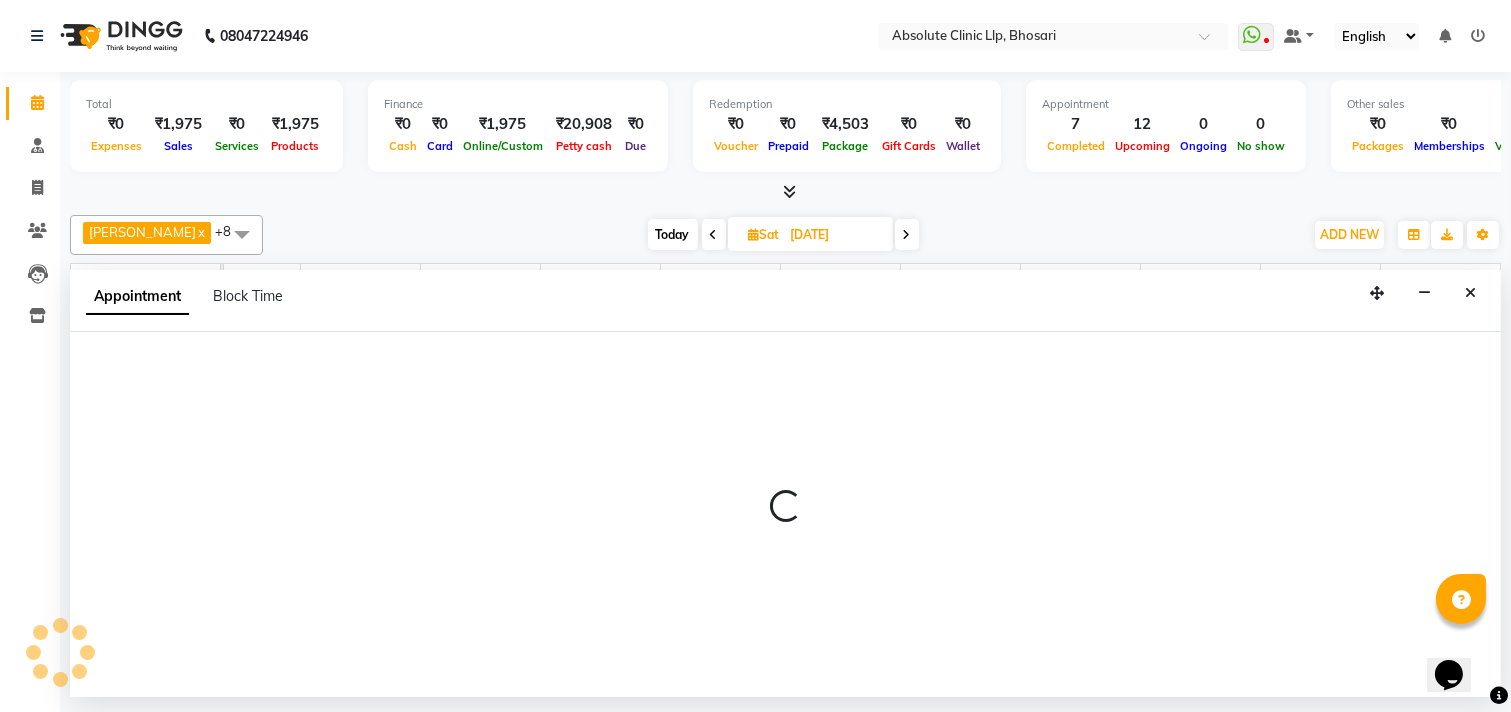 select on "70435" 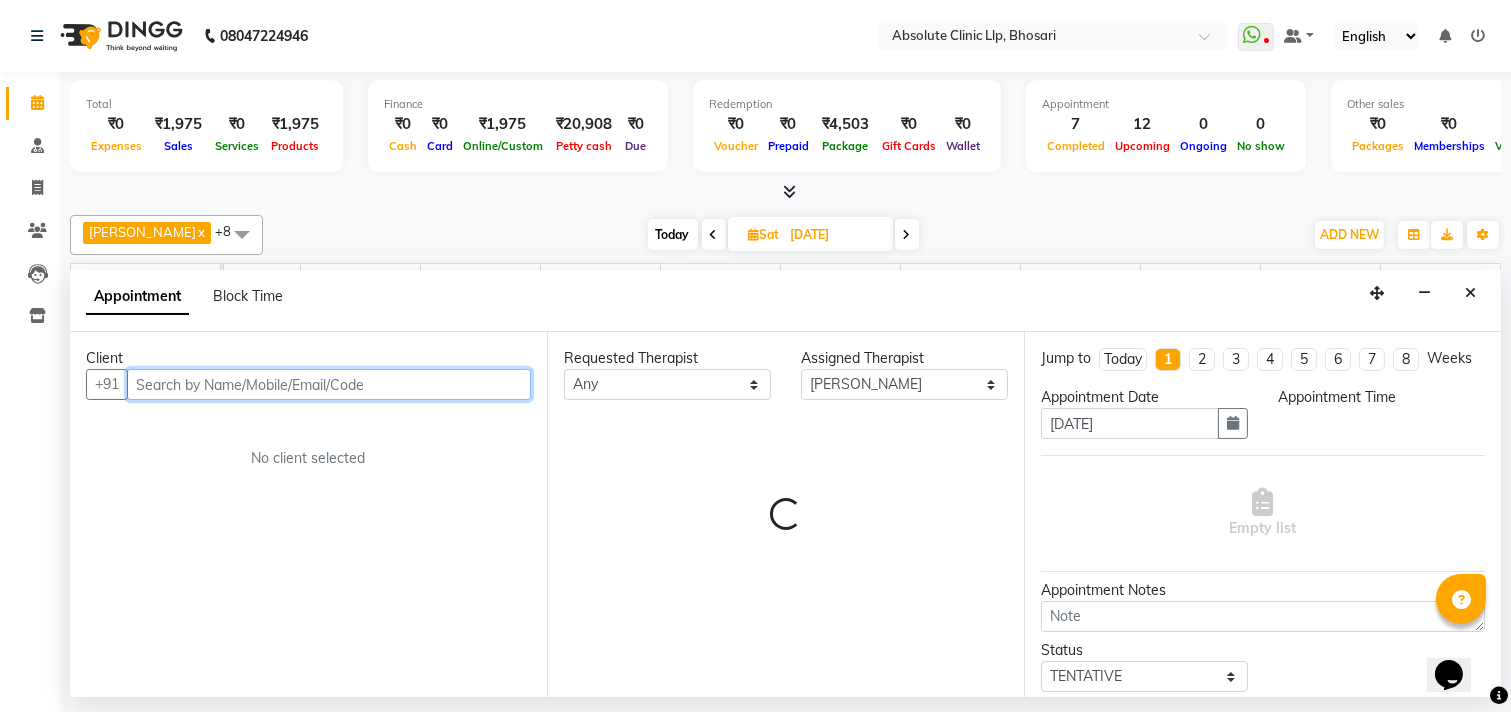 click at bounding box center (329, 384) 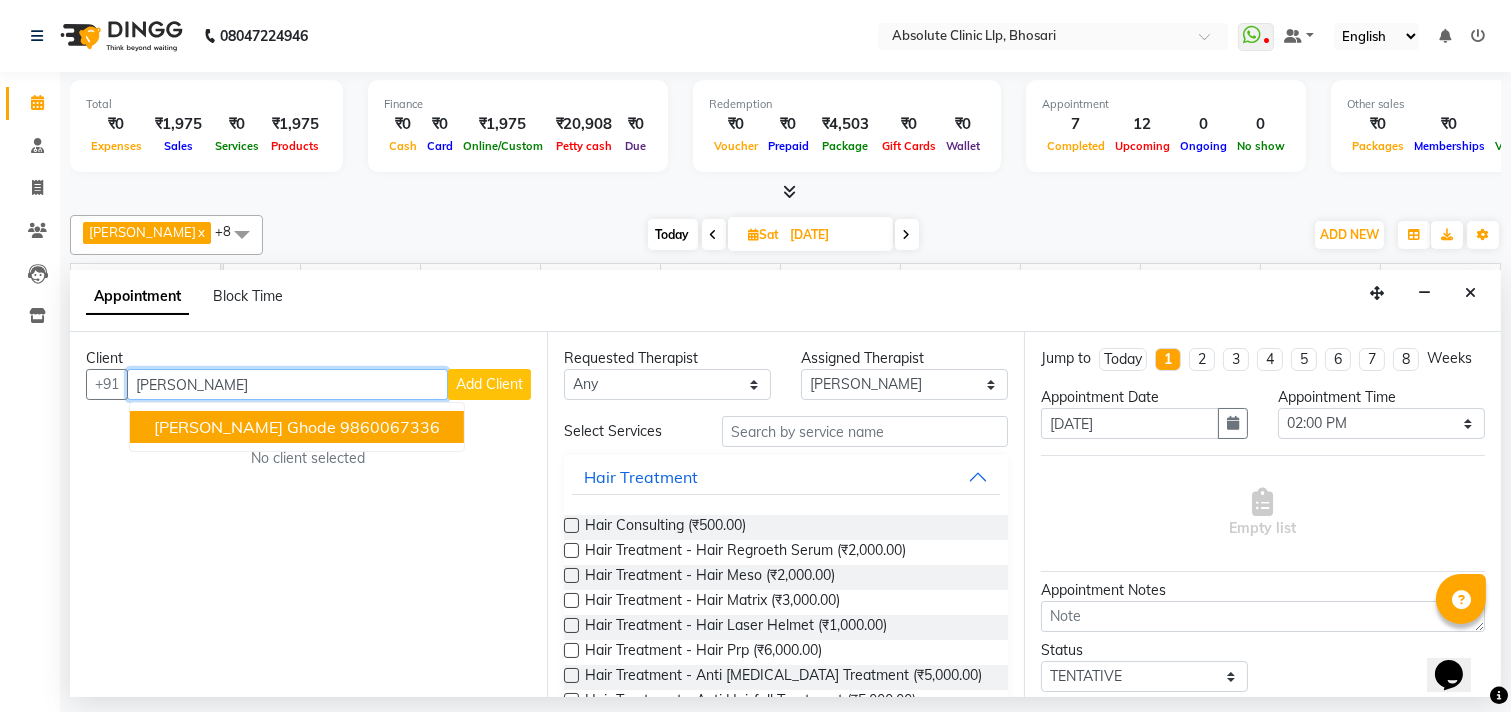click on "9860067336" at bounding box center [390, 427] 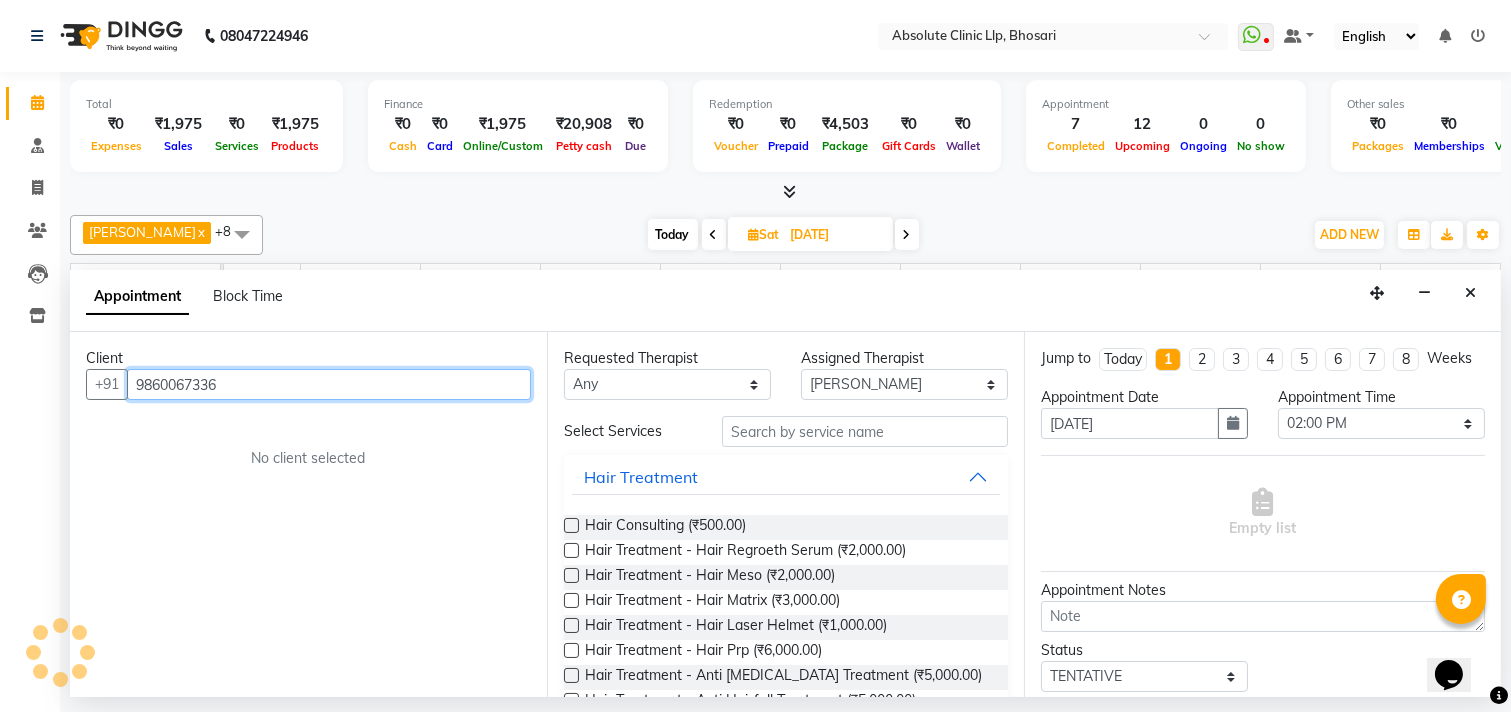 type on "9860067336" 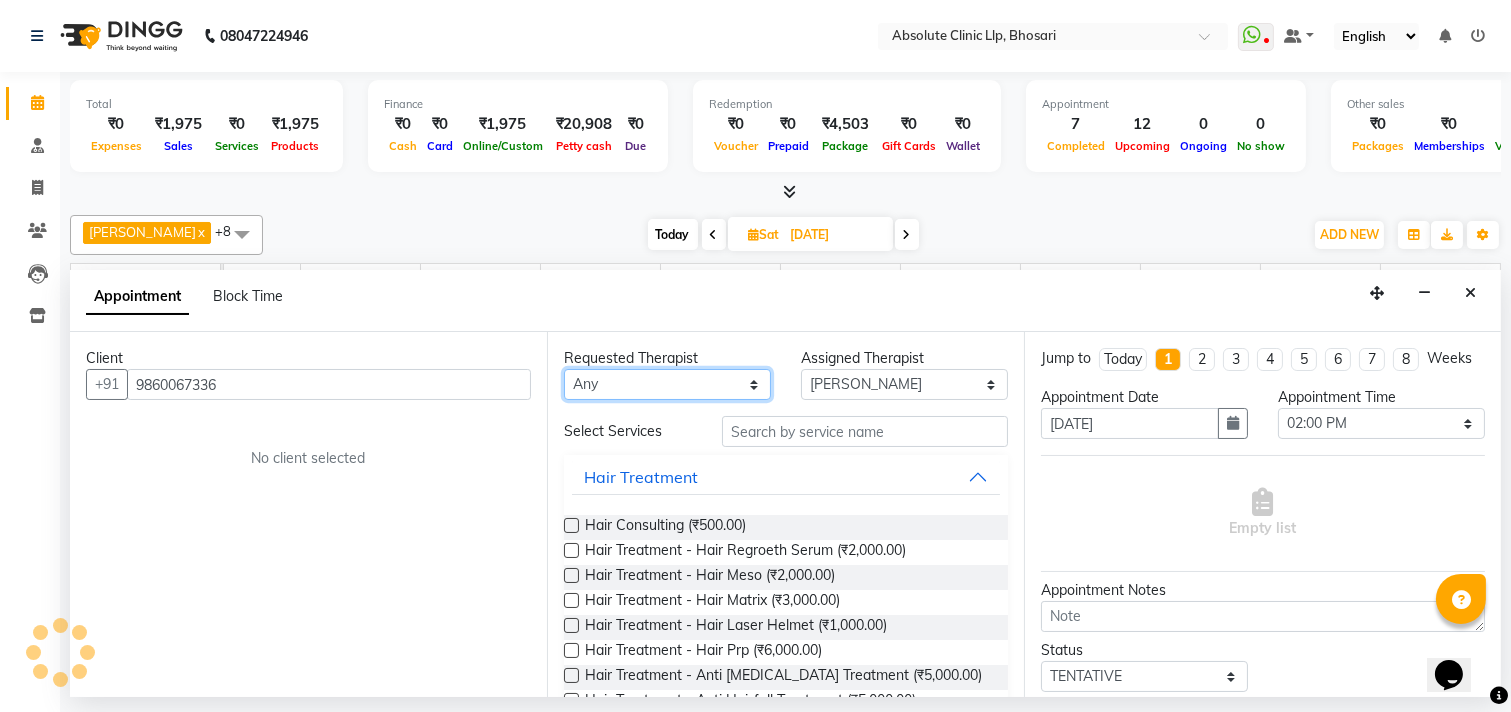 click on "Any [PERSON_NAME]	 [PERSON_NAME] [PERSON_NAME] [PERSON_NAME] [PERSON_NAME] Priyanka  More [PERSON_NAME]	 [PERSON_NAME] [PERSON_NAME] Naikre	 [PERSON_NAME]" at bounding box center (667, 384) 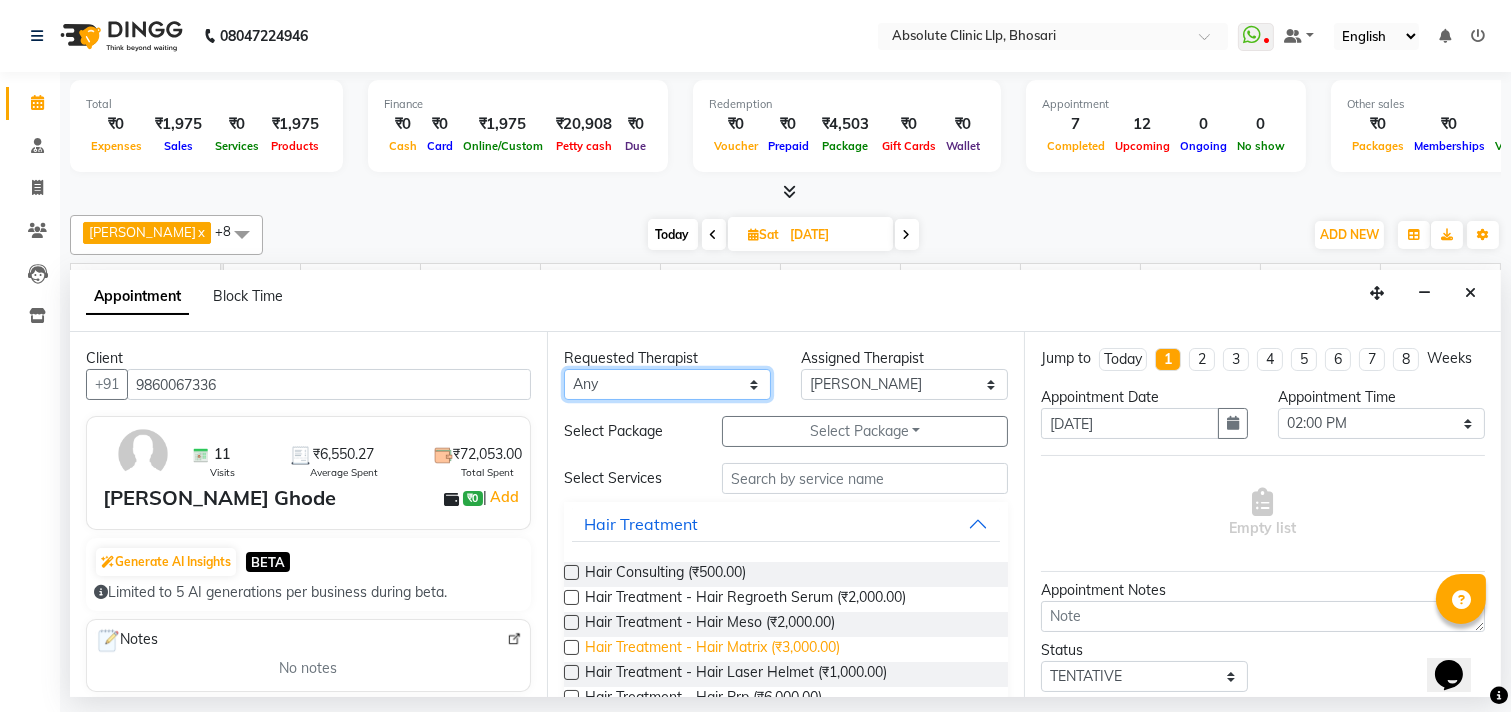 select on "70435" 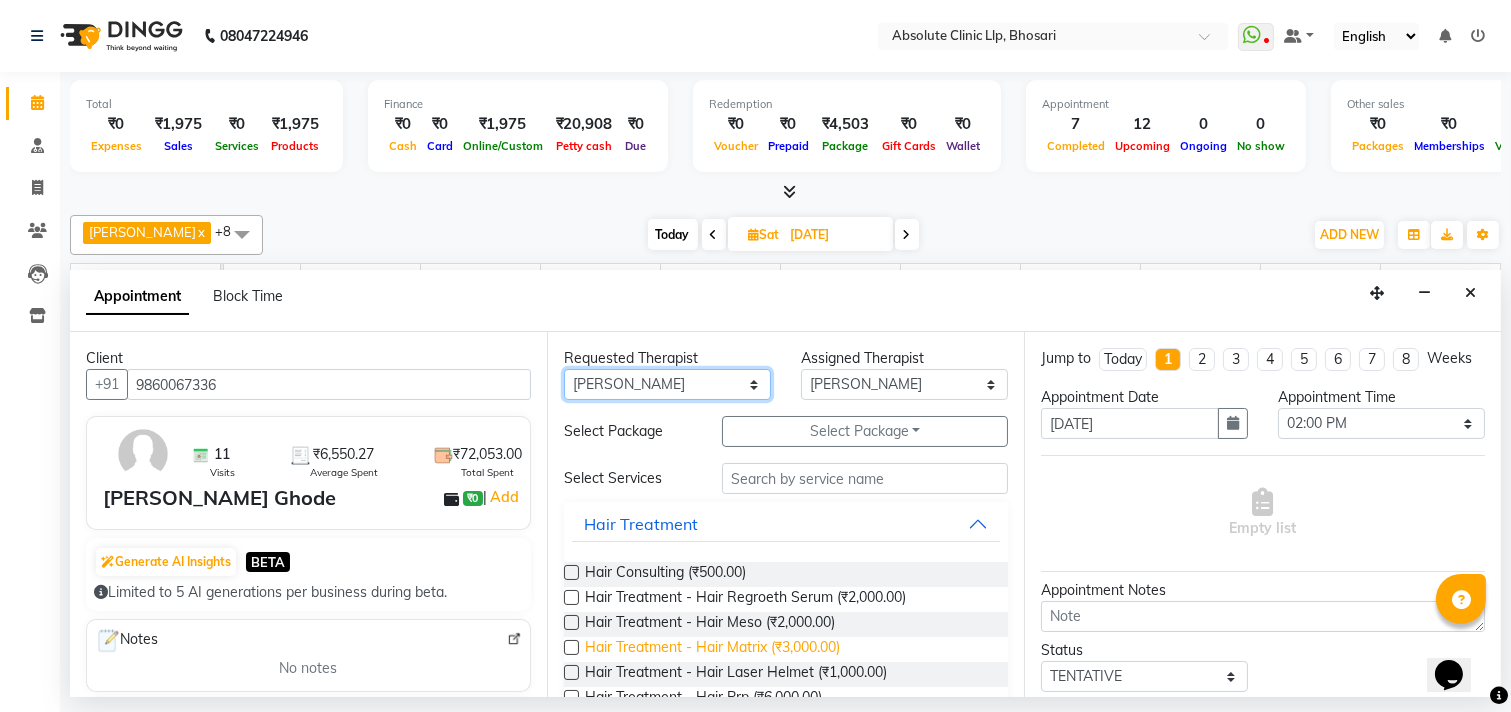 click on "Any [PERSON_NAME]	 [PERSON_NAME] [PERSON_NAME] [PERSON_NAME] [PERSON_NAME] Priyanka  More [PERSON_NAME]	 [PERSON_NAME] [PERSON_NAME] Naikre	 [PERSON_NAME]" at bounding box center (667, 384) 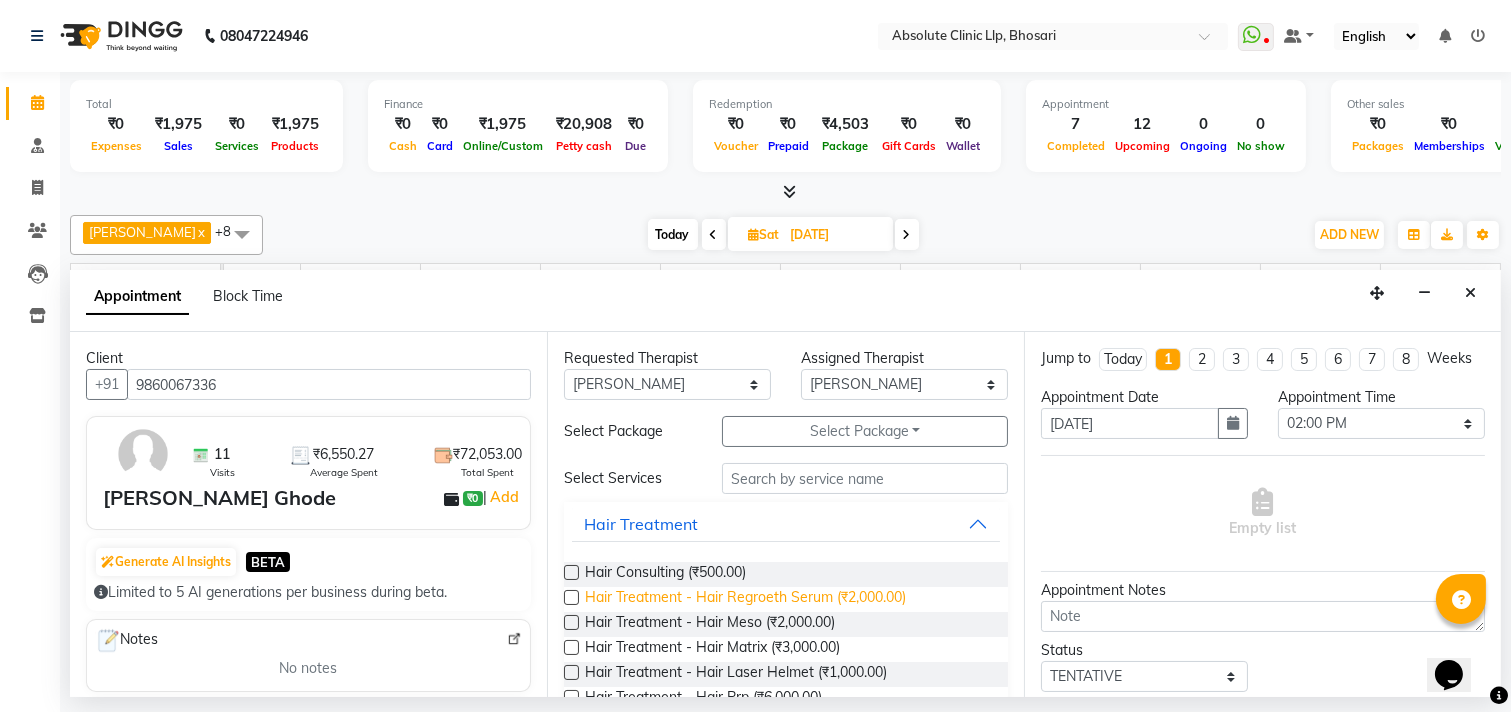 click on "Hair Treatment - Hair Regroeth Serum (₹2,000.00)" at bounding box center [745, 599] 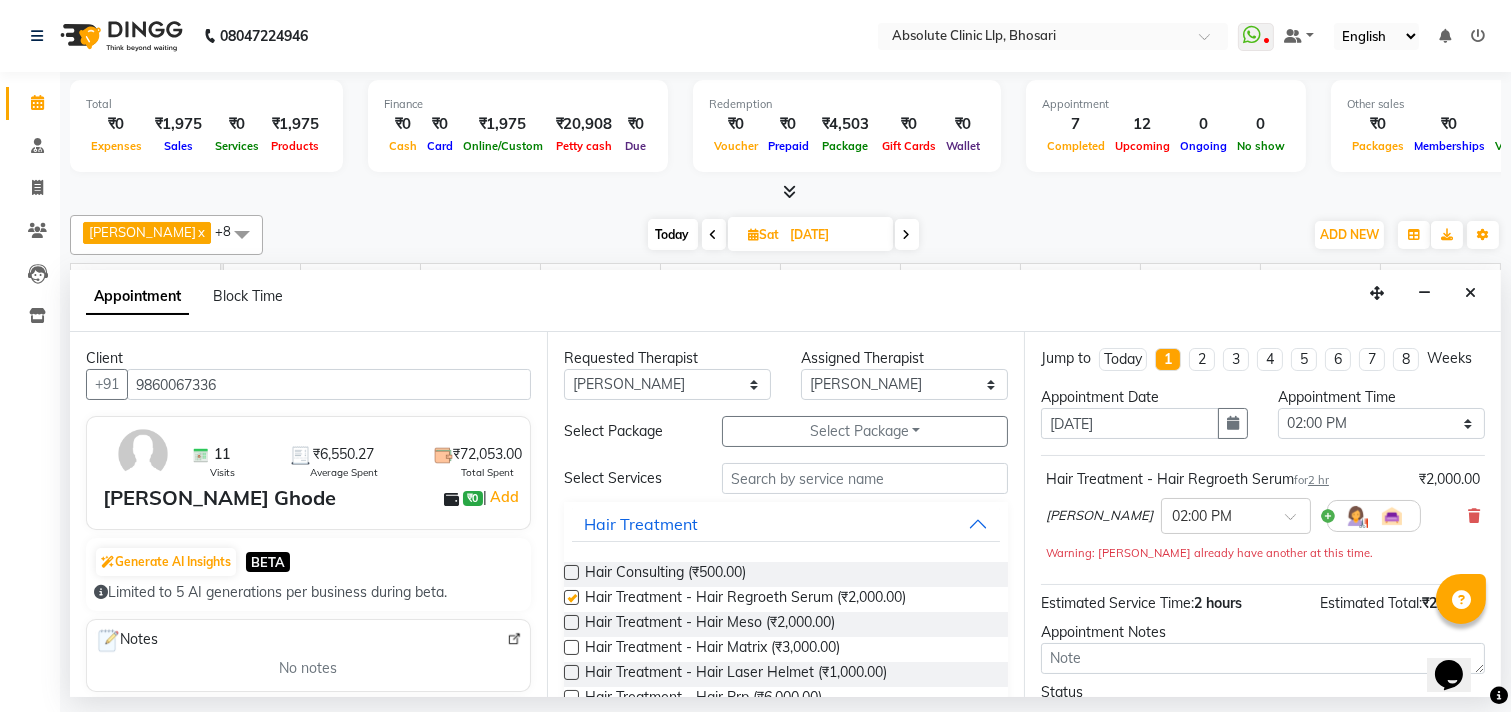 checkbox on "false" 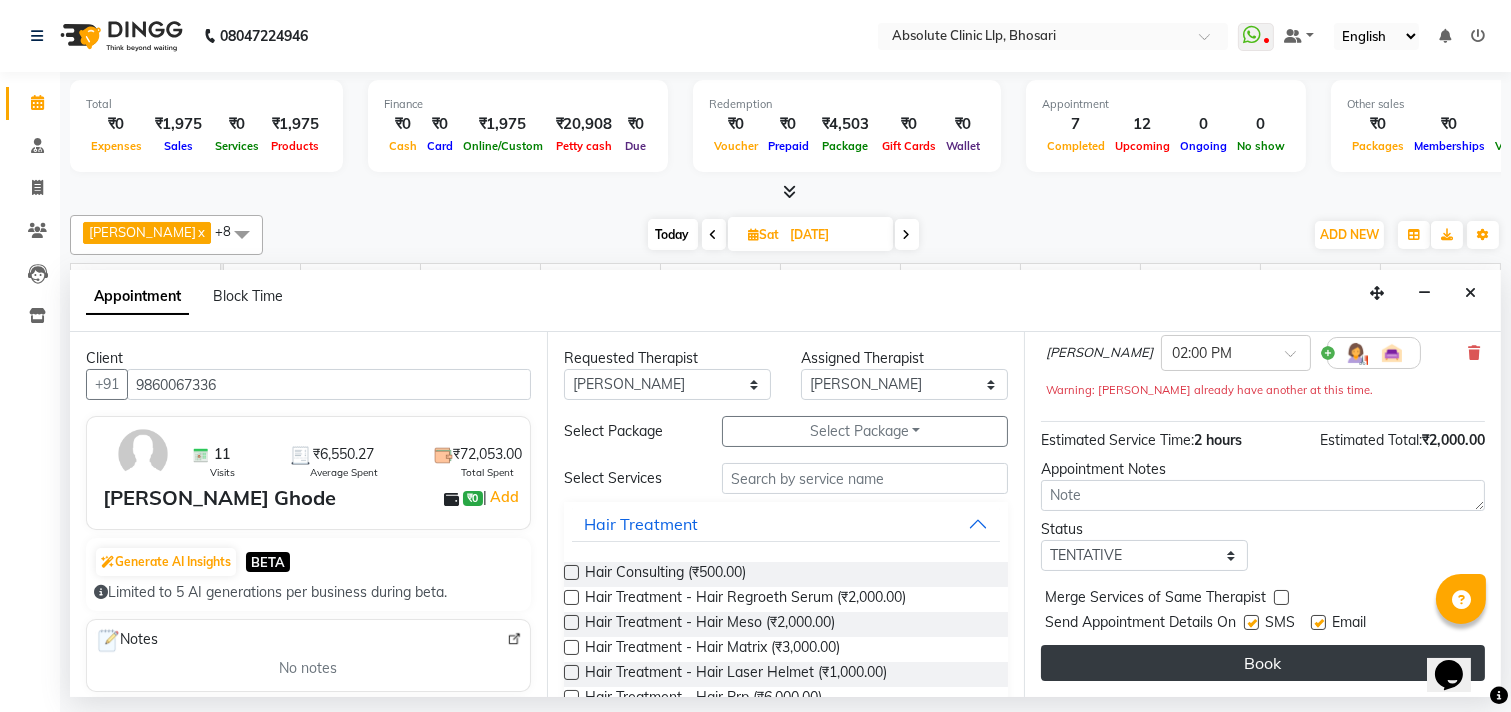 scroll, scrollTop: 182, scrollLeft: 0, axis: vertical 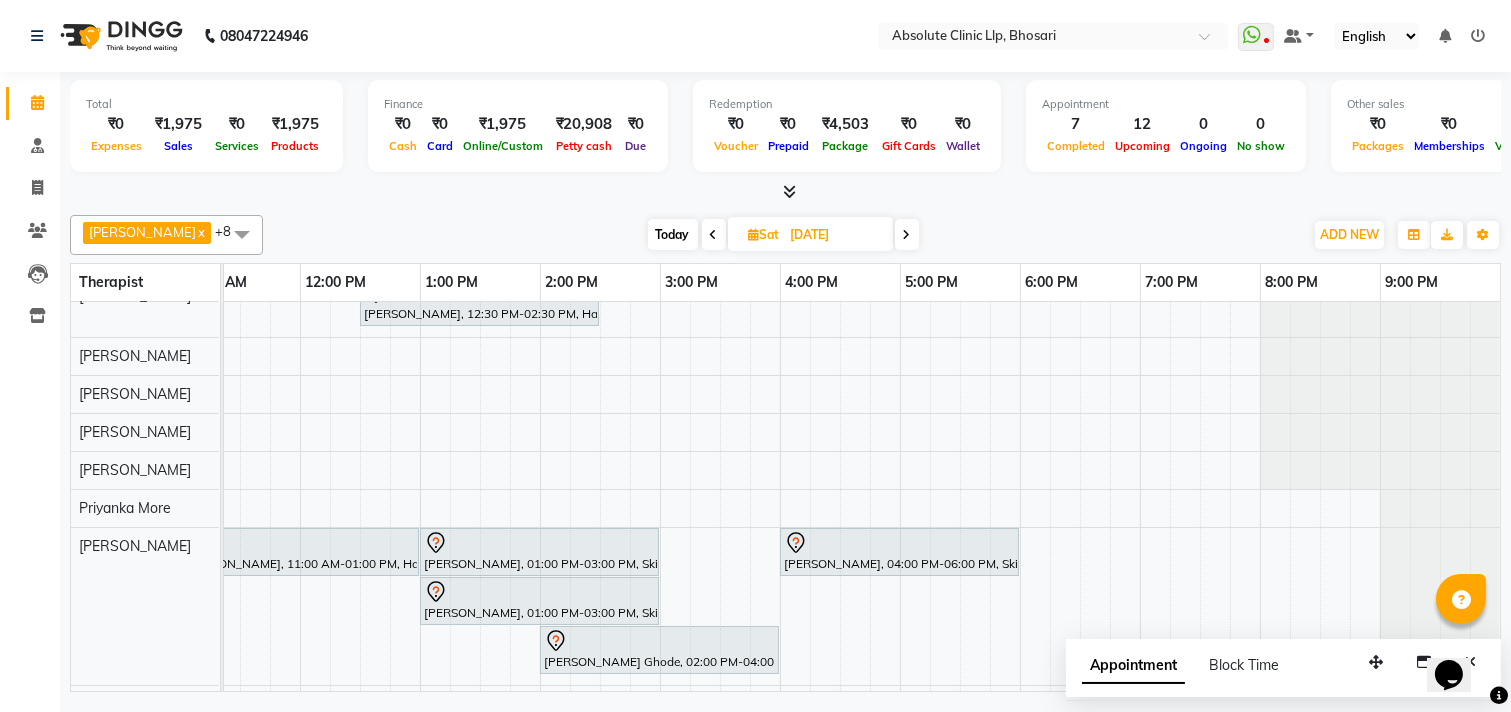 click at bounding box center [754, 234] 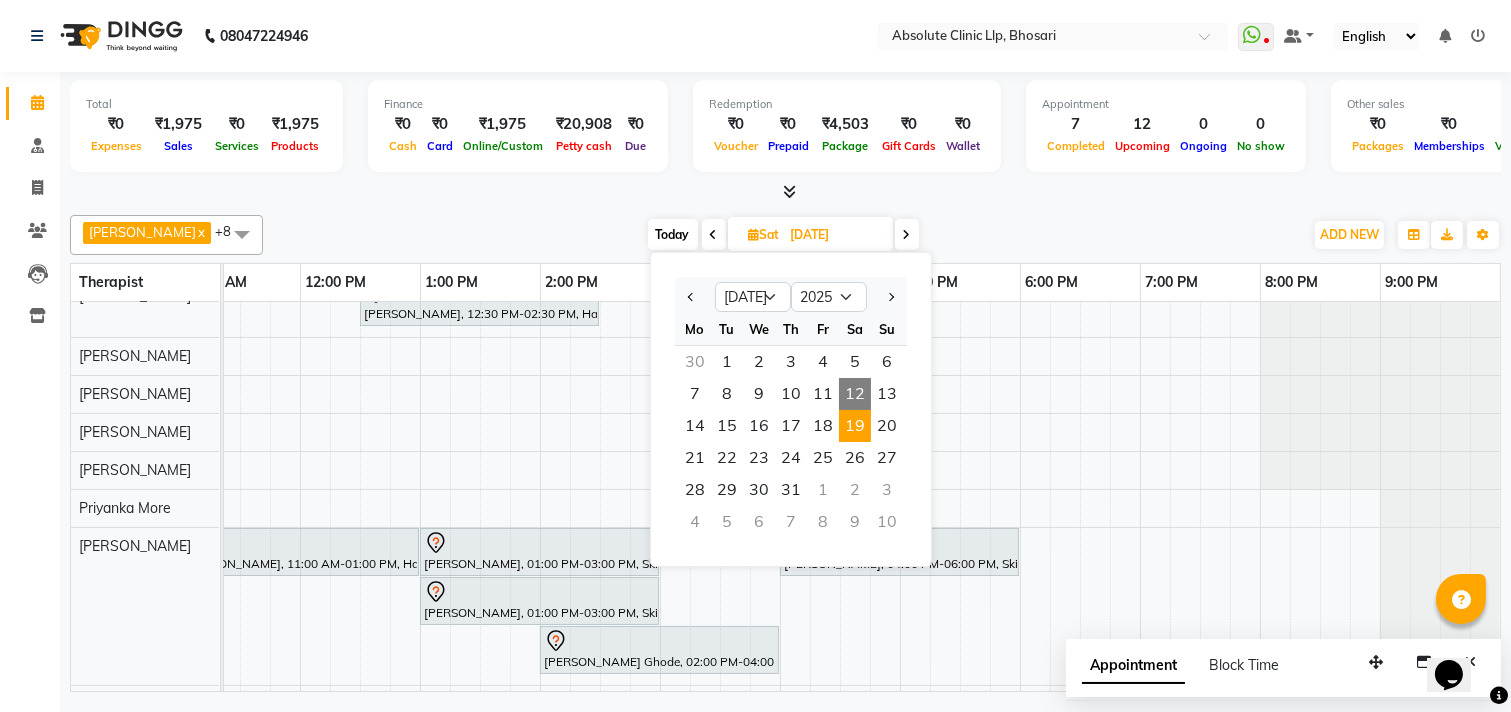 click on "12" at bounding box center (855, 394) 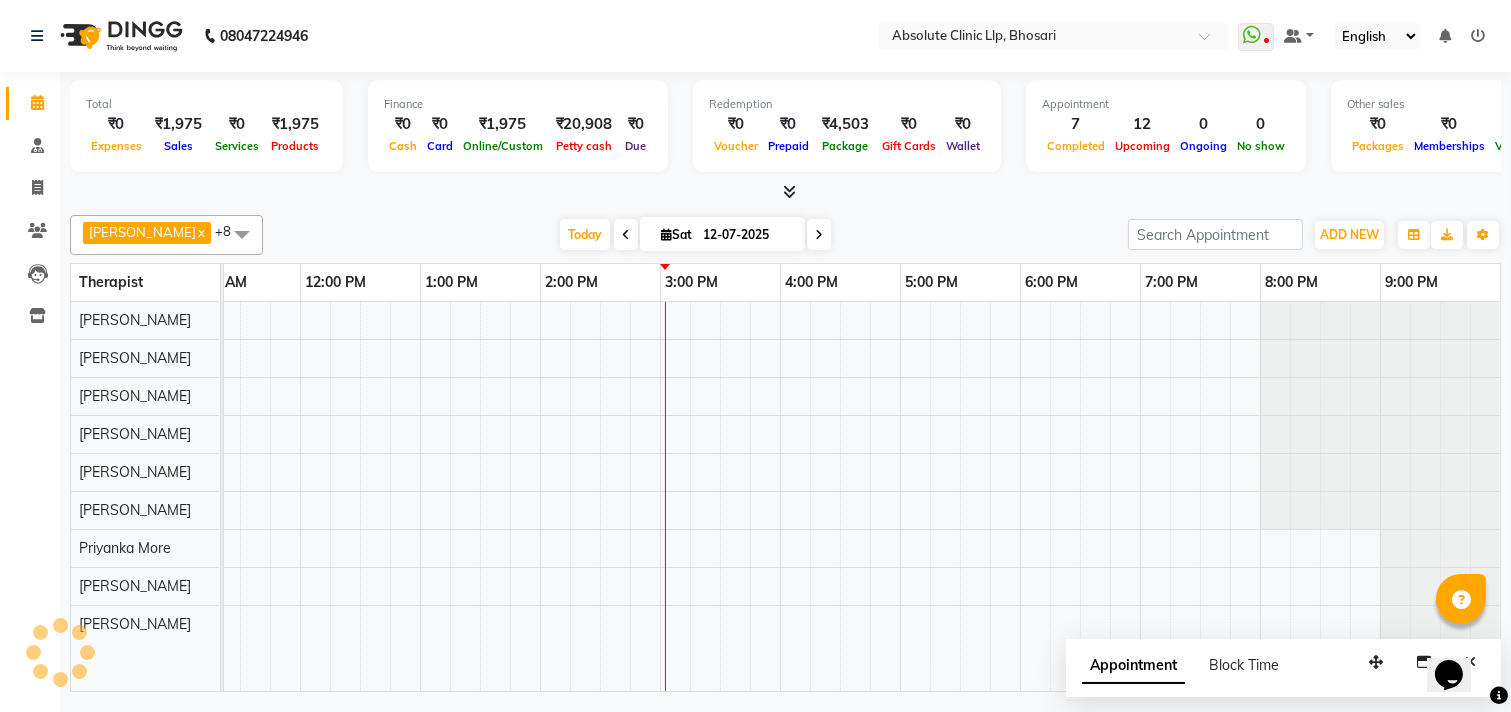 scroll, scrollTop: 0, scrollLeft: 524, axis: horizontal 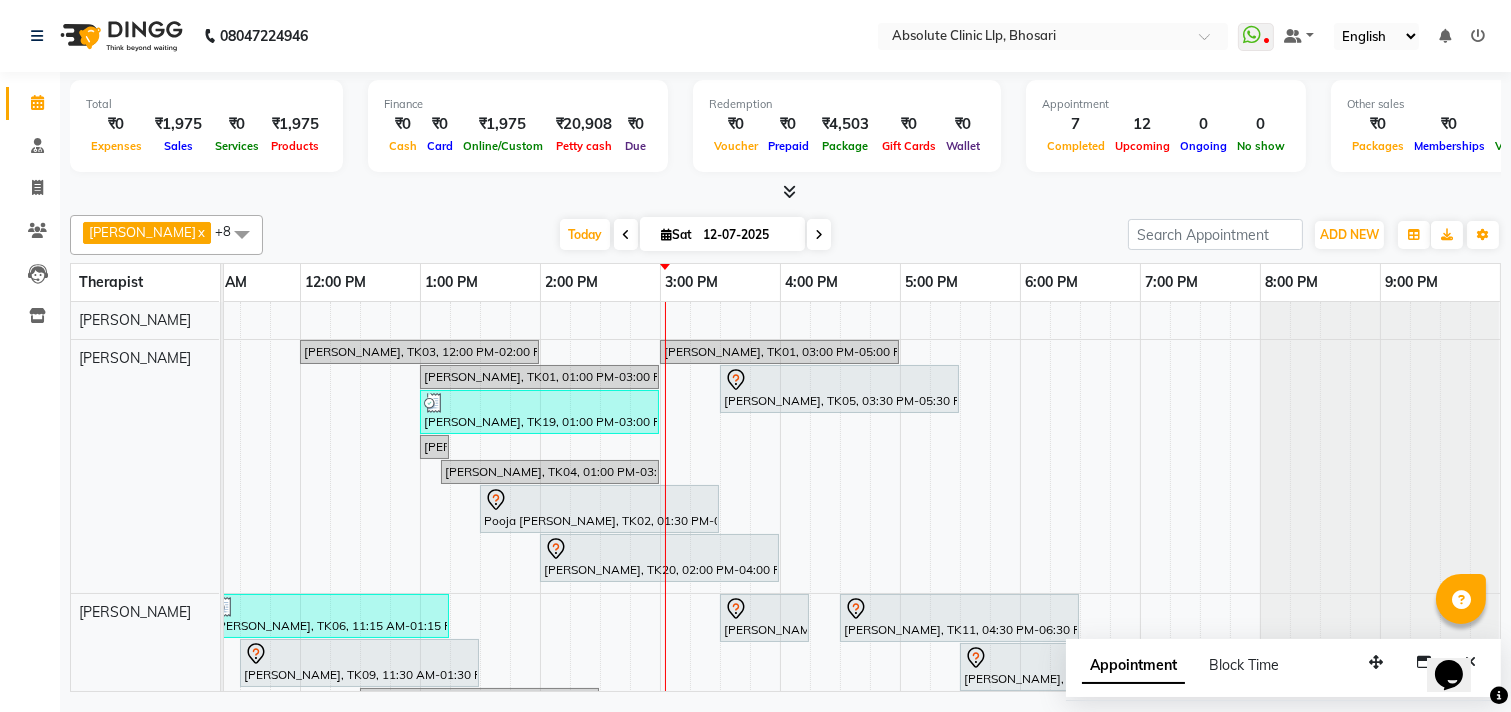 click on "Mahesh Bhosale, TK03, 12:00 PM-02:00 PM, Skin Treatment - Co2    Pranita Bhosale, TK01, 03:00 PM-05:00 PM, Laser Hair Reduction Treatment - Full Face Laser    Pranita Bhosale, TK01, 01:00 PM-03:00 PM, Hair Treatment - Hair Roller Serum             Yugandhara Patil, TK05, 03:30 PM-05:30 PM, Skin Treatment - Co2     Ashish Gavhane, TK19, 01:00 PM-03:00 PM, Hair Treatment - Hair Matrix    shweta sankpal, TK04, 01:00 PM-03:00 PM, DERMA PEN4    shweta sankpal, TK04, 01:00 PM-03:00 PM, DERMA PEN4             Pooja Shardul, TK02, 01:30 PM-03:30 PM, Skin Treatment - Peel(Face)             Smita Lipare, TK20, 02:00 PM-04:00 PM, Skin Treatment - Ipl Laser     Pooja Shinde, TK06, 11:15 AM-01:15 PM, Skin Treatment - Medicine Insertion (₹1000)             shubham giri, TK10, 03:30 PM-04:15 PM, Skin Treatment- EYE CELL Treatment             Komal Chaskar, TK11, 04:30 PM-06:30 PM, Hair Treatment - Hair Matrix             bhagyashri shinde, TK09, 11:30 AM-01:30 PM, Skin Treatment - Hydra Facial" at bounding box center (600, 800) 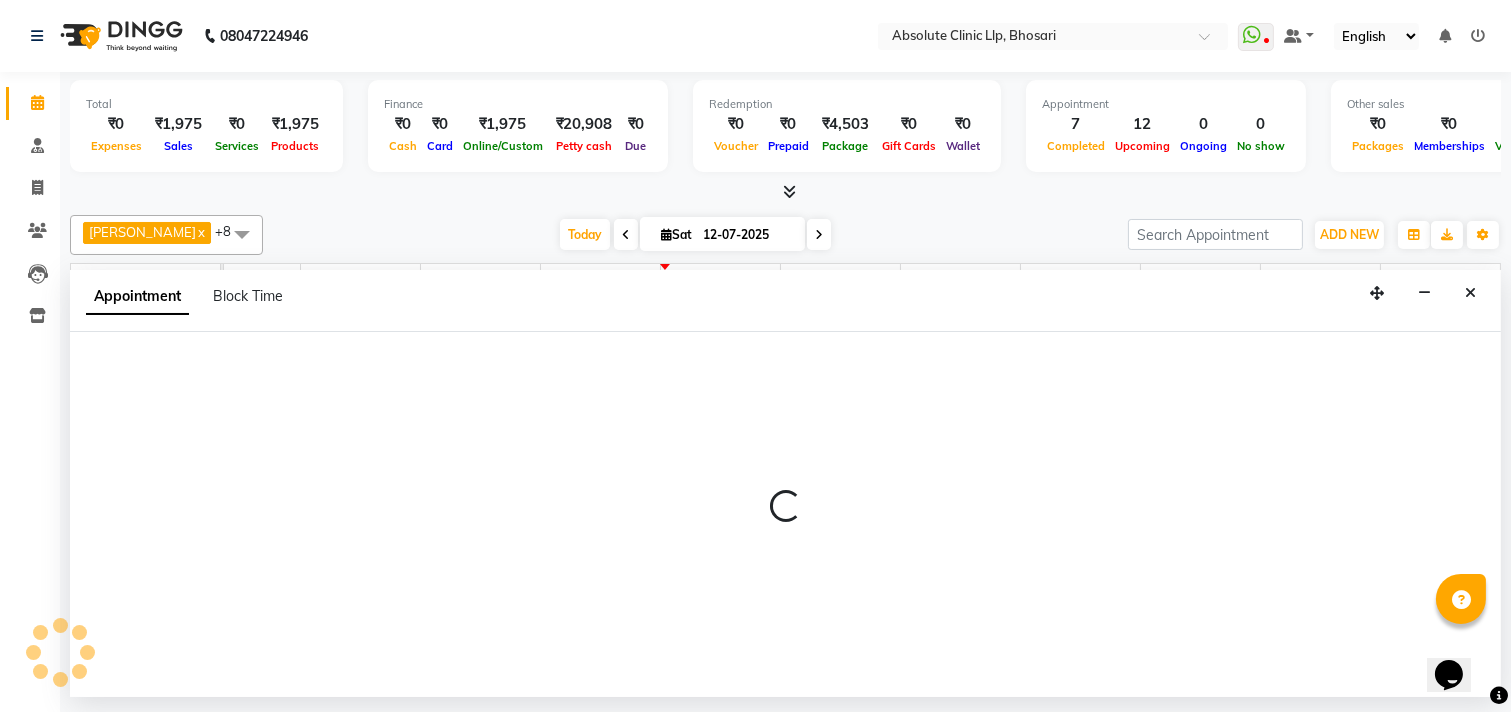 select on "27986" 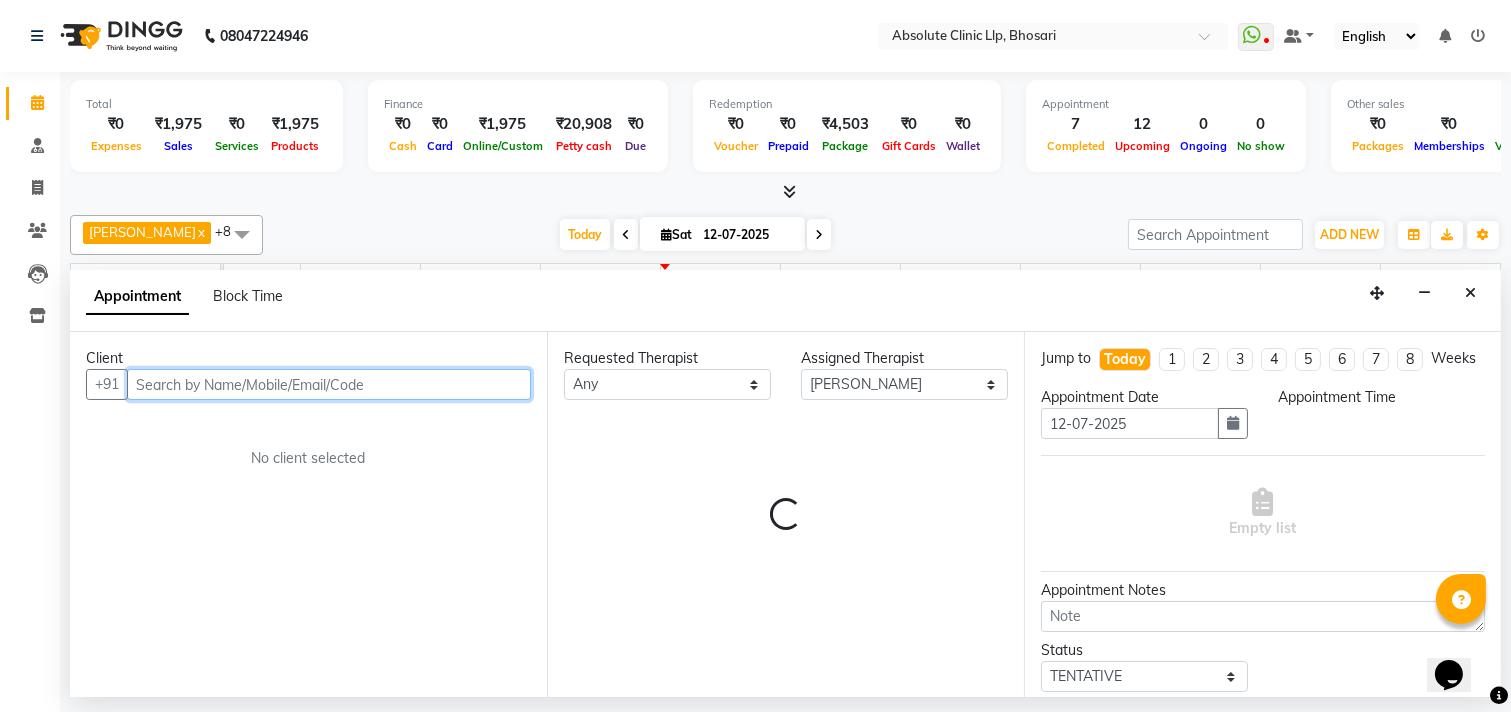click at bounding box center [329, 384] 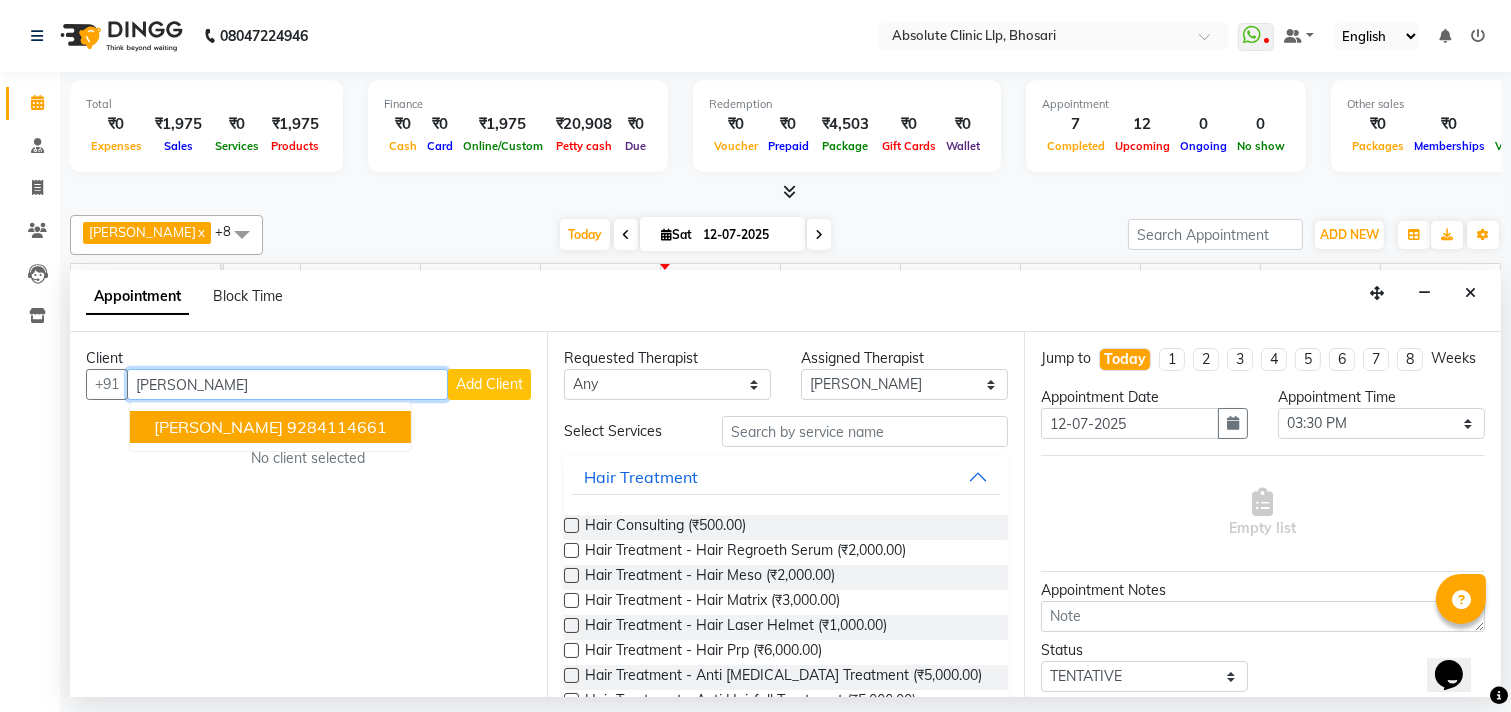 click on "[PERSON_NAME]" at bounding box center (218, 427) 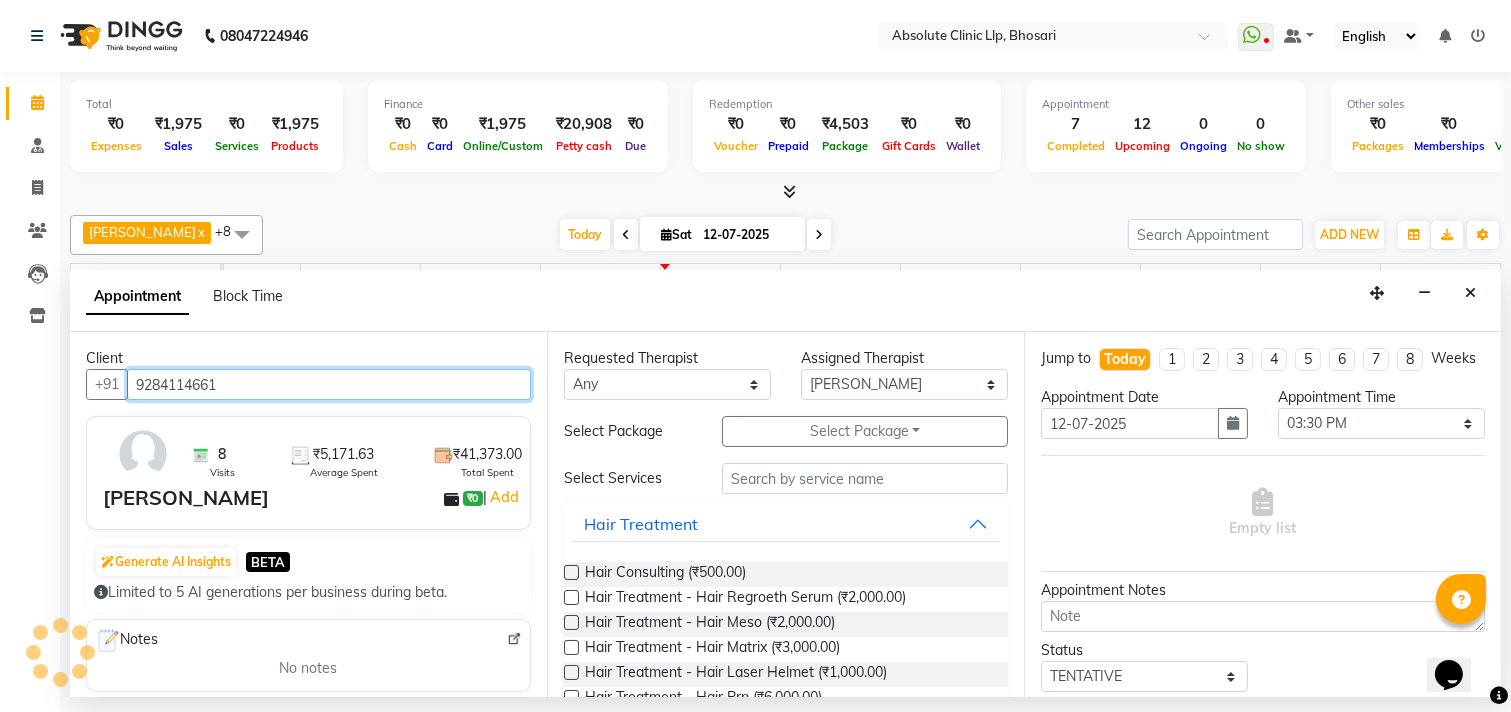 type on "9284114661" 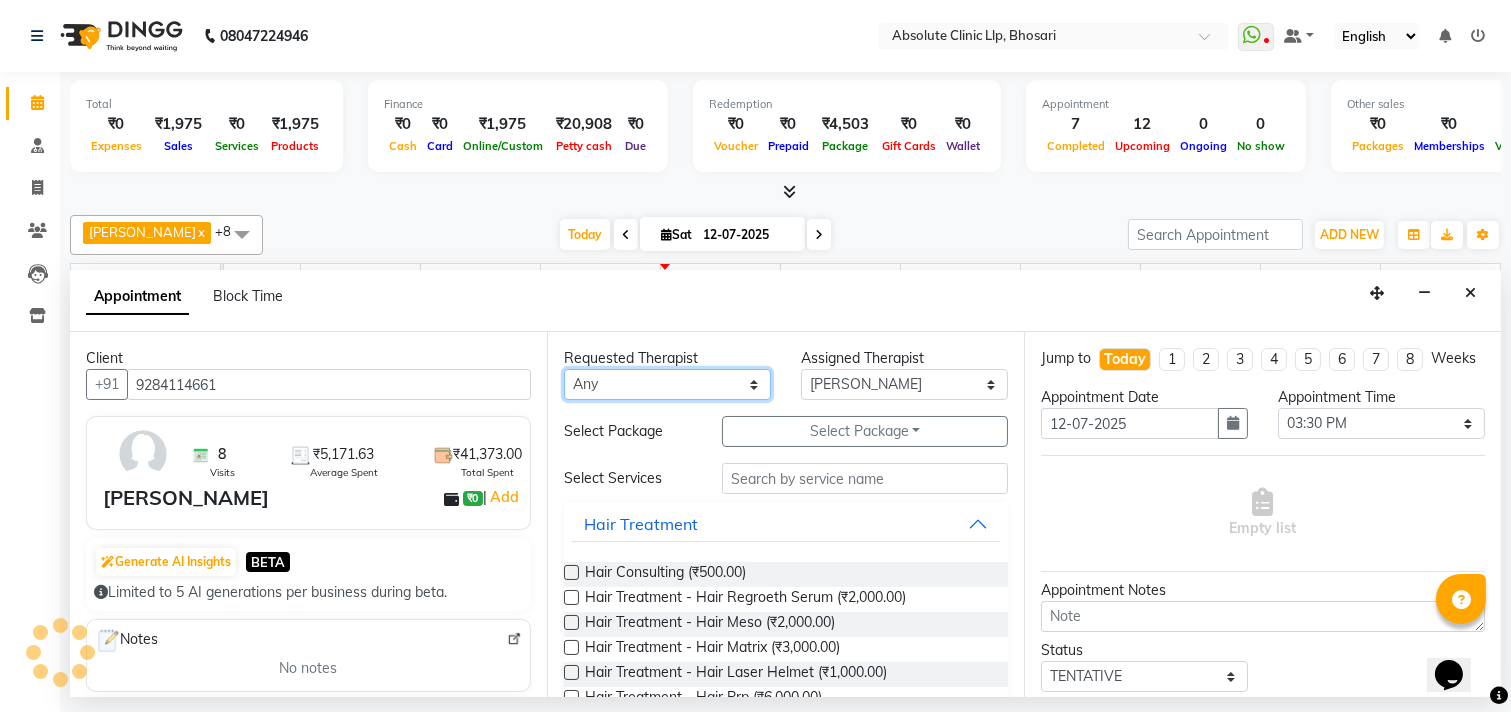 click on "Any [PERSON_NAME]	 [PERSON_NAME] [PERSON_NAME] [PERSON_NAME] [PERSON_NAME] Priyanka  More [PERSON_NAME]	 [PERSON_NAME] [PERSON_NAME] Naikre	 [PERSON_NAME]" at bounding box center (667, 384) 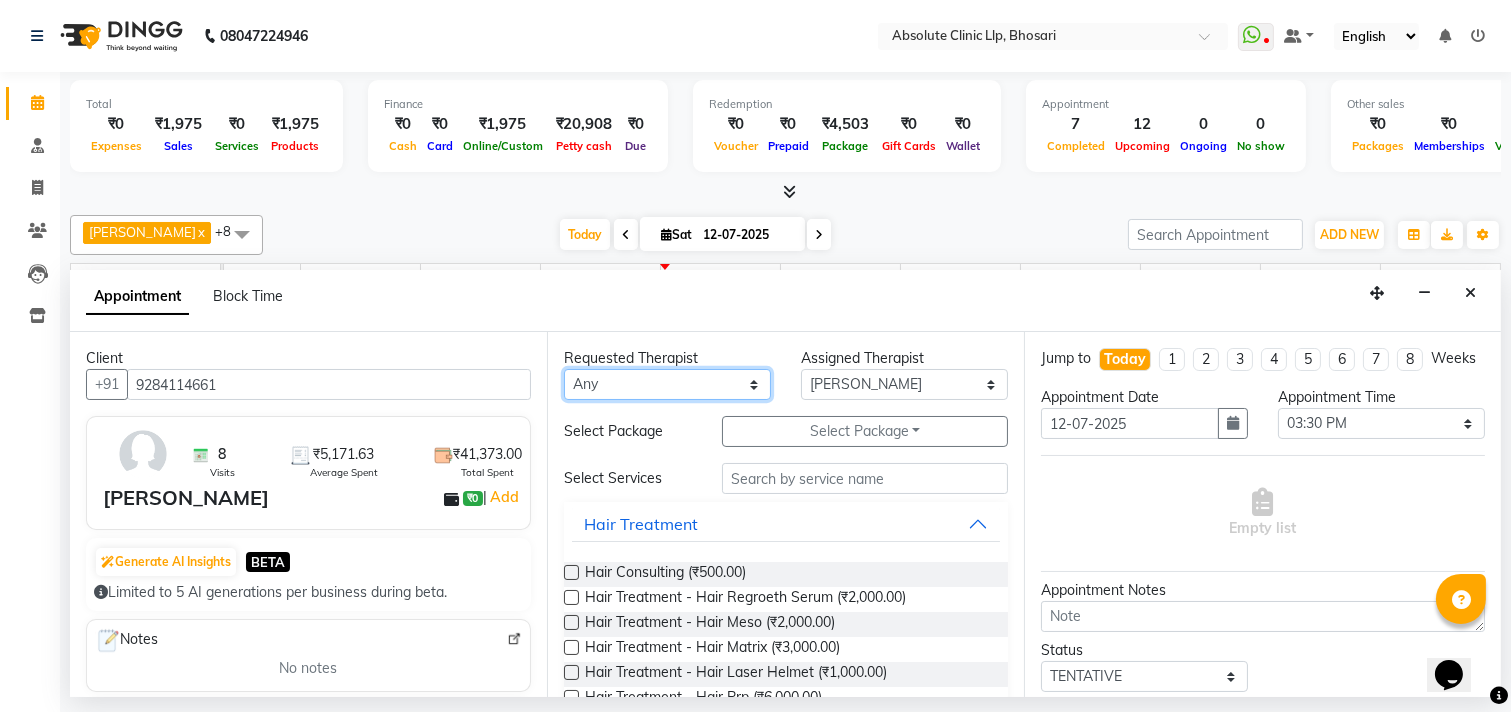 select on "27986" 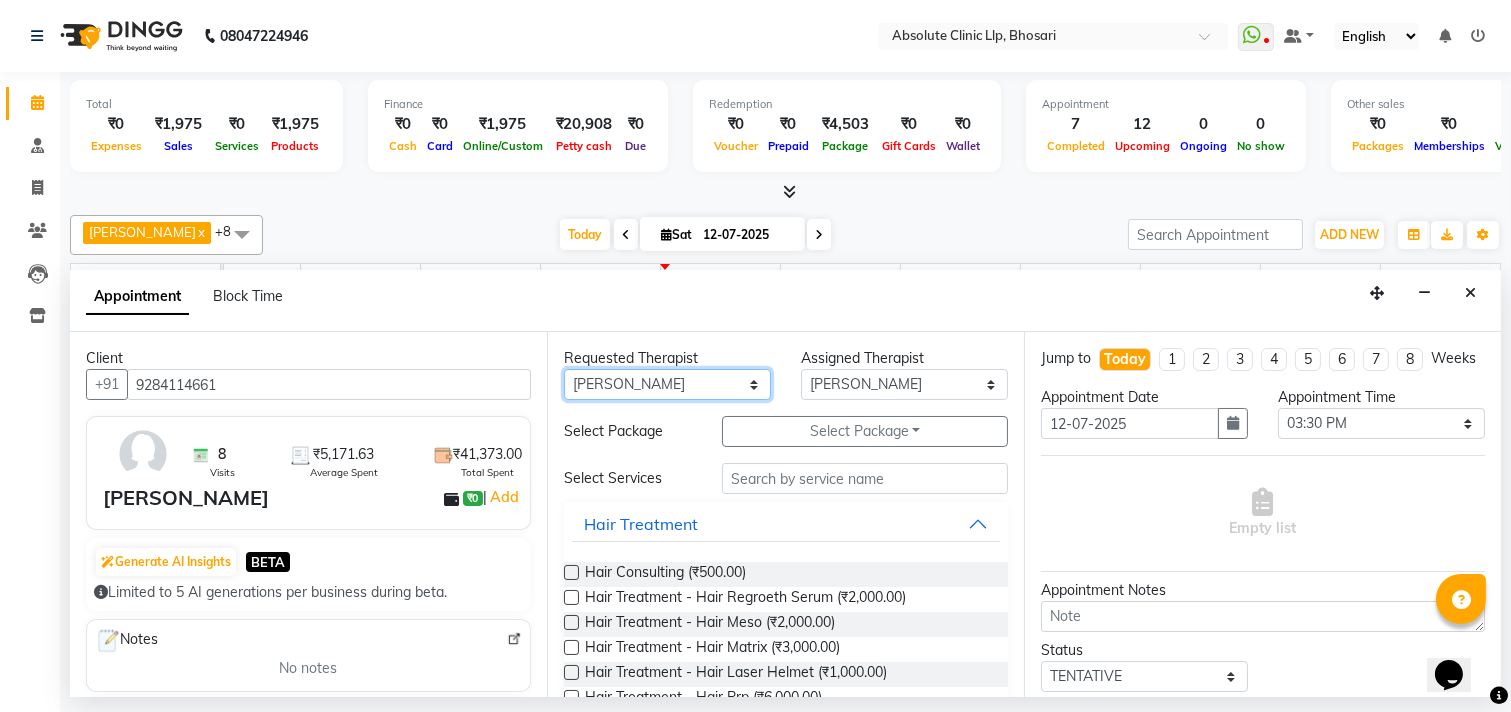 click on "Any [PERSON_NAME]	 [PERSON_NAME] [PERSON_NAME] [PERSON_NAME] [PERSON_NAME] Priyanka  More [PERSON_NAME]	 [PERSON_NAME] [PERSON_NAME] Naikre	 [PERSON_NAME]" at bounding box center (667, 384) 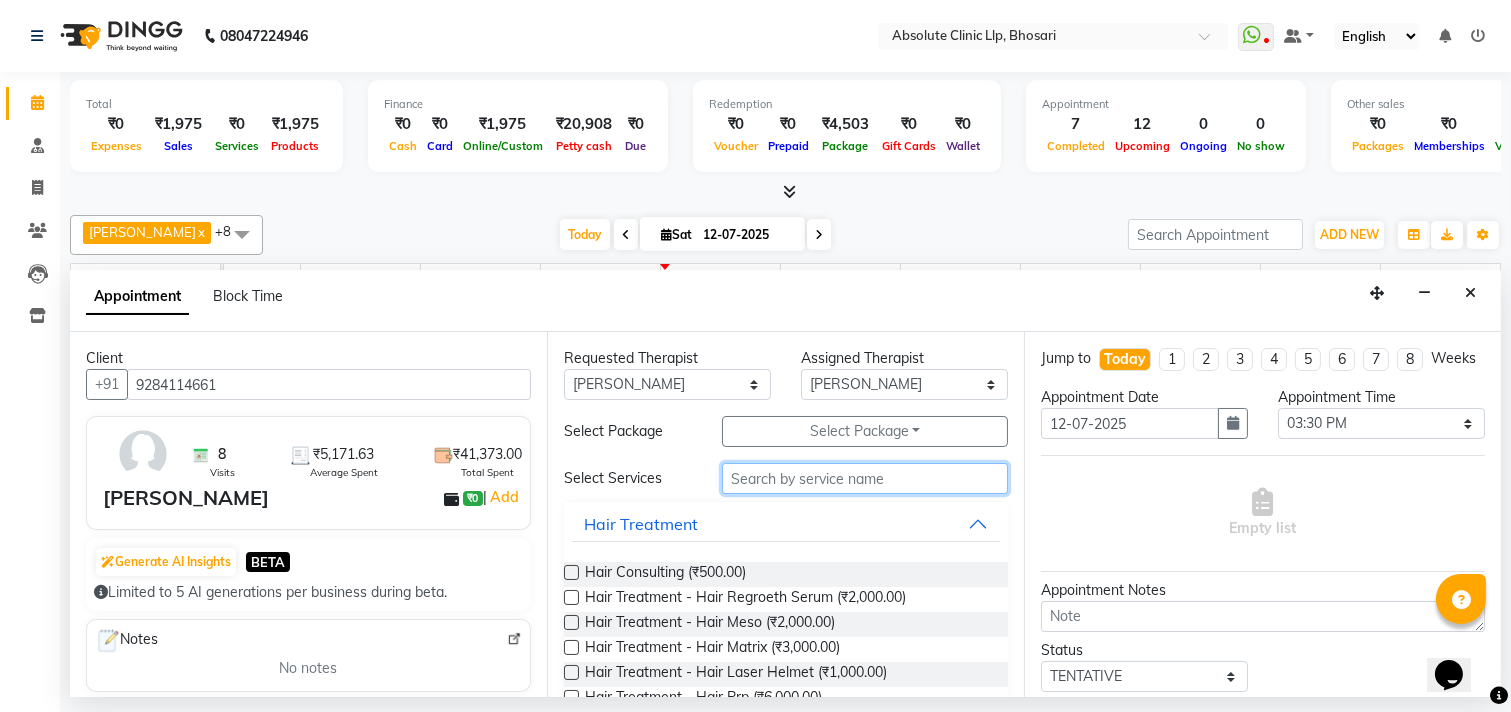 click at bounding box center (865, 478) 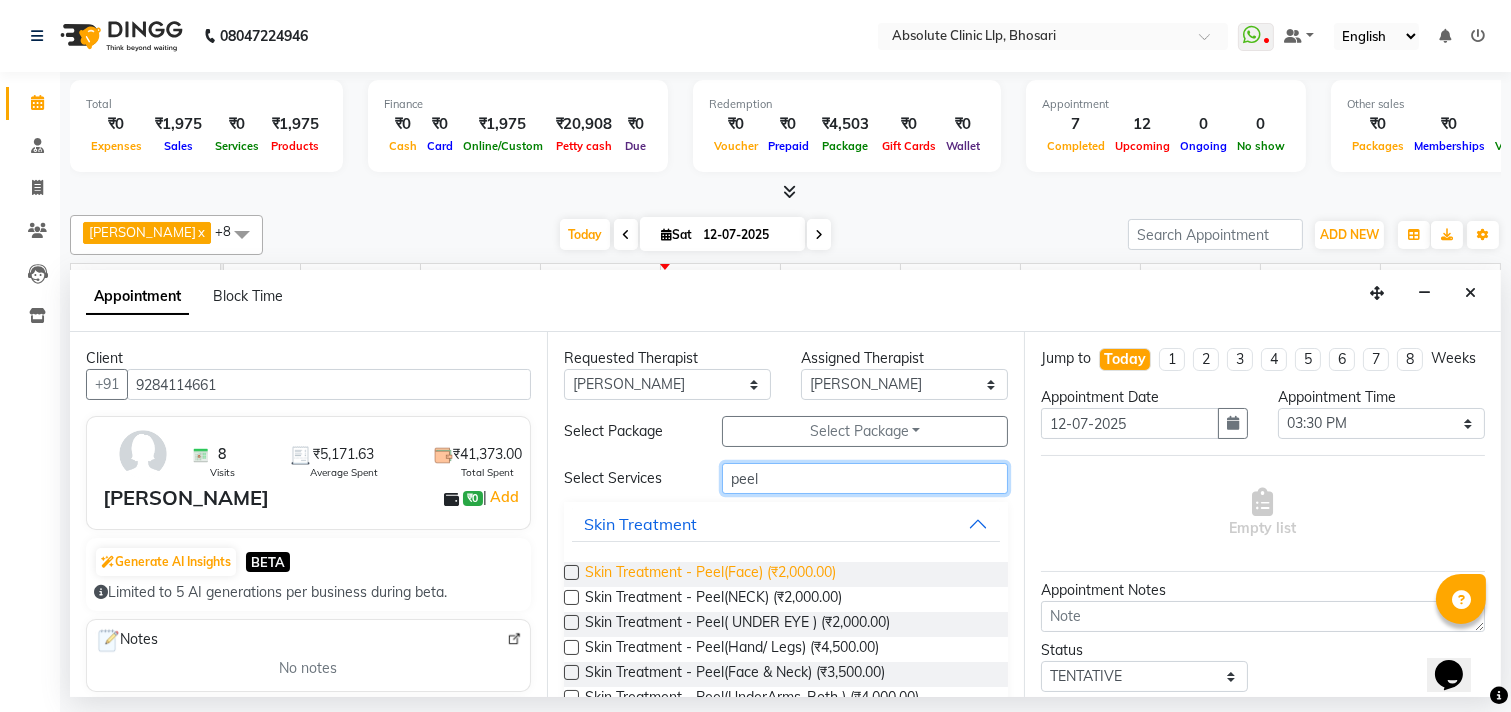 type on "peel" 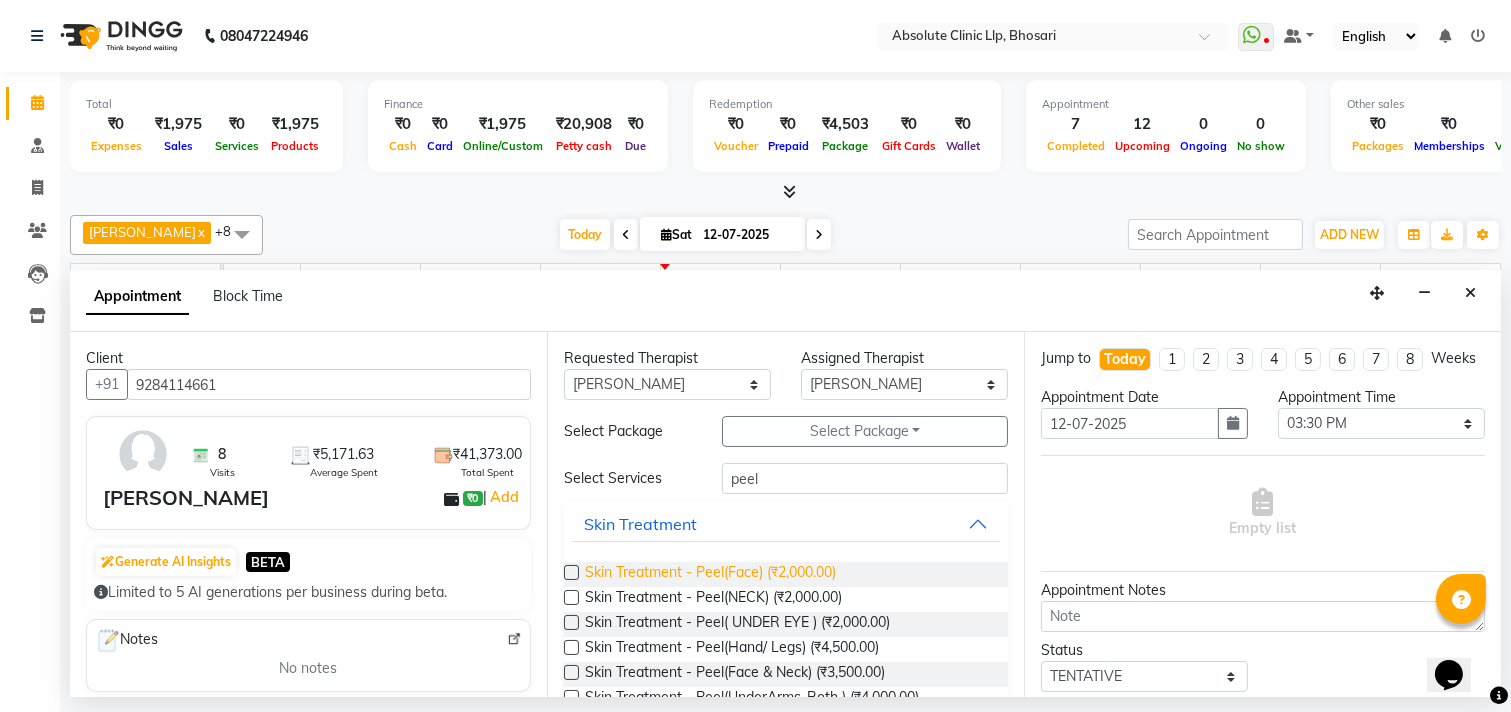 click on "Skin Treatment - Peel(Face) (₹2,000.00)" at bounding box center (710, 574) 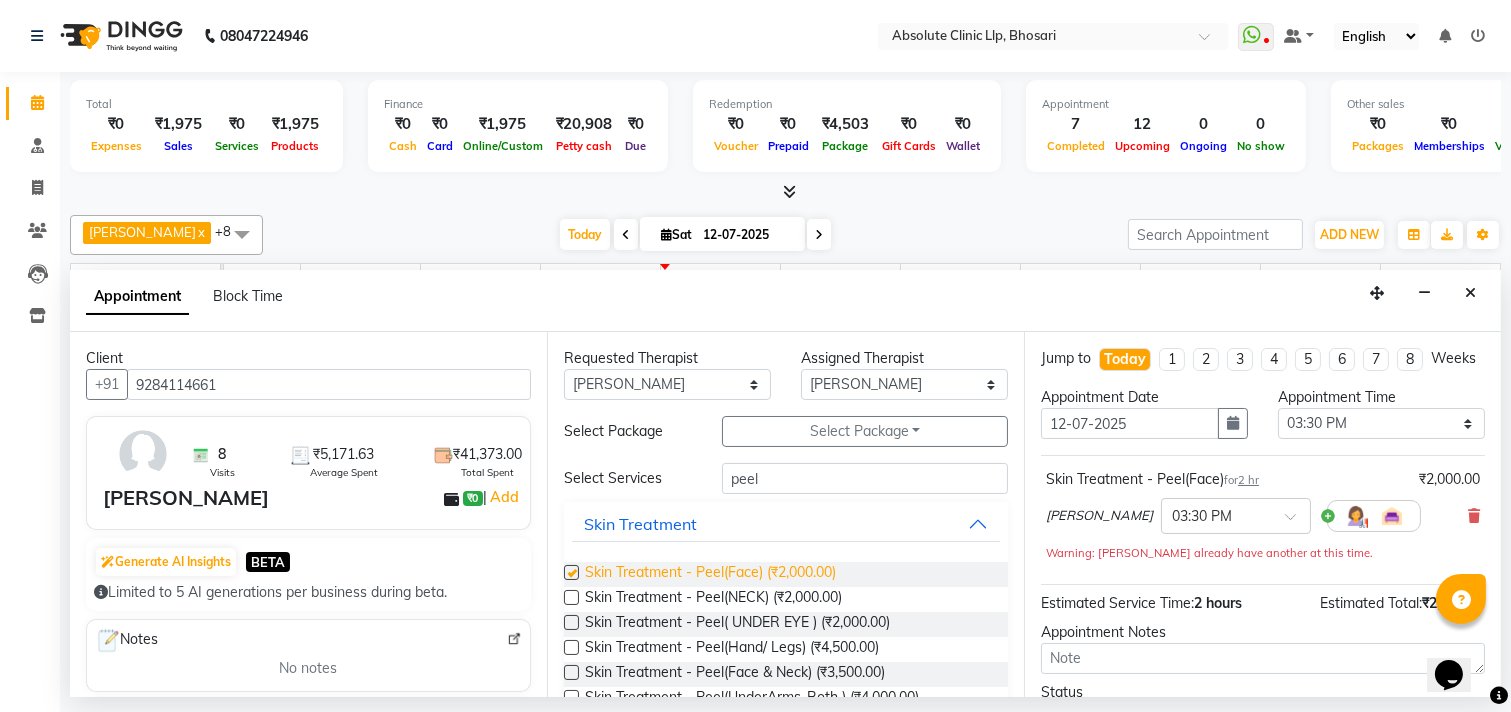 checkbox on "false" 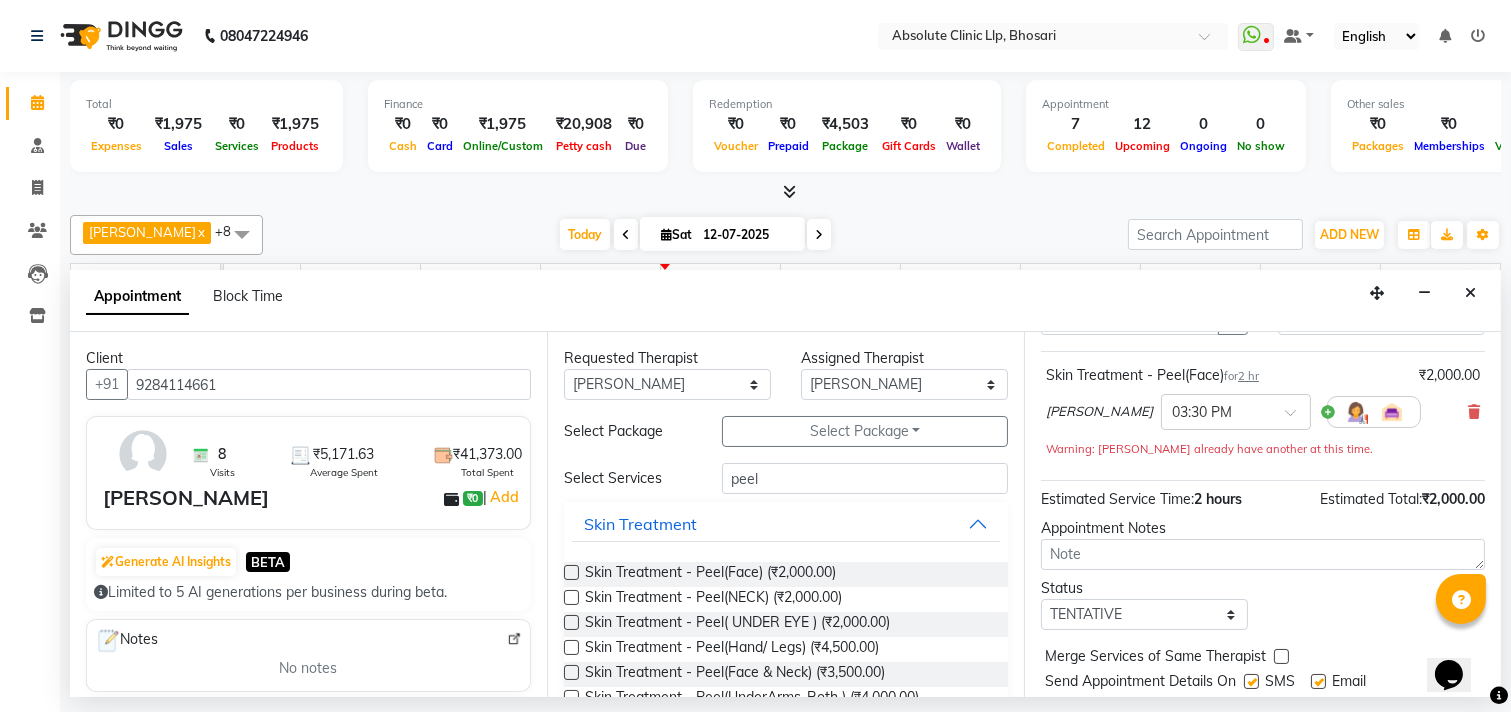 scroll, scrollTop: 182, scrollLeft: 0, axis: vertical 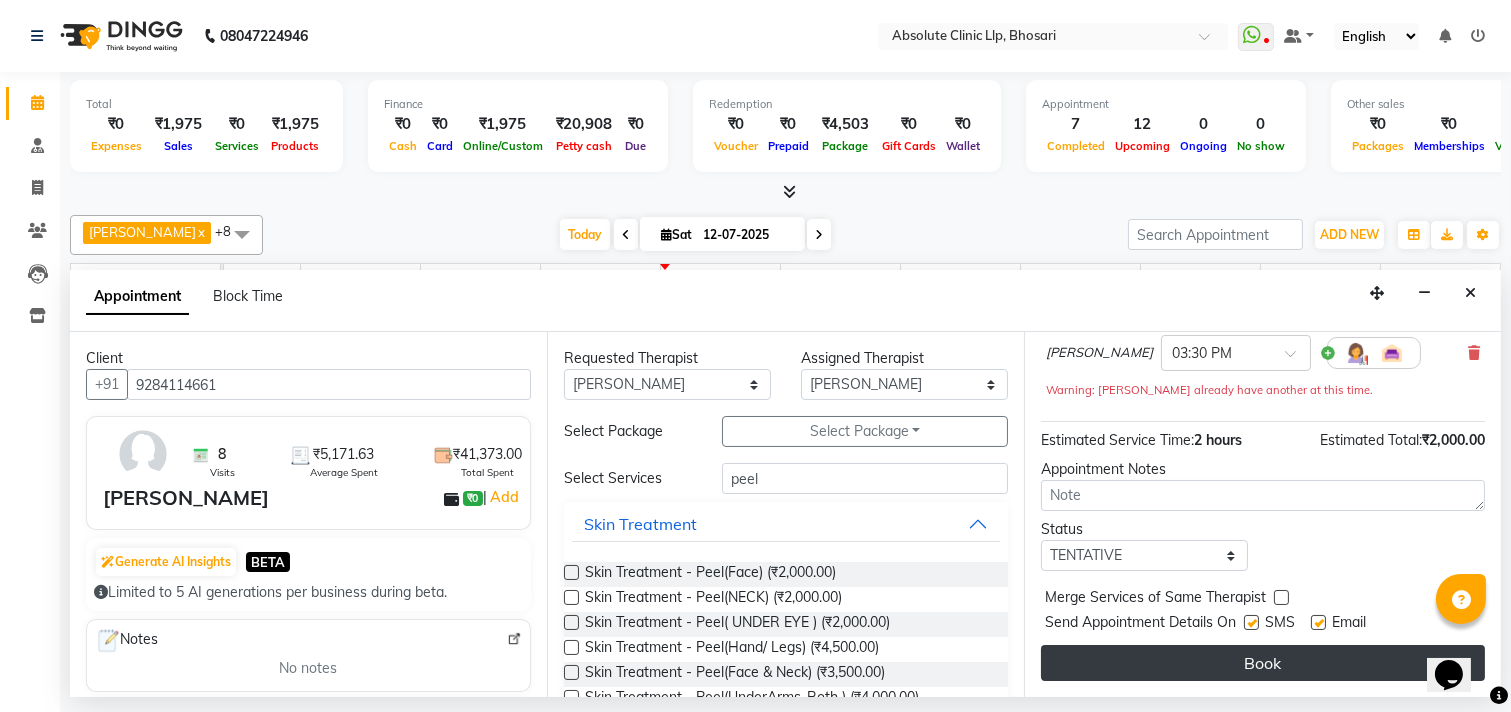 click on "Book" at bounding box center [1263, 663] 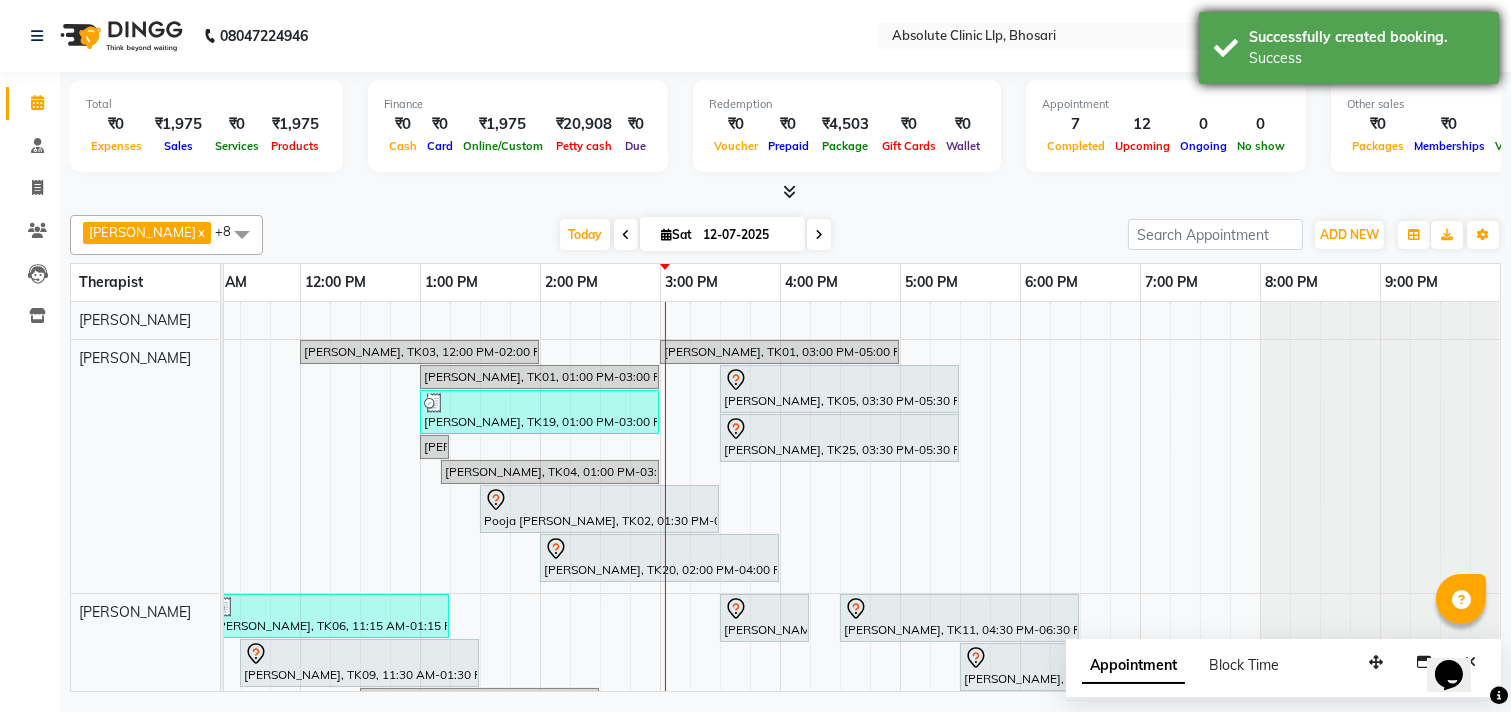 click on "Mahesh Bhosale, TK03, 12:00 PM-02:00 PM, Skin Treatment - Co2    Pranita Bhosale, TK01, 03:00 PM-05:00 PM, Laser Hair Reduction Treatment - Full Face Laser    Pranita Bhosale, TK01, 01:00 PM-03:00 PM, Hair Treatment - Hair Roller Serum             Yugandhara Patil, TK05, 03:30 PM-05:30 PM, Skin Treatment - Co2     Ashish Gavhane, TK19, 01:00 PM-03:00 PM, Hair Treatment - Hair Matrix             Yugandhara Patil, TK25, 03:30 PM-05:30 PM, Skin Treatment - Peel(Face)    shweta sankpal, TK04, 01:00 PM-03:00 PM, DERMA PEN4    shweta sankpal, TK04, 01:00 PM-03:00 PM, DERMA PEN4             Pooja Shardul, TK02, 01:30 PM-03:30 PM, Skin Treatment - Peel(Face)             Smita Lipare, TK20, 02:00 PM-04:00 PM, Skin Treatment - Ipl Laser     Pooja Shinde, TK06, 11:15 AM-01:15 PM, Skin Treatment - Medicine Insertion (₹1000)             shubham giri, TK10, 03:30 PM-04:15 PM, Skin Treatment- EYE CELL Treatment             Komal Chaskar, TK11, 04:30 PM-06:30 PM, Hair Treatment - Hair Matrix" at bounding box center [600, 800] 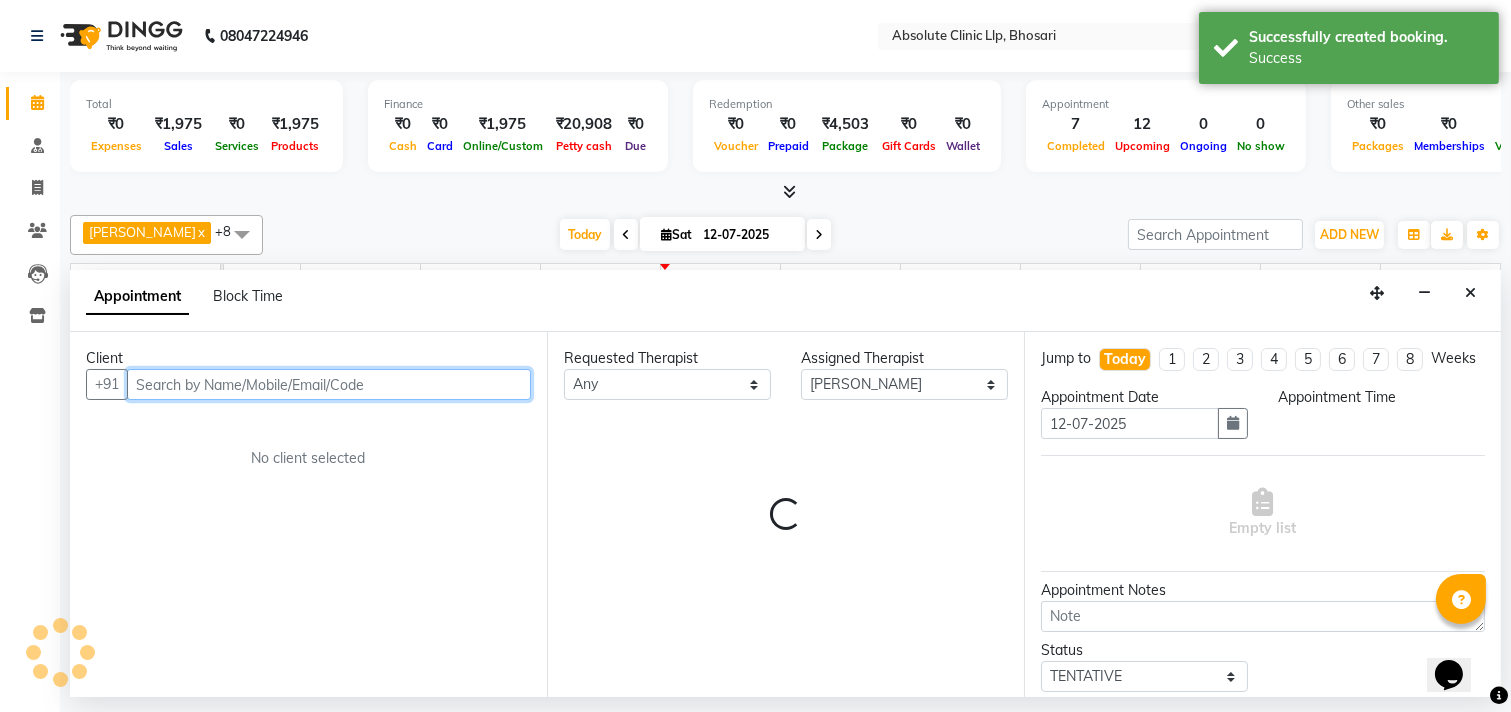 select on "1185" 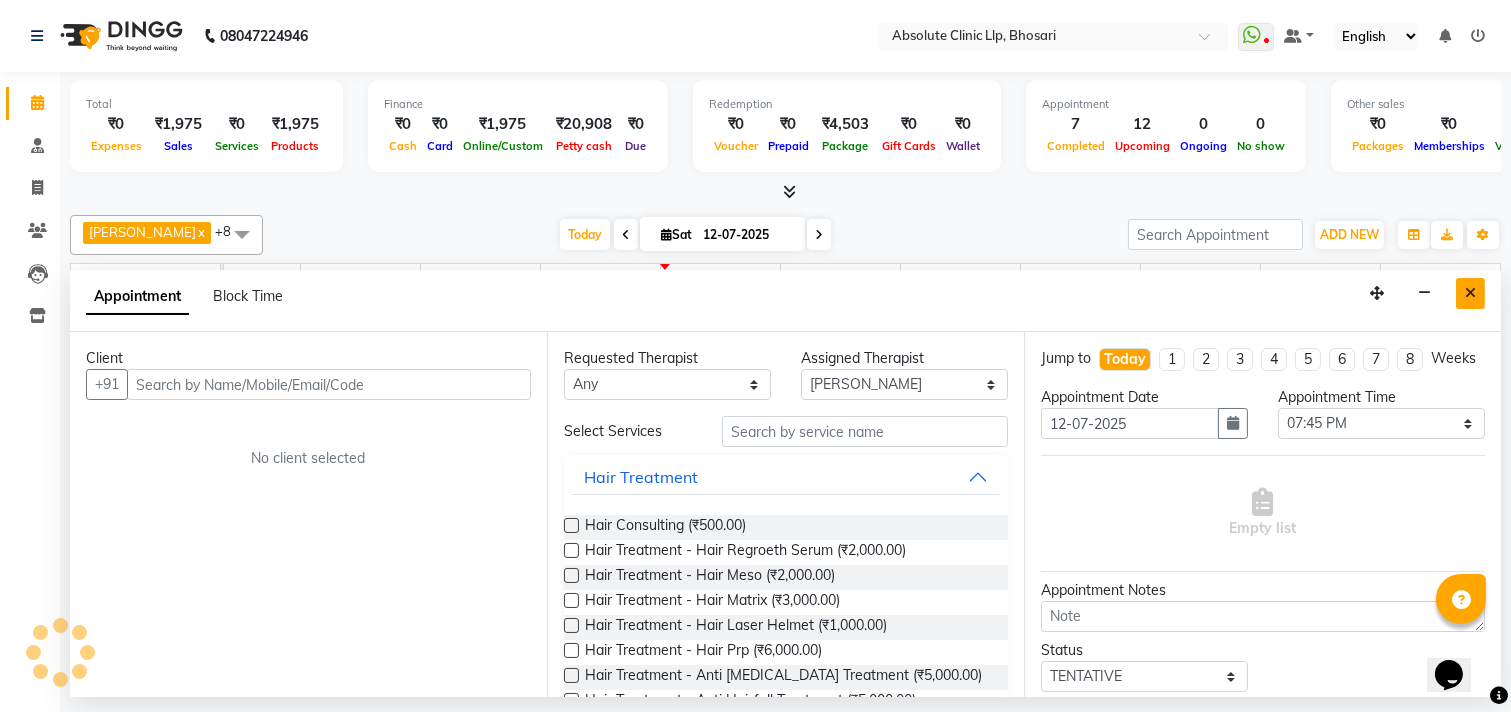 click at bounding box center (1470, 293) 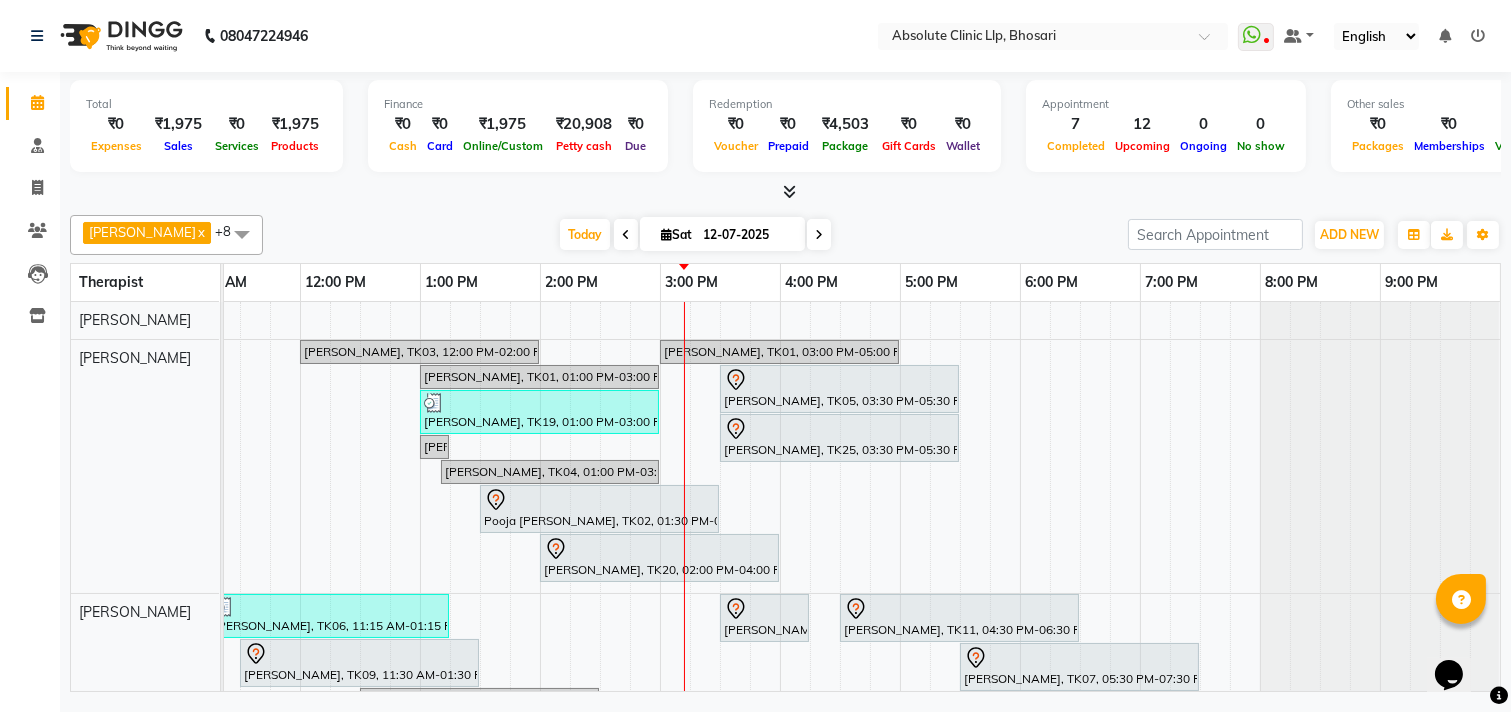 click at bounding box center (666, 234) 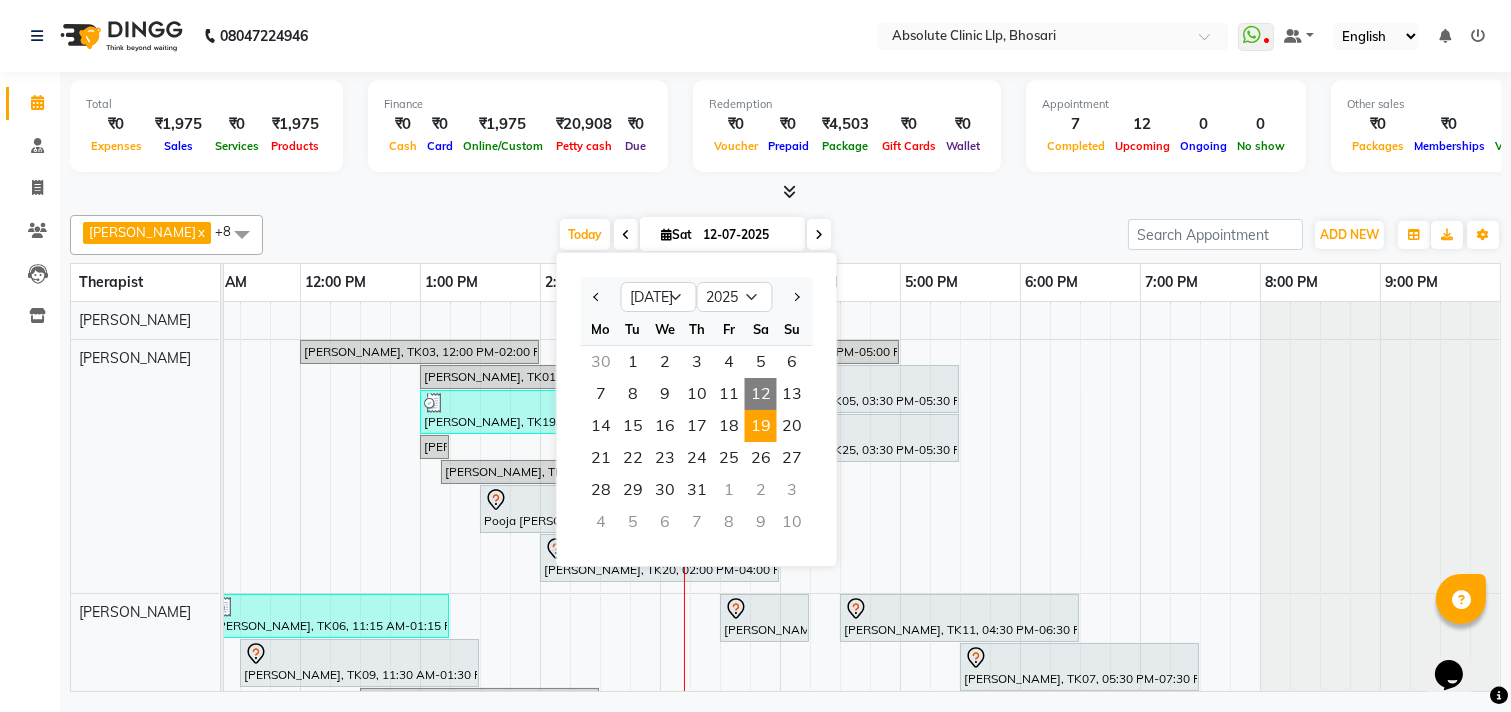 click on "19" at bounding box center [761, 426] 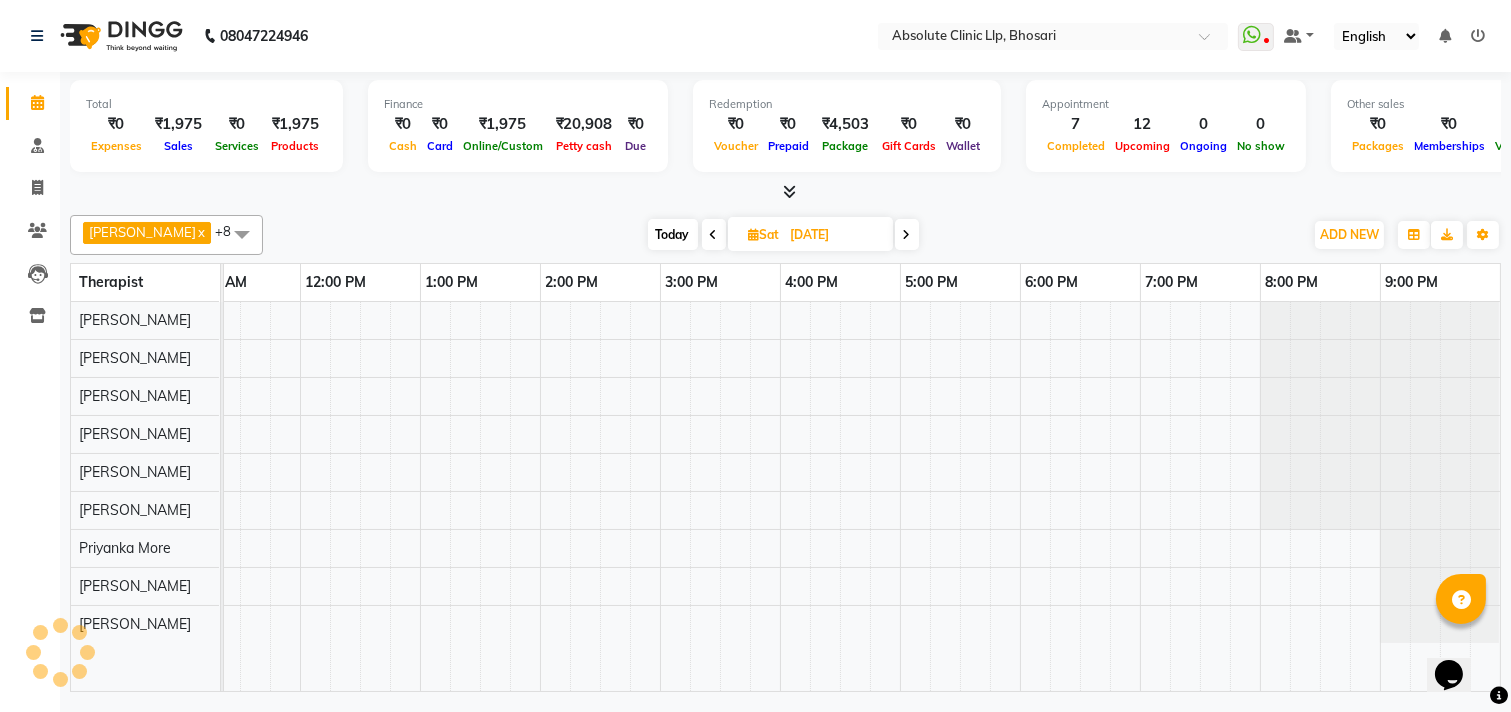 scroll, scrollTop: 0, scrollLeft: 0, axis: both 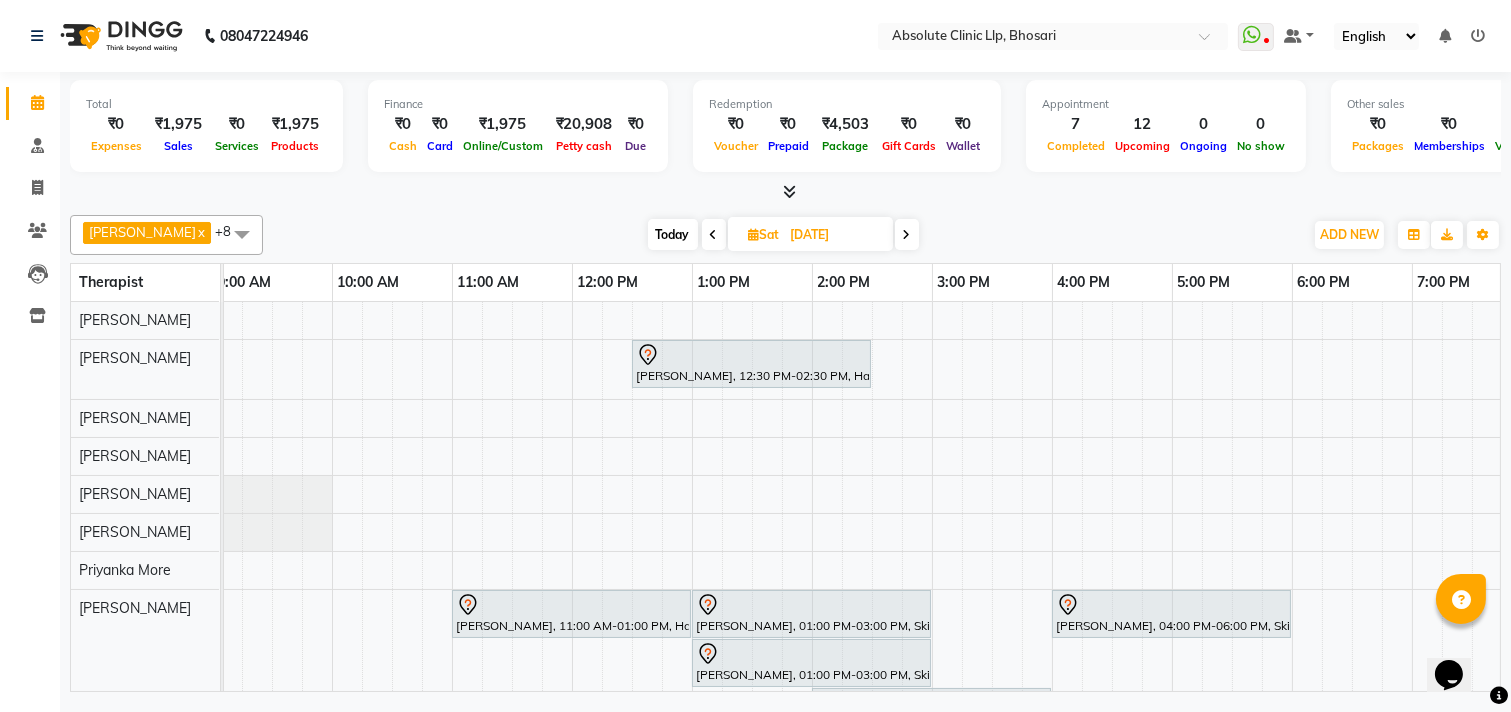 click on "Ashish Gavhane, 12:30 PM-02:30 PM, Hair Treatment - Hair Prp             Vijay Daphal, 11:00 AM-01:00 PM, Hair Treatment - Hair Matrix             nasreen pathan, 01:00 PM-03:00 PM, Skin Treatment - Hydra Facial             Omkar Sutar, 04:00 PM-06:00 PM, Skin Treatment - Serum Insertion (Vit C)             Vijay Daphal, 01:00 PM-03:00 PM, Skin Treatment - Hydra Facial             Mayur Ghode, 02:00 PM-04:00 PM, Hair Treatment - Hair Regroeth Serum" at bounding box center [872, 543] 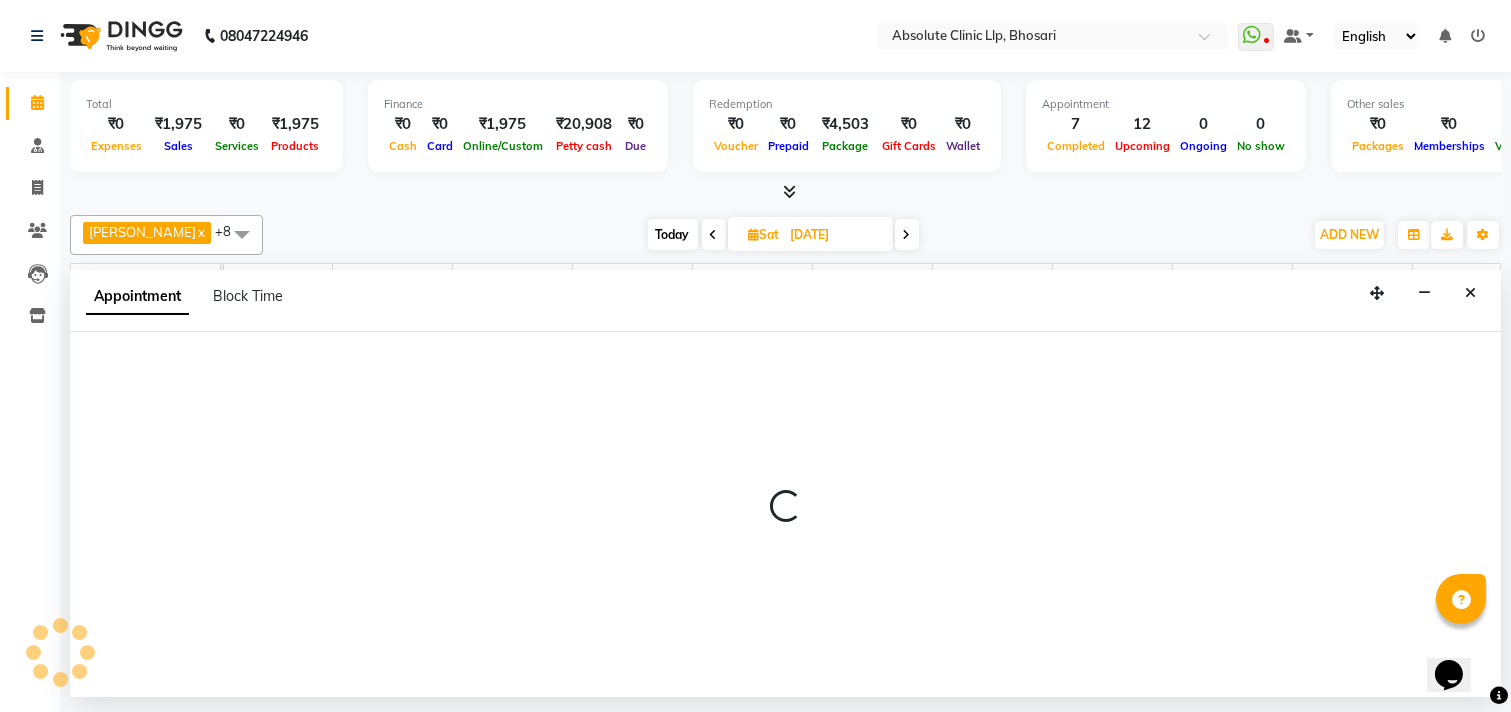 select on "27986" 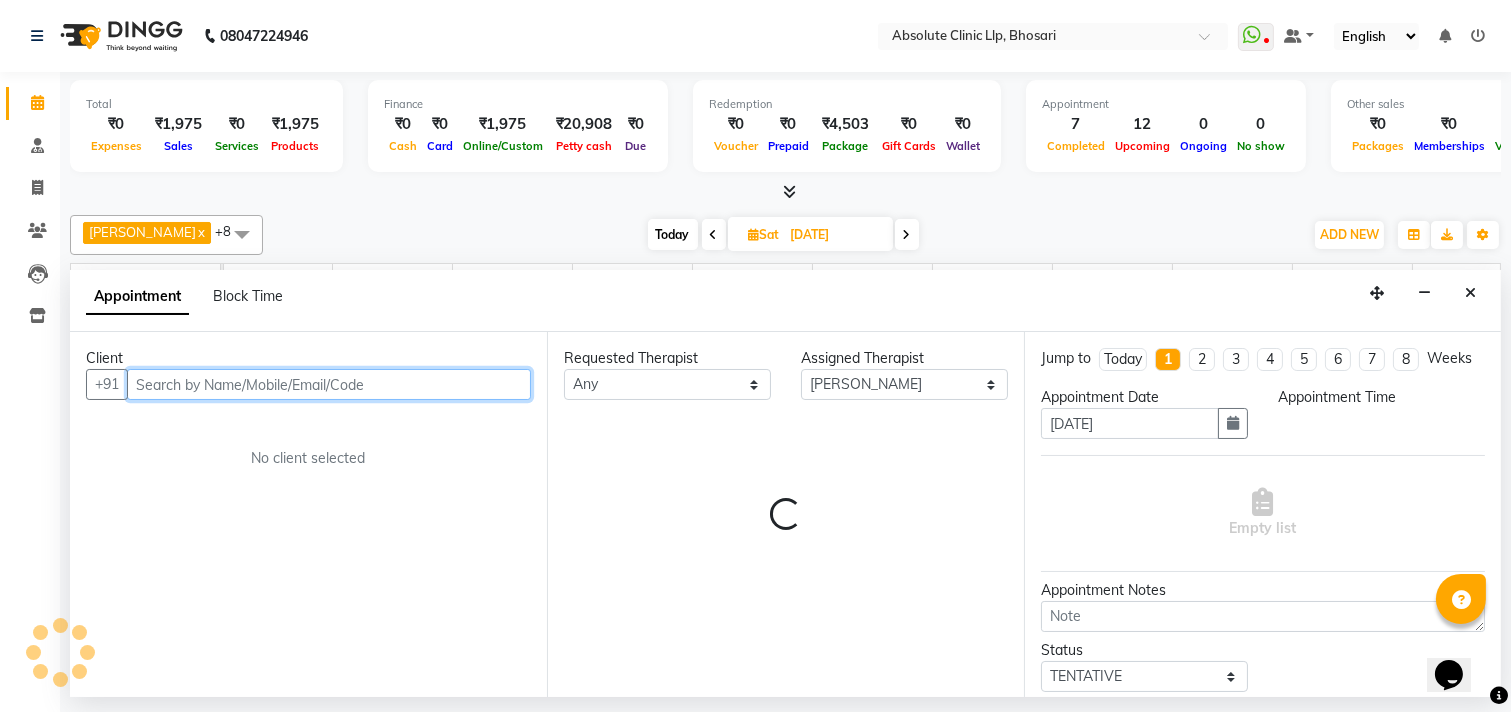 select on "690" 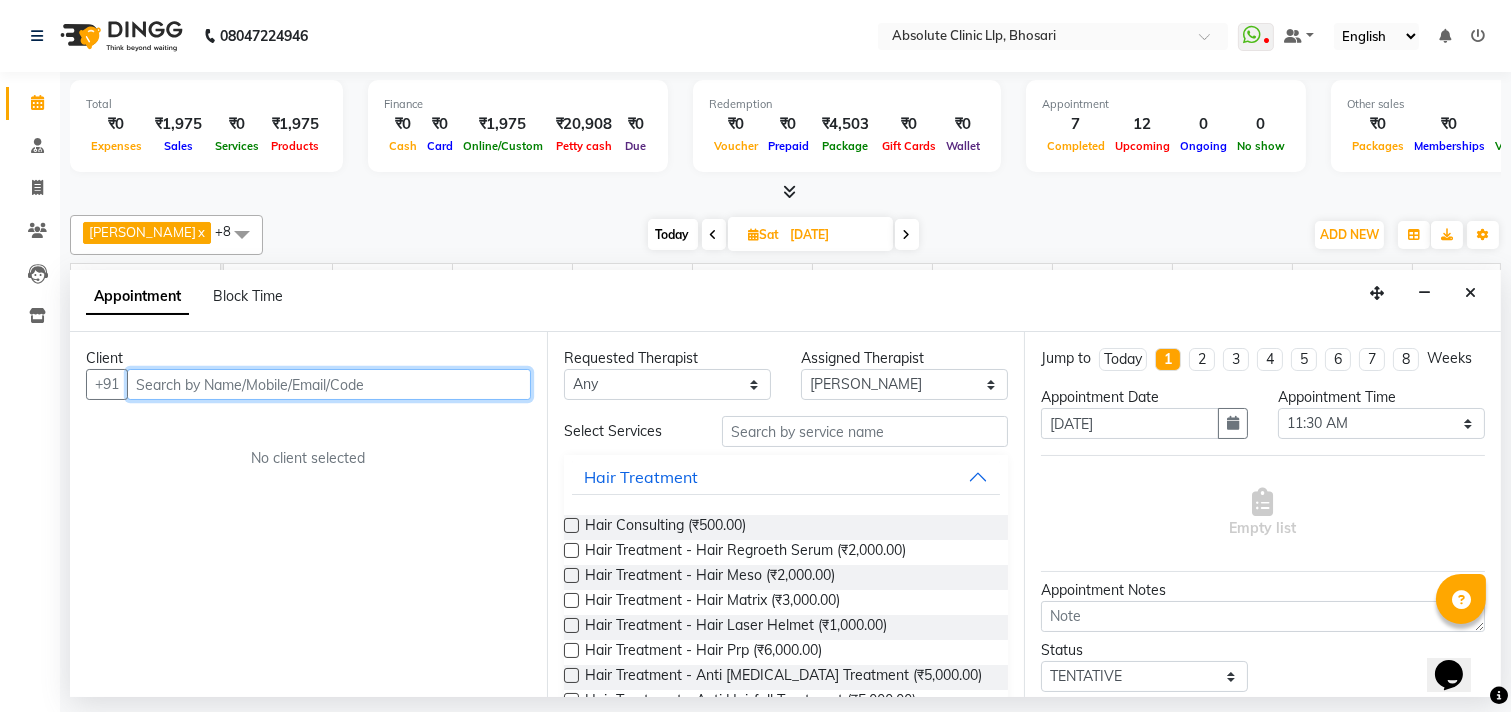 click at bounding box center (329, 384) 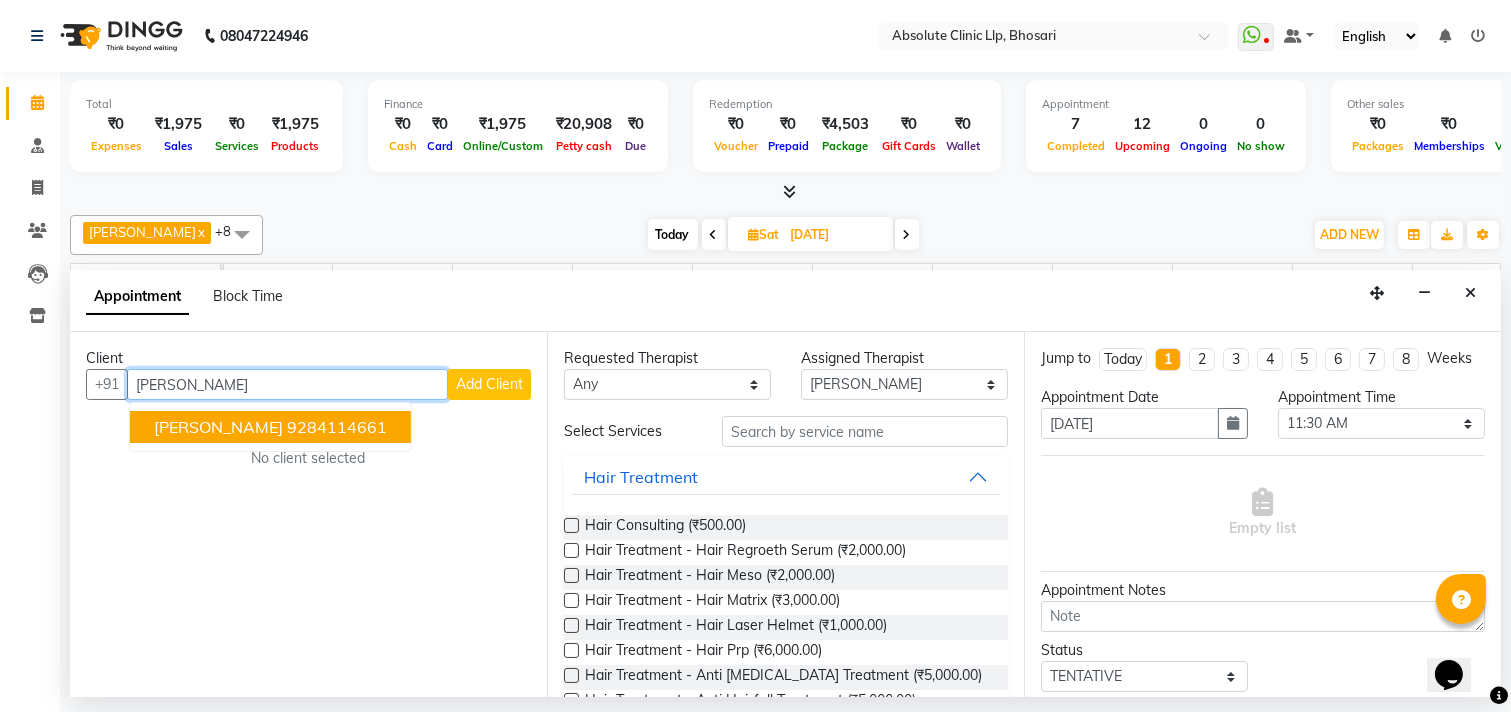 click on "9284114661" at bounding box center (337, 427) 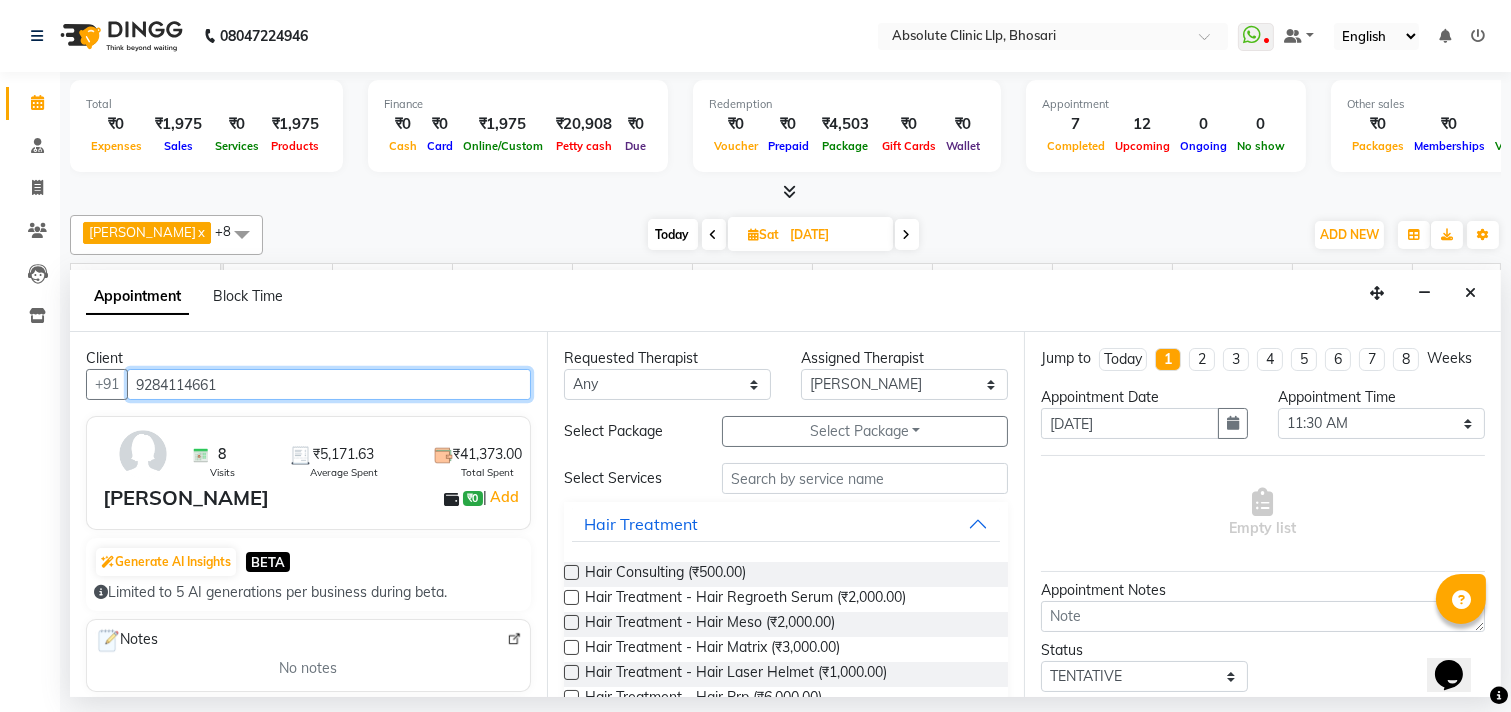 type on "9284114661" 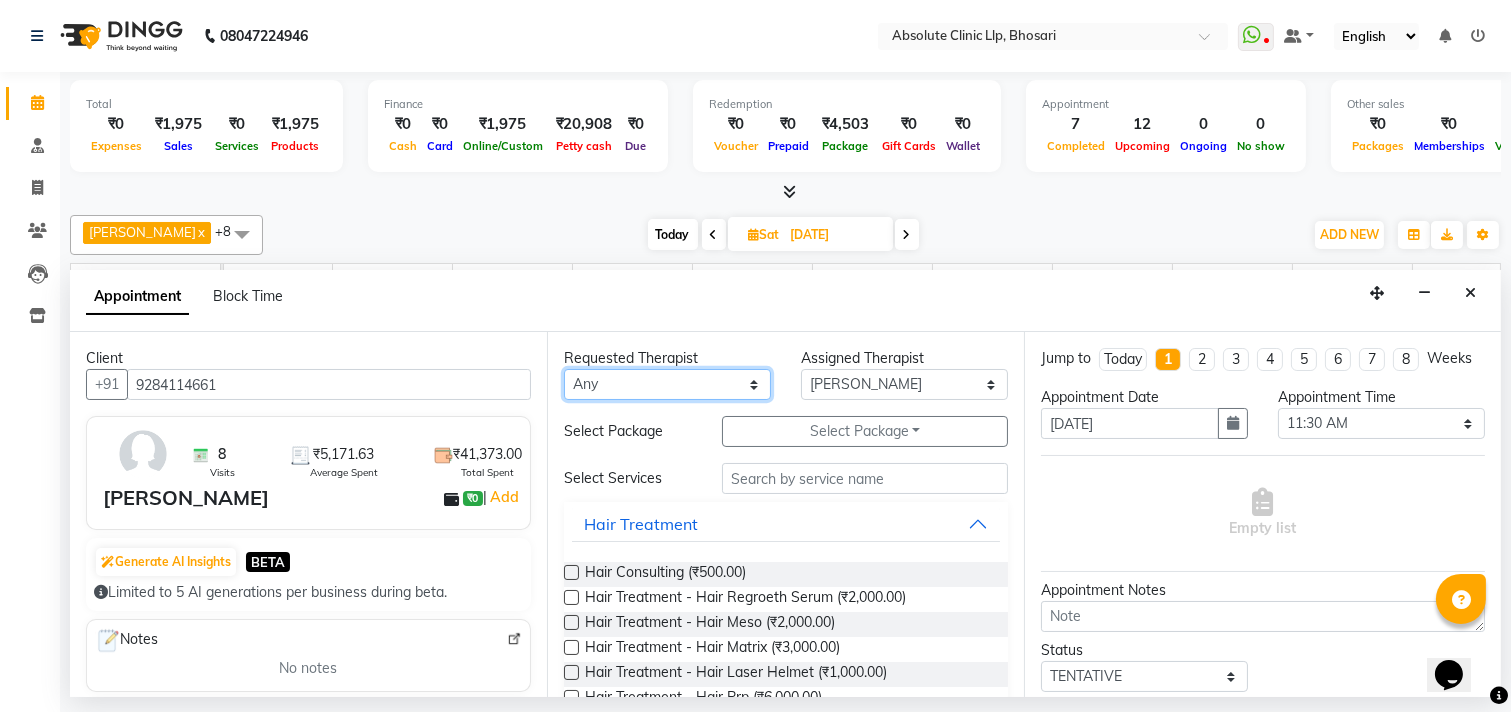 click on "Any [PERSON_NAME]	 [PERSON_NAME] [PERSON_NAME] [PERSON_NAME] [PERSON_NAME] Priyanka  More [PERSON_NAME]	 [PERSON_NAME] [PERSON_NAME] Naikre	 [PERSON_NAME]" at bounding box center [667, 384] 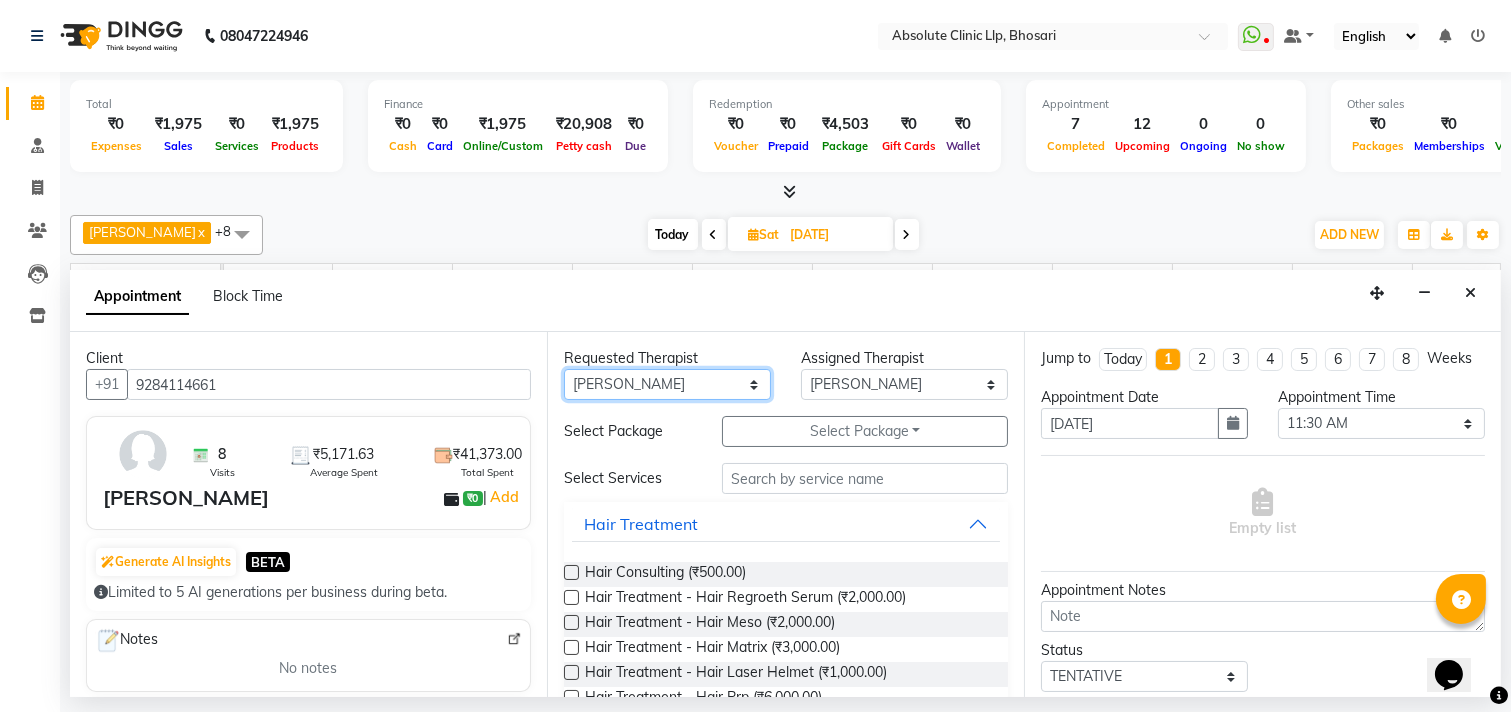 click on "Any [PERSON_NAME]	 [PERSON_NAME] [PERSON_NAME] [PERSON_NAME] [PERSON_NAME] Priyanka  More [PERSON_NAME]	 [PERSON_NAME] [PERSON_NAME] Naikre	 [PERSON_NAME]" at bounding box center (667, 384) 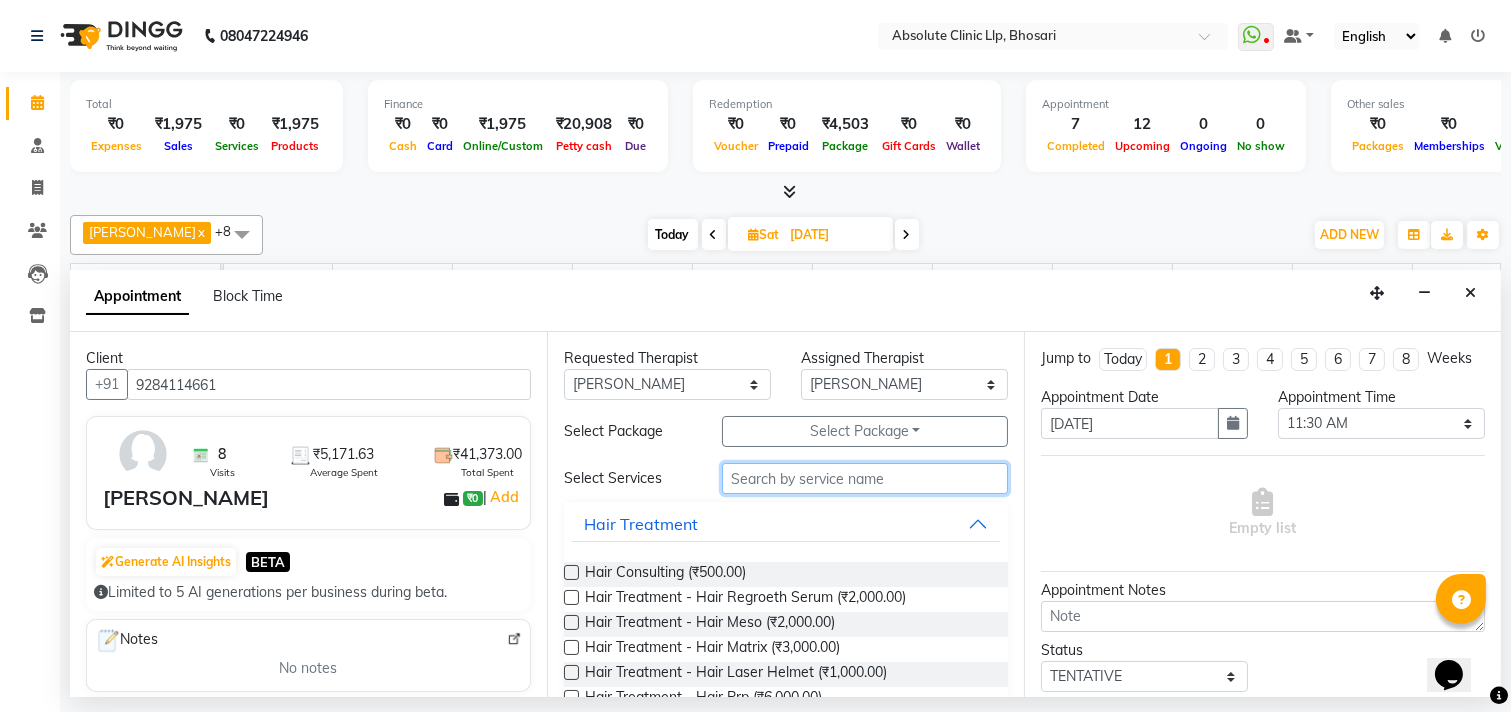 click at bounding box center [865, 478] 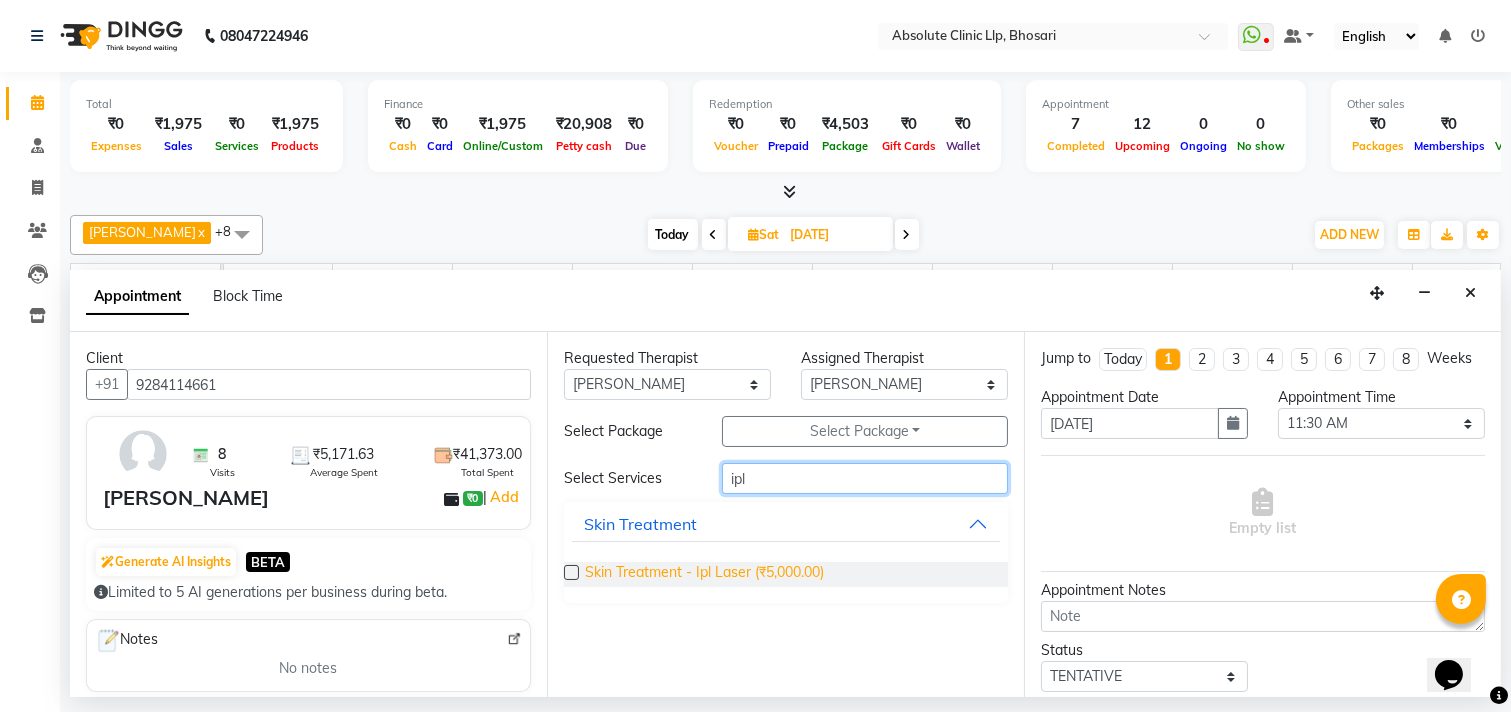 type on "ipl" 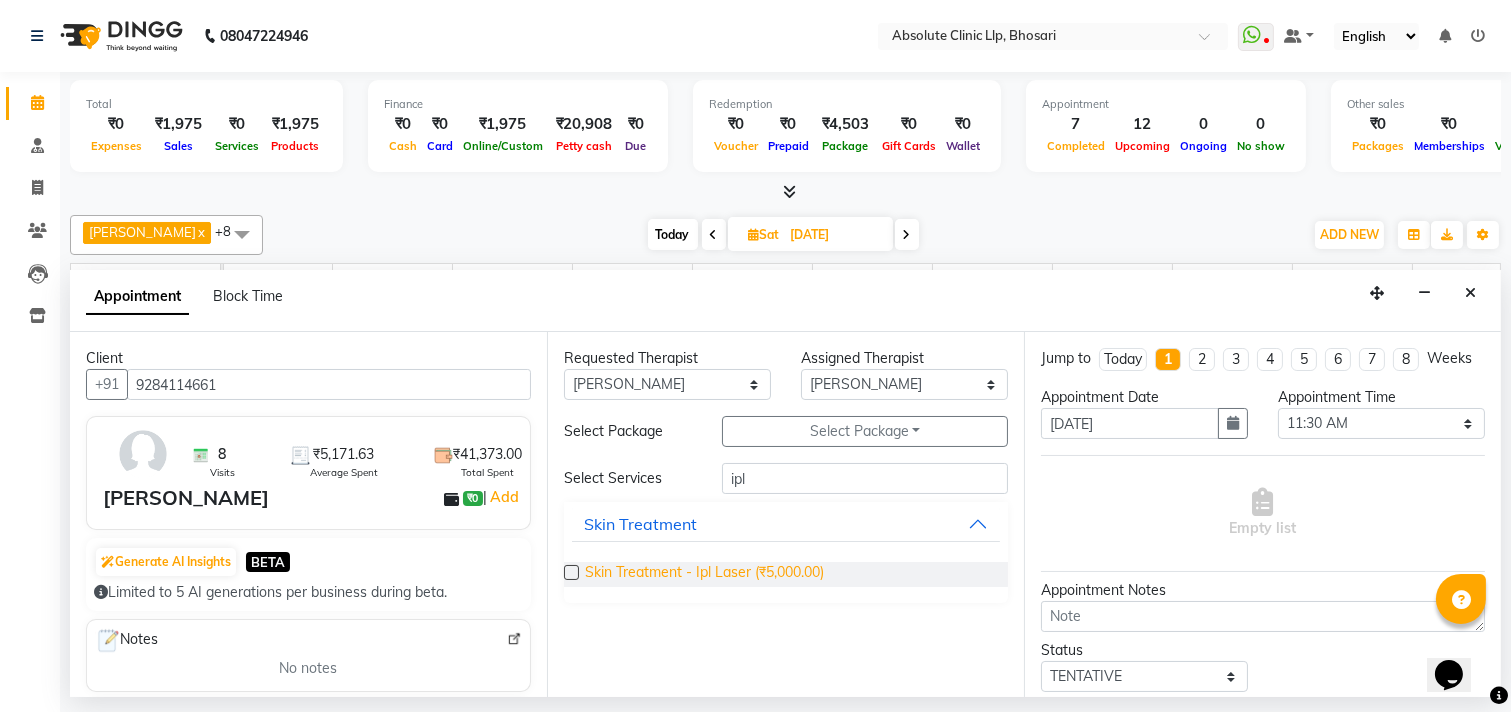 click on "Skin Treatment - Ipl Laser (₹5,000.00)" at bounding box center (704, 574) 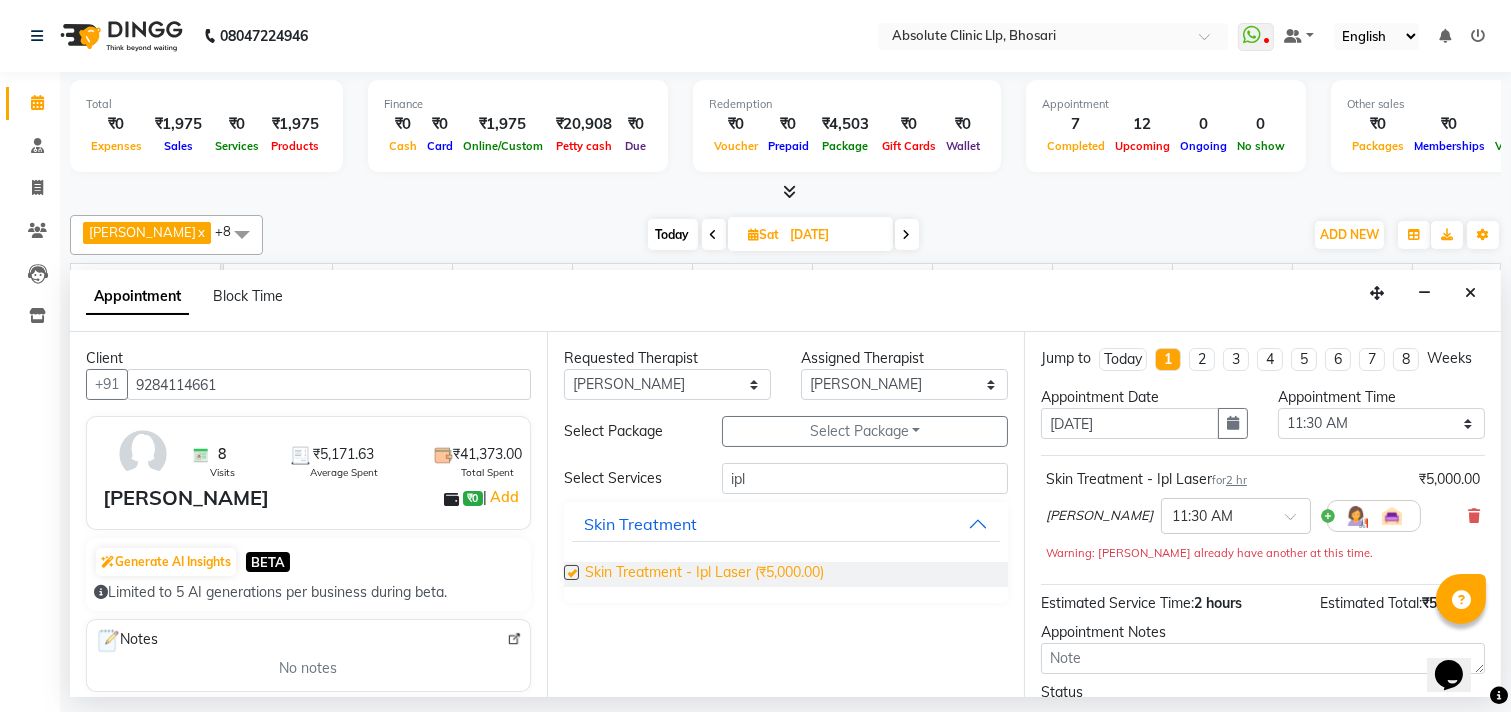checkbox on "false" 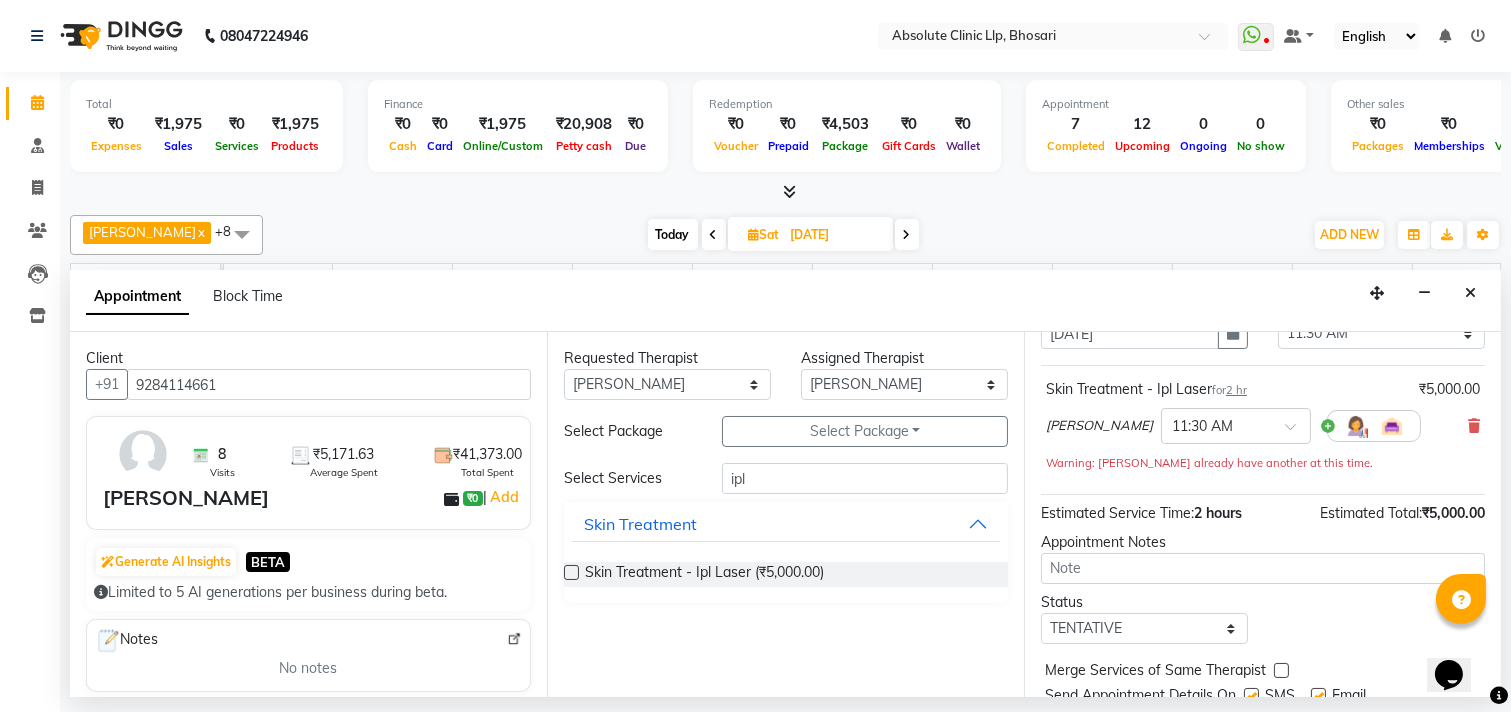 scroll, scrollTop: 182, scrollLeft: 0, axis: vertical 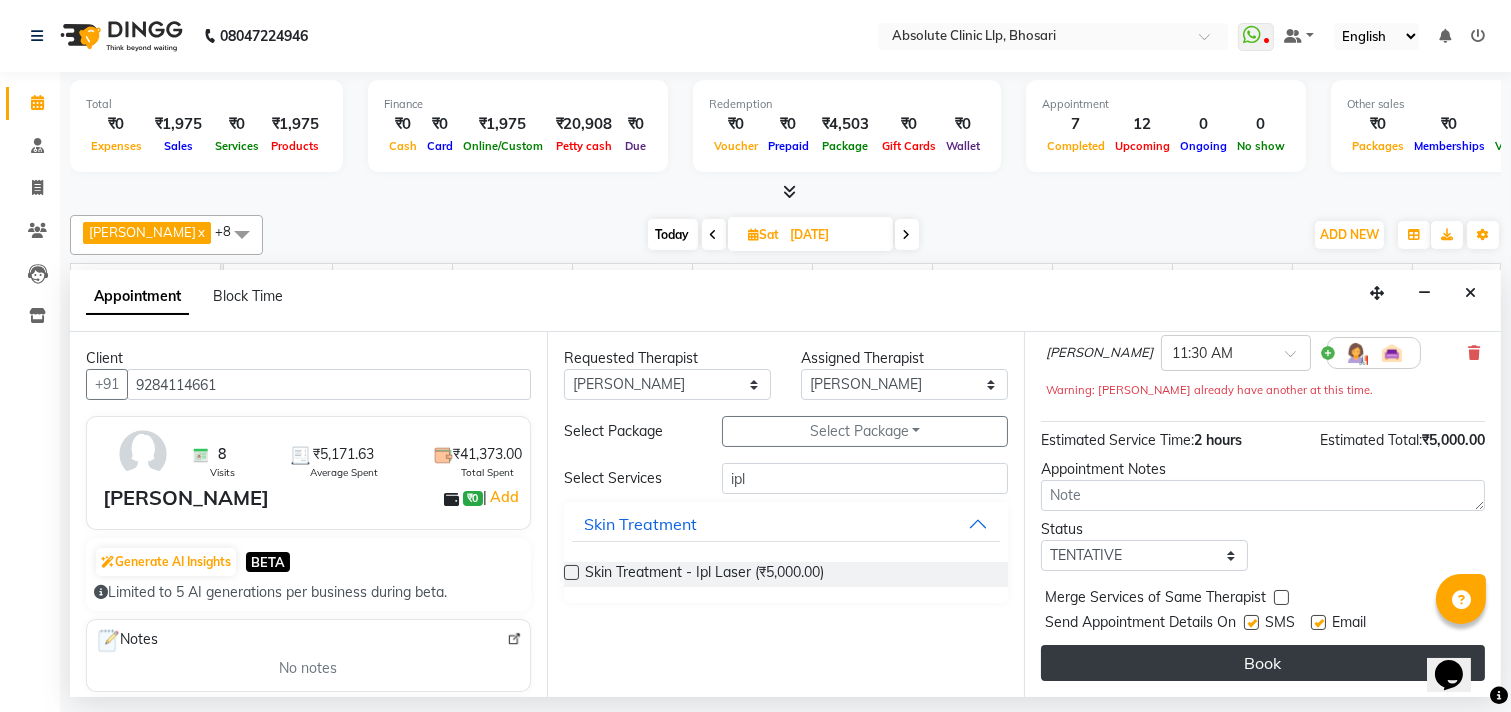 click on "Book" at bounding box center (1263, 663) 